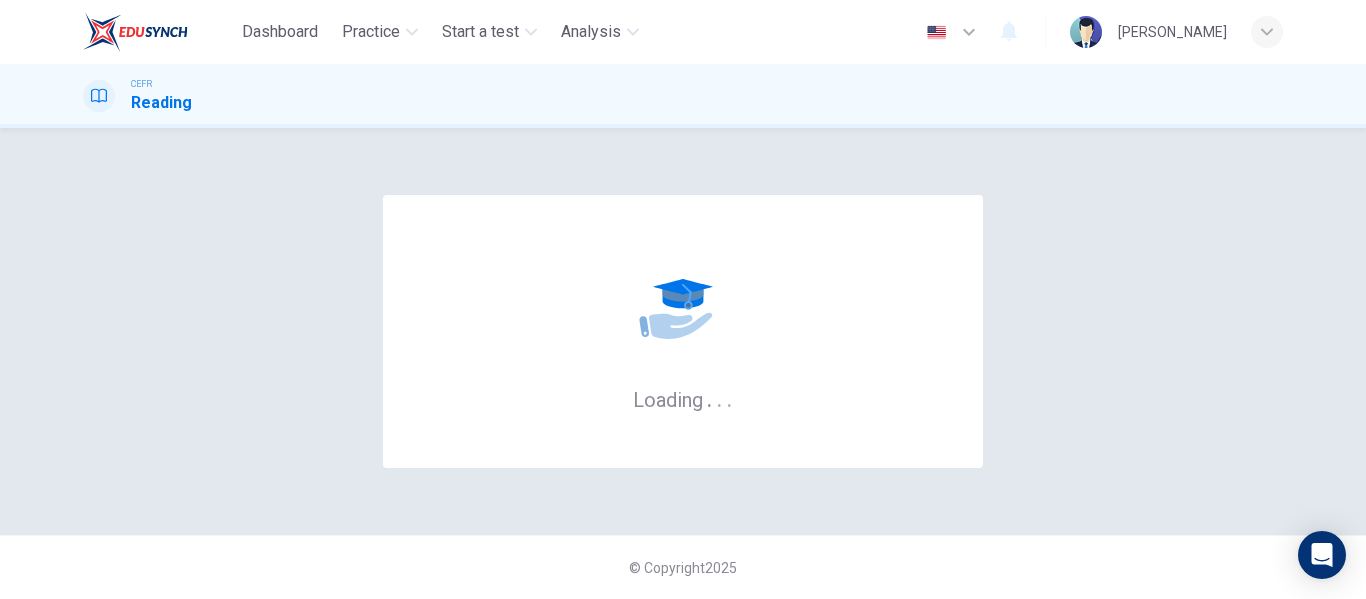 scroll, scrollTop: 0, scrollLeft: 0, axis: both 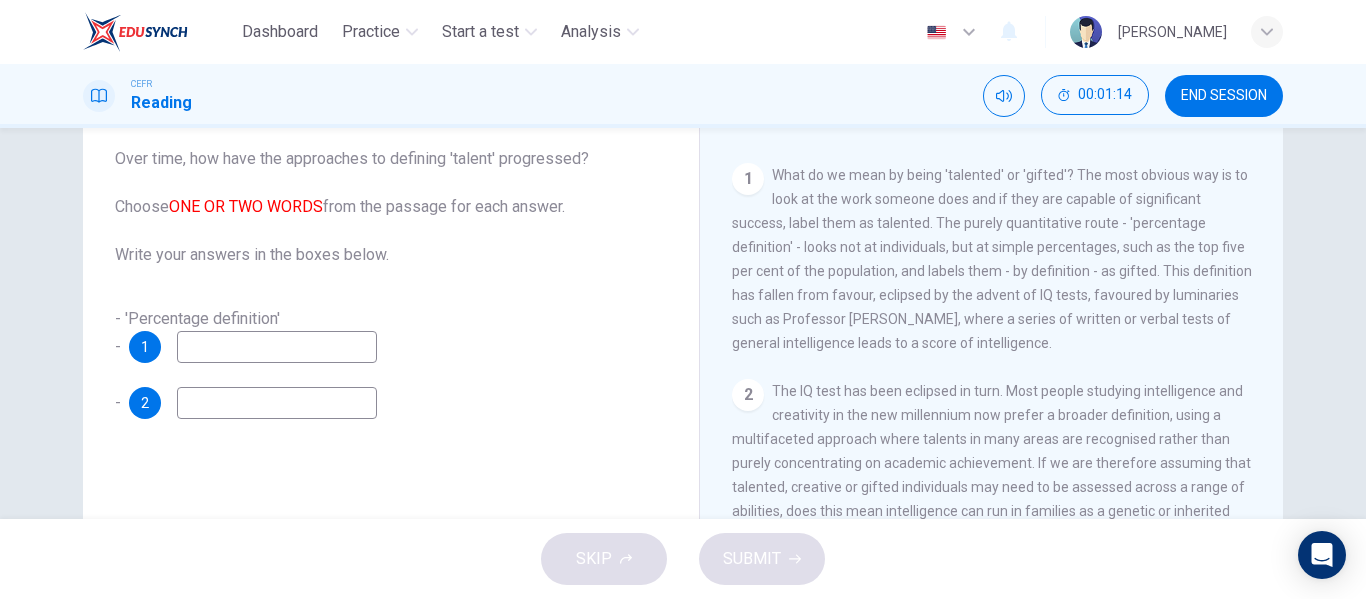 click at bounding box center (277, 347) 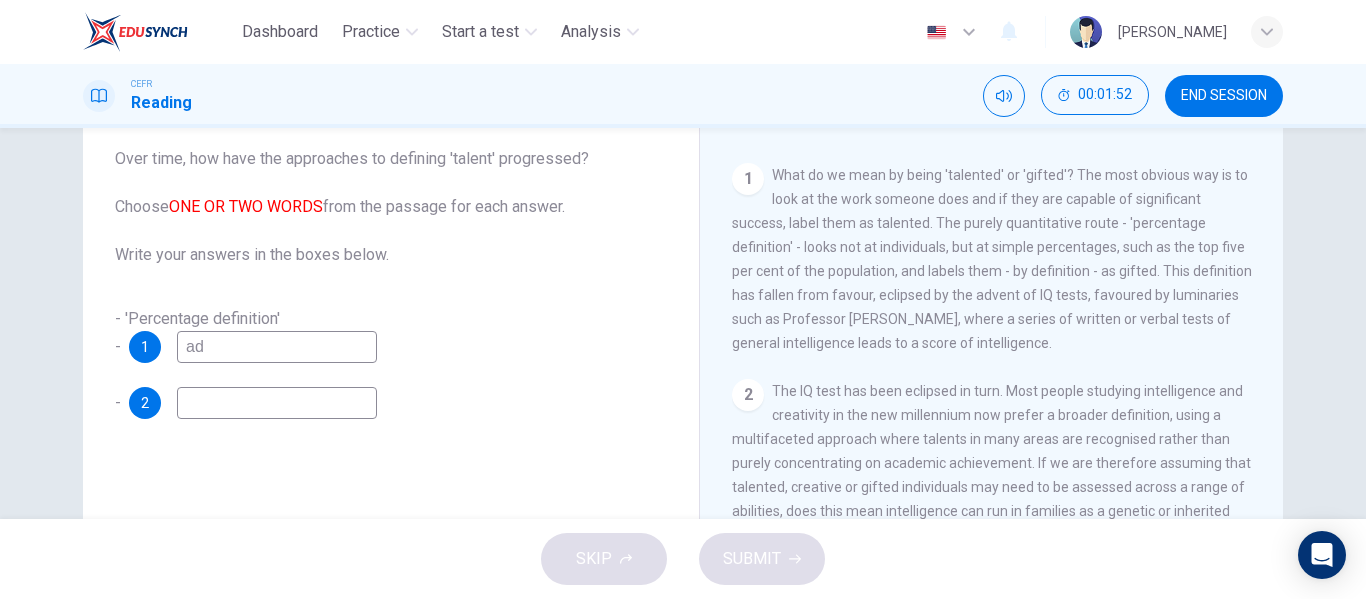 type on "a" 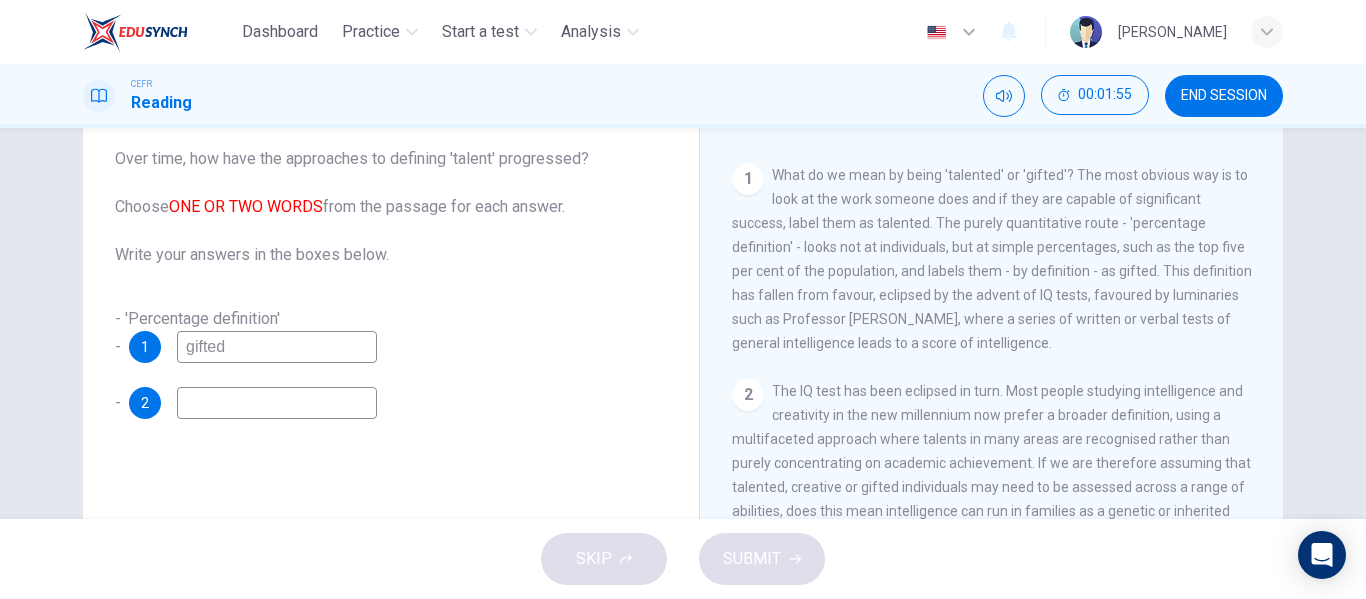type on "gifted" 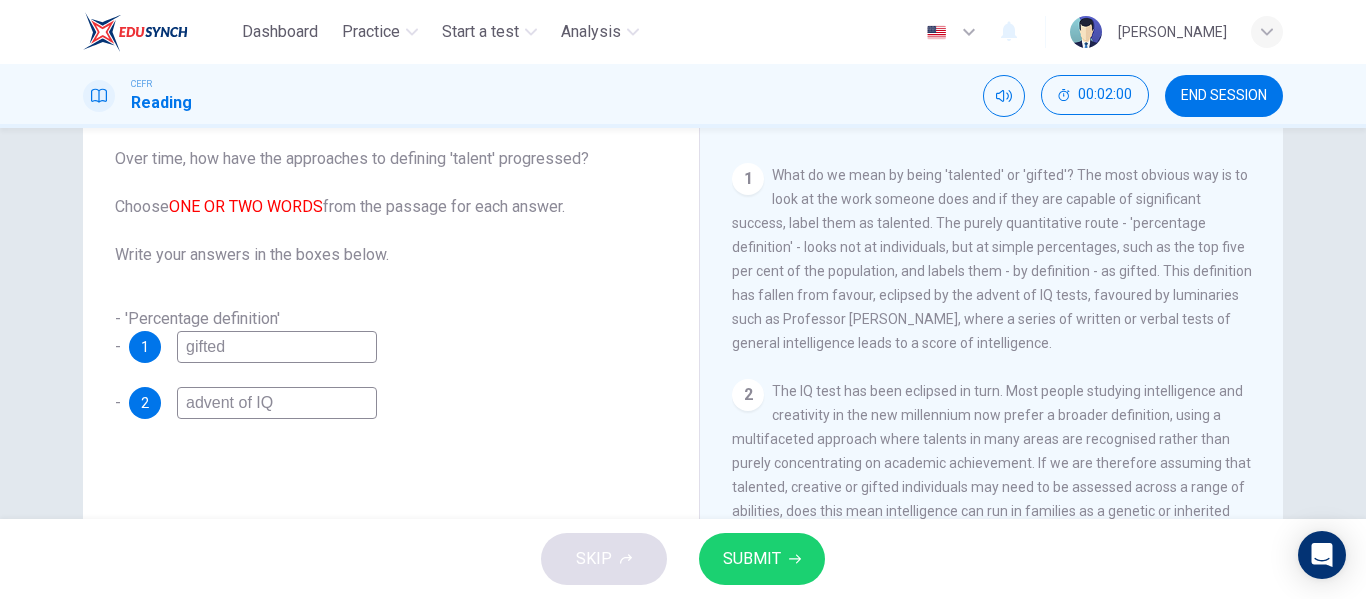 type on "advent of IQ" 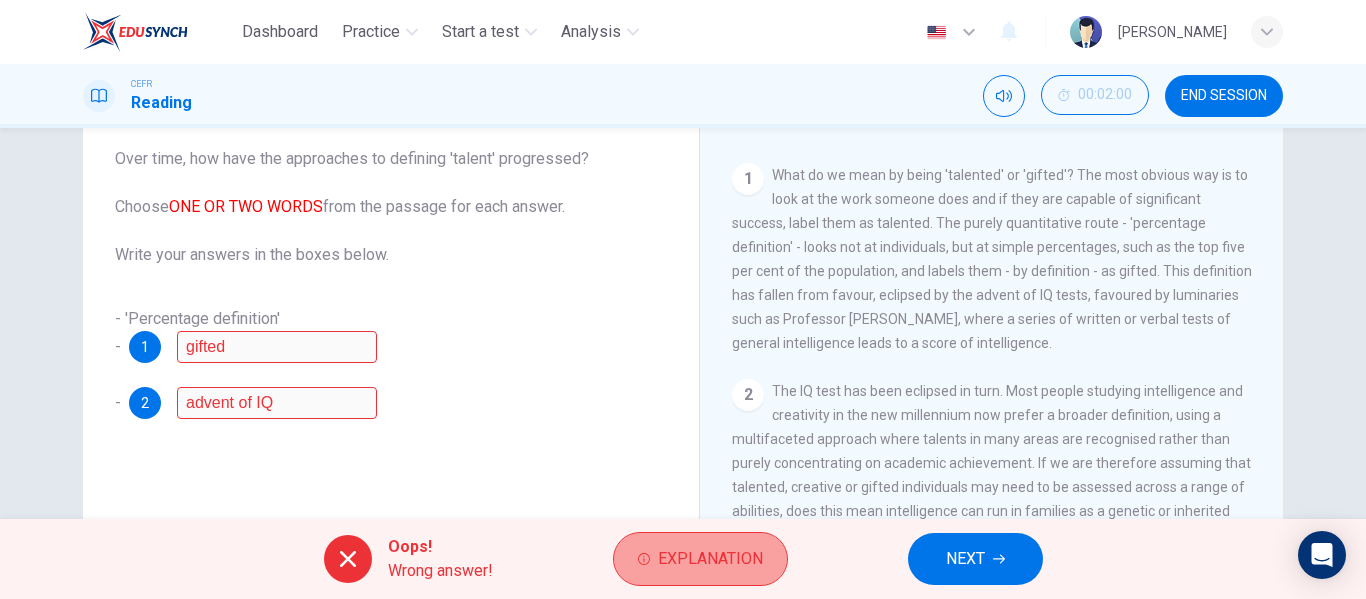 click on "Explanation" at bounding box center [700, 559] 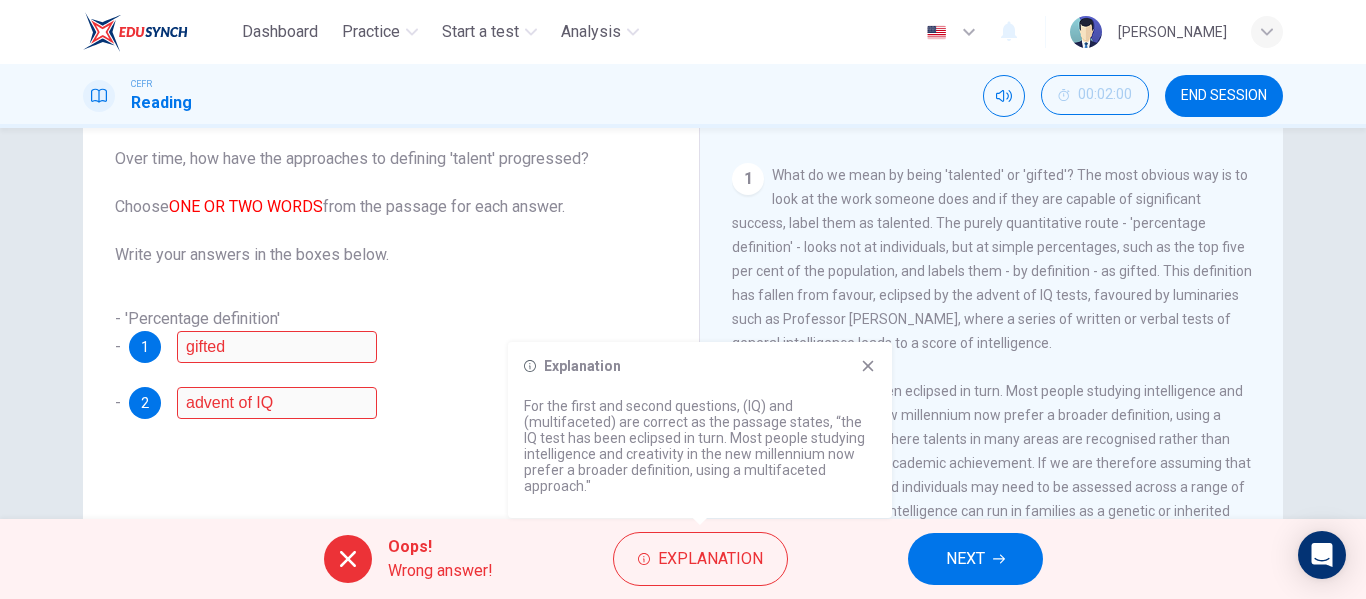 click 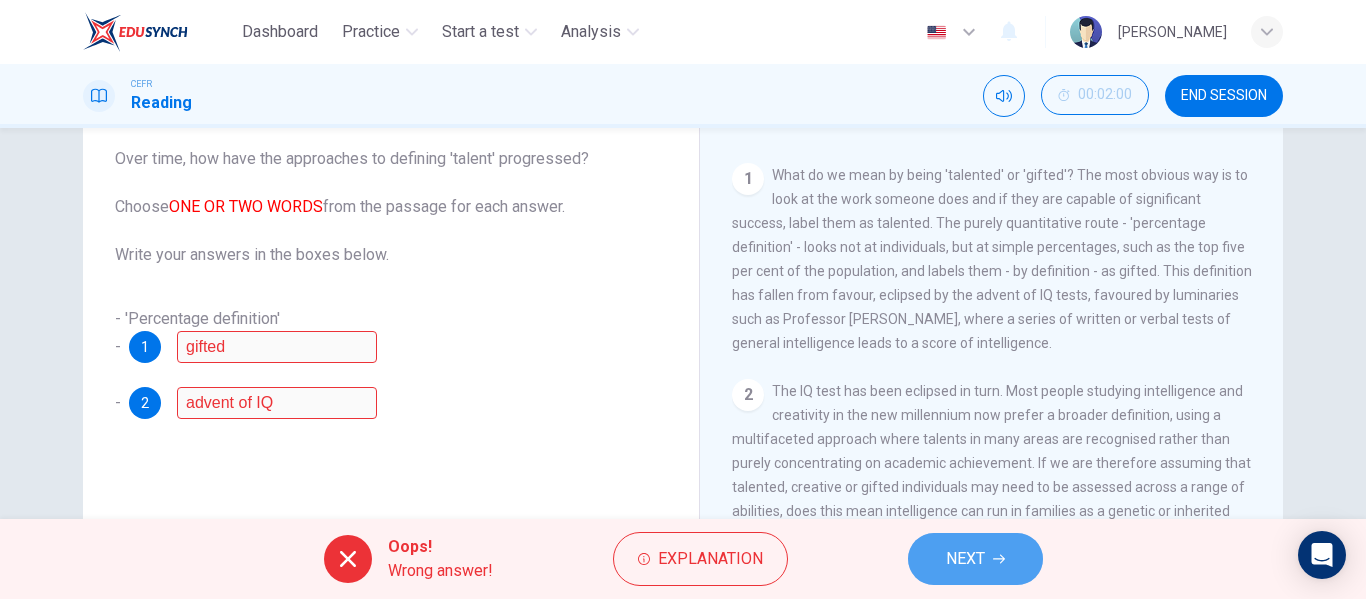 click on "NEXT" at bounding box center (975, 559) 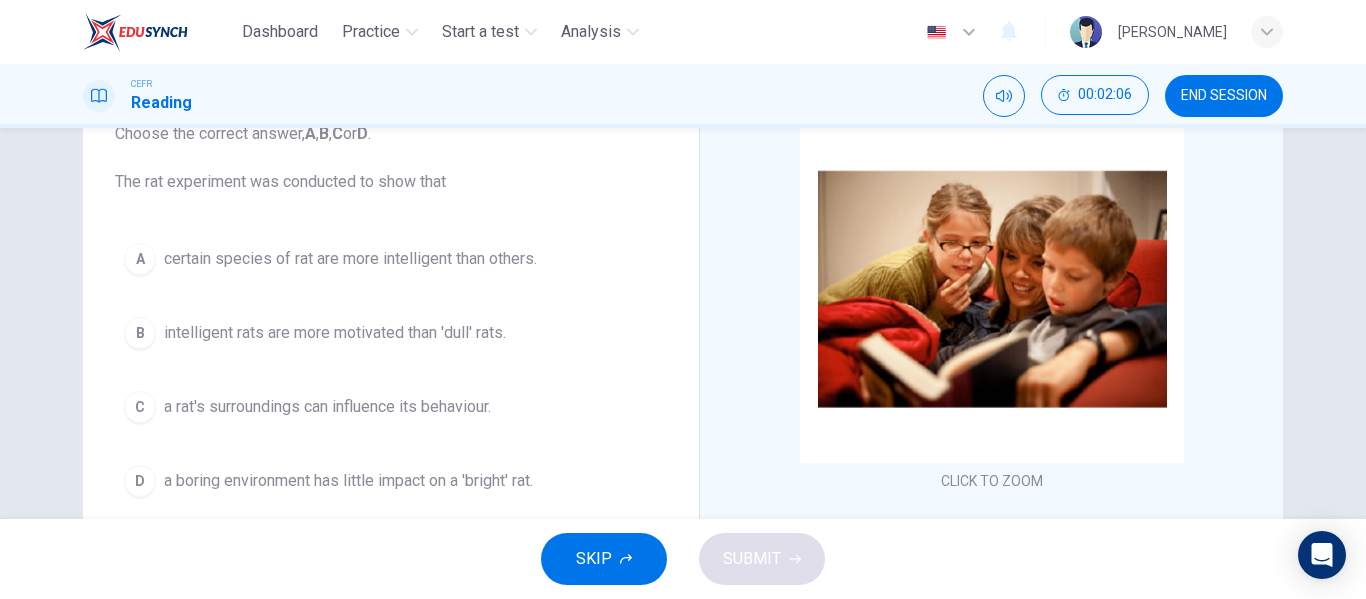 scroll, scrollTop: 145, scrollLeft: 0, axis: vertical 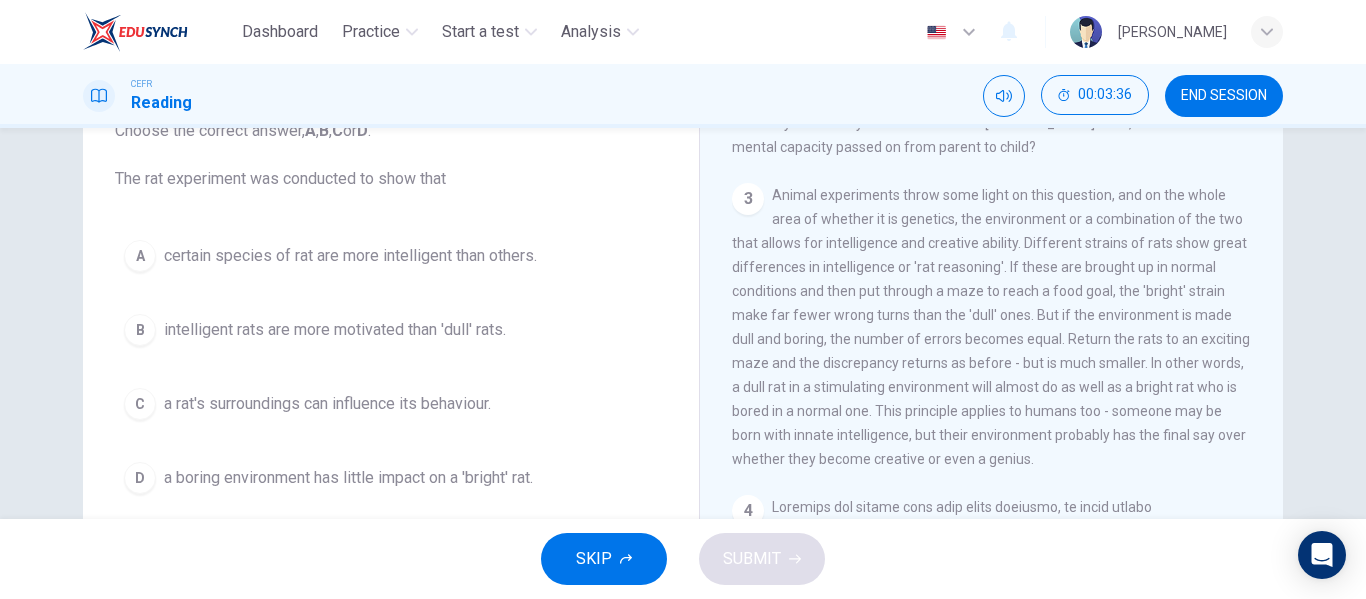 click on "a boring environment has little impact on a 'bright' rat." at bounding box center (348, 478) 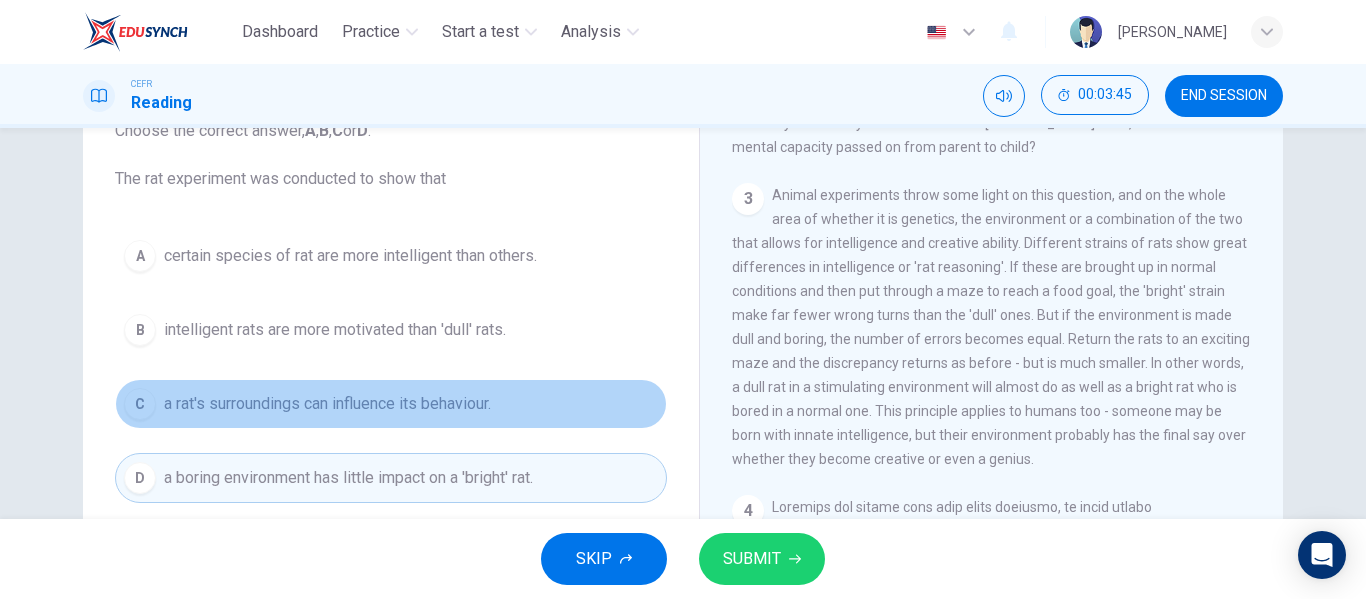 click on "a rat's surroundings can influence its behaviour." at bounding box center (327, 404) 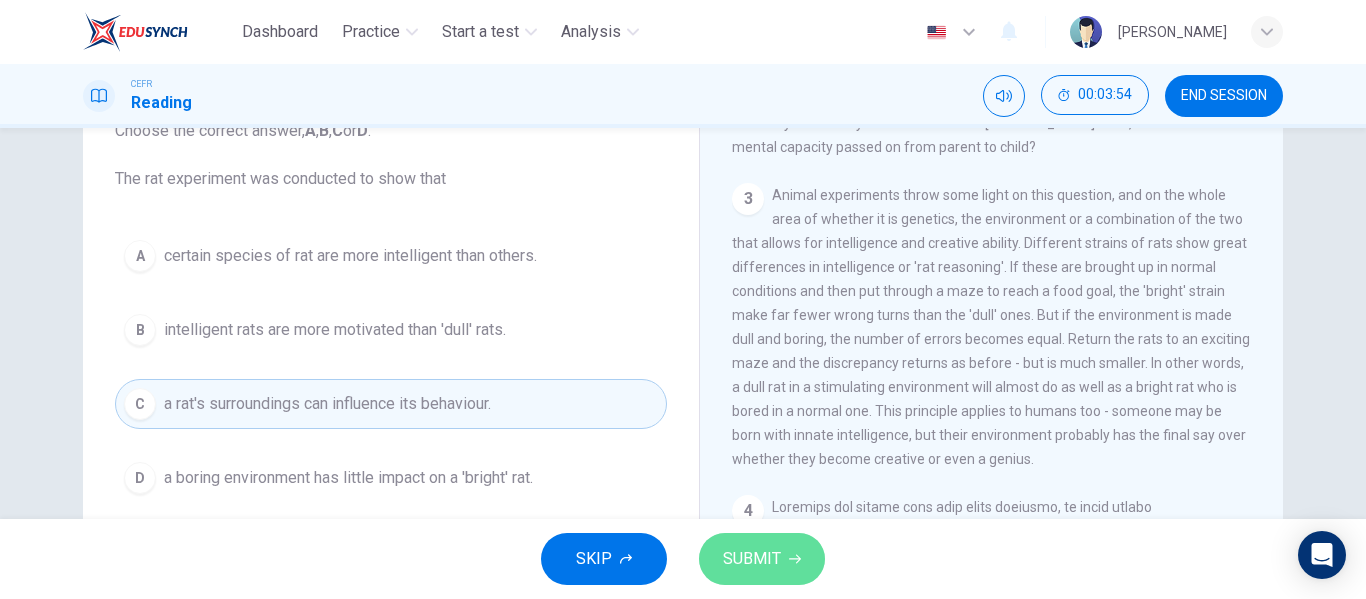 click on "SUBMIT" at bounding box center [752, 559] 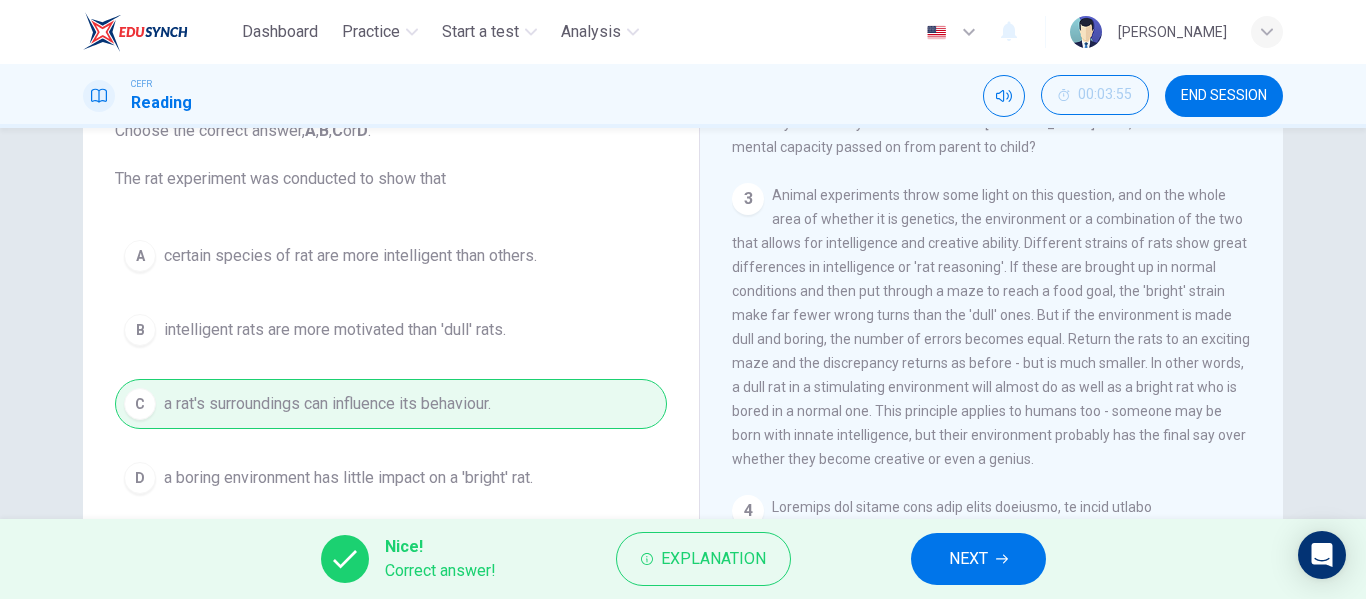 click on "NEXT" at bounding box center [968, 559] 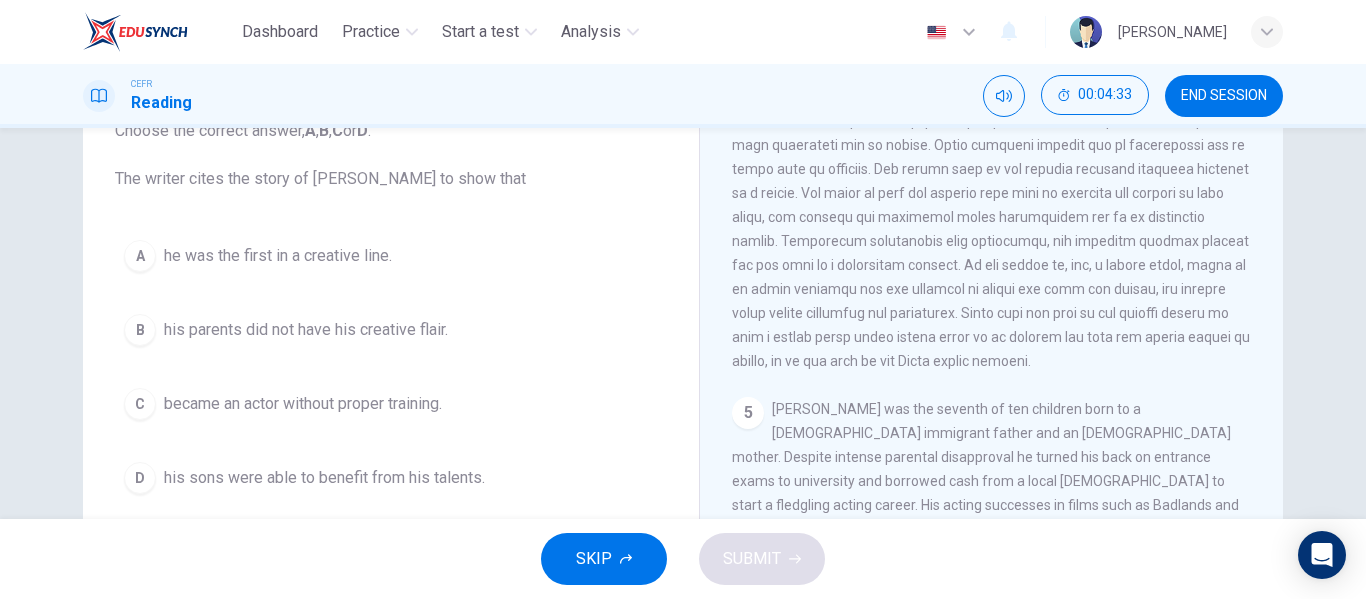 scroll, scrollTop: 1313, scrollLeft: 0, axis: vertical 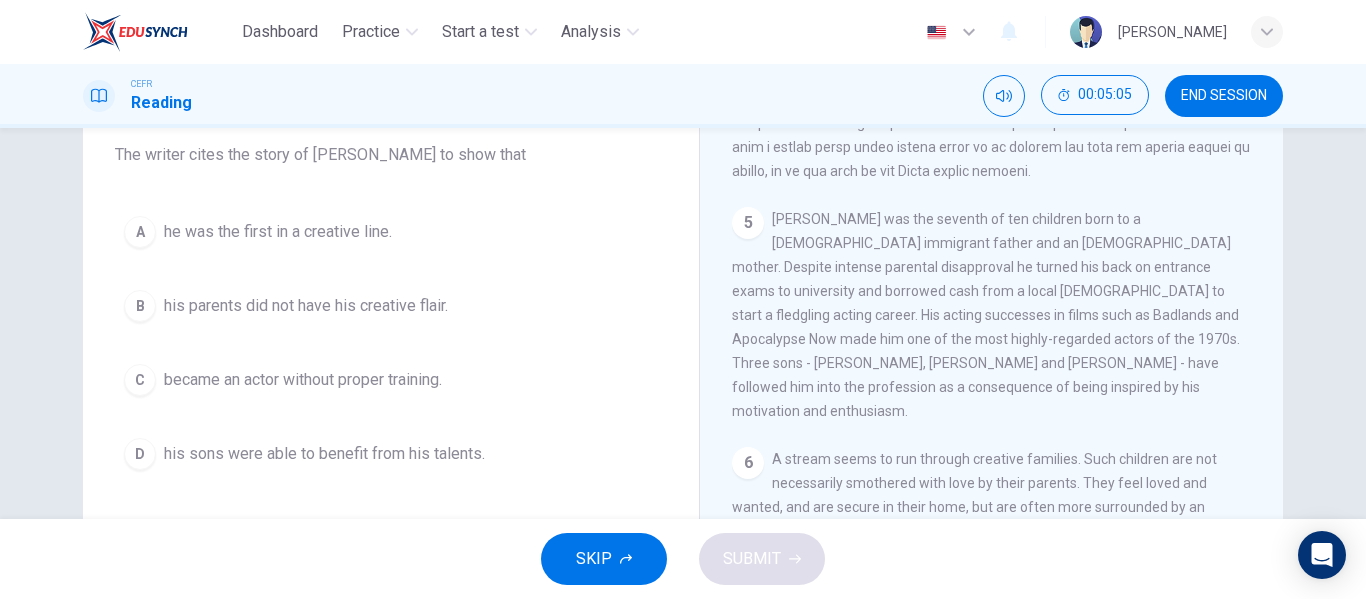 click on "his sons were able to benefit from his talents." at bounding box center [324, 454] 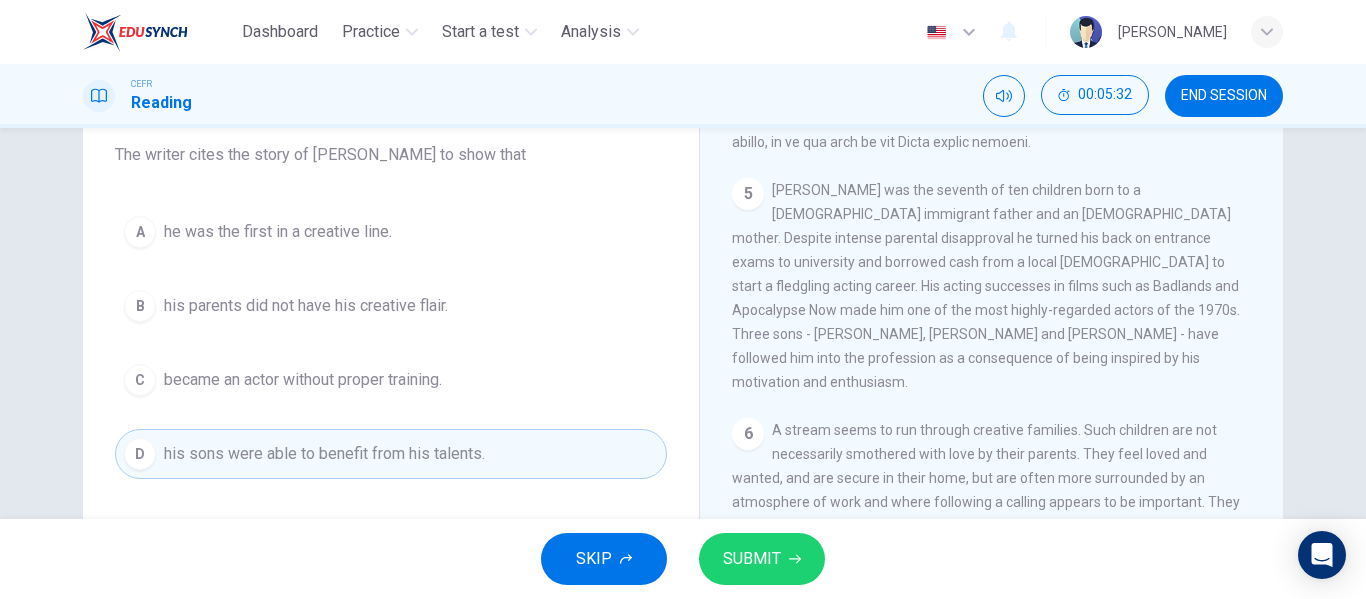 scroll, scrollTop: 1505, scrollLeft: 0, axis: vertical 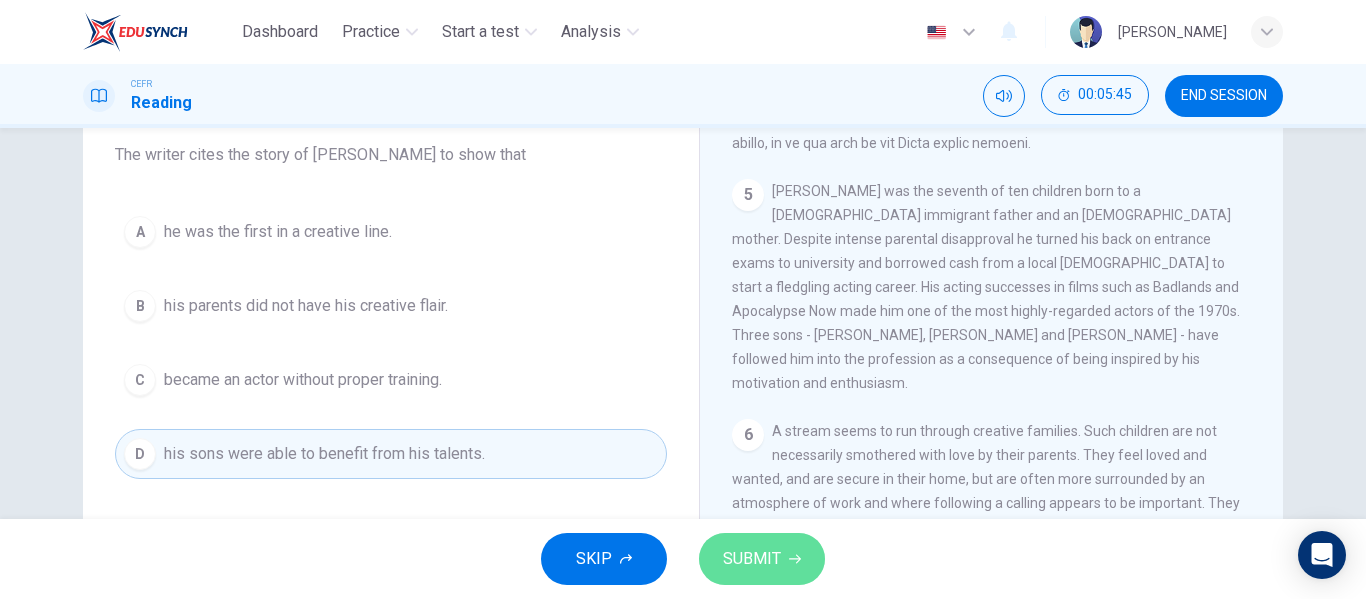 click 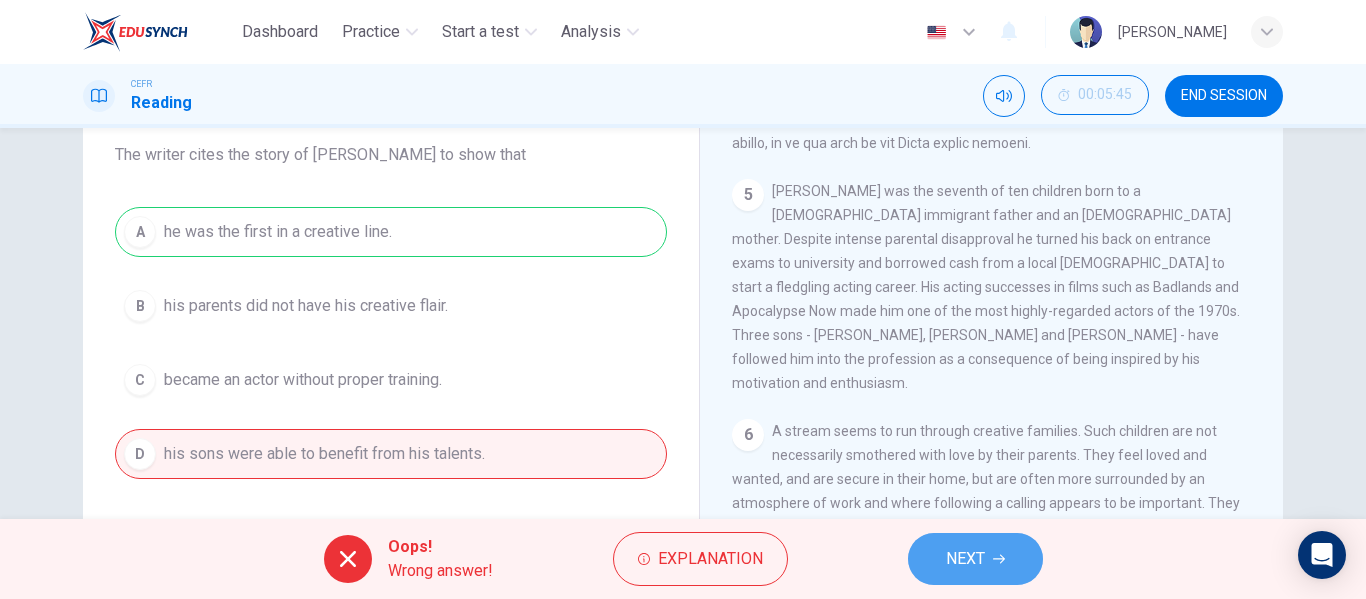 click on "NEXT" at bounding box center (965, 559) 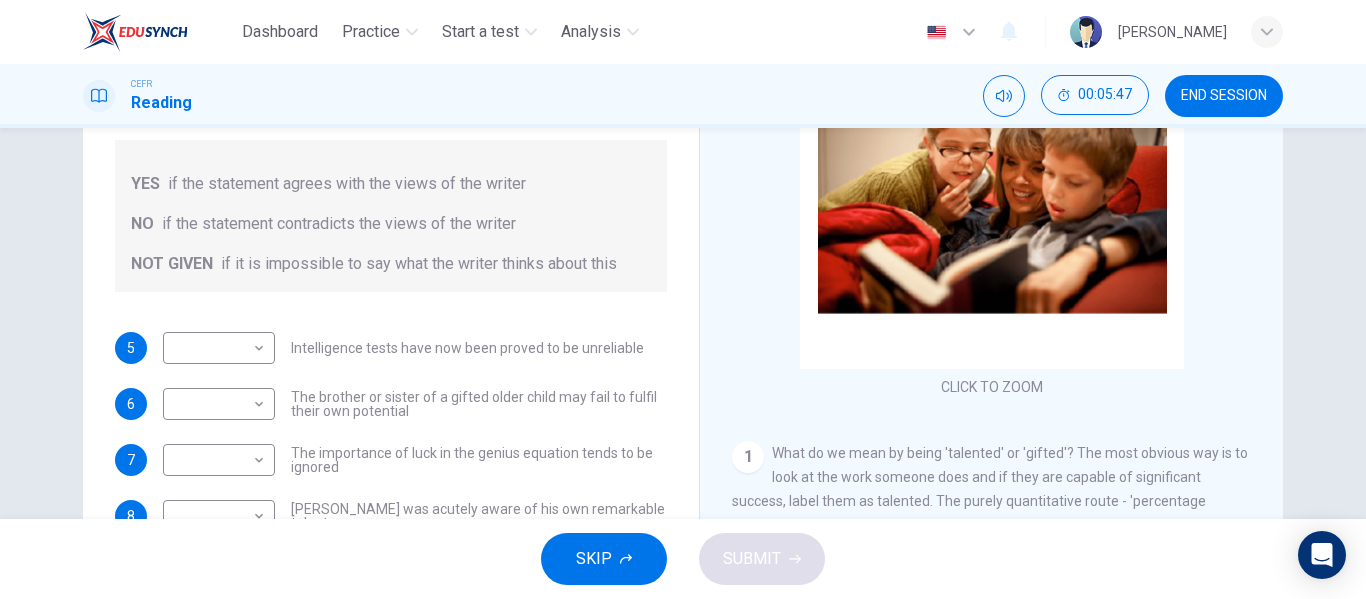 scroll, scrollTop: 238, scrollLeft: 0, axis: vertical 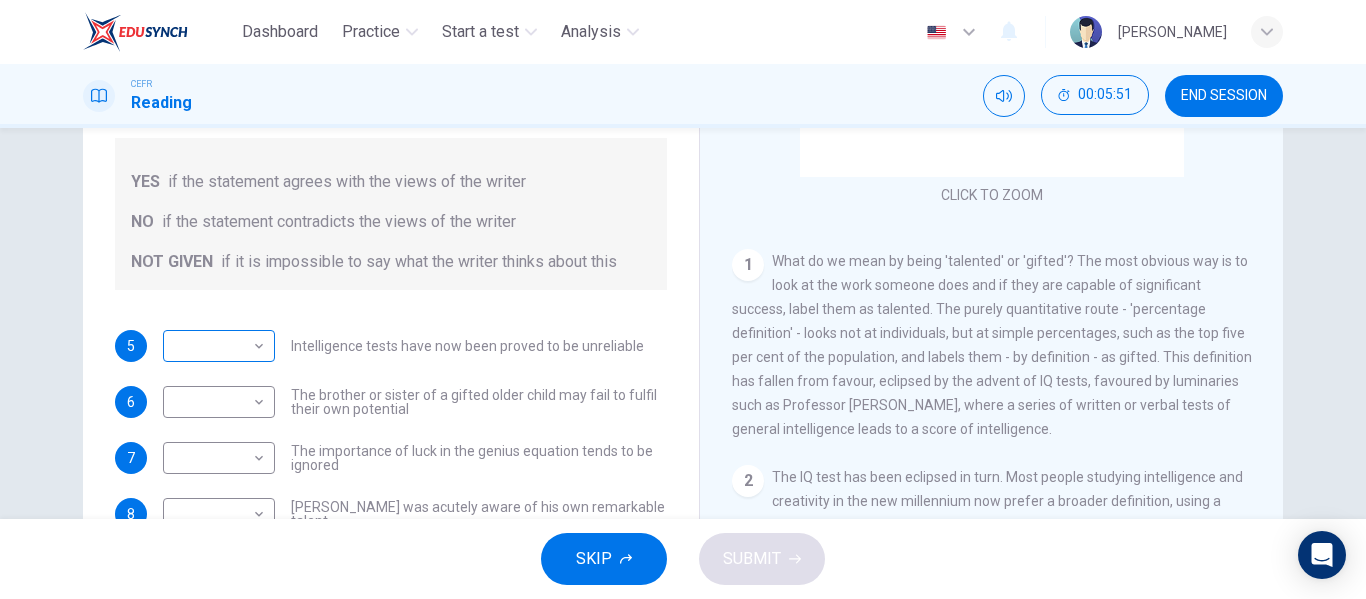 click on "Dashboard Practice Start a test Analysis English en ​ [PERSON_NAME] Reading 00:05:51 END SESSION Questions 5 - 9 Do the following statements agree with the claims of the writer in the Reading Passage?
In the boxes below write YES if the statement agrees with the views of the writer NO if the statement contradicts the views of the writer NOT GIVEN if it is impossible to say what the writer thinks about this 5 ​ ​ Intelligence tests have now been proved to be unreliable 6 ​ ​ The brother or sister of a gifted older child may fail to fulfil their own potential 7 ​ ​ The importance of luck in the genius equation tends to be ignored 8 ​ ​ [PERSON_NAME] was acutely aware of his own remarkable talent 9 ​ ​ [PERSON_NAME] and [PERSON_NAME] would have achieved success in any era Nurturing Talent within the Family CLICK TO ZOOM Click to Zoom 1 2 3 4 5 6 7 8 SKIP SUBMIT EduSynch - Online Language Proficiency Testing
Dashboard Practice Start a test Analysis Notifications © Copyright  2025" at bounding box center (683, 299) 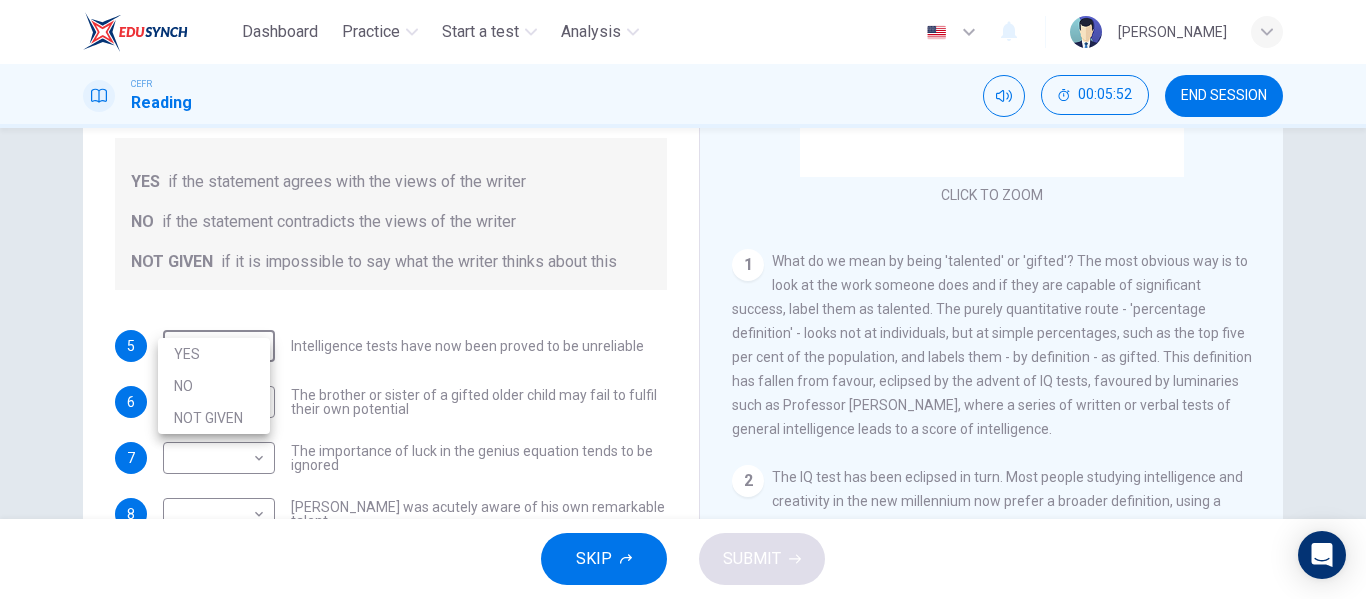click on "NO" at bounding box center [214, 386] 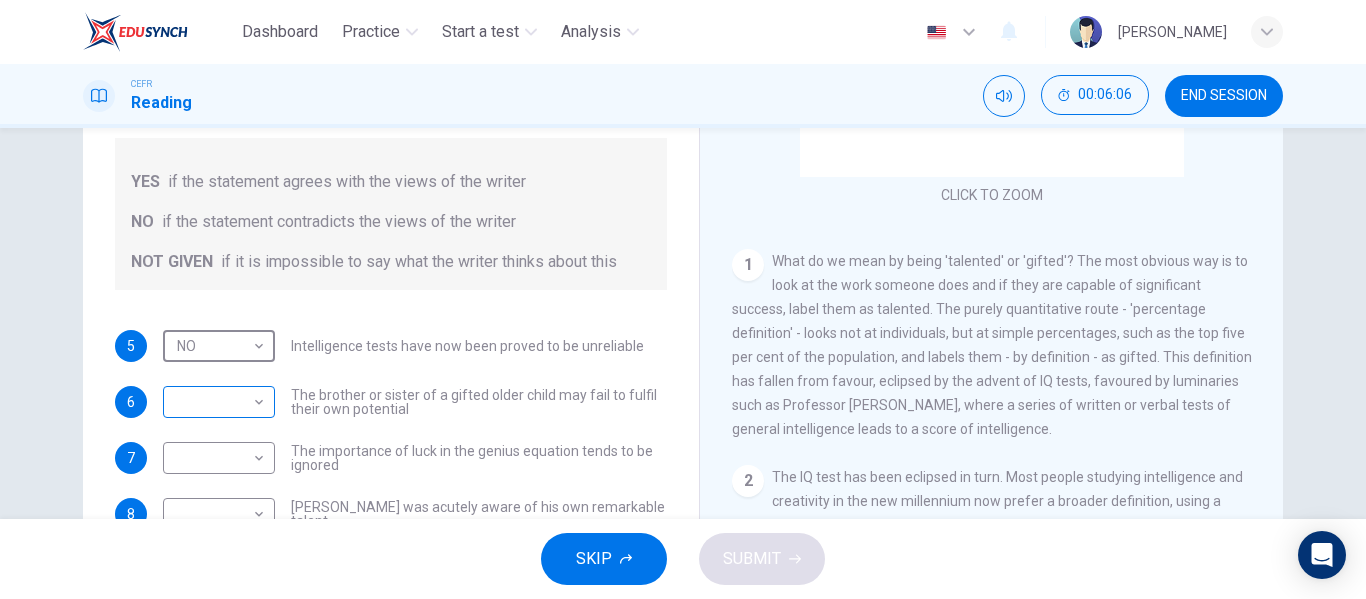 click on "Dashboard Practice Start a test Analysis English en ​ [PERSON_NAME] Reading 00:06:06 END SESSION Questions 5 - 9 Do the following statements agree with the claims of the writer in the Reading Passage?
In the boxes below write YES if the statement agrees with the views of the writer NO if the statement contradicts the views of the writer NOT GIVEN if it is impossible to say what the writer thinks about this 5 NO NO ​ Intelligence tests have now been proved to be unreliable 6 ​ ​ The brother or sister of a gifted older child may fail to fulfil their own potential 7 ​ ​ The importance of luck in the genius equation tends to be ignored 8 ​ ​ [PERSON_NAME] was acutely aware of his own remarkable talent 9 ​ ​ [PERSON_NAME] and [PERSON_NAME] would have achieved success in any era Nurturing Talent within the Family CLICK TO ZOOM Click to Zoom 1 2 3 4 5 6 7 8 SKIP SUBMIT EduSynch - Online Language Proficiency Testing
Dashboard Practice Start a test Analysis Notifications © Copyright" at bounding box center (683, 299) 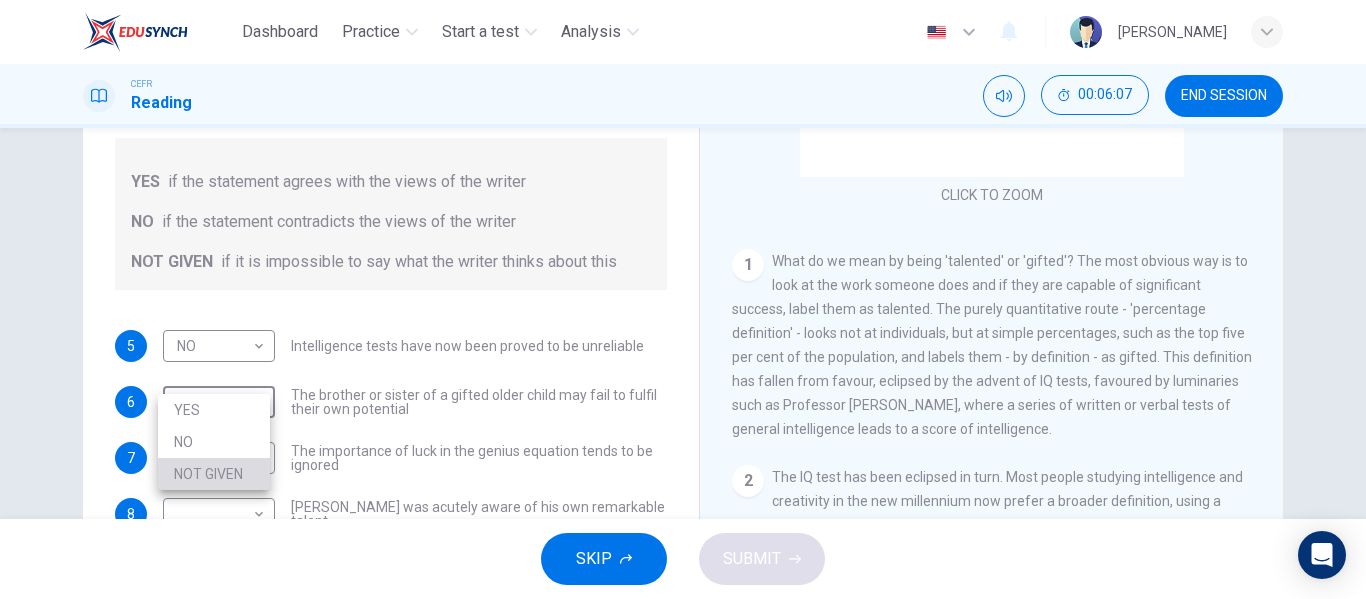 click on "NOT GIVEN" at bounding box center [214, 474] 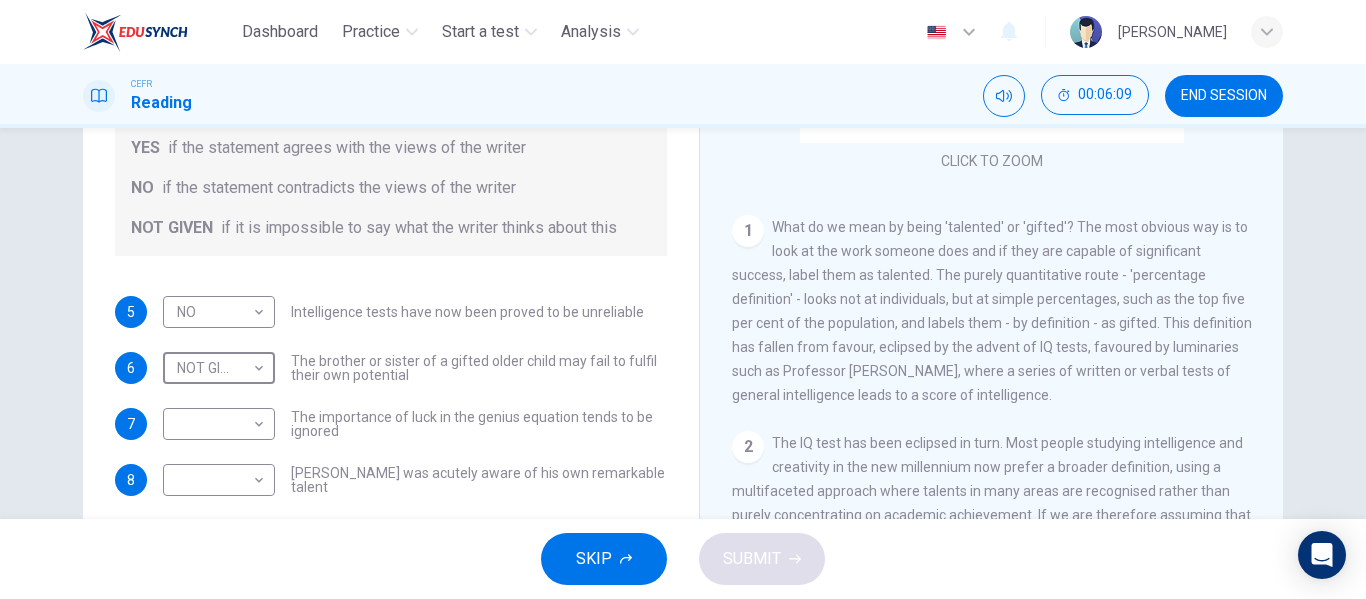 scroll, scrollTop: 273, scrollLeft: 0, axis: vertical 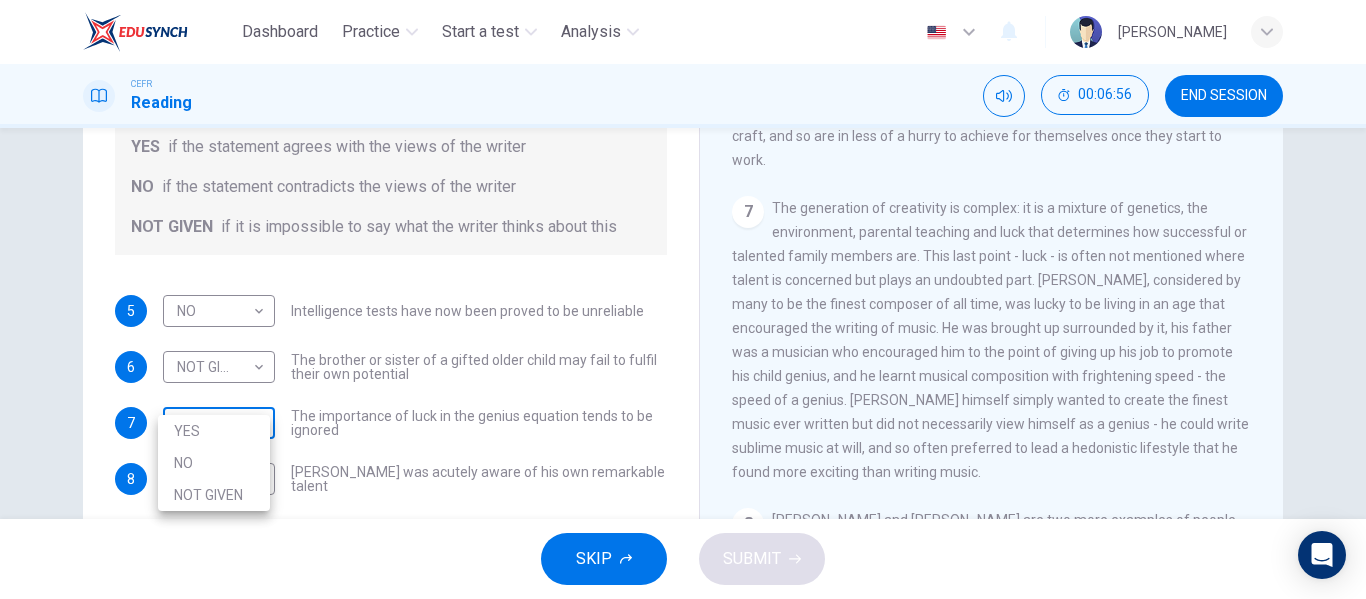 click on "Dashboard Practice Start a test Analysis English en ​ [PERSON_NAME] Reading 00:06:56 END SESSION Questions 5 - 9 Do the following statements agree with the claims of the writer in the Reading Passage?
In the boxes below write YES if the statement agrees with the views of the writer NO if the statement contradicts the views of the writer NOT GIVEN if it is impossible to say what the writer thinks about this 5 NO NO ​ Intelligence tests have now been proved to be unreliable 6 NOT GIVEN NOT GIVEN ​ The brother or sister of a gifted older child may fail to fulfil their own potential 7 ​ ​ The importance of luck in the genius equation tends to be ignored 8 ​ ​ [PERSON_NAME] was acutely aware of his own remarkable talent 9 ​ ​ [PERSON_NAME] and [PERSON_NAME] would have achieved success in any era Nurturing Talent within the Family CLICK TO ZOOM Click to Zoom 1 2 3 4 5 6 7 8 SKIP SUBMIT EduSynch - Online Language Proficiency Testing
Dashboard Practice Start a test Analysis Notifications" at bounding box center [683, 299] 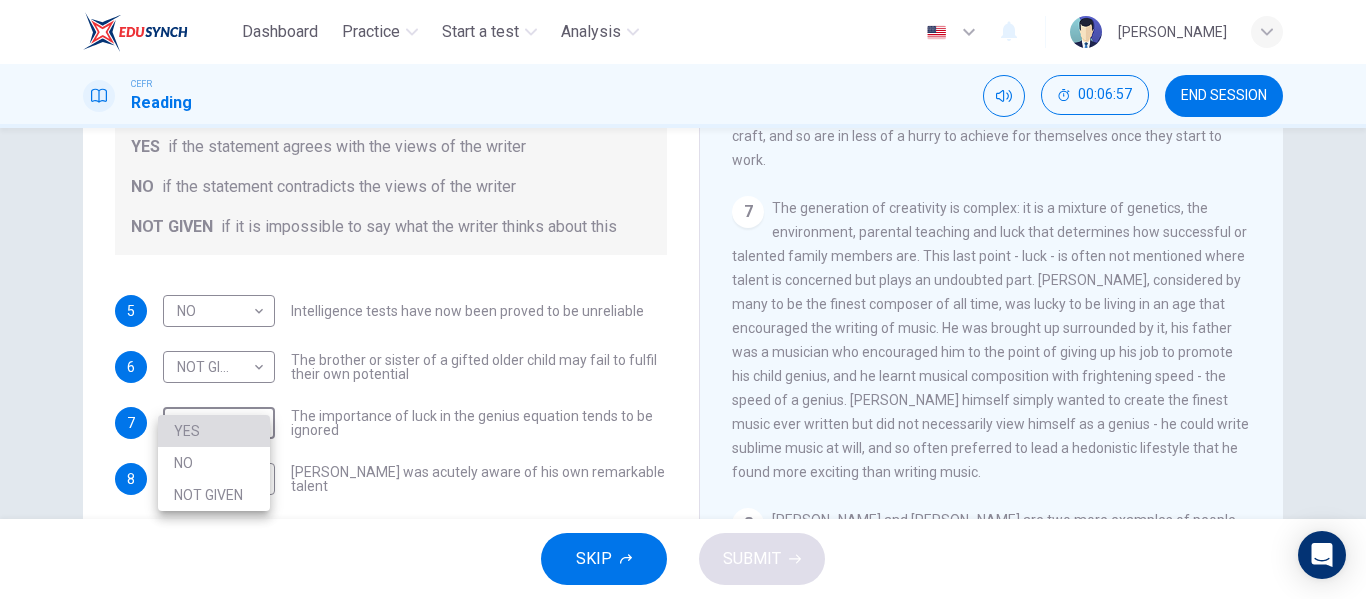 click on "YES" at bounding box center [214, 431] 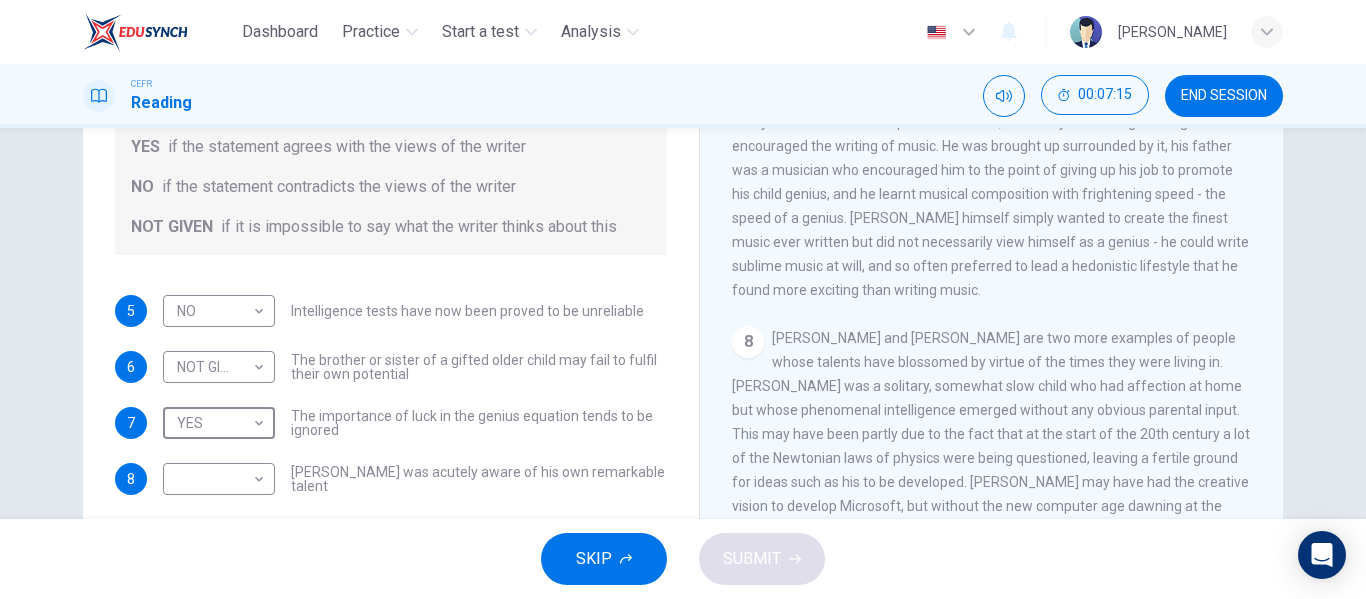scroll, scrollTop: 2031, scrollLeft: 0, axis: vertical 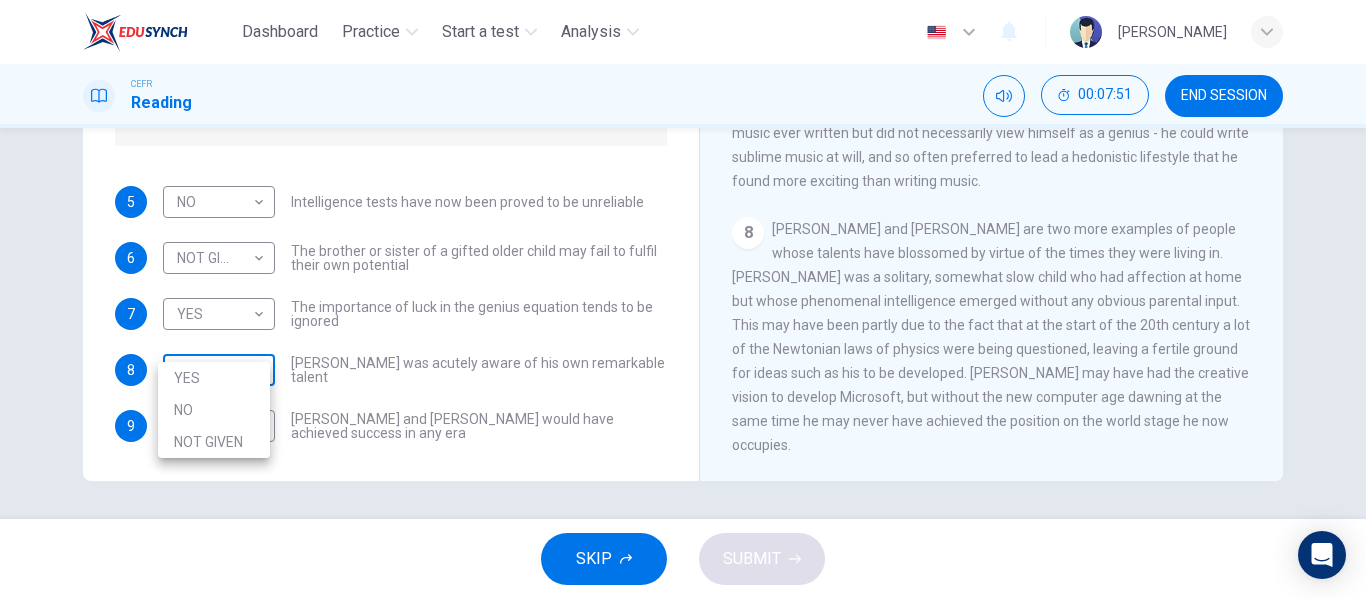 click on "Dashboard Practice Start a test Analysis English en ​ [PERSON_NAME] Reading 00:07:51 END SESSION Questions 5 - 9 Do the following statements agree with the claims of the writer in the Reading Passage?
In the boxes below write YES if the statement agrees with the views of the writer NO if the statement contradicts the views of the writer NOT GIVEN if it is impossible to say what the writer thinks about this 5 NO NO ​ Intelligence tests have now been proved to be unreliable 6 NOT GIVEN NOT GIVEN ​ The brother or sister of a gifted older child may fail to fulfil their own potential 7 YES YES ​ The importance of luck in the genius equation tends to be ignored 8 ​ ​ [PERSON_NAME] was acutely aware of his own remarkable talent 9 ​ ​ [PERSON_NAME] and [PERSON_NAME] would have achieved success in any era Nurturing Talent within the Family CLICK TO ZOOM Click to Zoom 1 2 3 4 5 6 7 8 SKIP SUBMIT EduSynch - Online Language Proficiency Testing
Dashboard Practice Start a test Analysis 2025 YES" at bounding box center (683, 299) 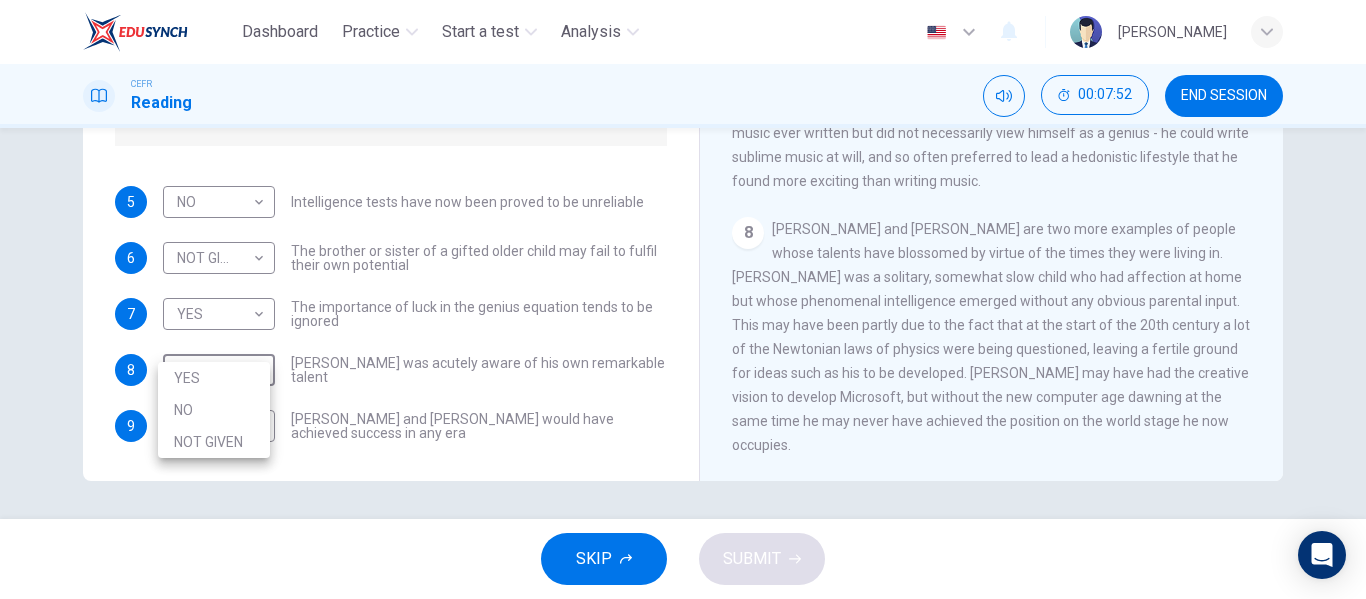 click on "YES" at bounding box center [214, 378] 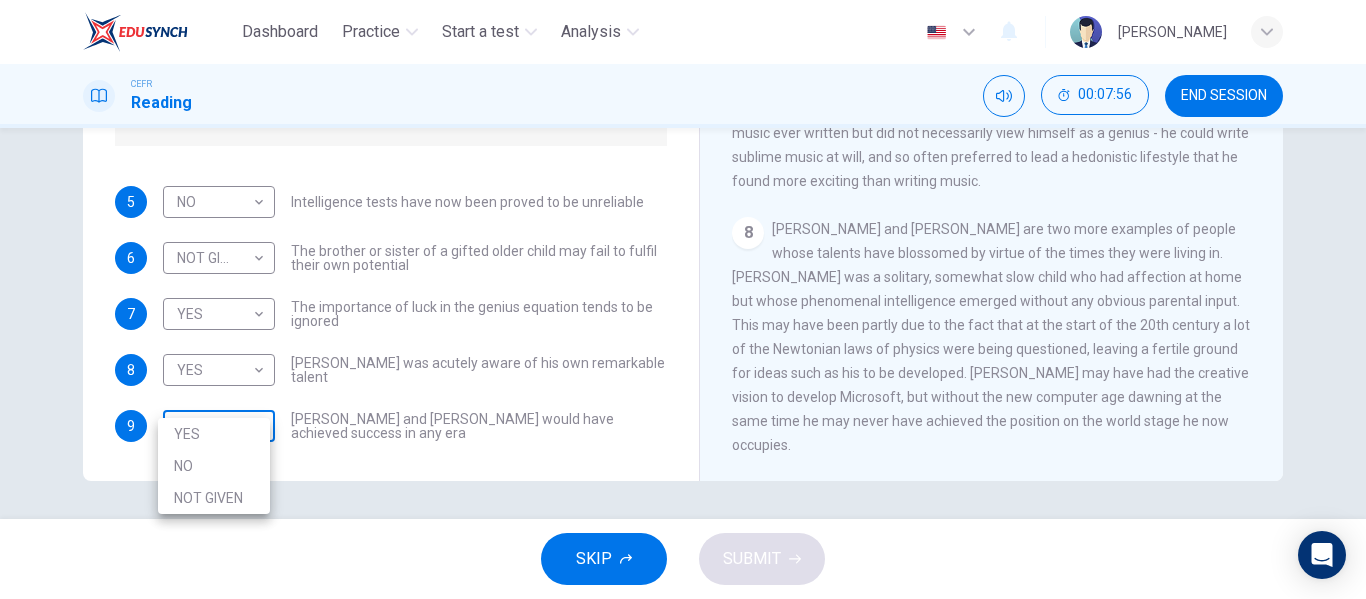 click on "Dashboard Practice Start a test Analysis English en ​ [PERSON_NAME] Reading 00:07:56 END SESSION Questions 5 - 9 Do the following statements agree with the claims of the writer in the Reading Passage?
In the boxes below write YES if the statement agrees with the views of the writer NO if the statement contradicts the views of the writer NOT GIVEN if it is impossible to say what the writer thinks about this 5 NO NO ​ Intelligence tests have now been proved to be unreliable 6 NOT GIVEN NOT GIVEN ​ The brother or sister of a gifted older child may fail to fulfil their own potential 7 YES YES ​ The importance of luck in the genius equation tends to be ignored 8 YES YES ​ [PERSON_NAME] was acutely aware of his own remarkable talent 9 ​ ​ [PERSON_NAME] and [PERSON_NAME] would have achieved success in any era Nurturing Talent within the Family CLICK TO ZOOM Click to Zoom 1 2 3 4 5 6 7 8 SKIP SUBMIT EduSynch - Online Language Proficiency Testing
Dashboard Practice Start a test Analysis 2025" at bounding box center [683, 299] 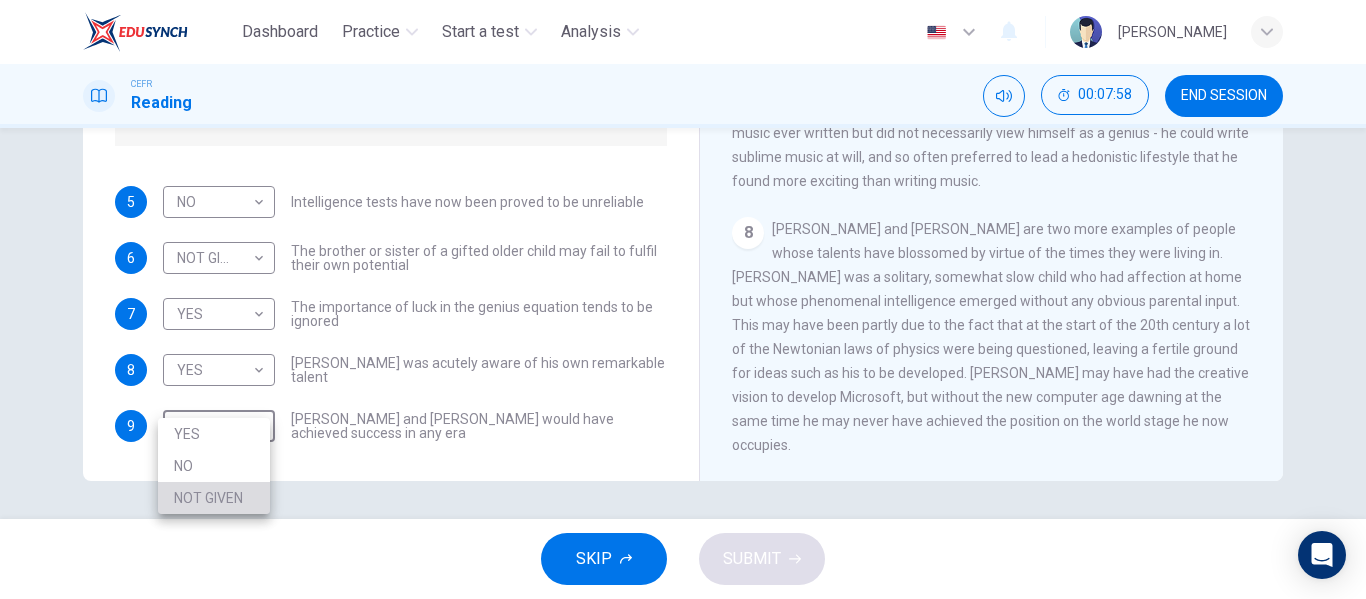 click on "NOT GIVEN" at bounding box center [214, 498] 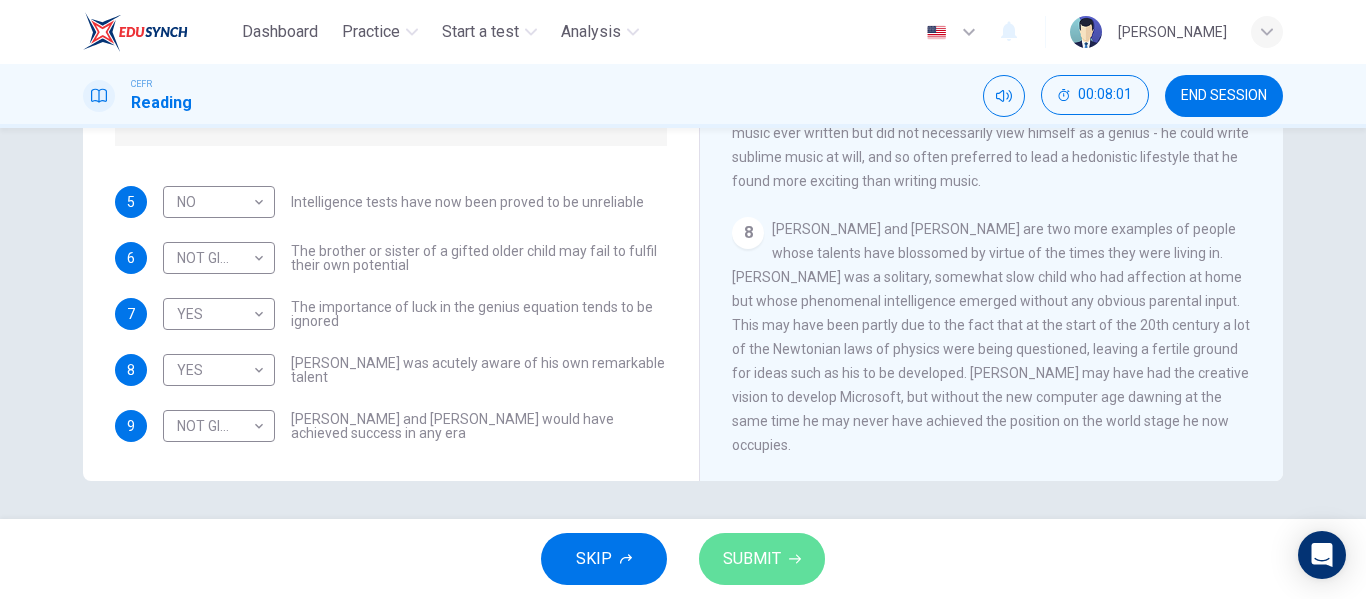 click on "SUBMIT" at bounding box center (752, 559) 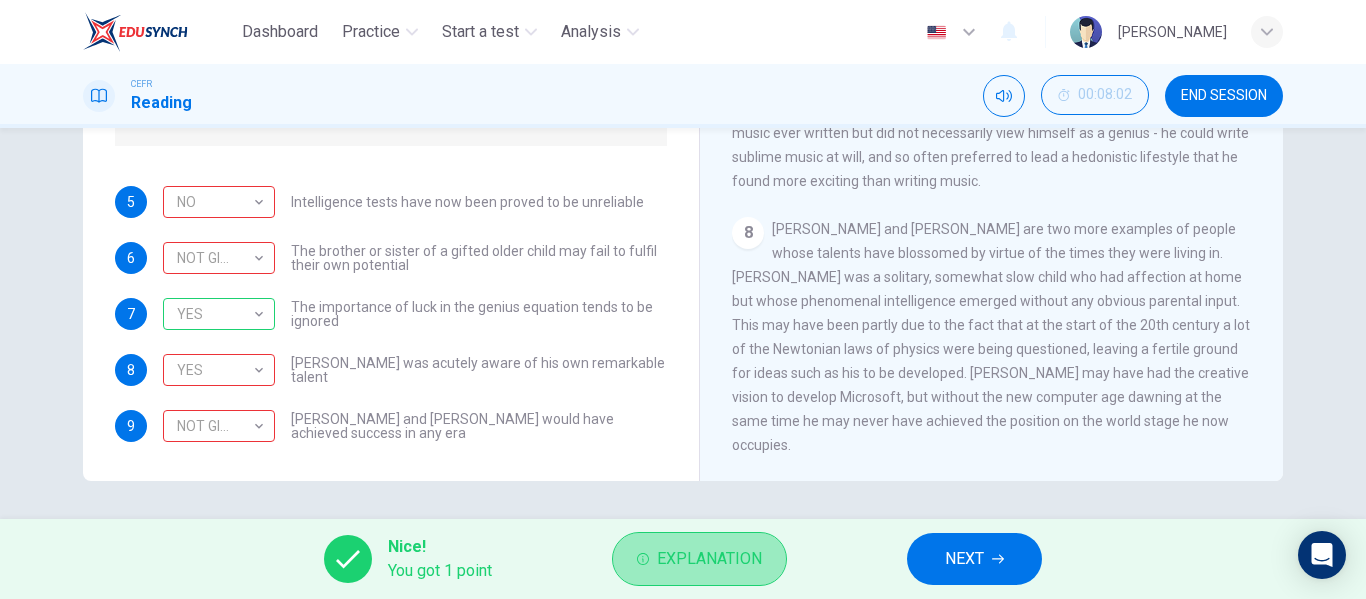 click on "Explanation" at bounding box center (699, 559) 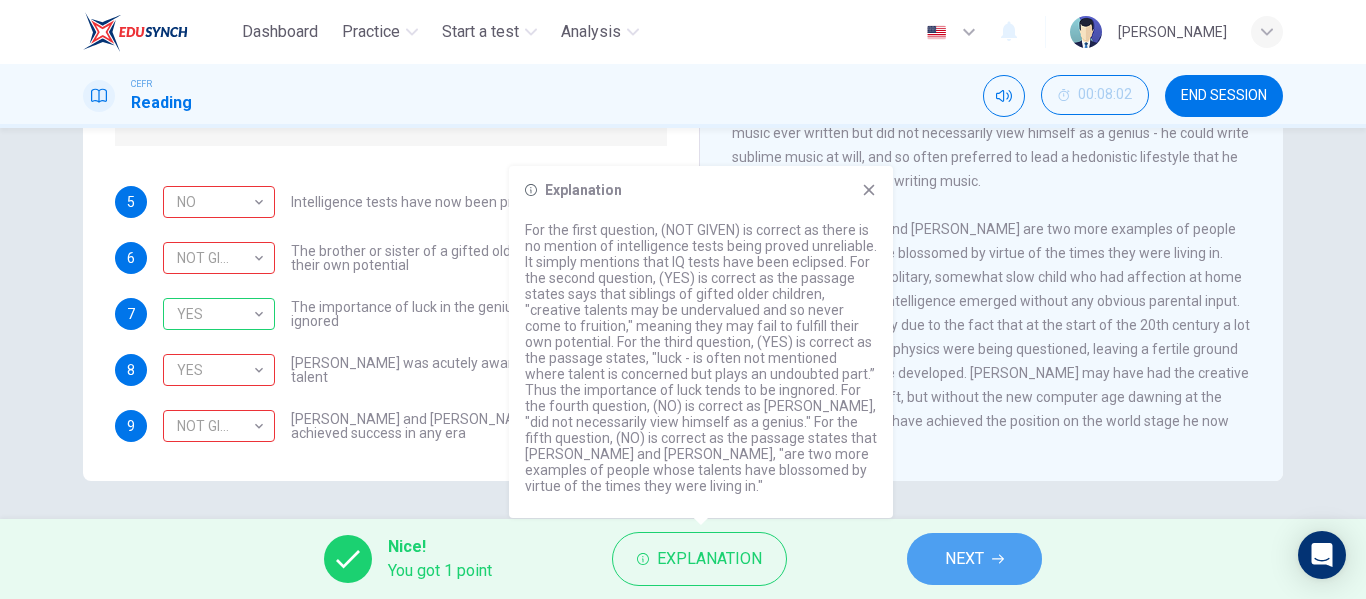 click on "NEXT" at bounding box center (964, 559) 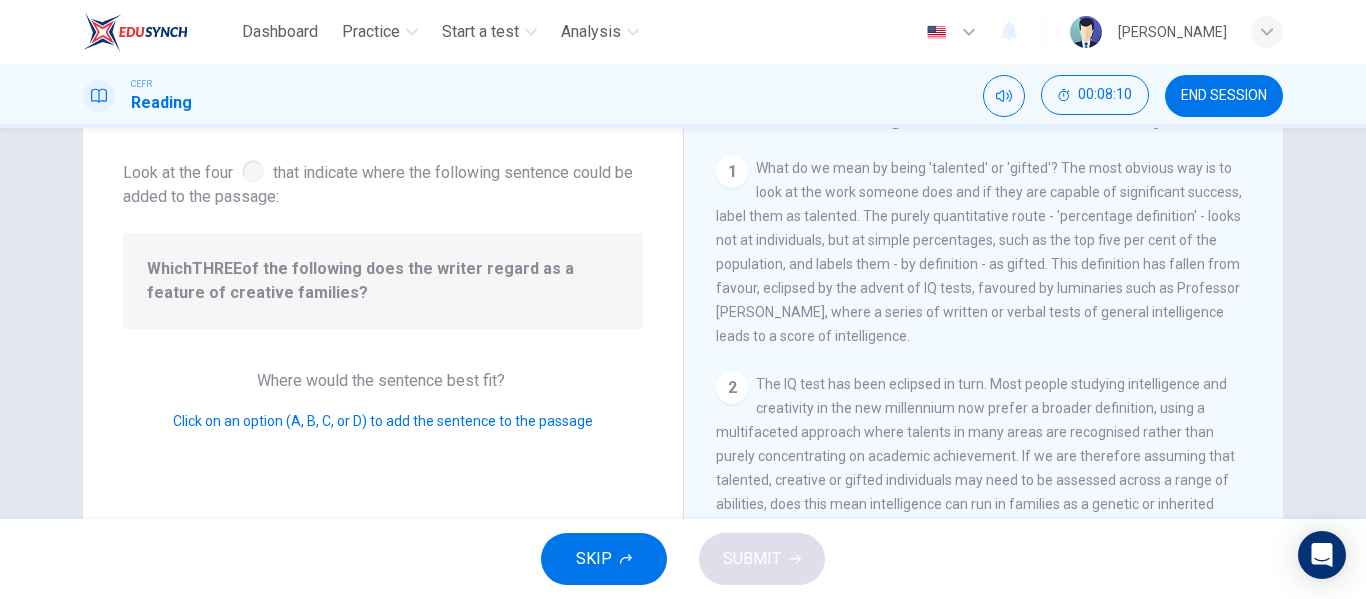 scroll, scrollTop: 0, scrollLeft: 0, axis: both 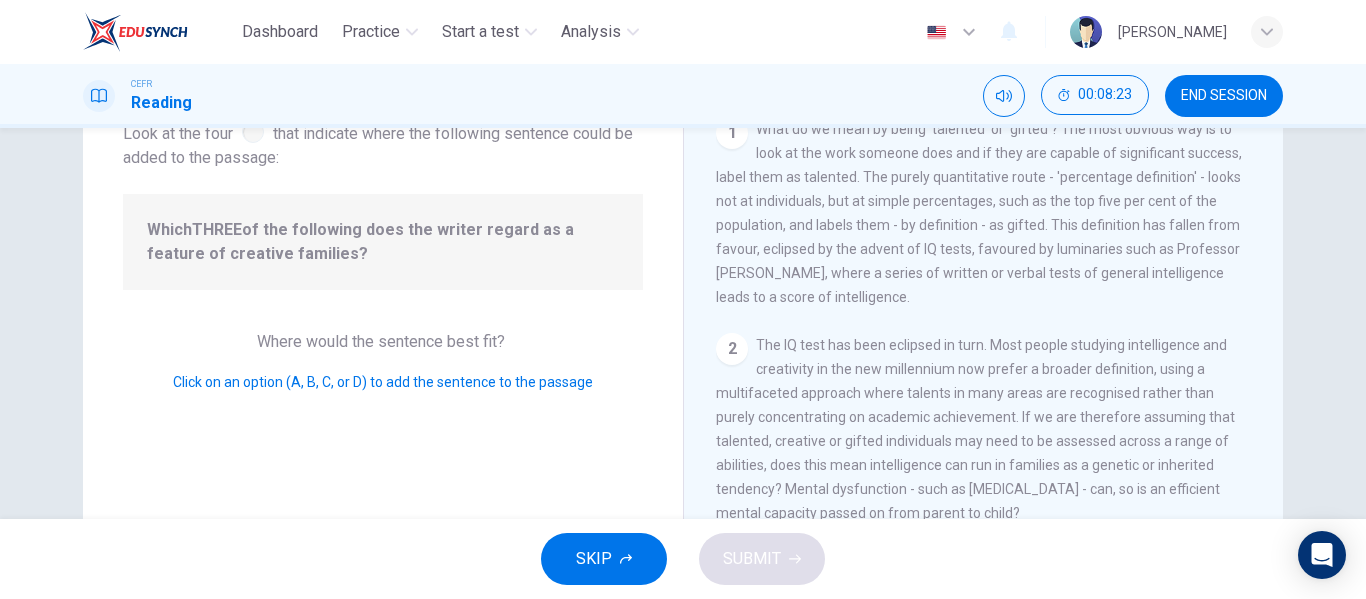 click on "1" at bounding box center [732, 133] 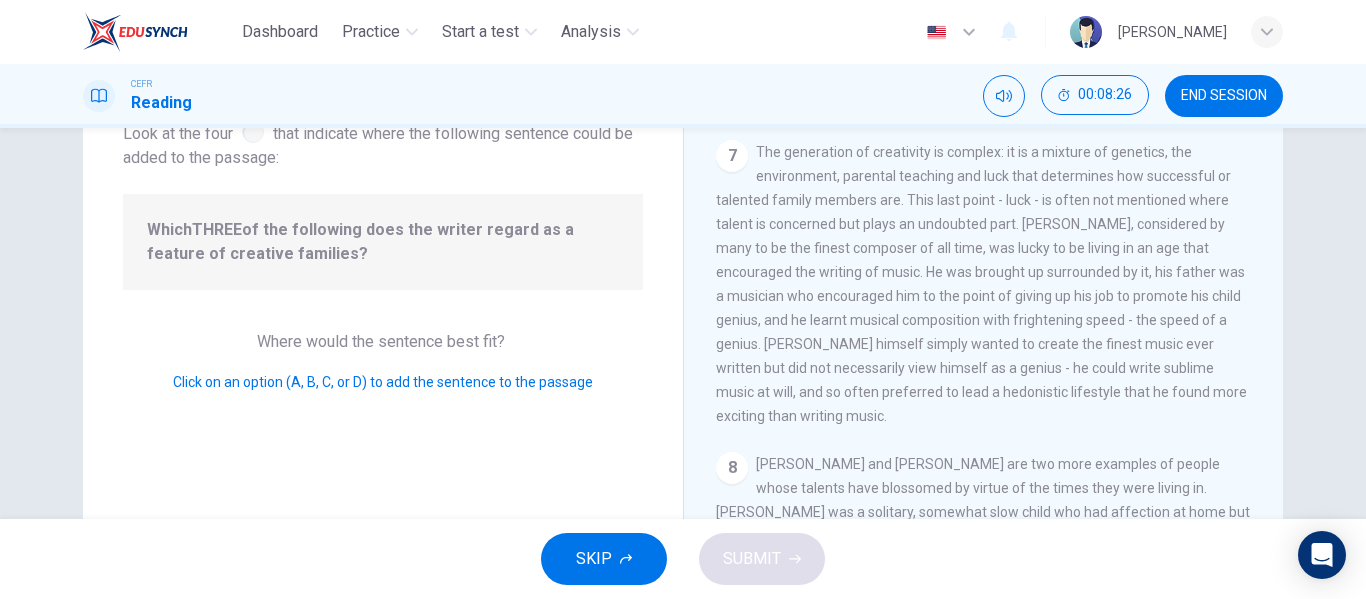 scroll, scrollTop: 1617, scrollLeft: 0, axis: vertical 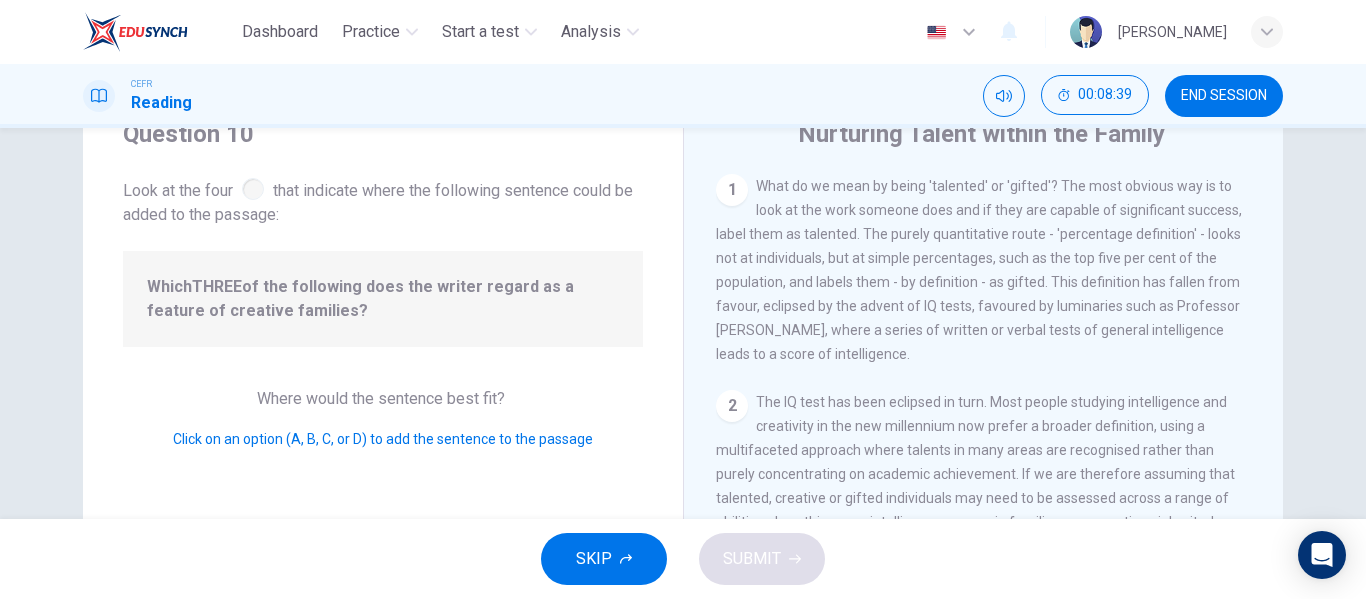 click on "Where would the sentence best fit?" at bounding box center (383, 398) 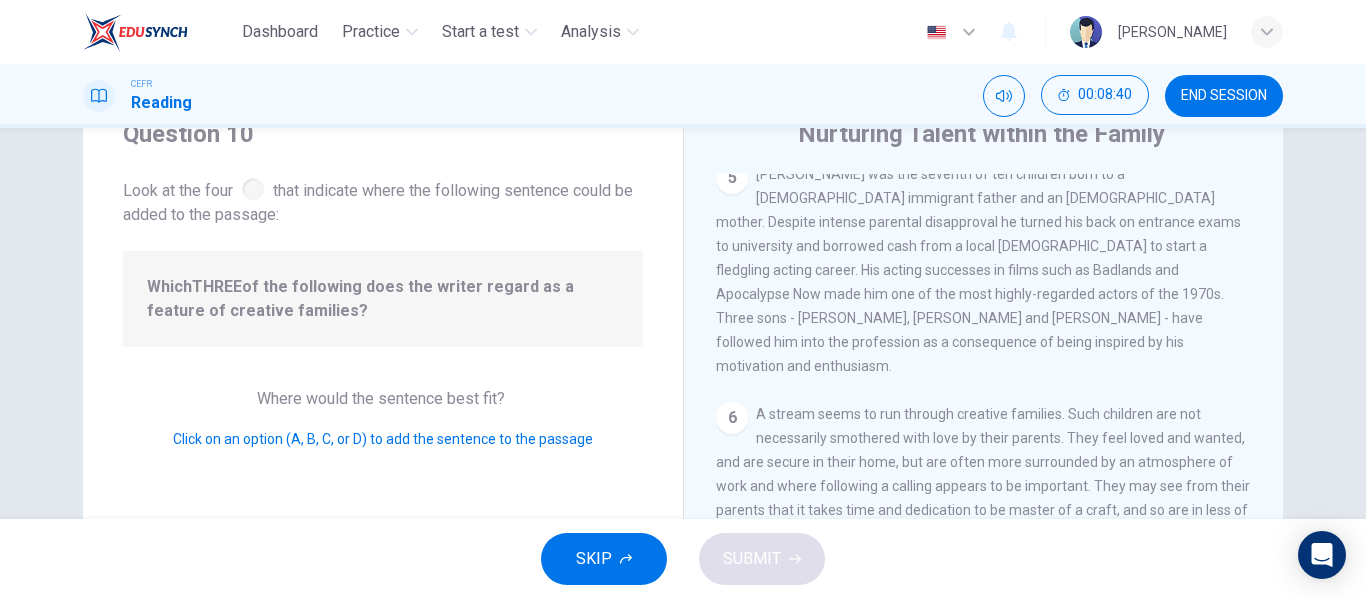 scroll, scrollTop: 1617, scrollLeft: 0, axis: vertical 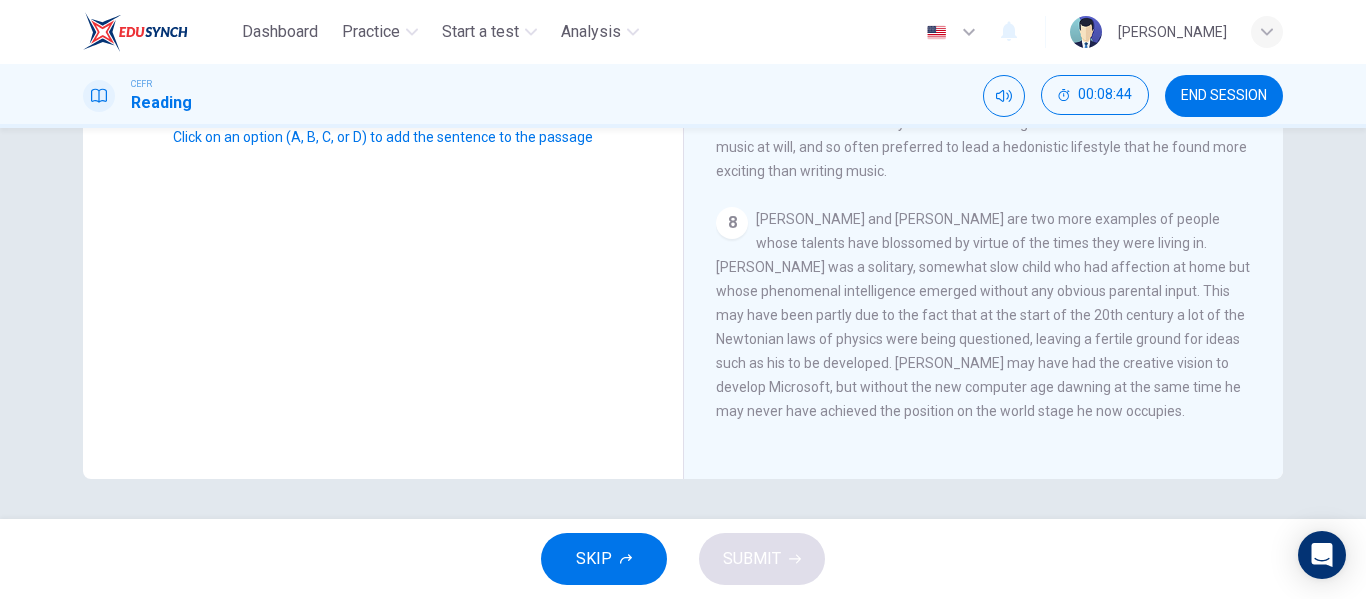click on "[PERSON_NAME] and [PERSON_NAME] are two more examples of people whose talents have blossomed by virtue of the times they were living in. [PERSON_NAME] was a solitary, somewhat slow child who had affection at home but whose phenomenal intelligence emerged without any obvious parental input. This may have been partly due to the fact that at the start of the 20th century a lot of the Newtonian laws of physics were being questioned, leaving a fertile ground for ideas such as his to be developed. [PERSON_NAME] may have had the creative vision to develop Microsoft, but without the new computer age dawning at the same time he may never have achieved the position on the world stage he now occupies." at bounding box center (983, 315) 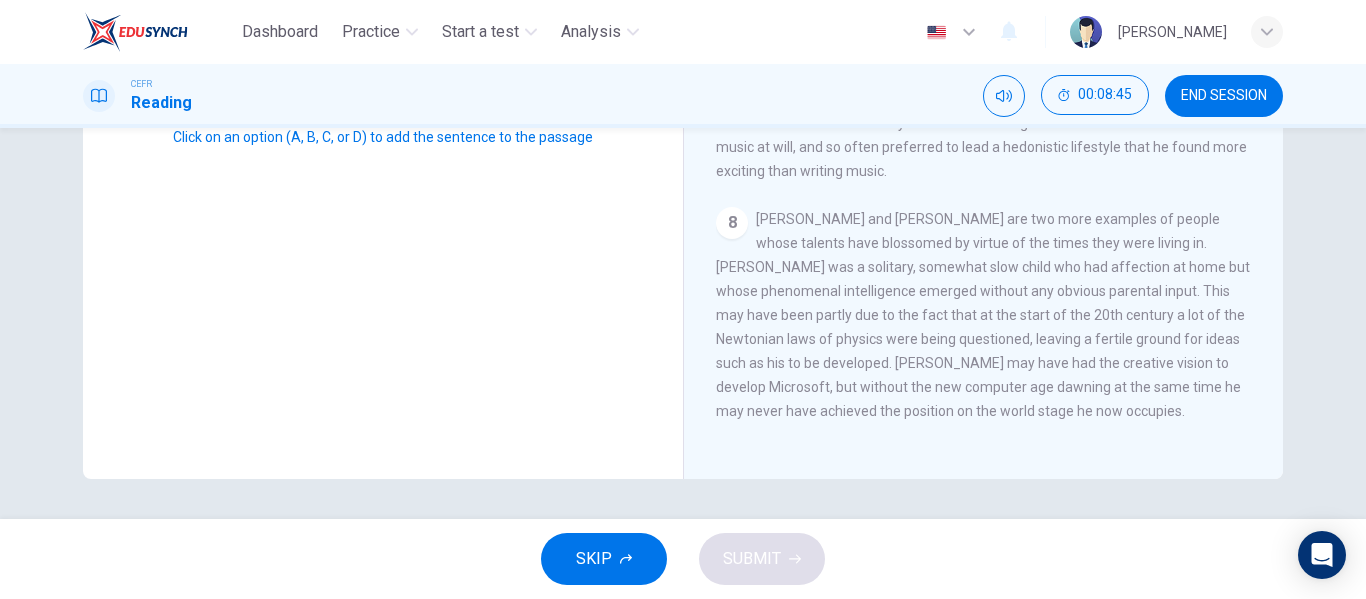 scroll, scrollTop: 0, scrollLeft: 0, axis: both 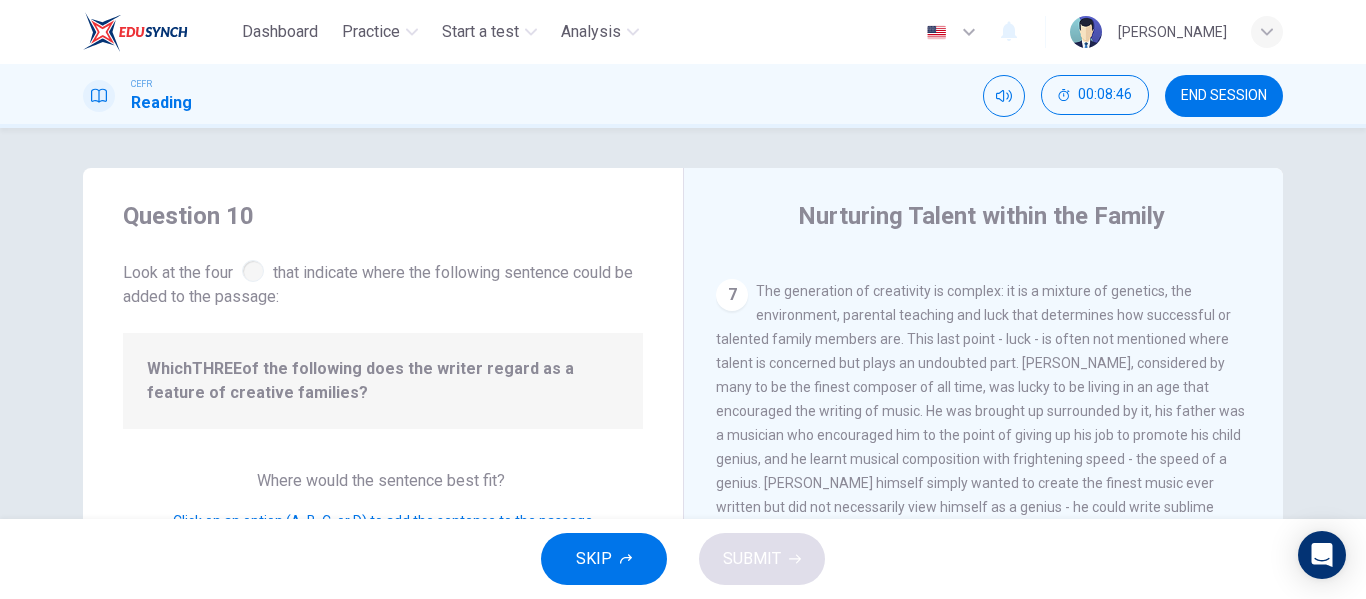 click on "7" at bounding box center (732, 295) 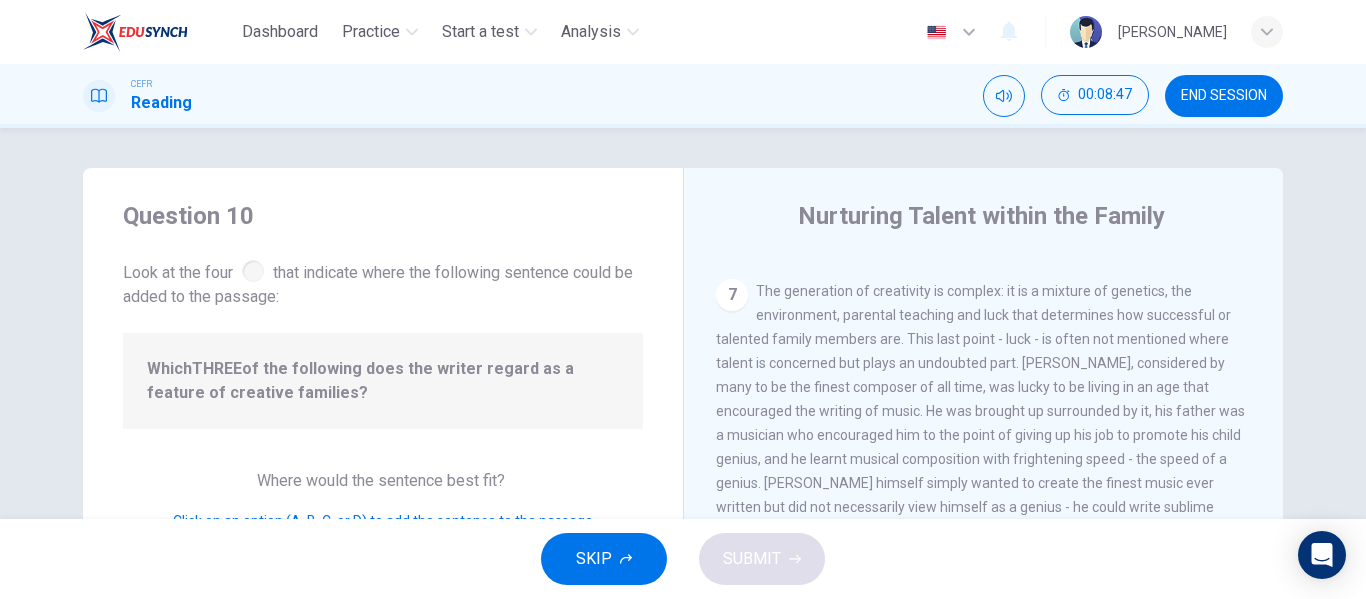 click on "Look at the four     that indicate where the following sentence could be added to the passage:" at bounding box center (383, 282) 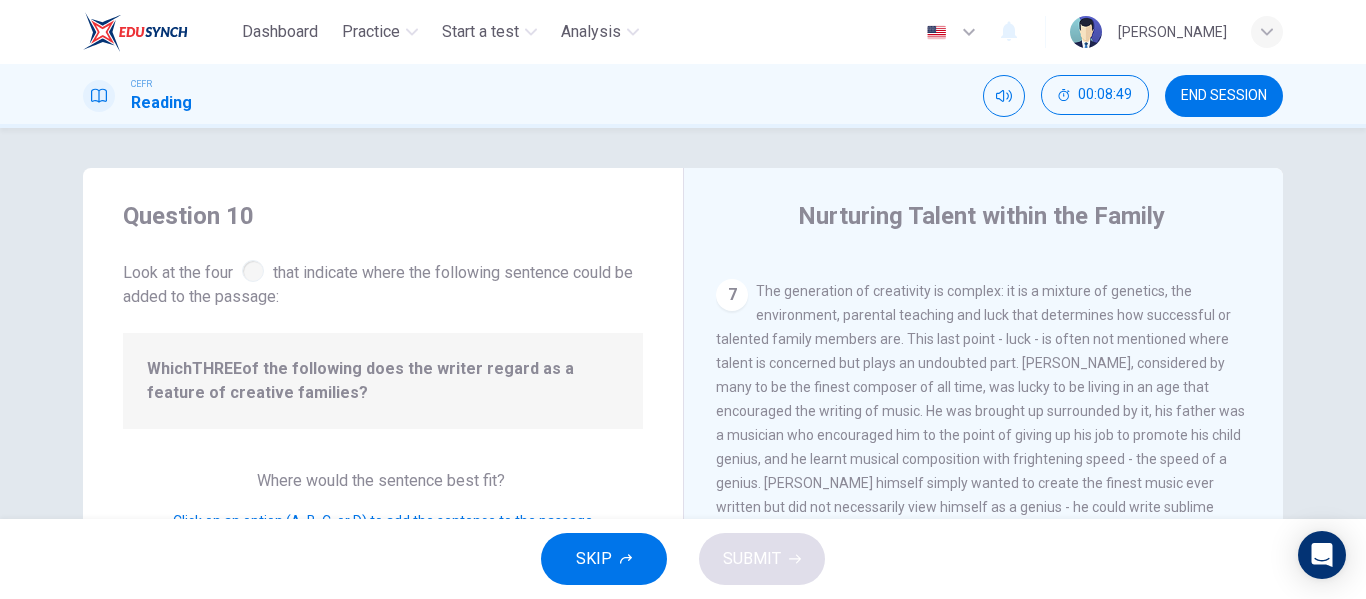 scroll, scrollTop: 118, scrollLeft: 0, axis: vertical 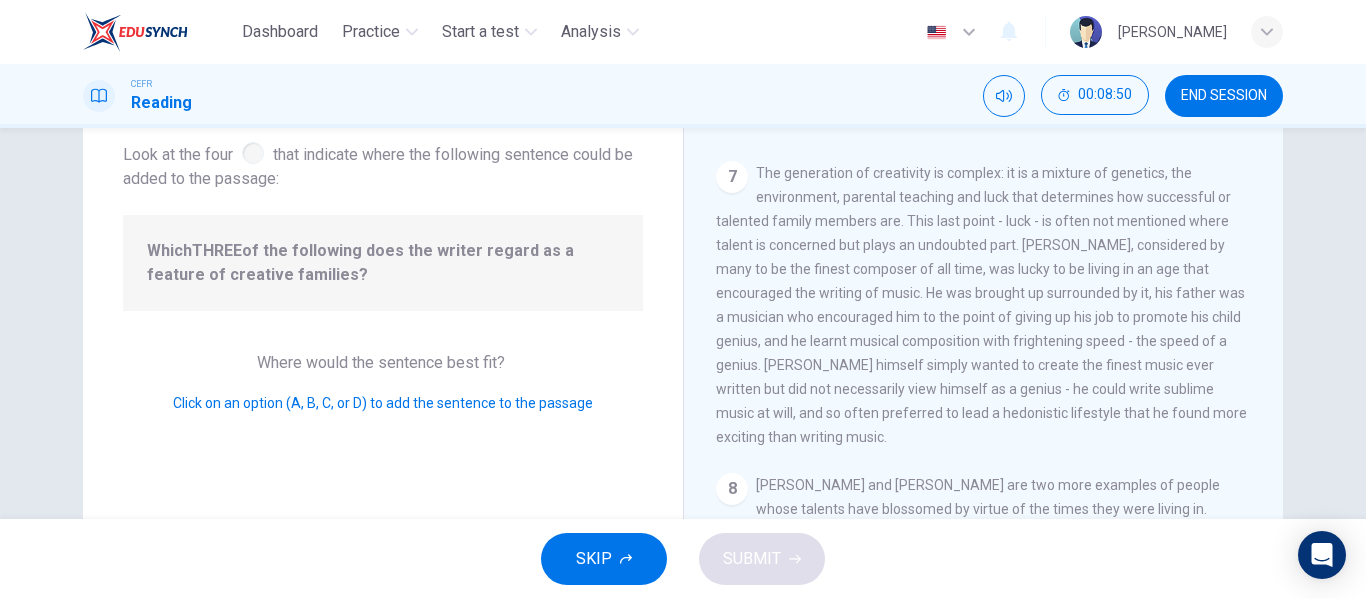 click on "Click on an option (A, B, C, or D) to add the sentence to the passage" at bounding box center [383, 403] 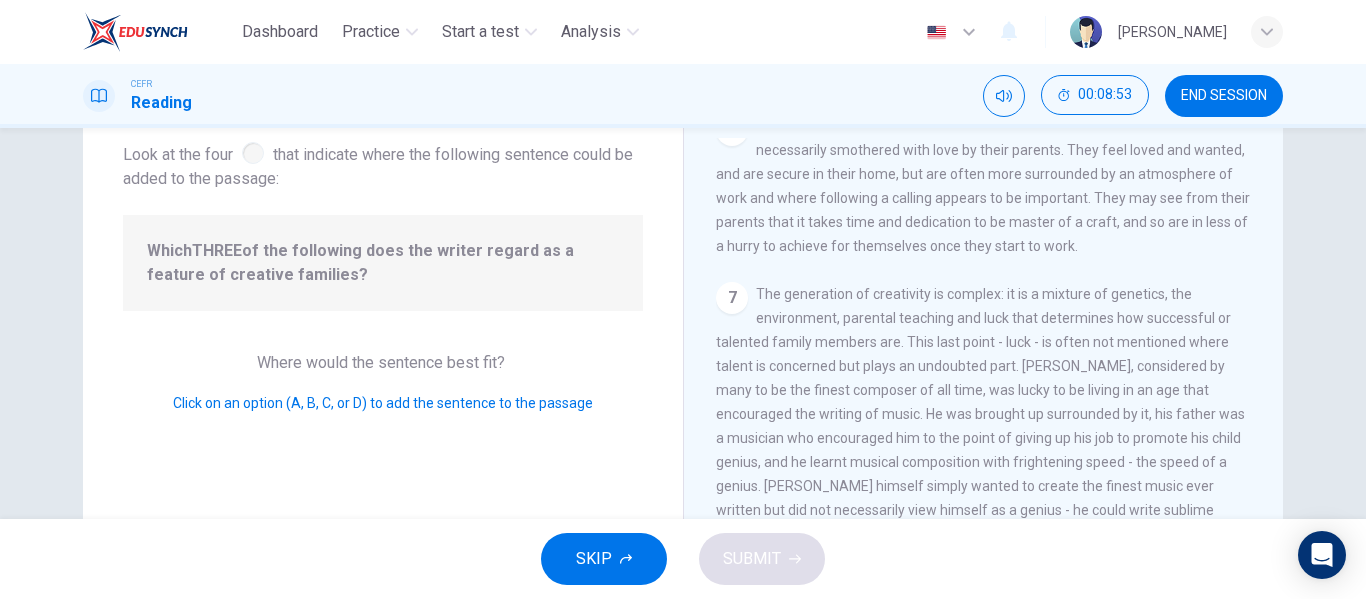 scroll, scrollTop: 1617, scrollLeft: 0, axis: vertical 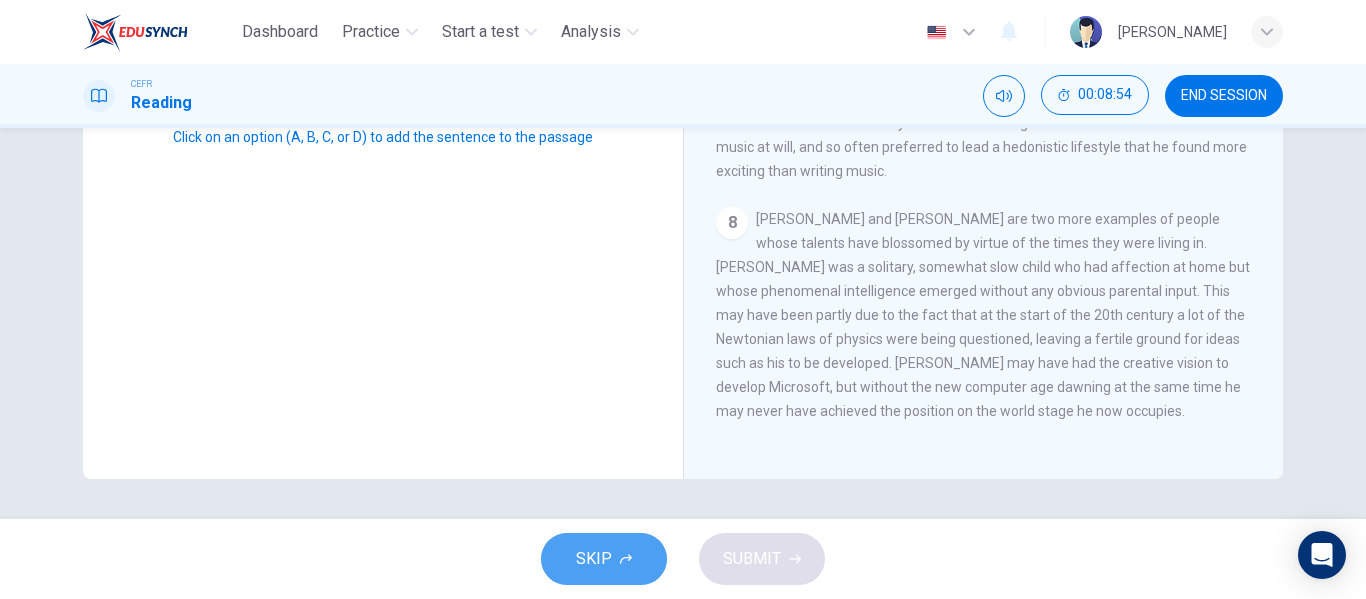 click on "SKIP" at bounding box center [604, 559] 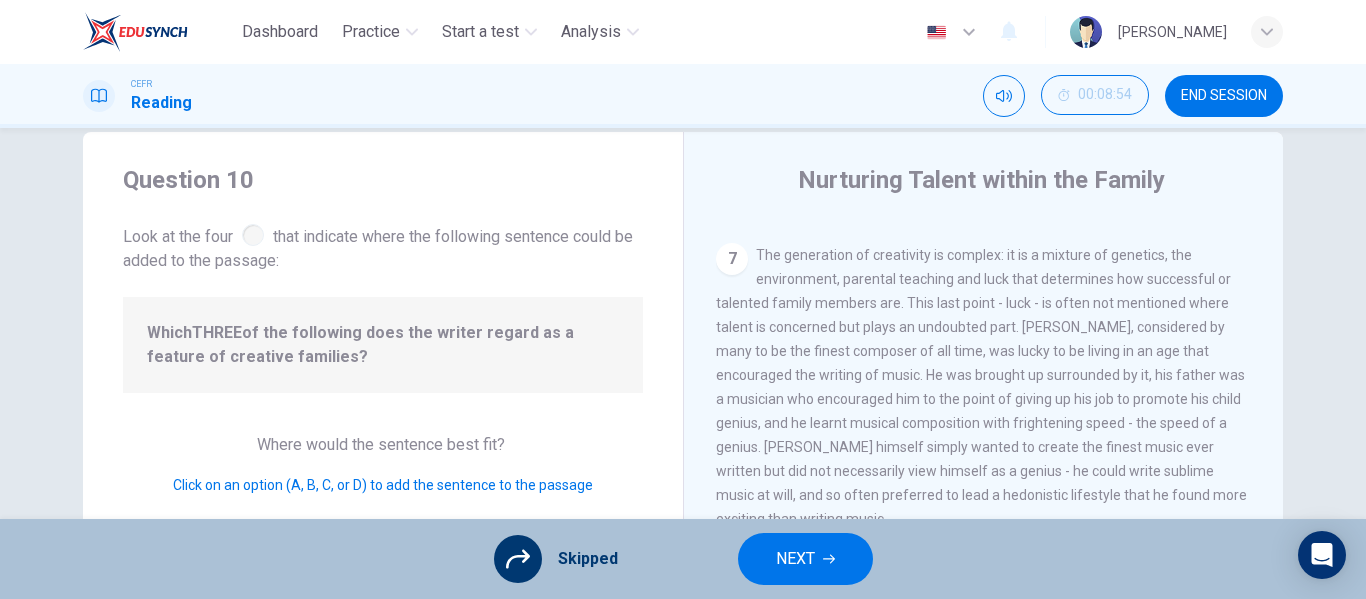 scroll, scrollTop: 31, scrollLeft: 0, axis: vertical 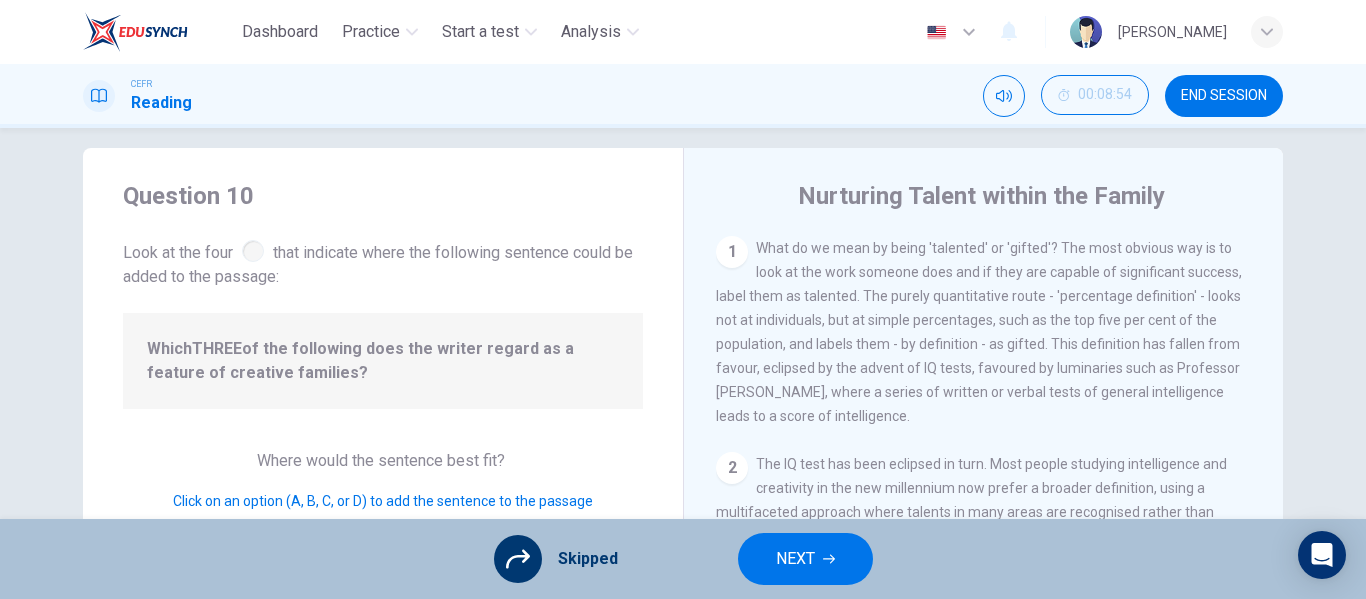 click 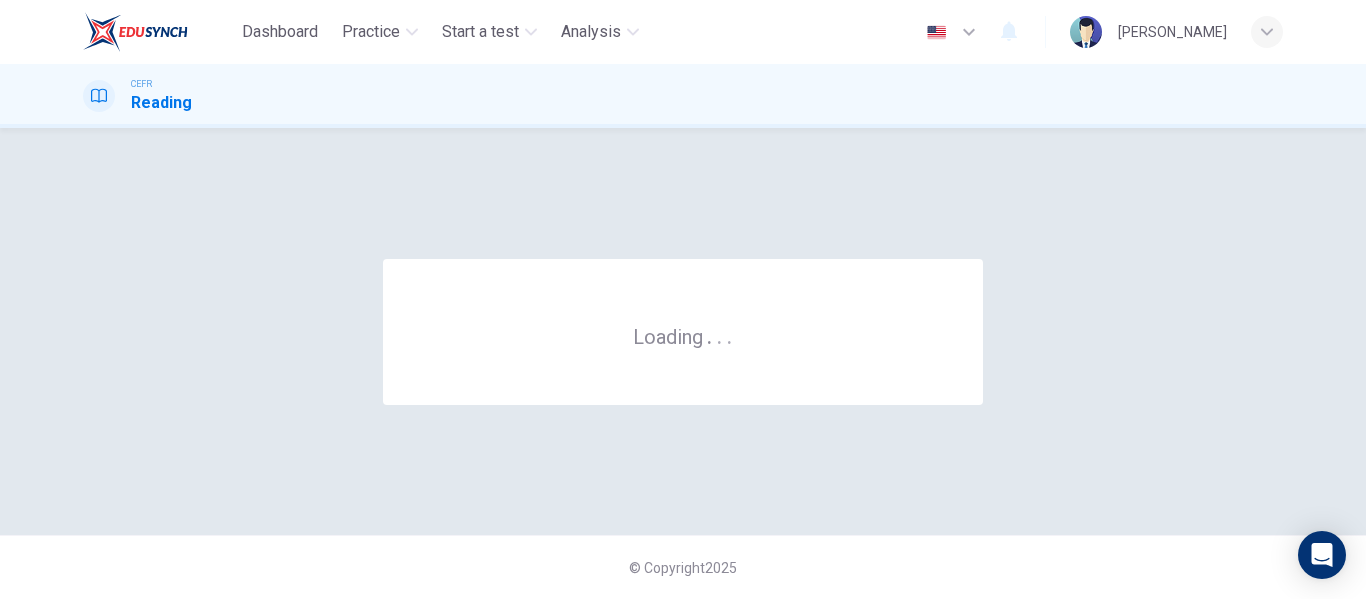 scroll, scrollTop: 0, scrollLeft: 0, axis: both 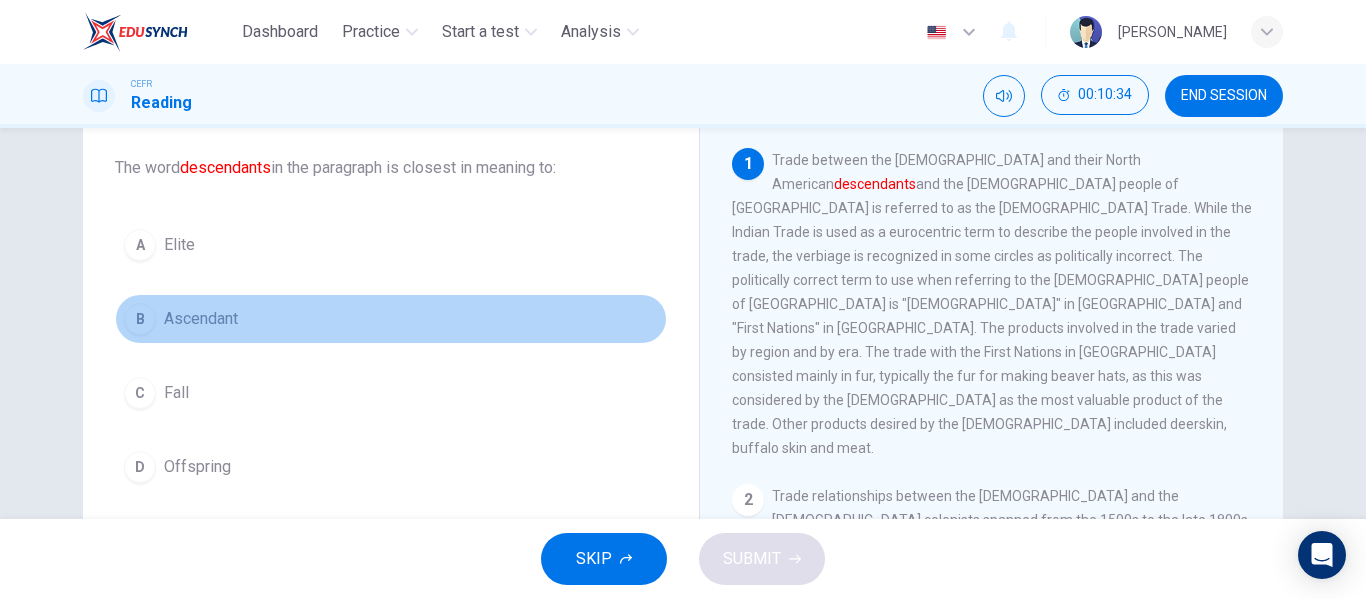 click on "B Ascendant" at bounding box center (391, 319) 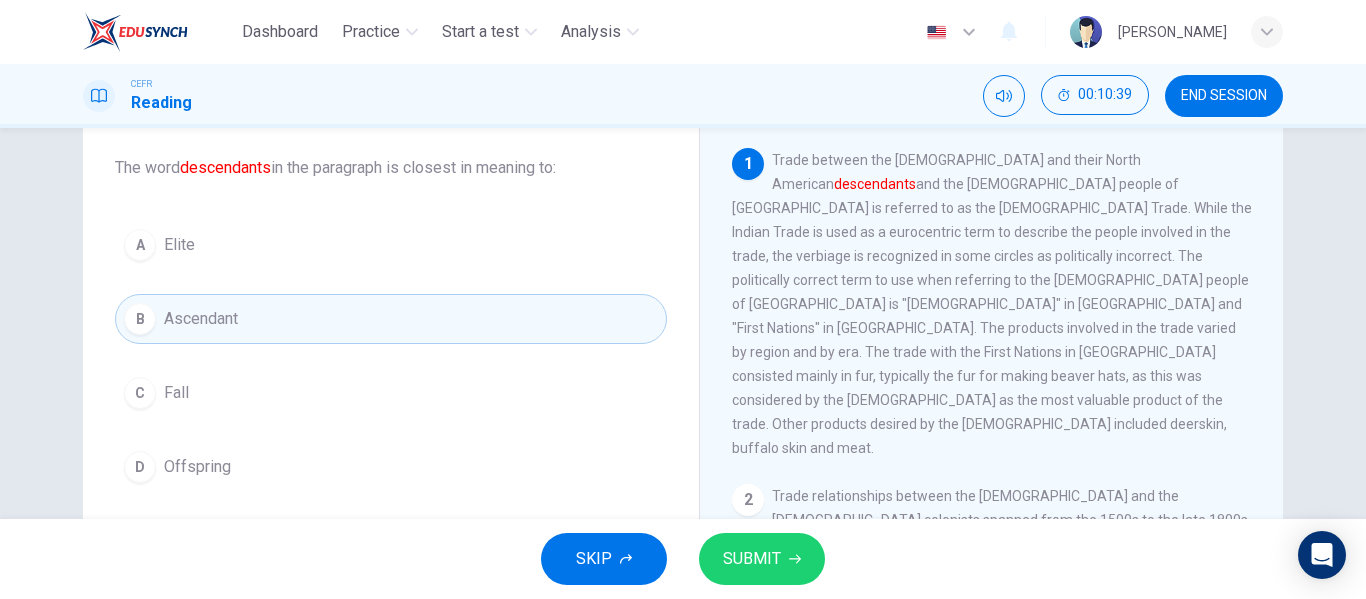 click on "SUBMIT" at bounding box center [752, 559] 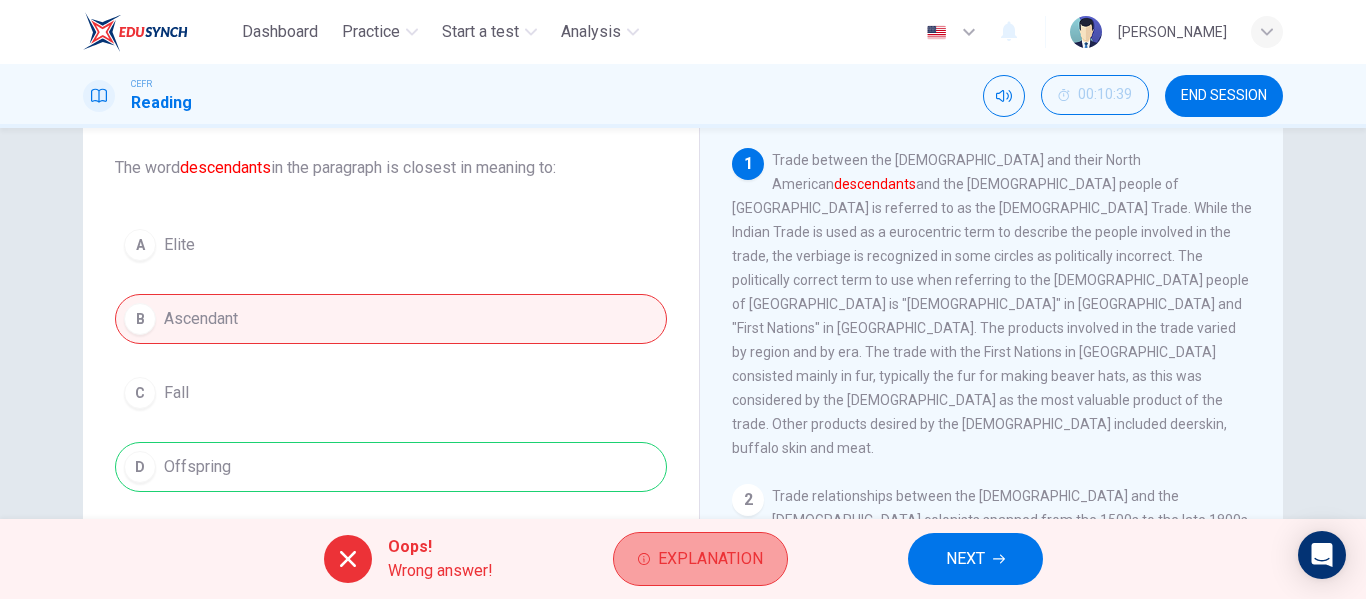 click on "Explanation" at bounding box center (700, 559) 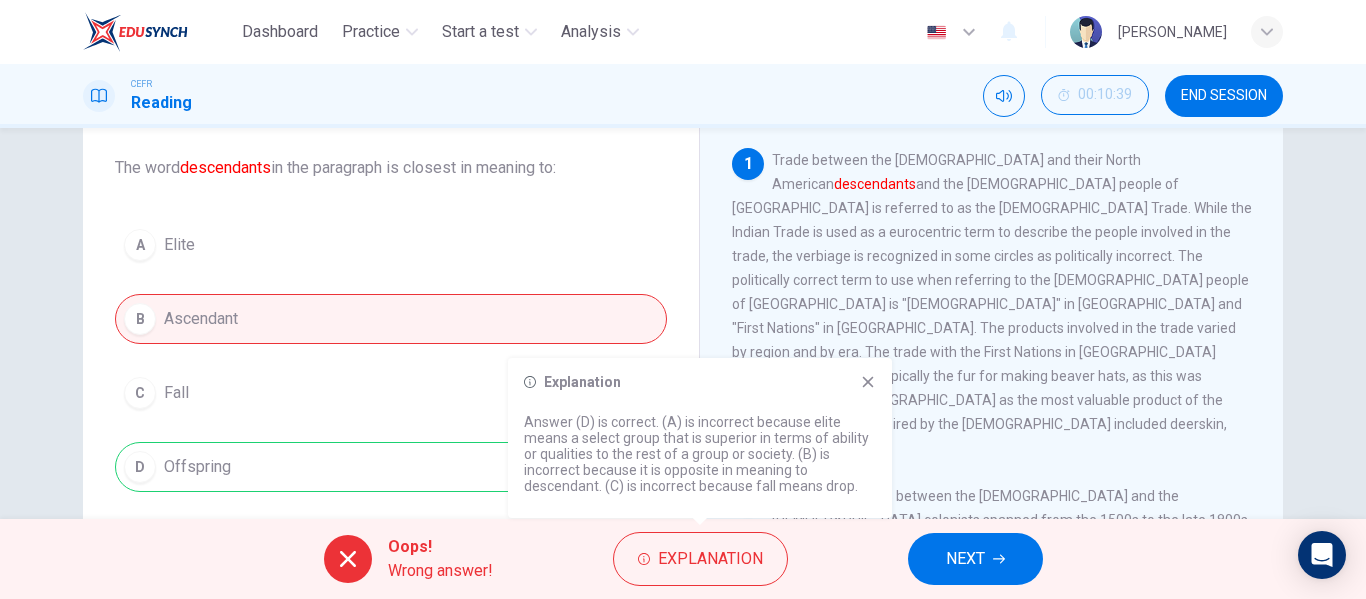click 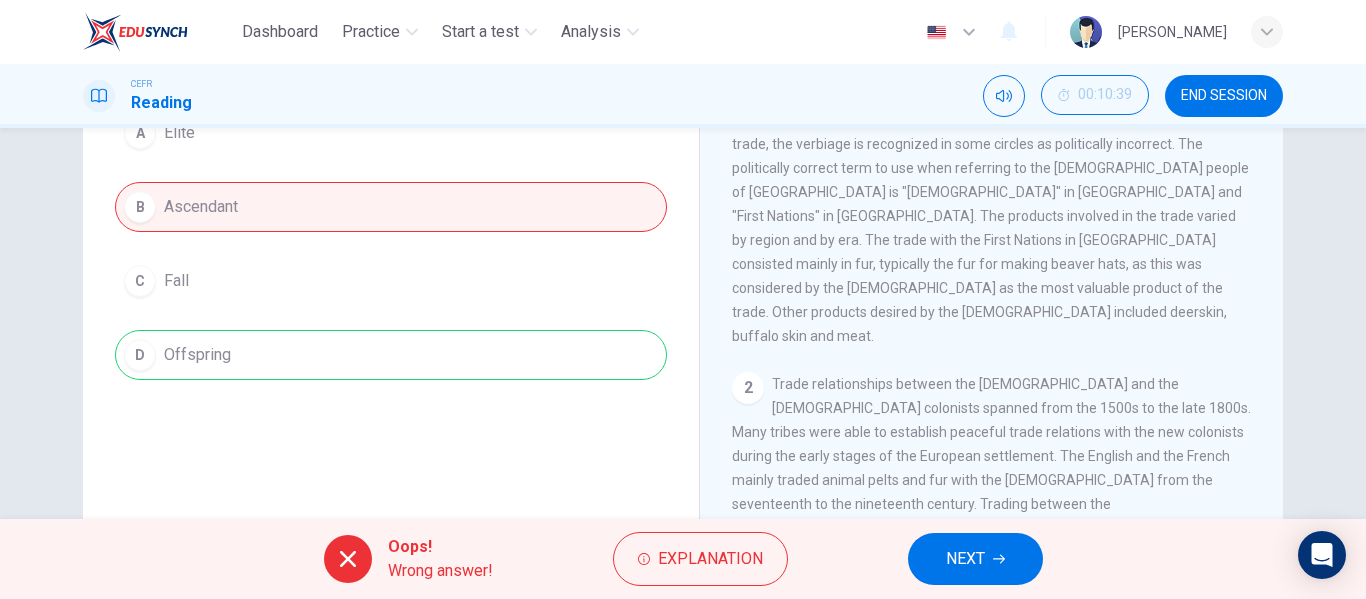 scroll, scrollTop: 219, scrollLeft: 0, axis: vertical 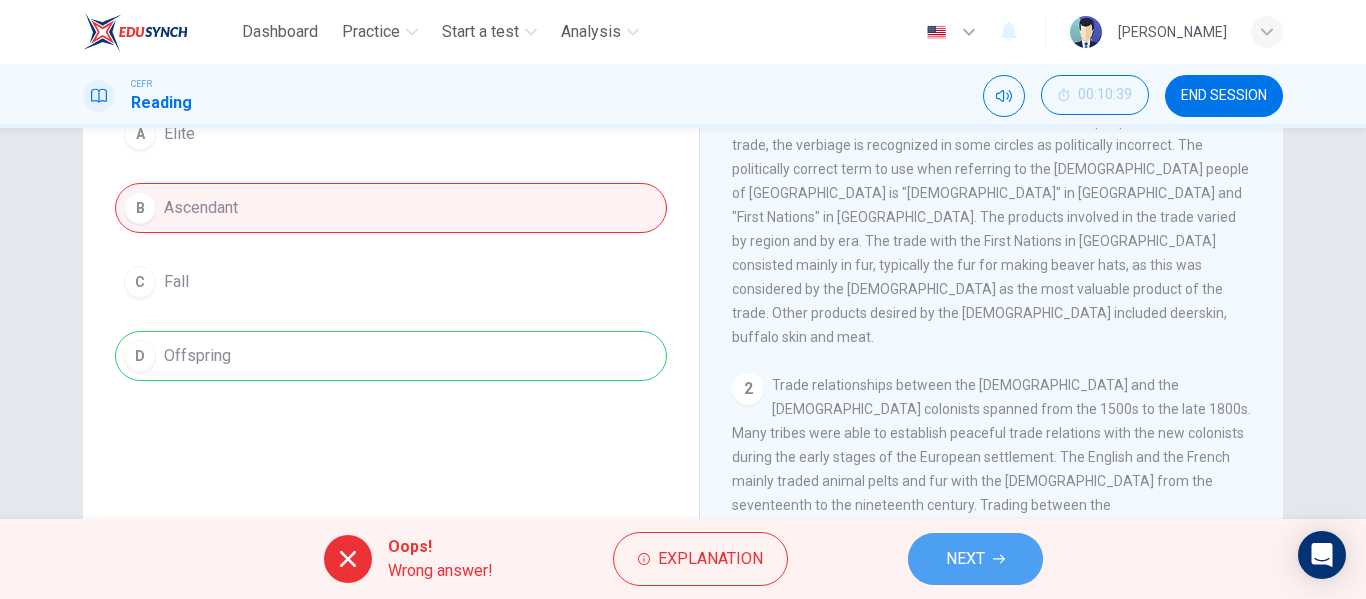 click 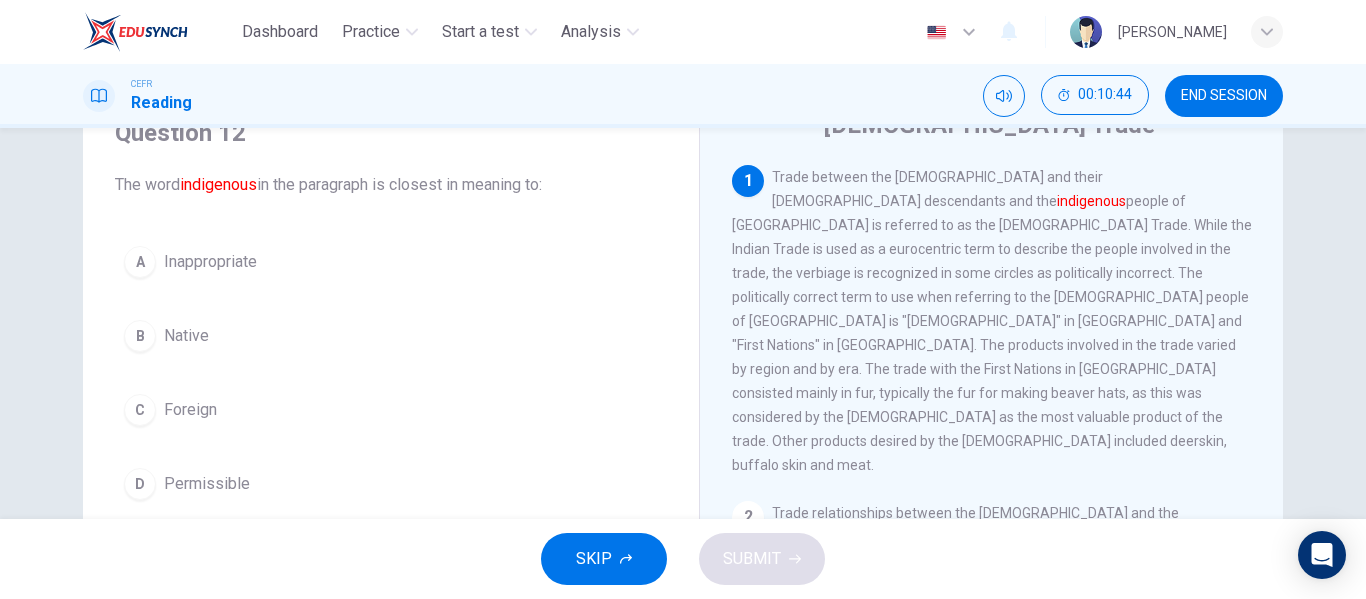 scroll, scrollTop: 90, scrollLeft: 0, axis: vertical 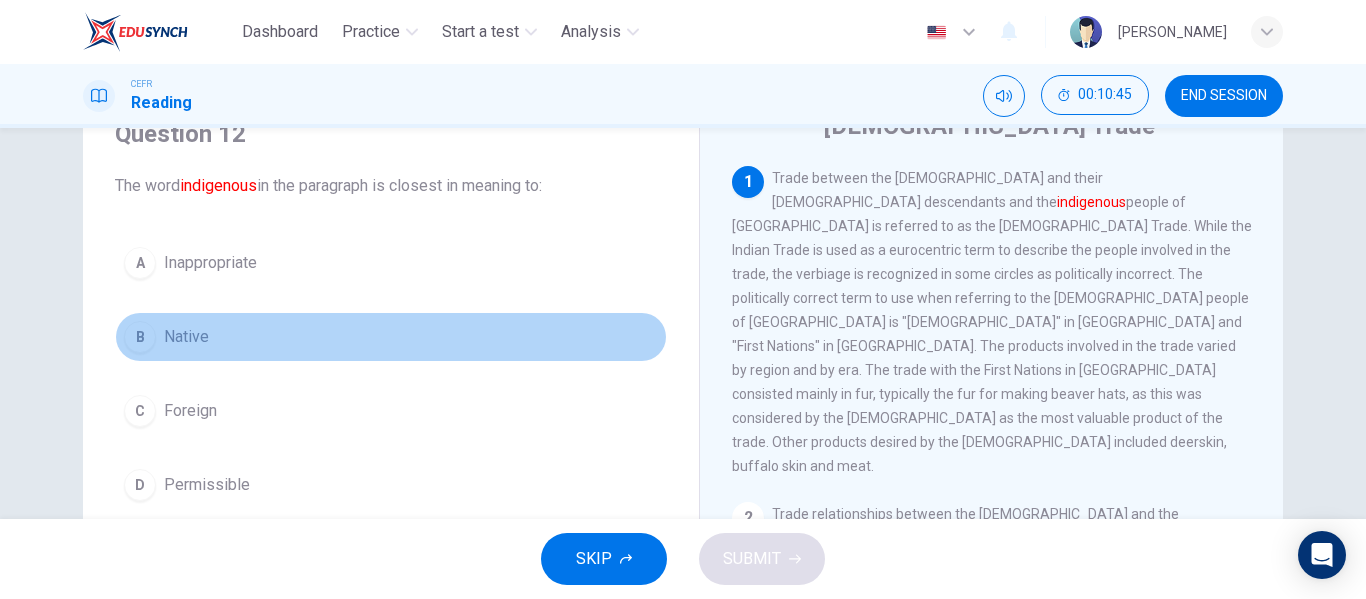 click on "Native" at bounding box center (186, 337) 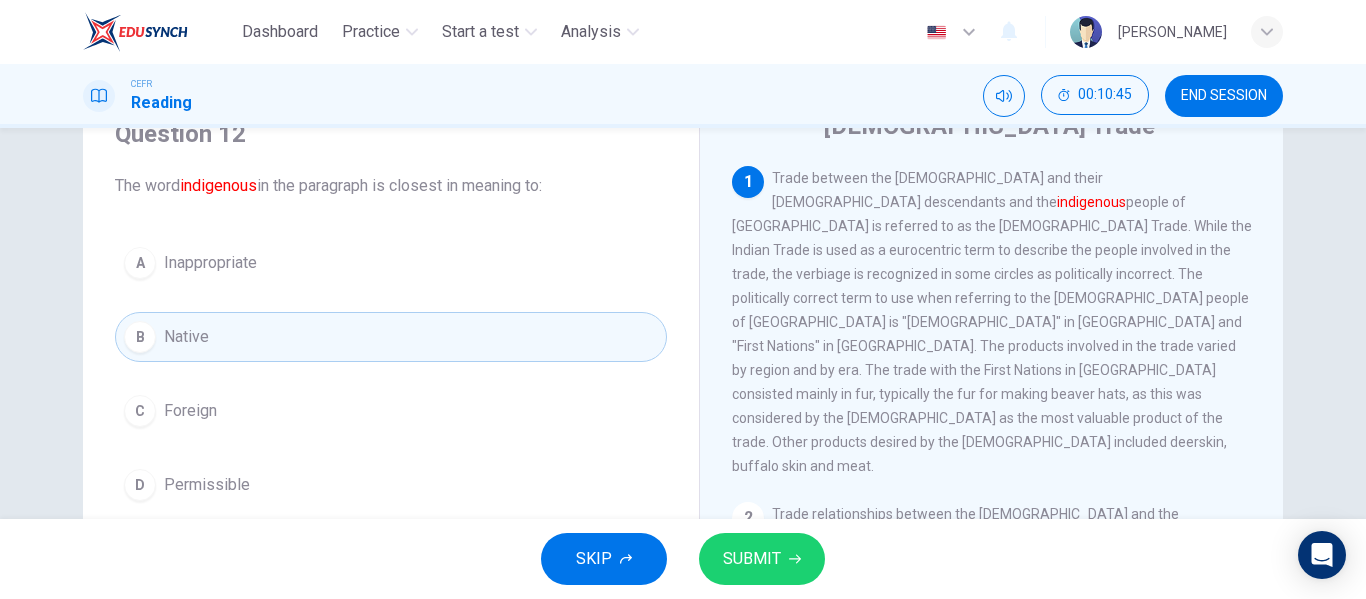 click on "SUBMIT" at bounding box center (752, 559) 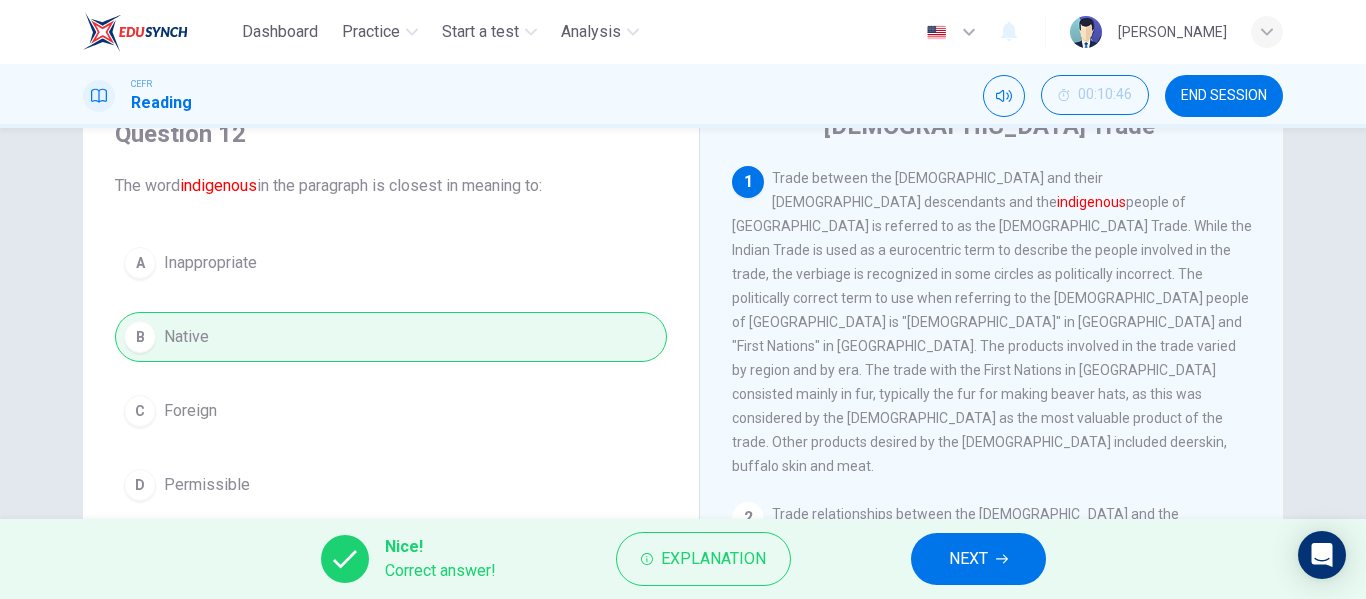 click on "NEXT" at bounding box center (968, 559) 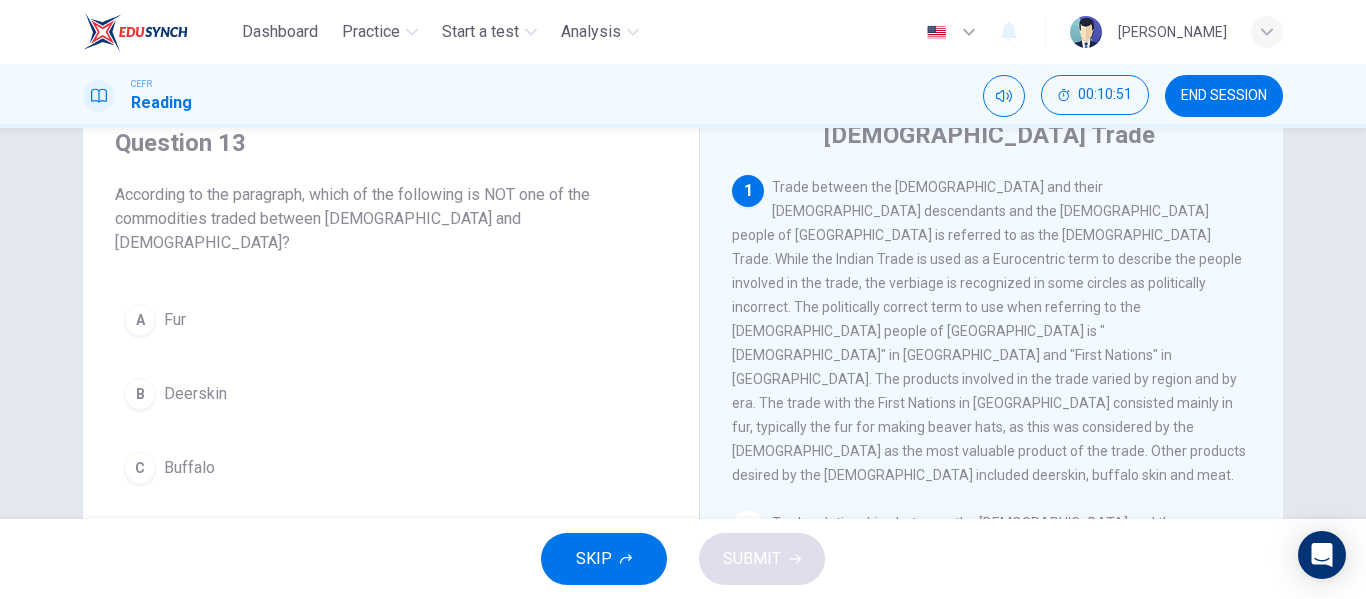 scroll, scrollTop: 82, scrollLeft: 0, axis: vertical 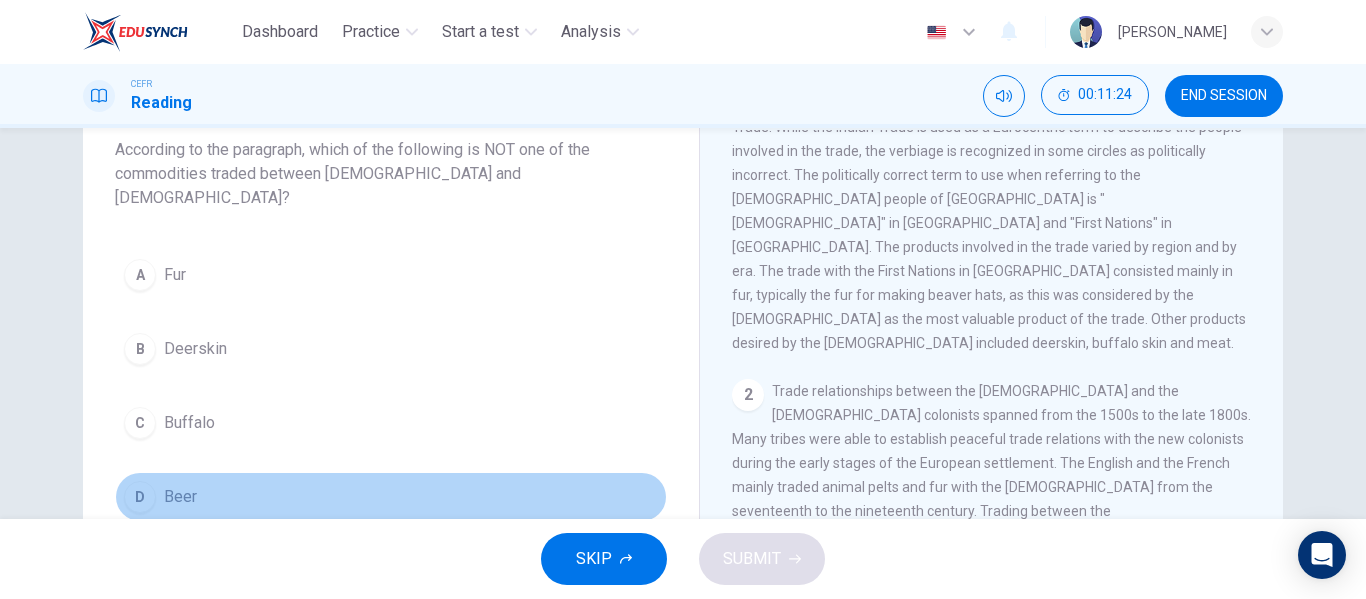 click on "D Beer" at bounding box center [391, 497] 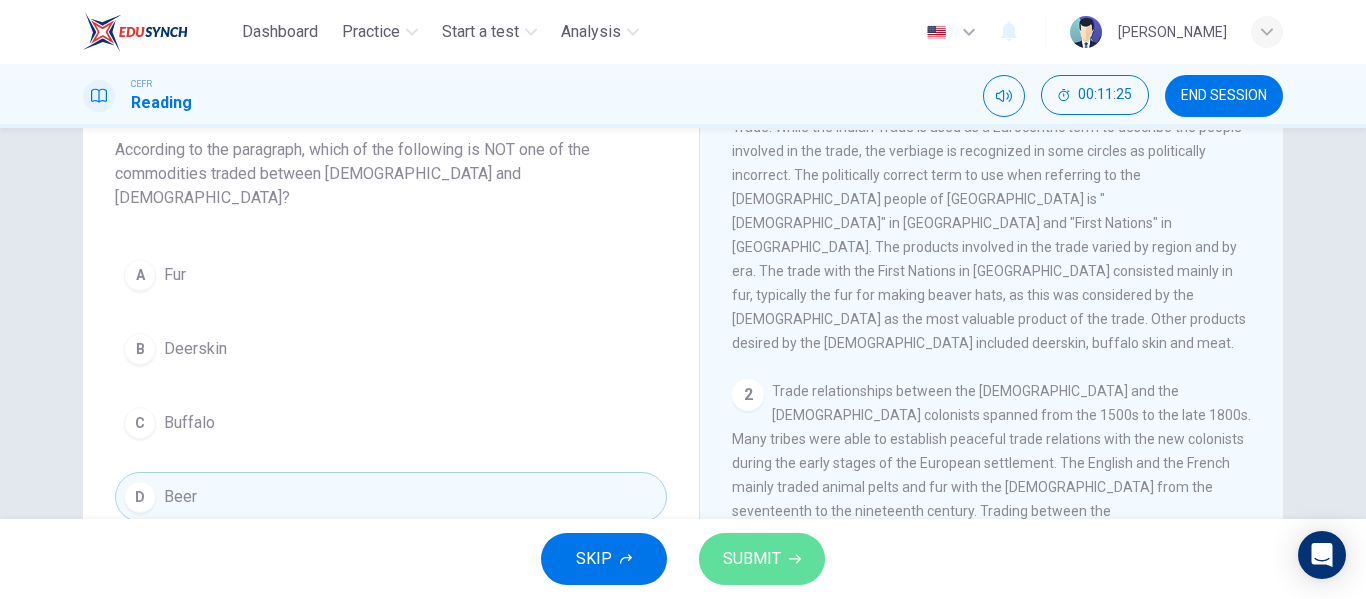 click on "SUBMIT" at bounding box center (762, 559) 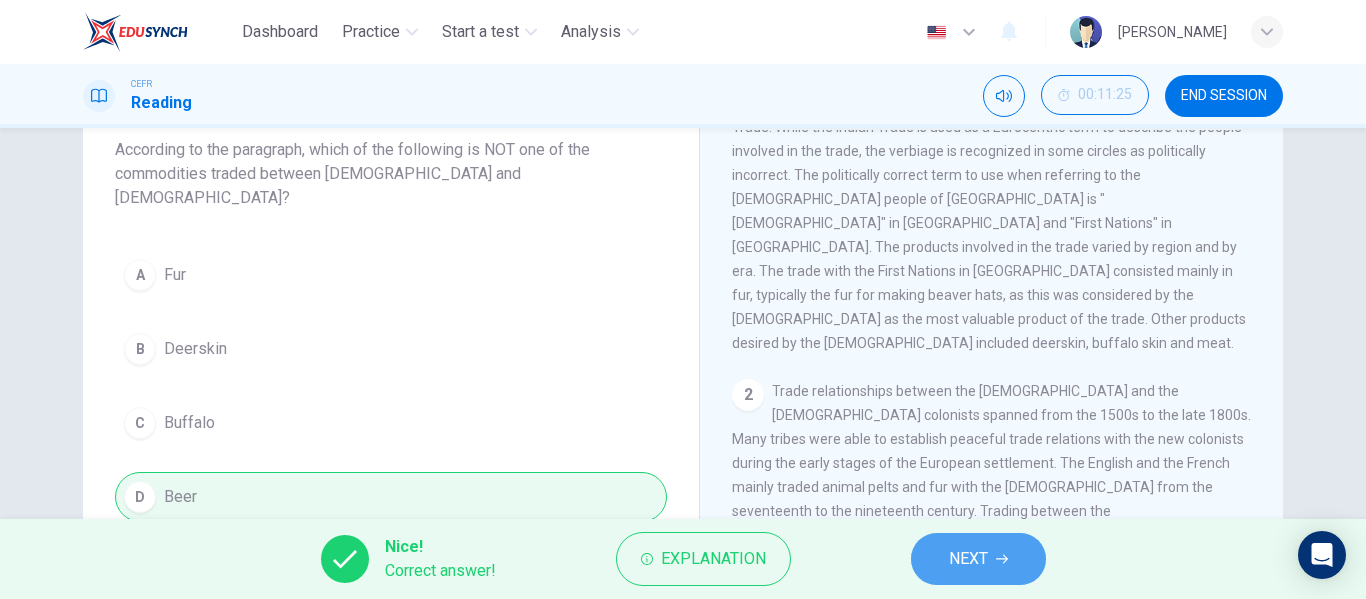 click on "NEXT" at bounding box center (978, 559) 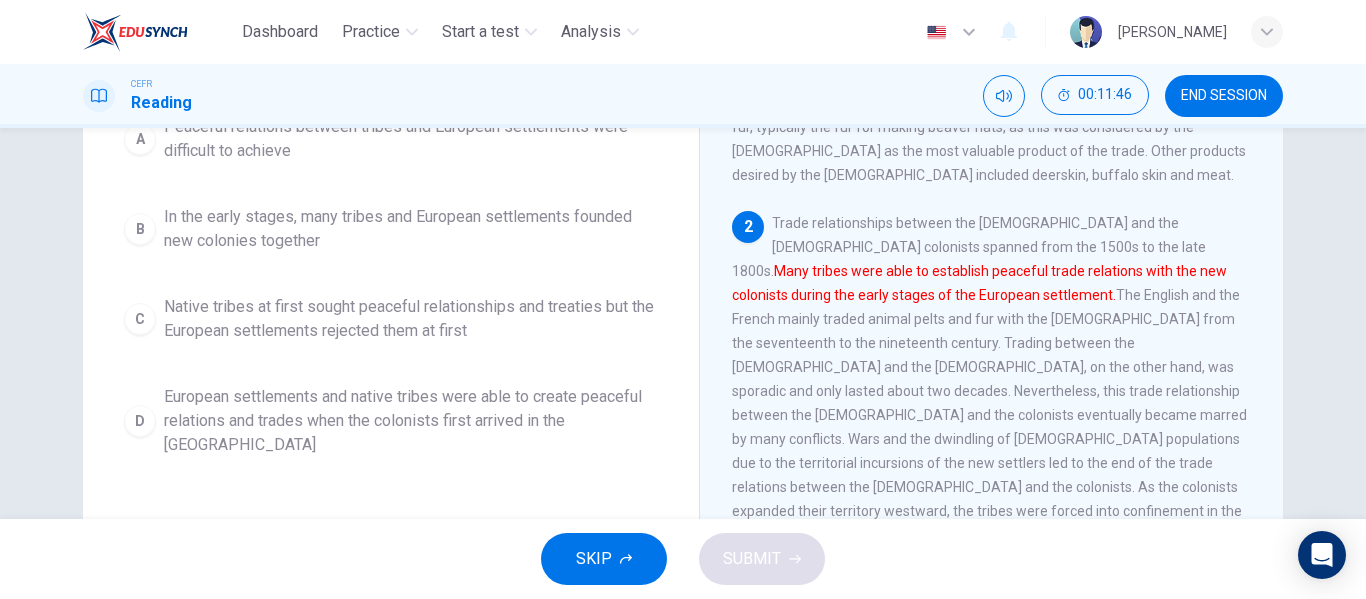 scroll, scrollTop: 293, scrollLeft: 0, axis: vertical 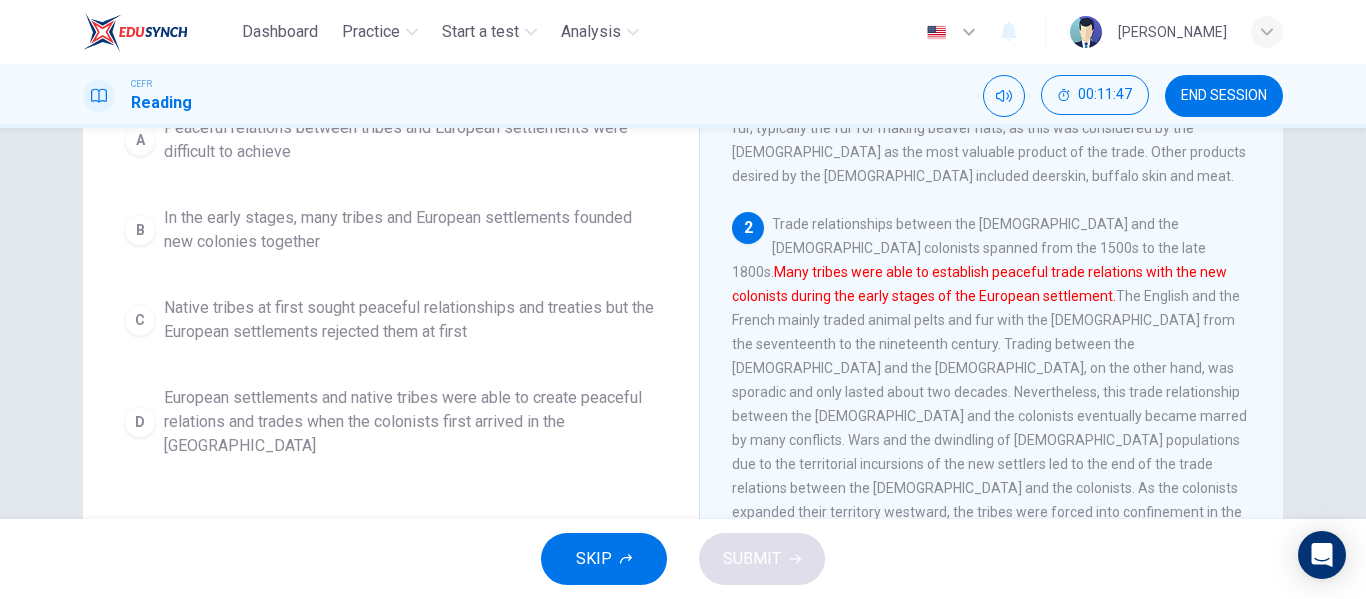 click on "European settlements and native tribes were able to create peaceful relations and trades when the colonists first arrived in the [GEOGRAPHIC_DATA]" at bounding box center [411, 422] 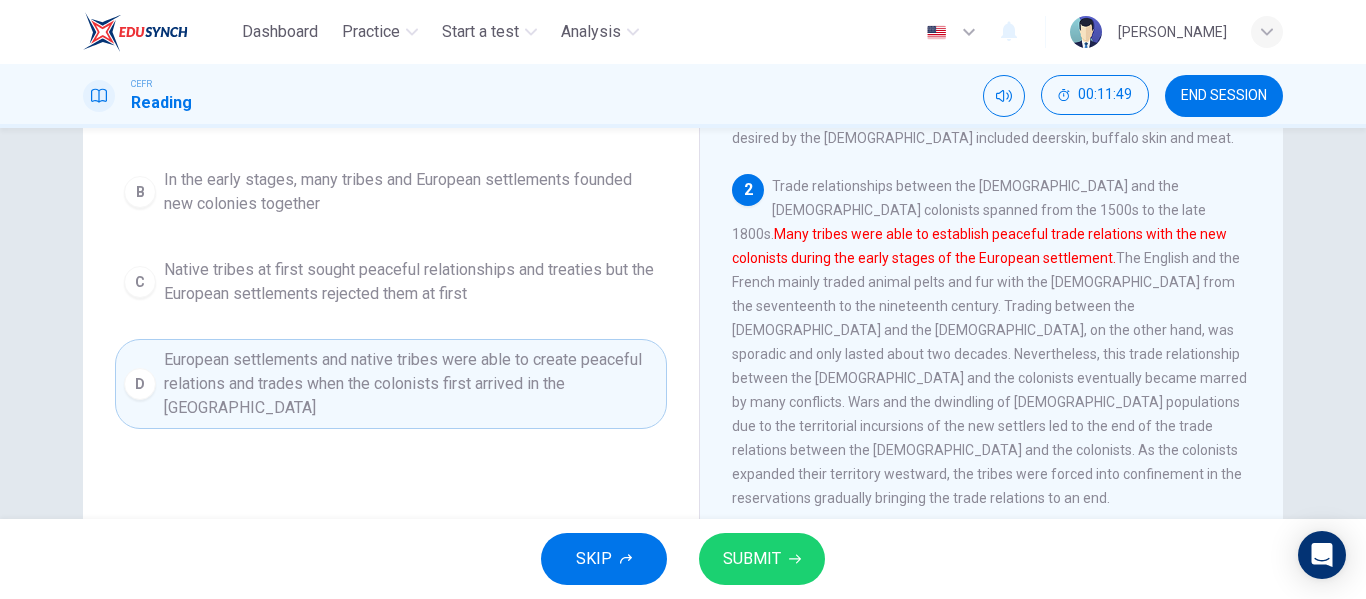 scroll, scrollTop: 346, scrollLeft: 0, axis: vertical 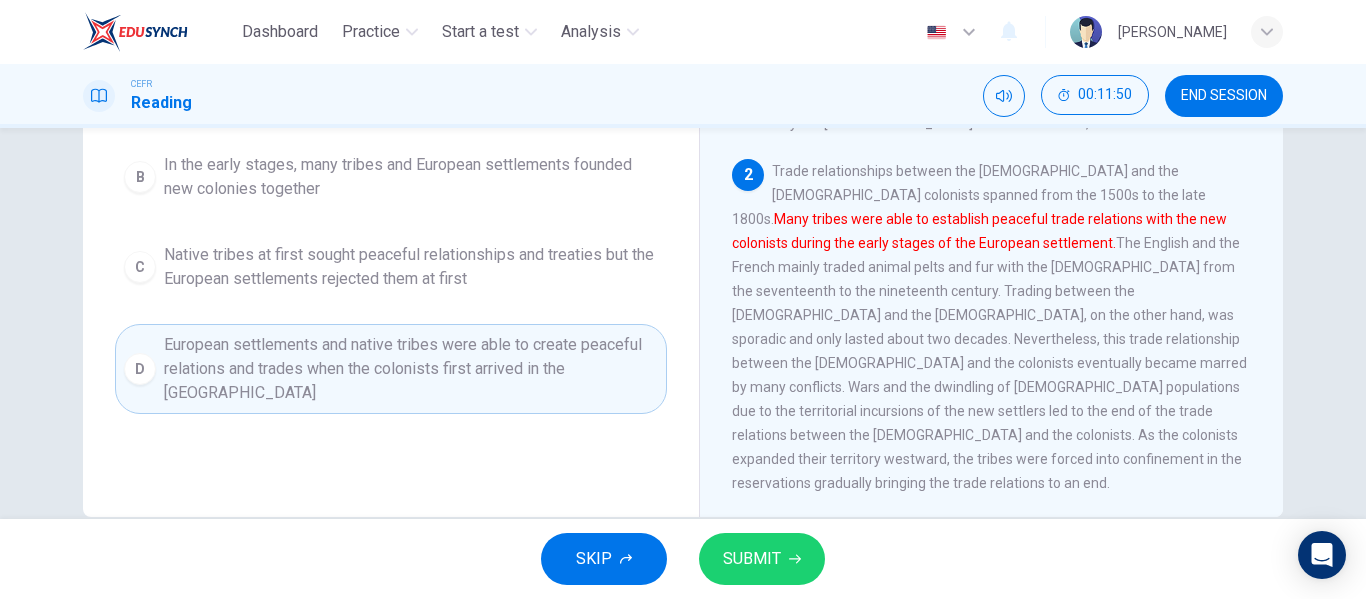 click on "SUBMIT" at bounding box center [752, 559] 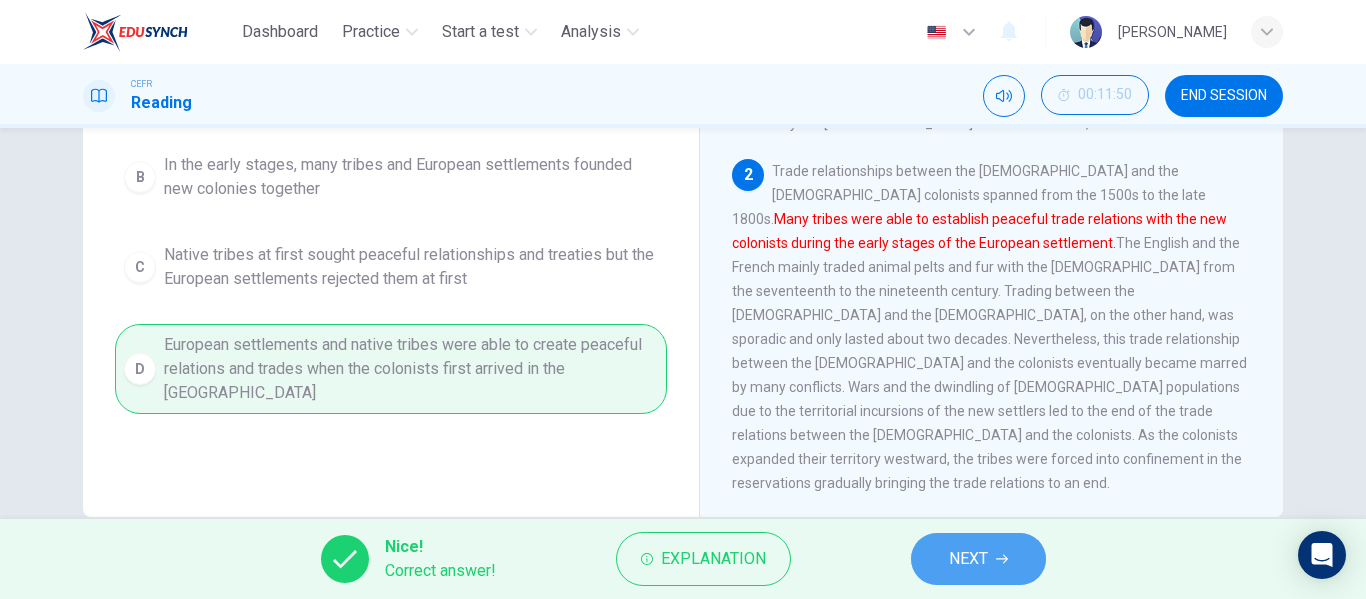 click on "NEXT" at bounding box center [978, 559] 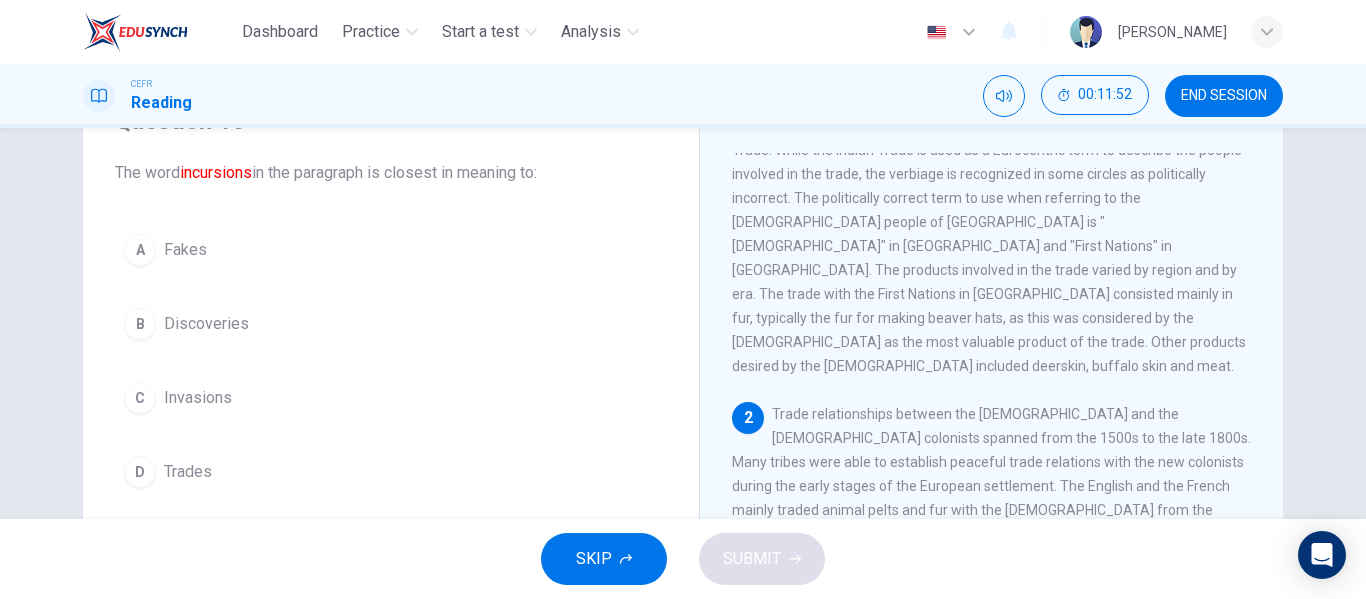 scroll, scrollTop: 103, scrollLeft: 0, axis: vertical 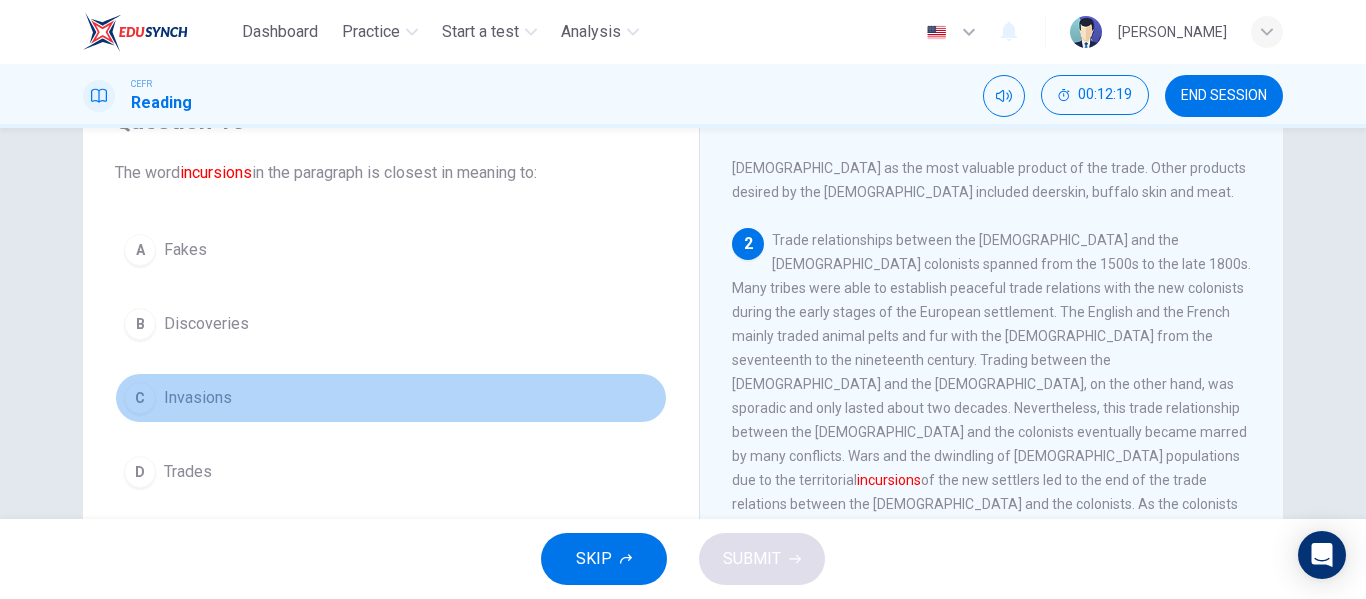 click on "C Invasions" at bounding box center [391, 398] 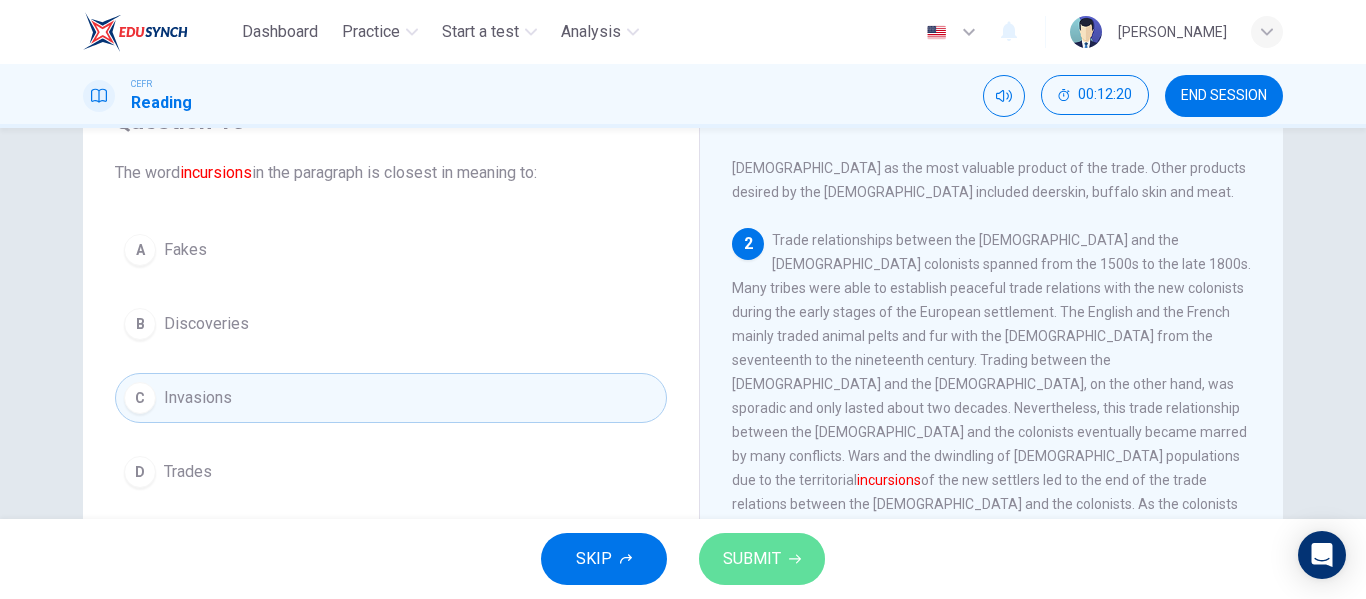 click on "SUBMIT" at bounding box center [752, 559] 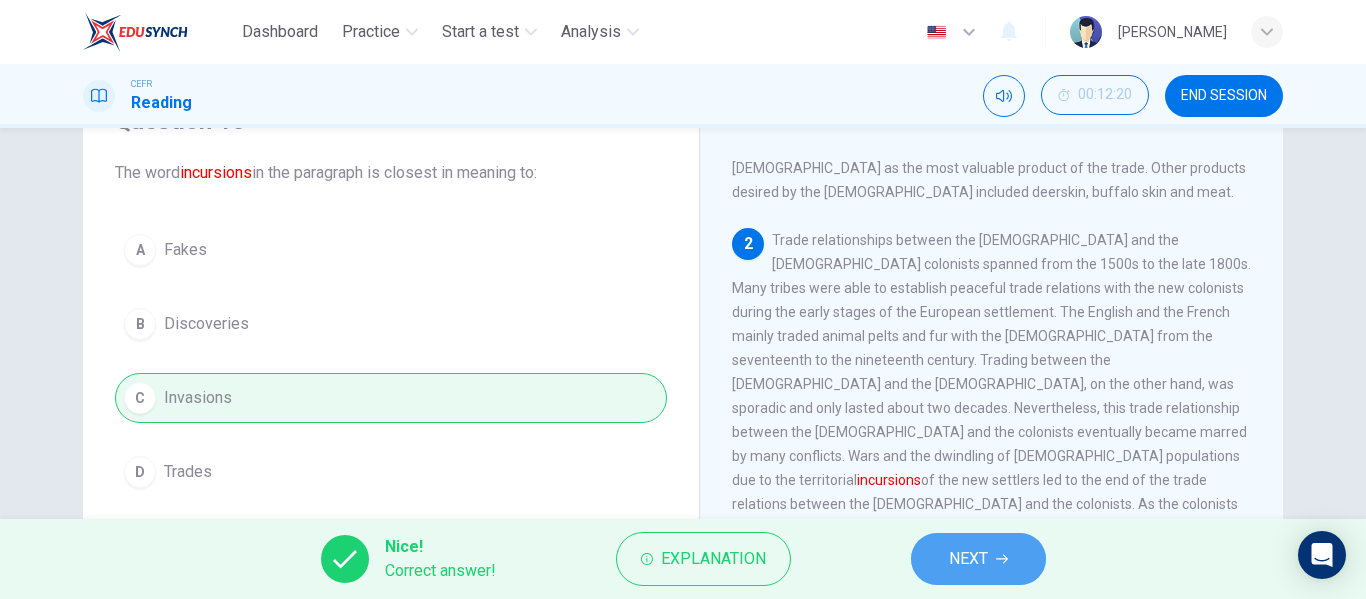 click on "NEXT" at bounding box center (968, 559) 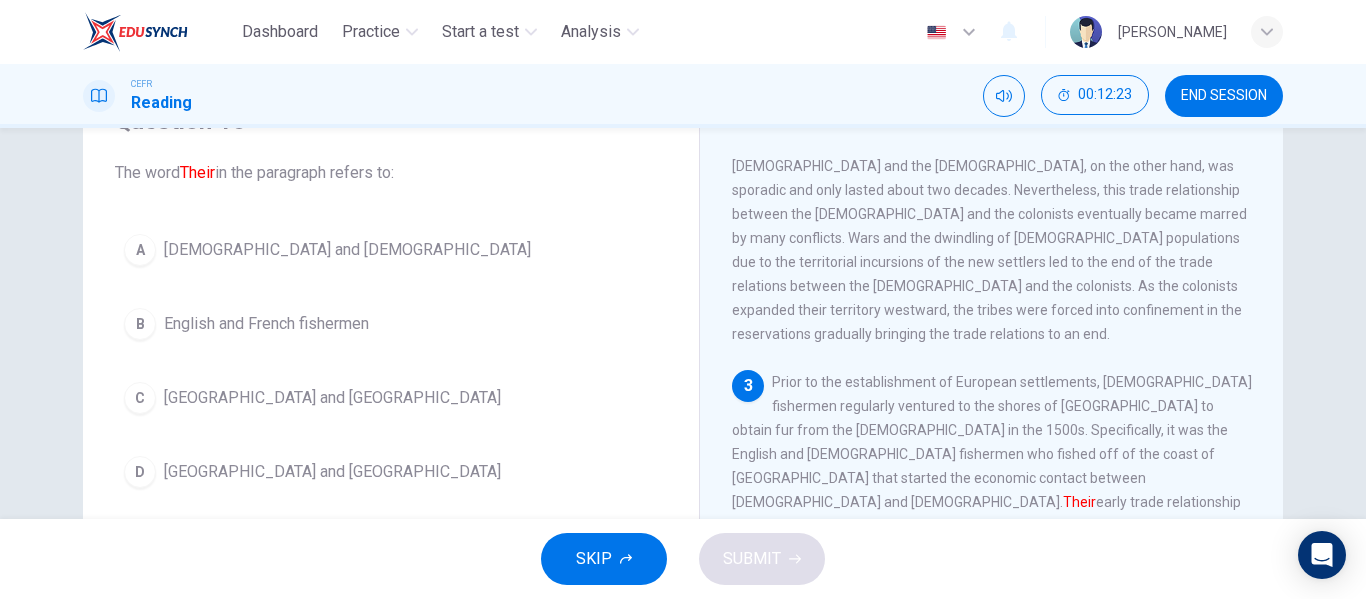 scroll, scrollTop: 478, scrollLeft: 0, axis: vertical 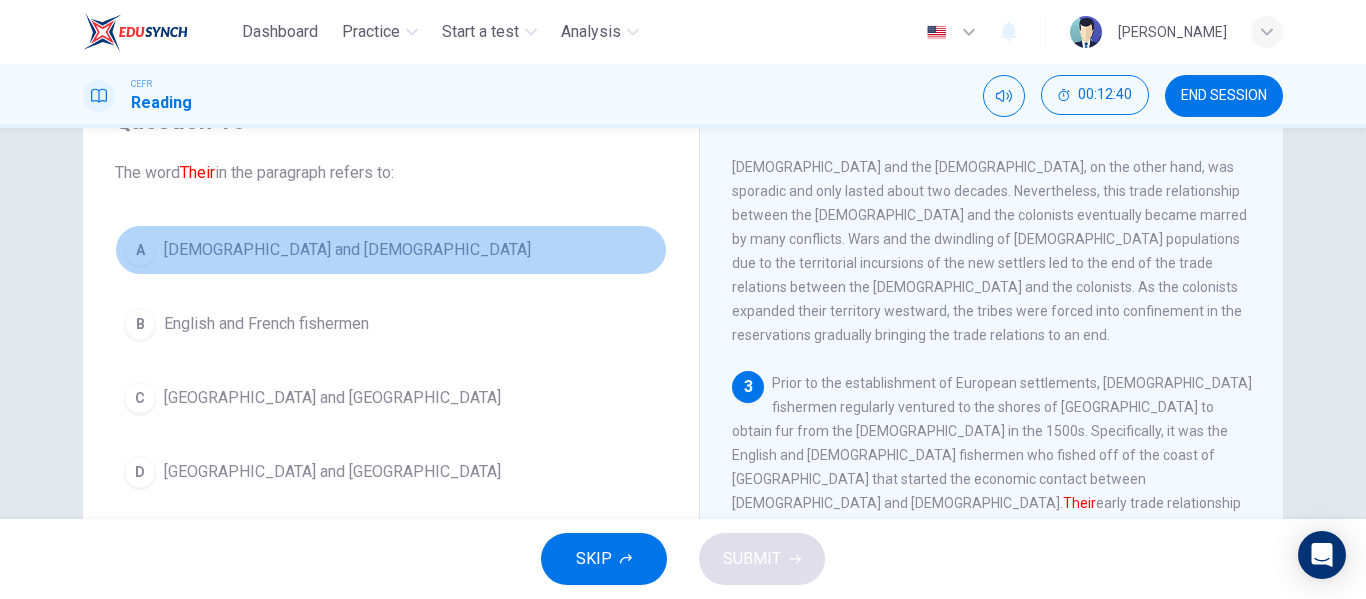 click on "[DEMOGRAPHIC_DATA] and [DEMOGRAPHIC_DATA]" at bounding box center (347, 250) 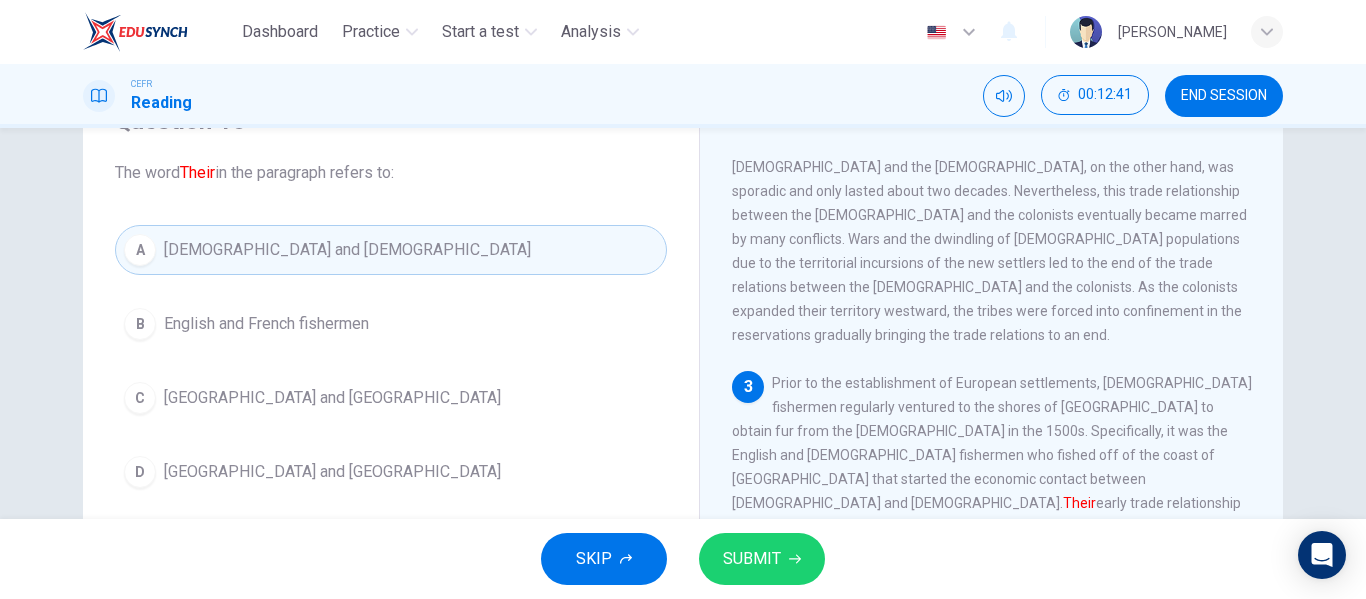 click on "SUBMIT" at bounding box center (752, 559) 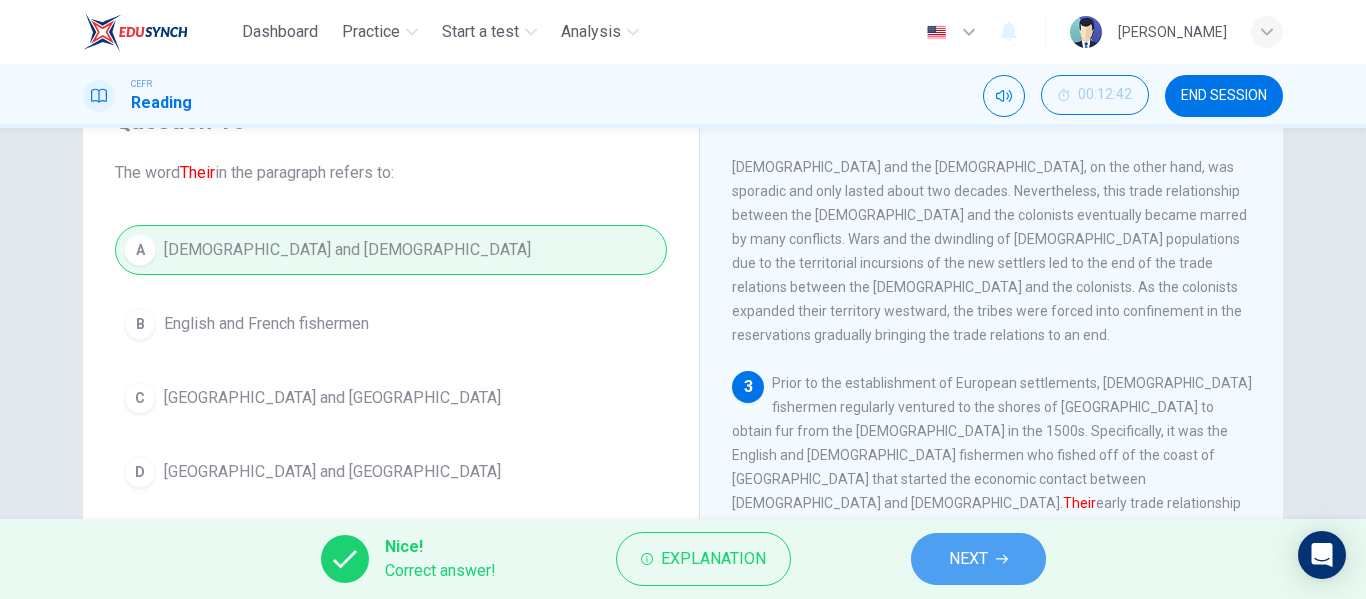 click on "NEXT" at bounding box center (968, 559) 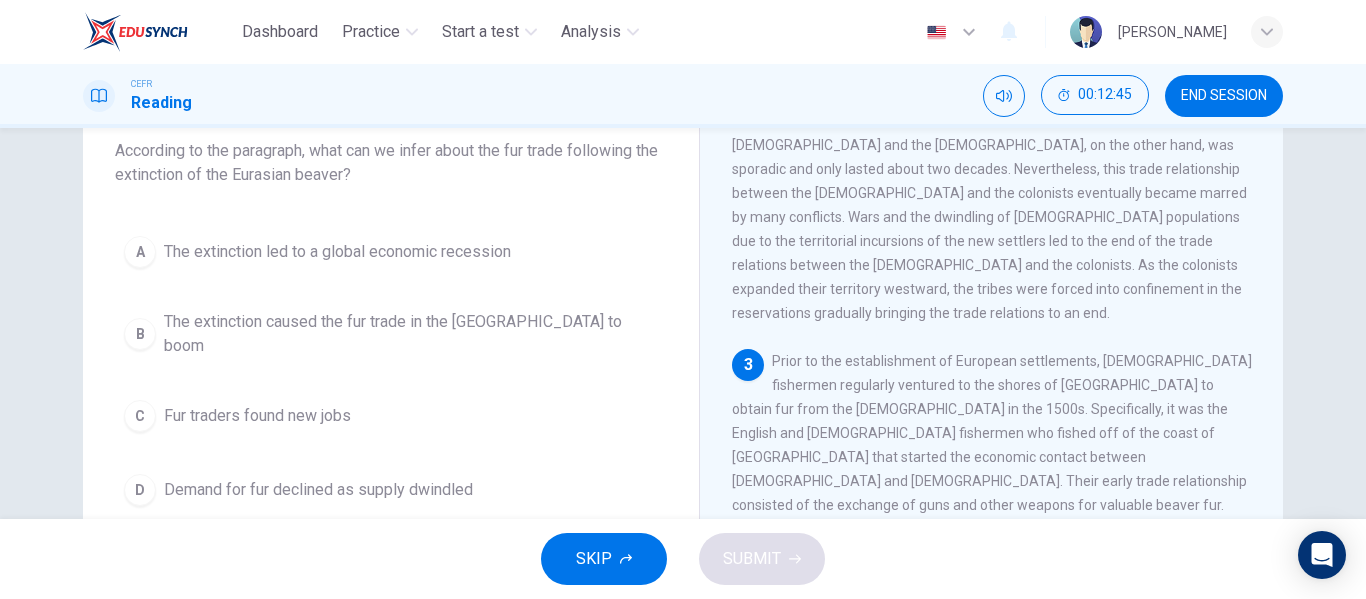 scroll, scrollTop: 123, scrollLeft: 0, axis: vertical 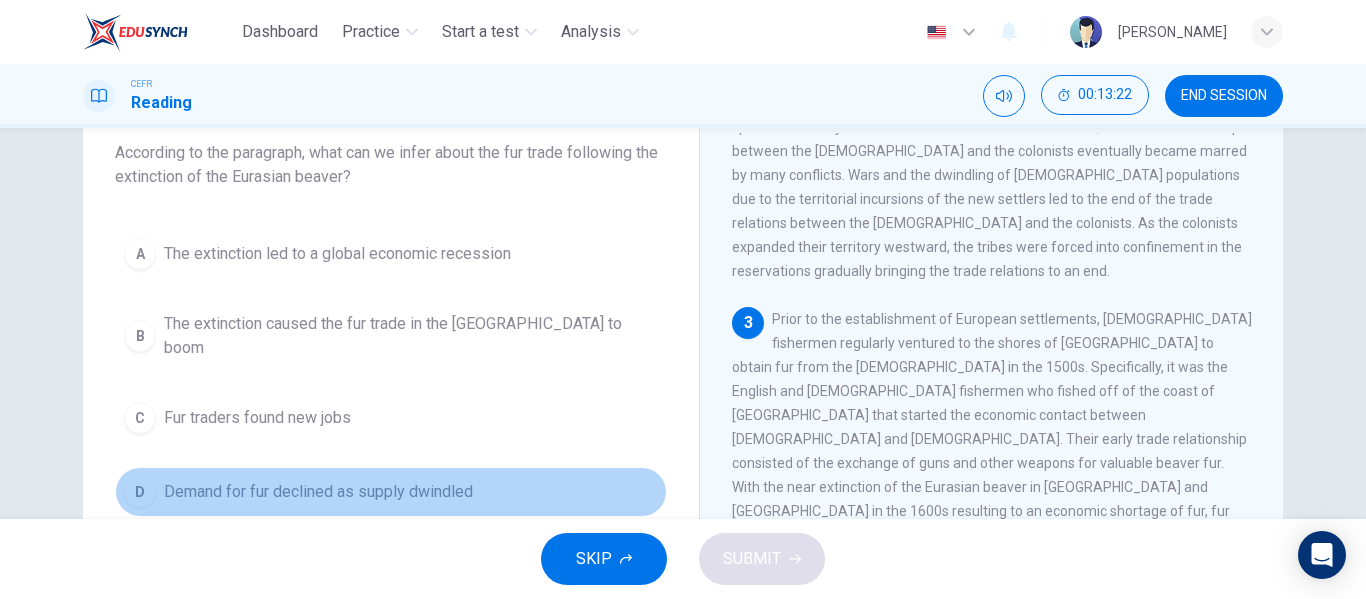 click on "Demand for fur declined as supply dwindled" at bounding box center [318, 492] 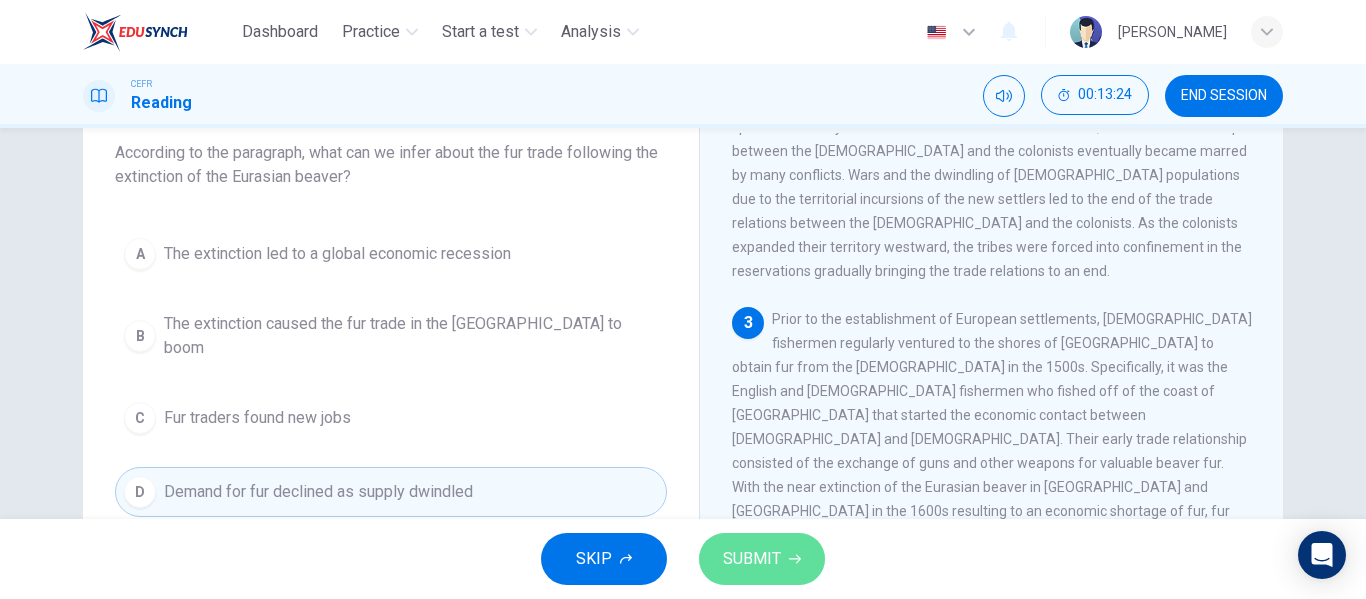 click on "SUBMIT" at bounding box center (752, 559) 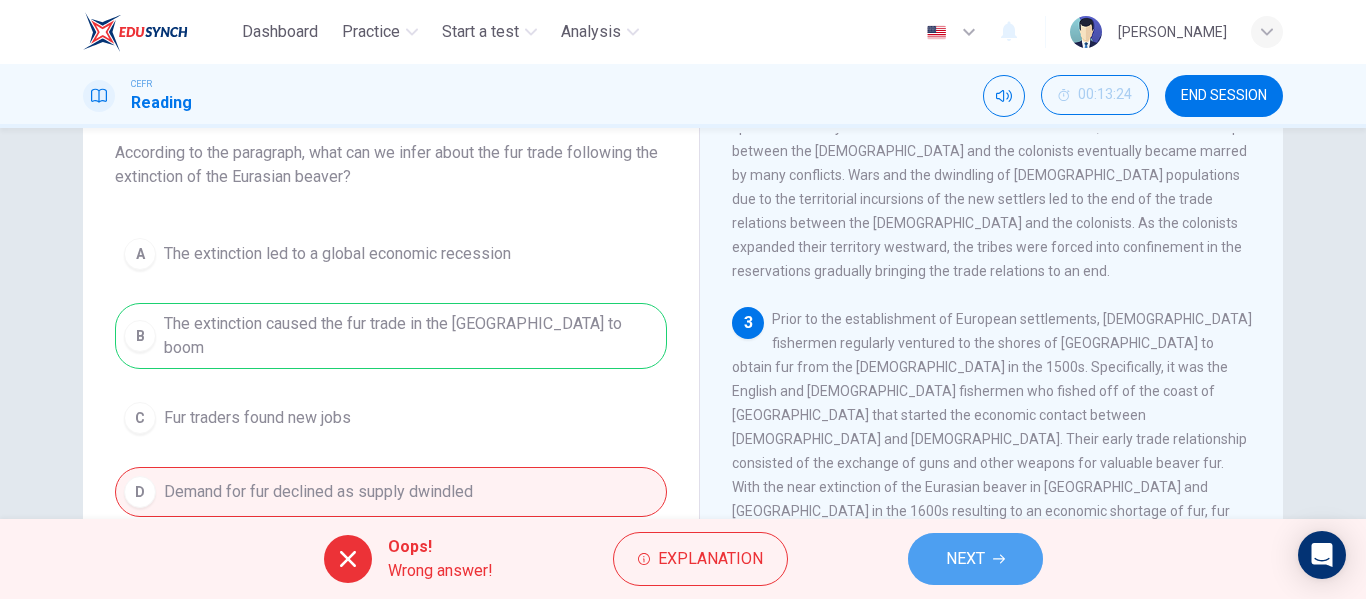 click on "NEXT" at bounding box center [975, 559] 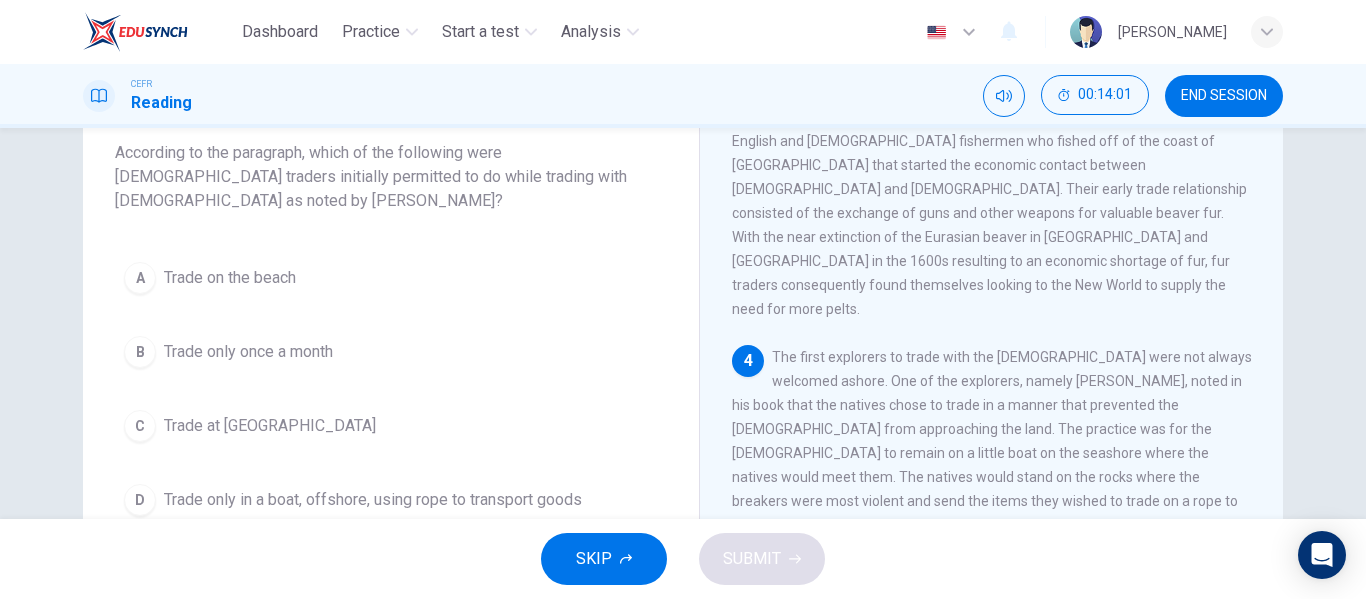 scroll, scrollTop: 779, scrollLeft: 0, axis: vertical 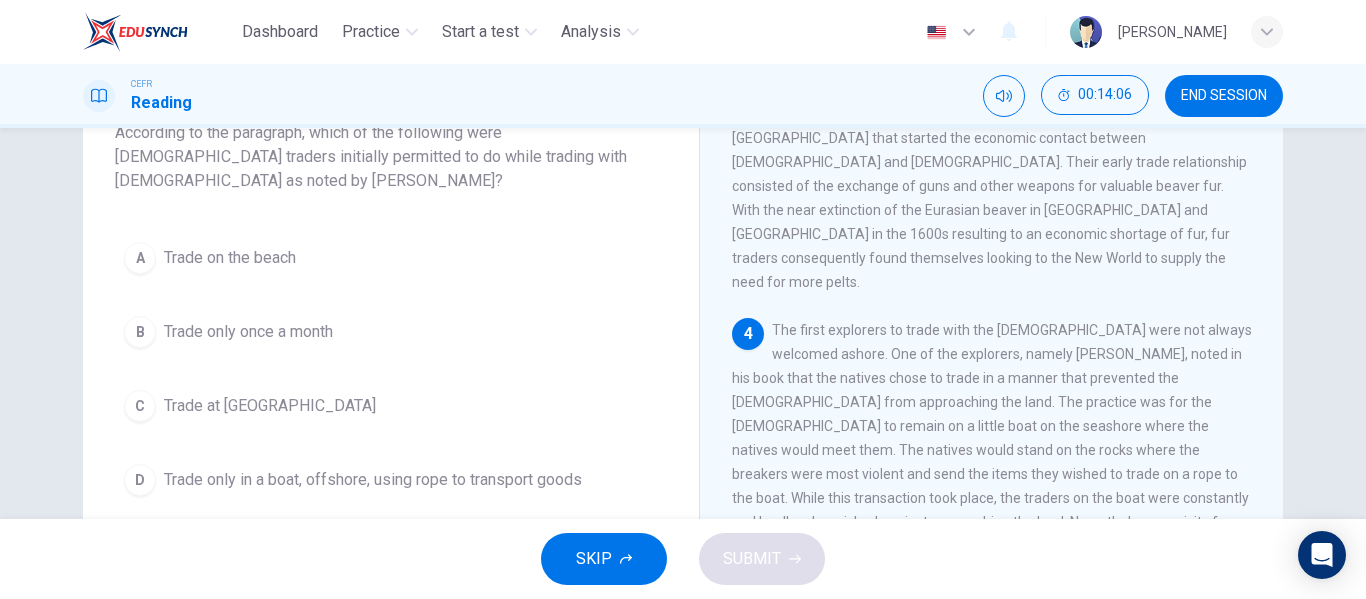 click on "Trade only in a boat, offshore, using rope to transport goods" at bounding box center [373, 480] 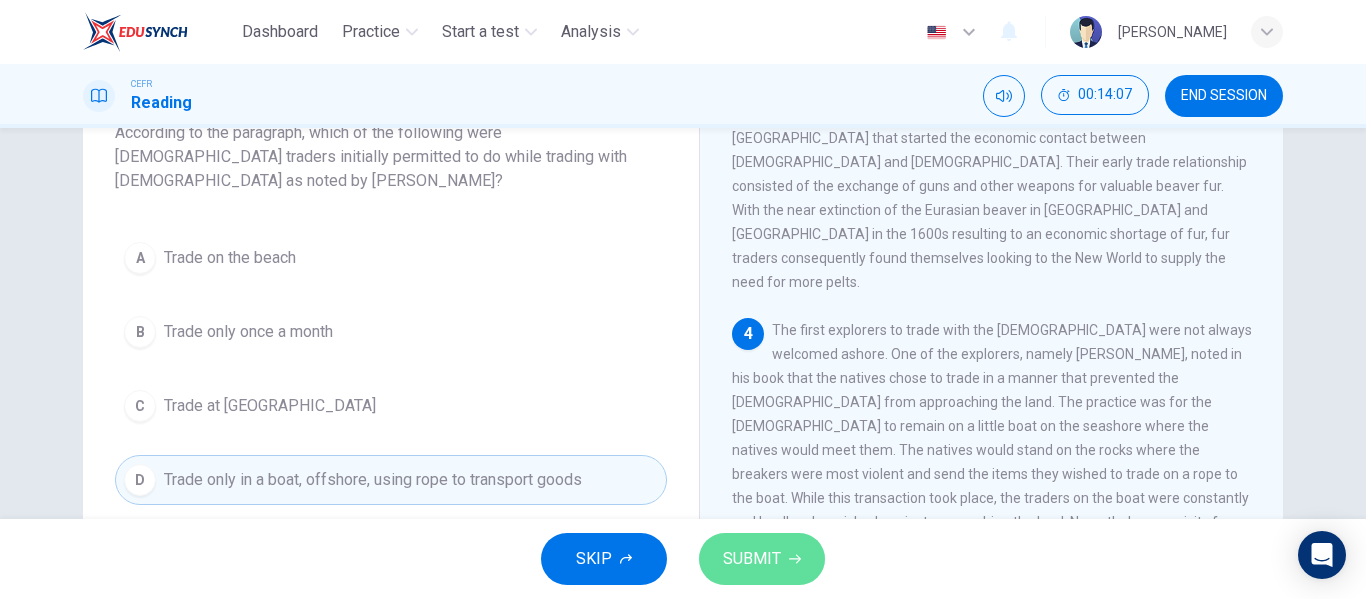 click on "SUBMIT" at bounding box center [752, 559] 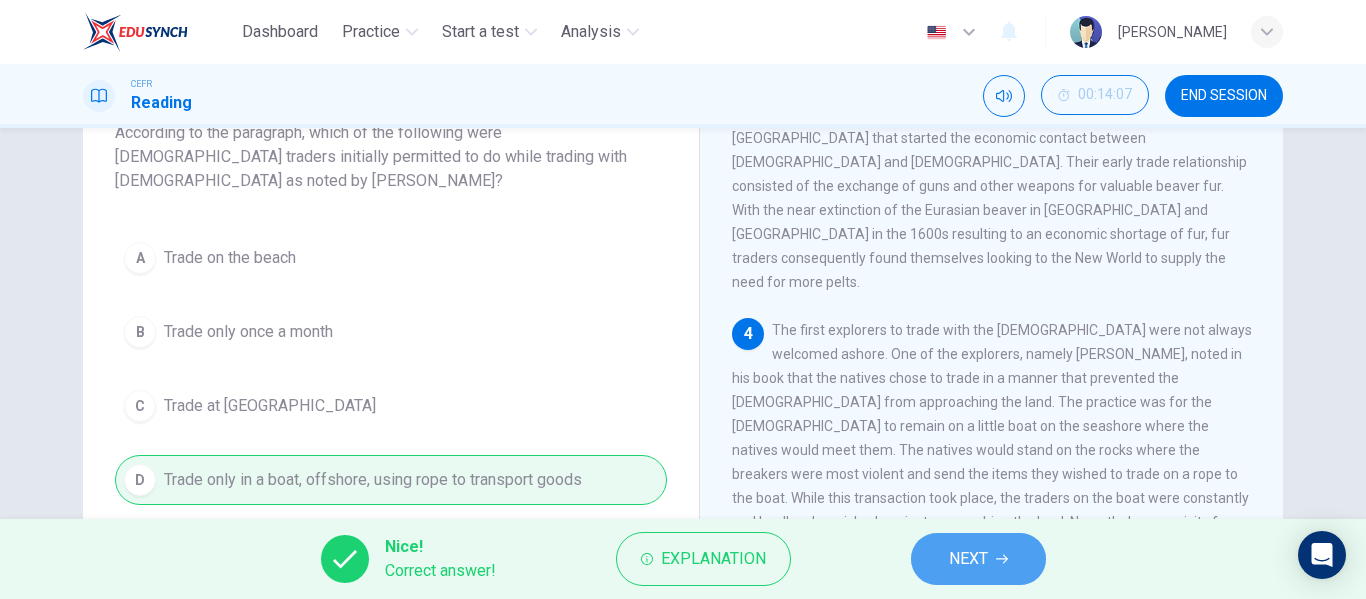 click on "NEXT" at bounding box center (968, 559) 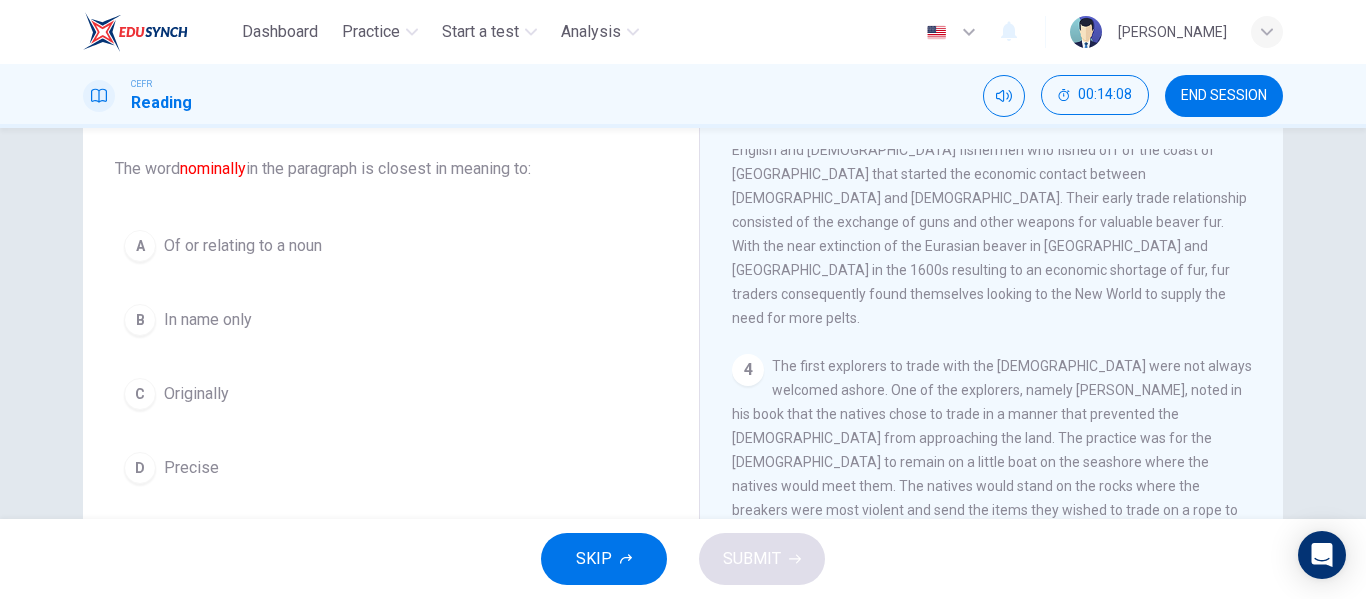 scroll, scrollTop: 108, scrollLeft: 0, axis: vertical 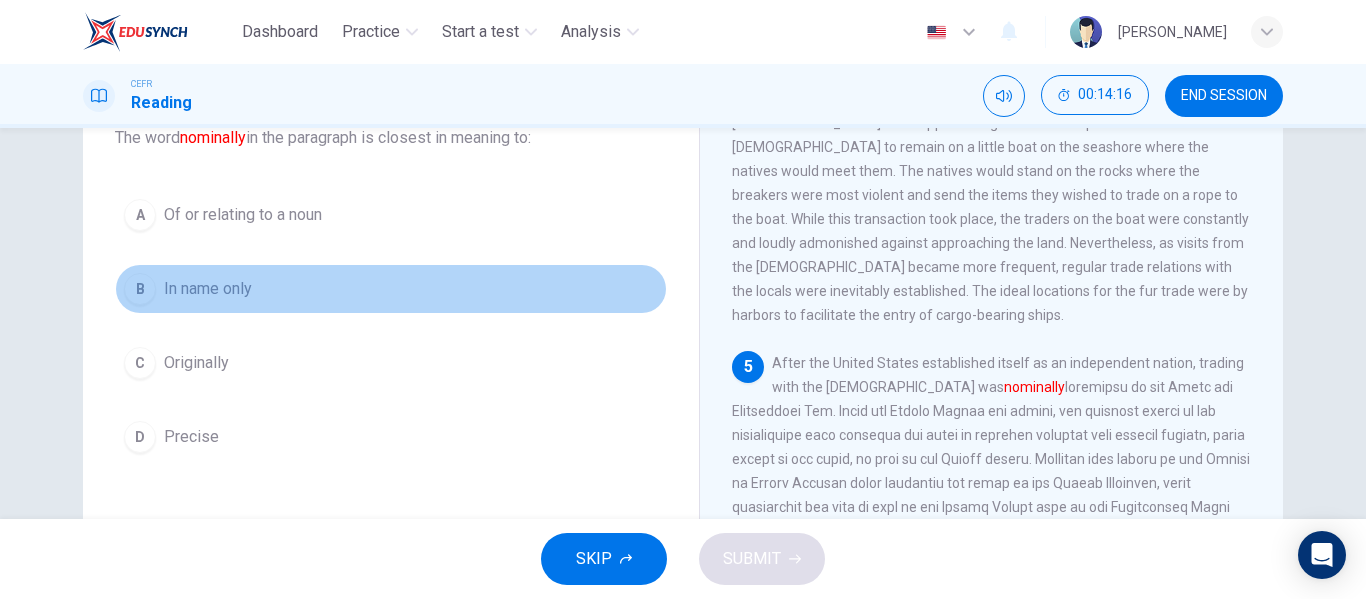click on "In name only" at bounding box center (208, 289) 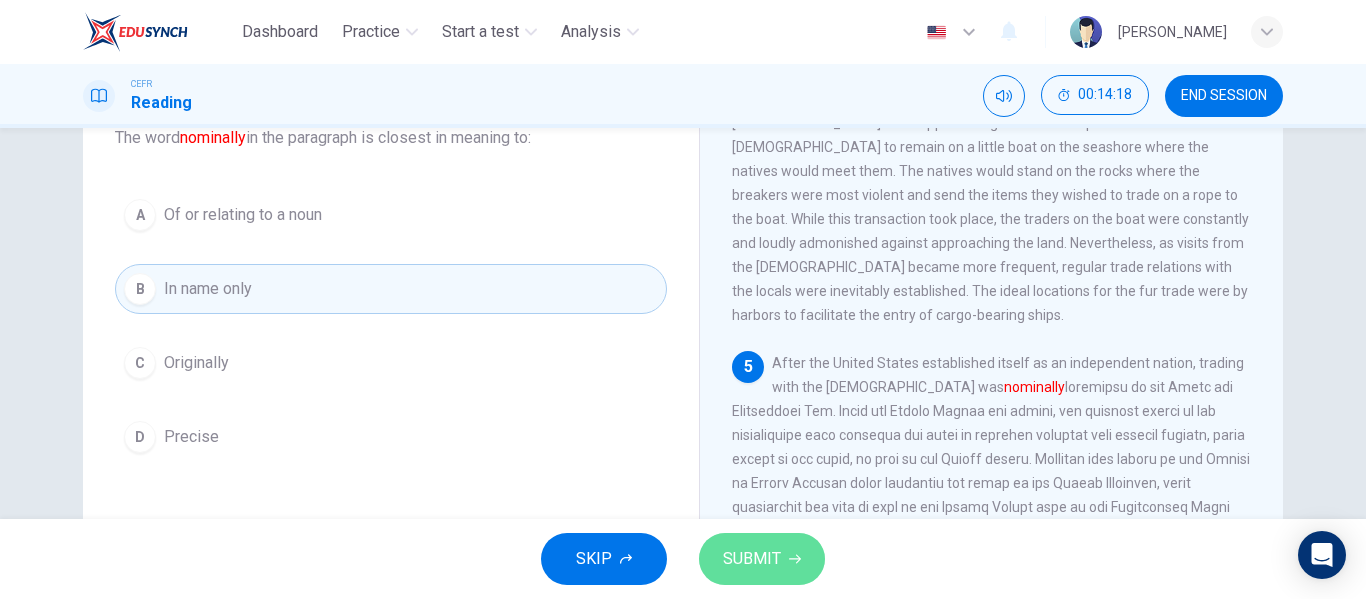 click on "SUBMIT" at bounding box center [752, 559] 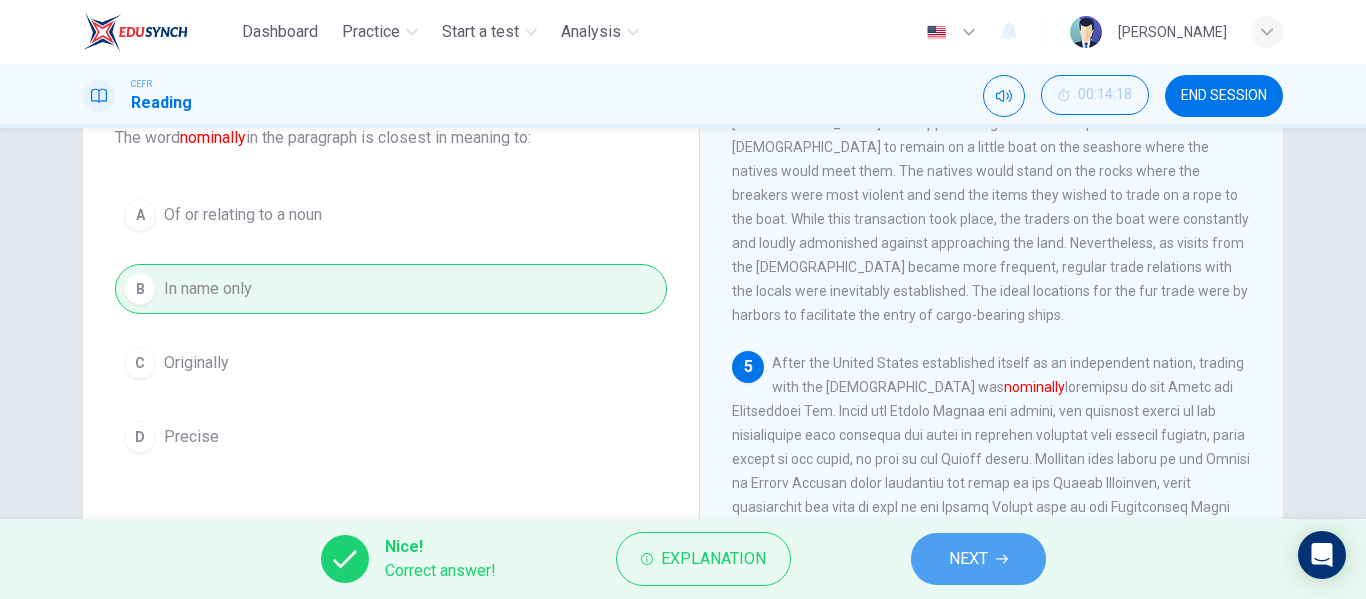 click on "NEXT" at bounding box center [978, 559] 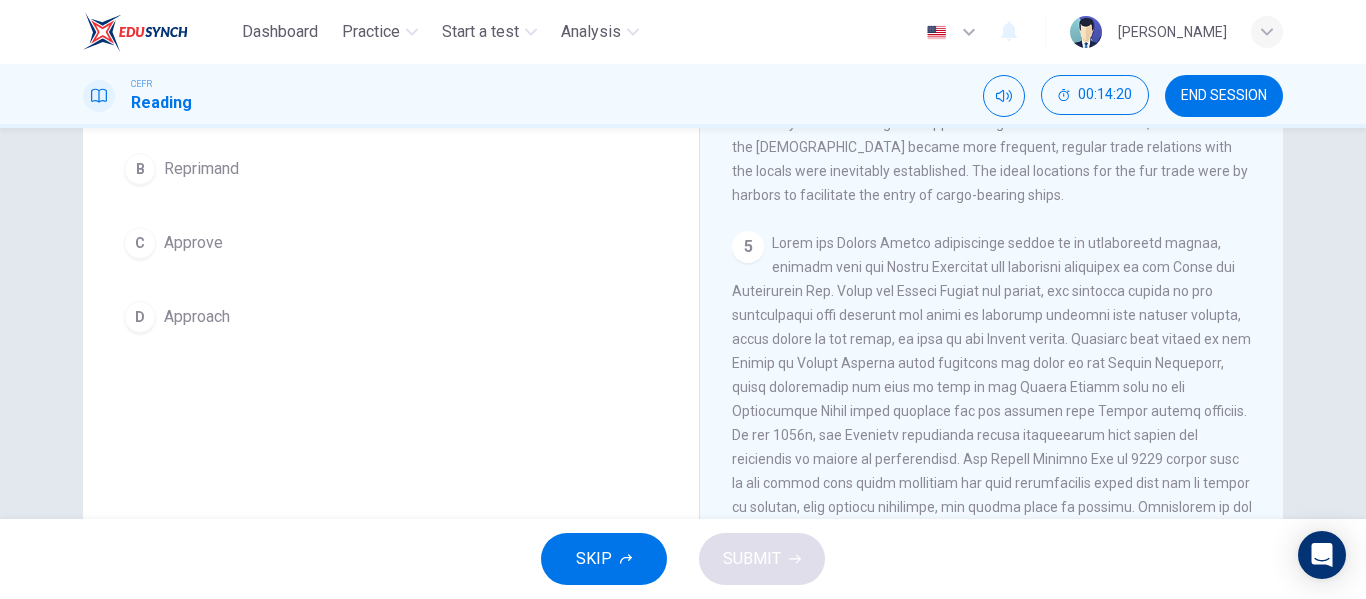 scroll, scrollTop: 279, scrollLeft: 0, axis: vertical 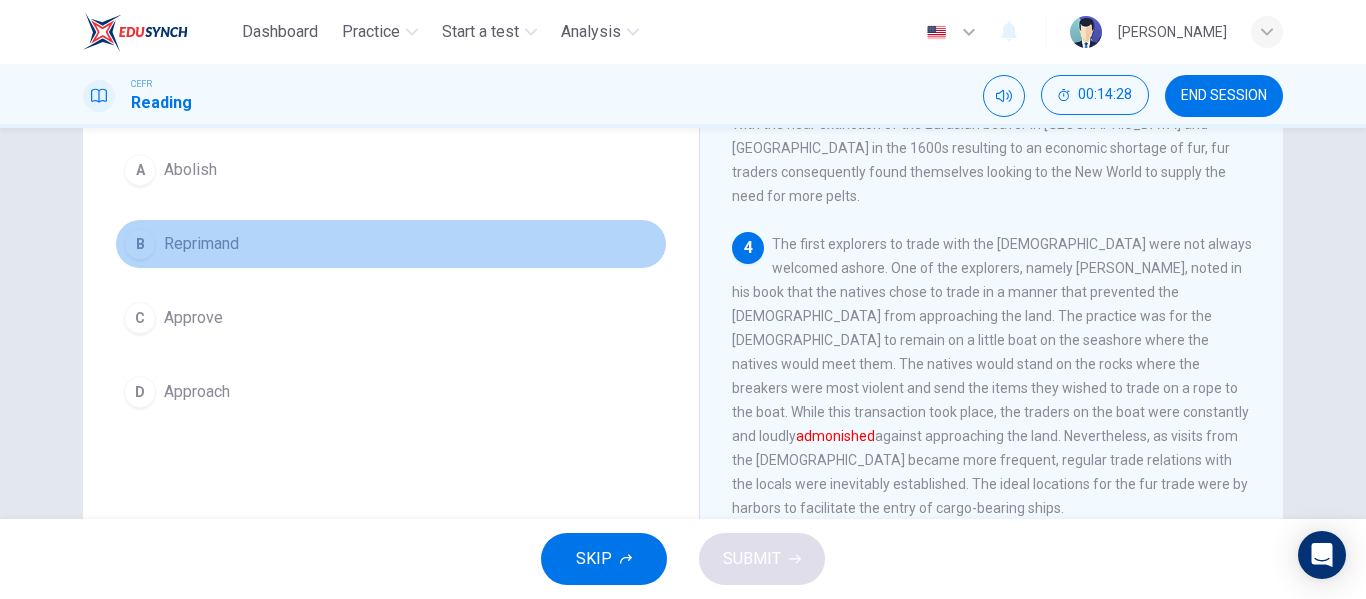 click on "B Reprimand" at bounding box center [391, 244] 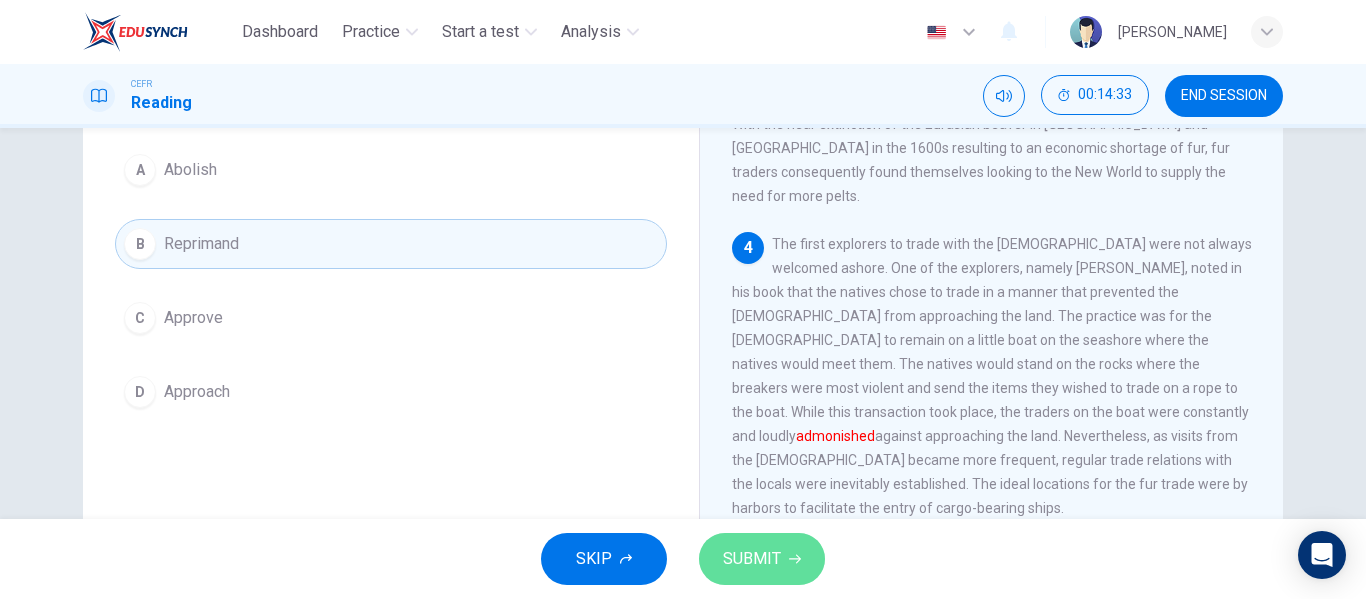 click on "SUBMIT" at bounding box center (752, 559) 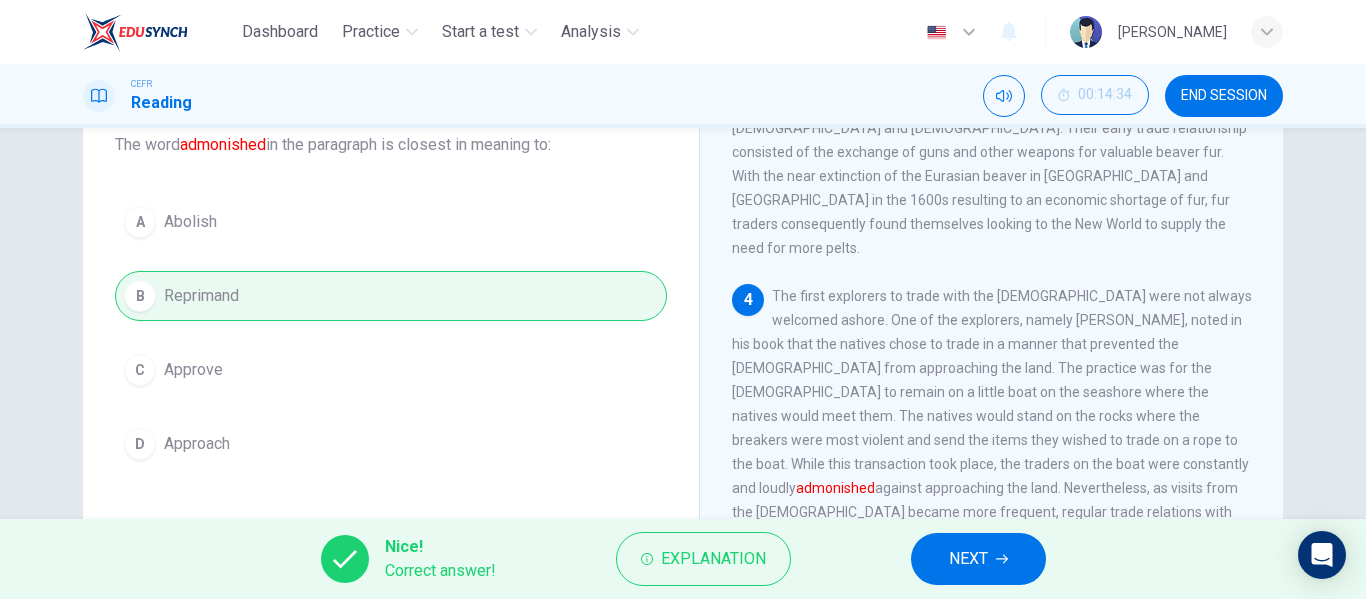 scroll, scrollTop: 132, scrollLeft: 0, axis: vertical 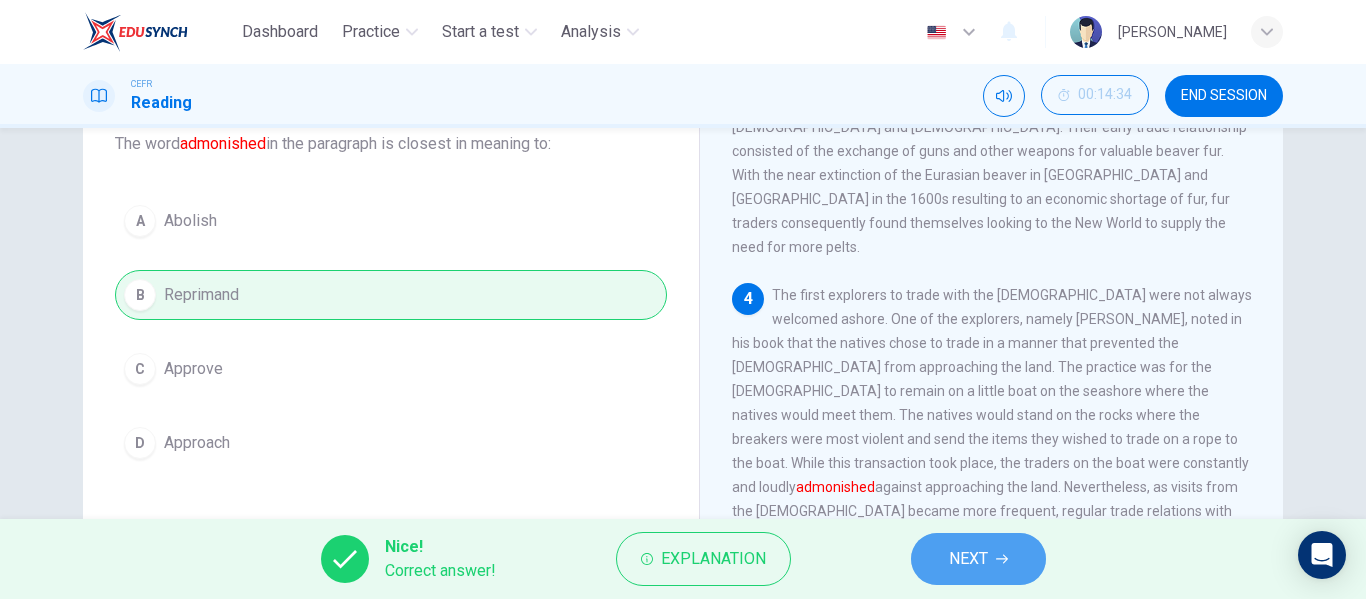 click on "NEXT" at bounding box center [968, 559] 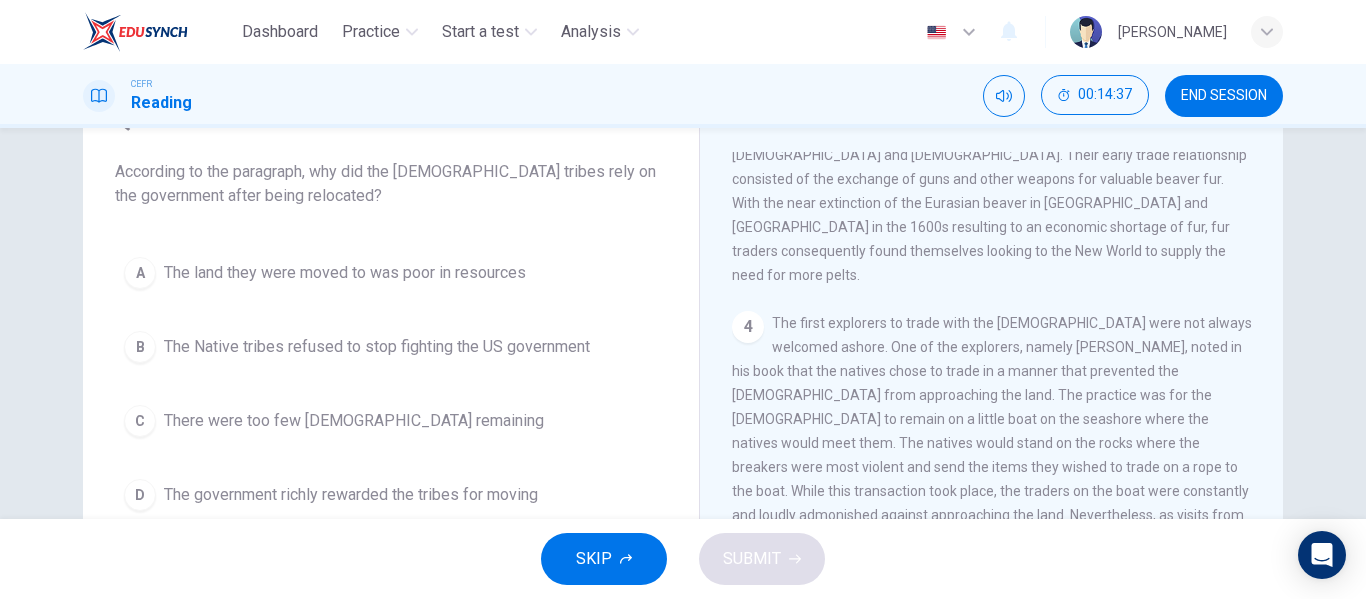scroll, scrollTop: 105, scrollLeft: 0, axis: vertical 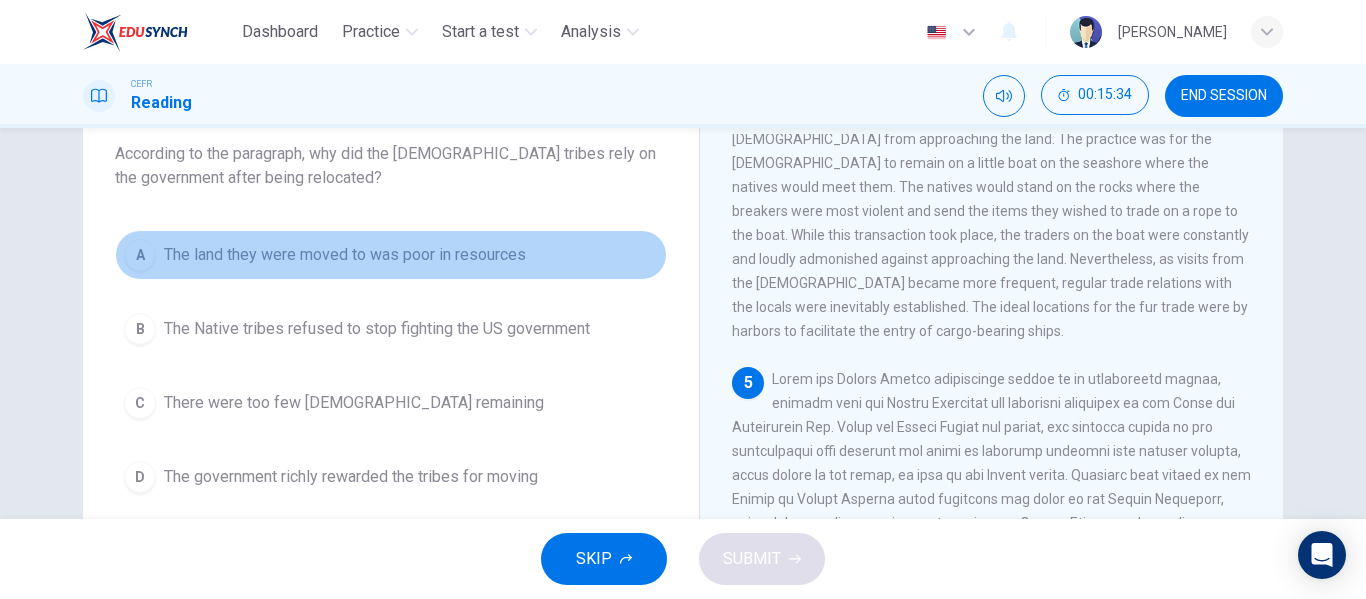 click on "The land they were moved to was poor in resources" at bounding box center [345, 255] 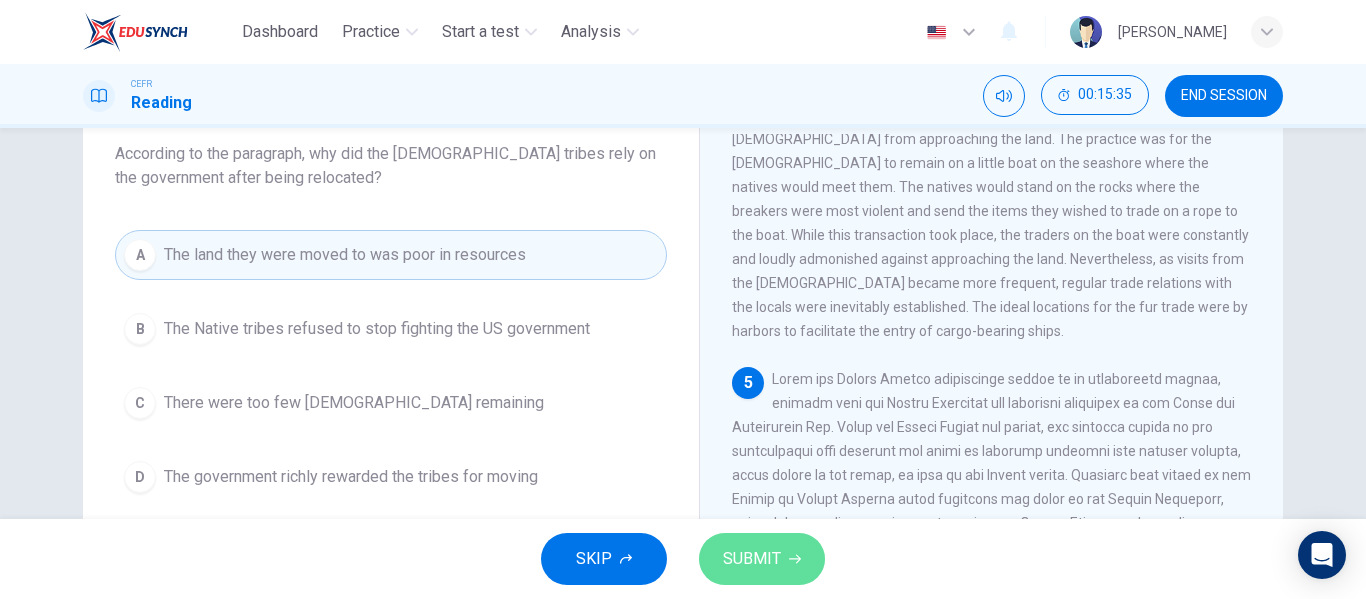 click on "SUBMIT" at bounding box center [752, 559] 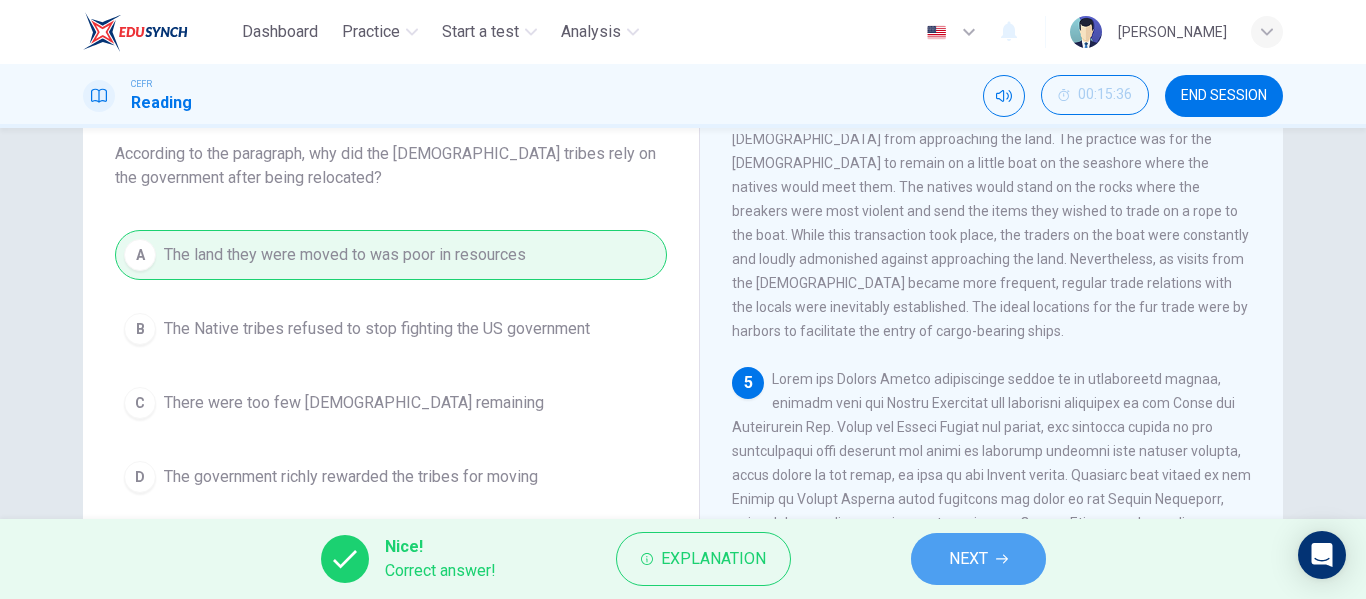 click on "NEXT" at bounding box center [978, 559] 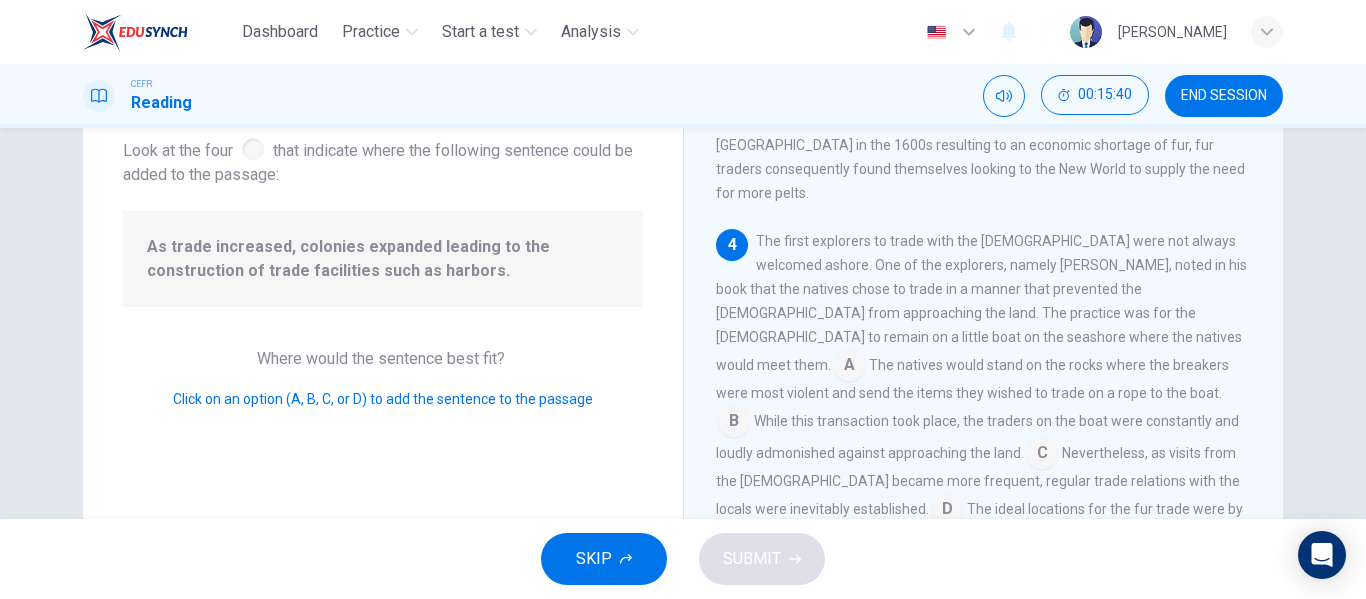 scroll, scrollTop: 864, scrollLeft: 0, axis: vertical 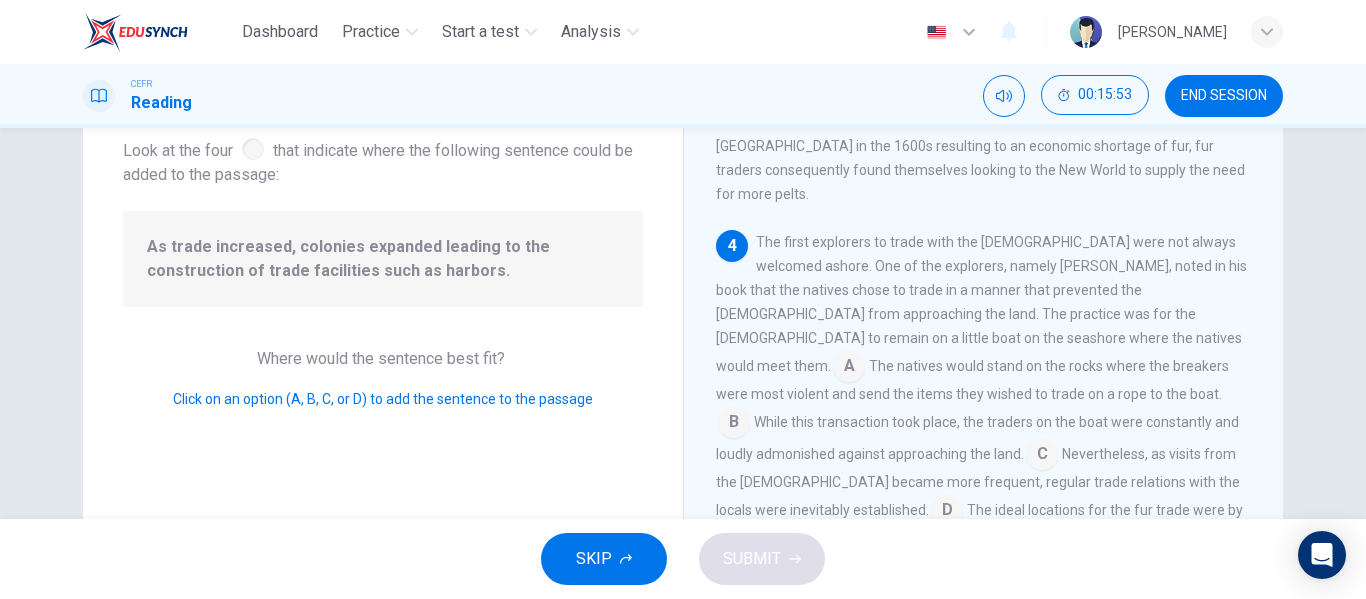click at bounding box center (734, 424) 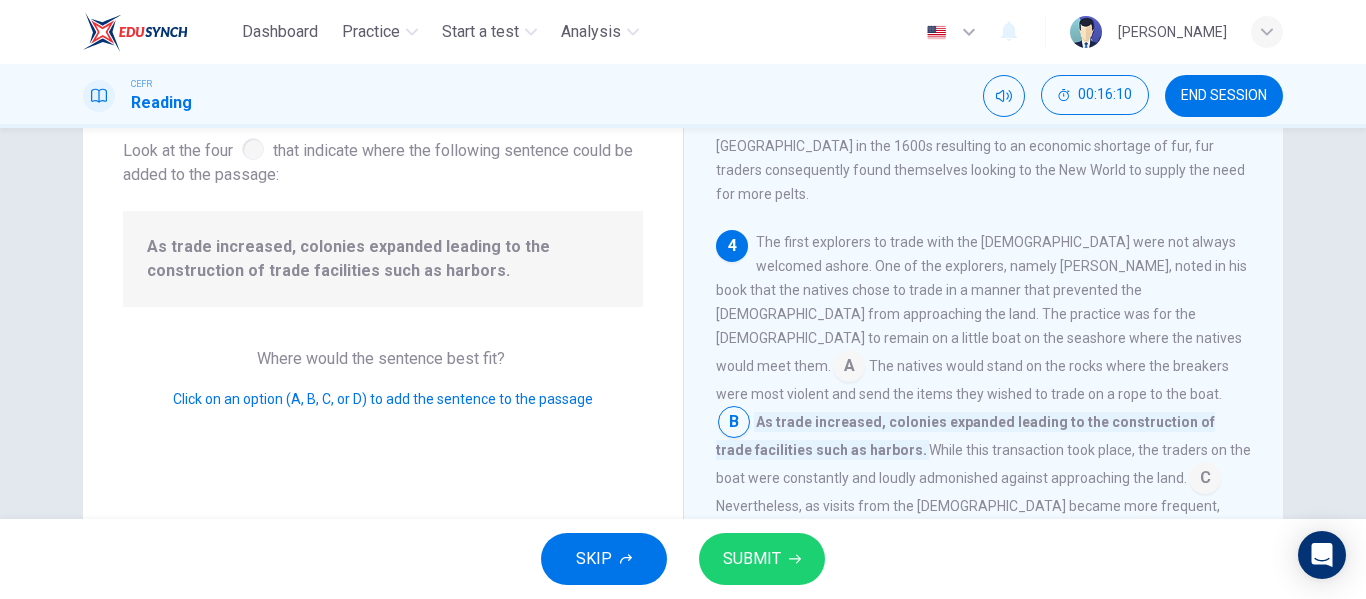 click at bounding box center [1144, 536] 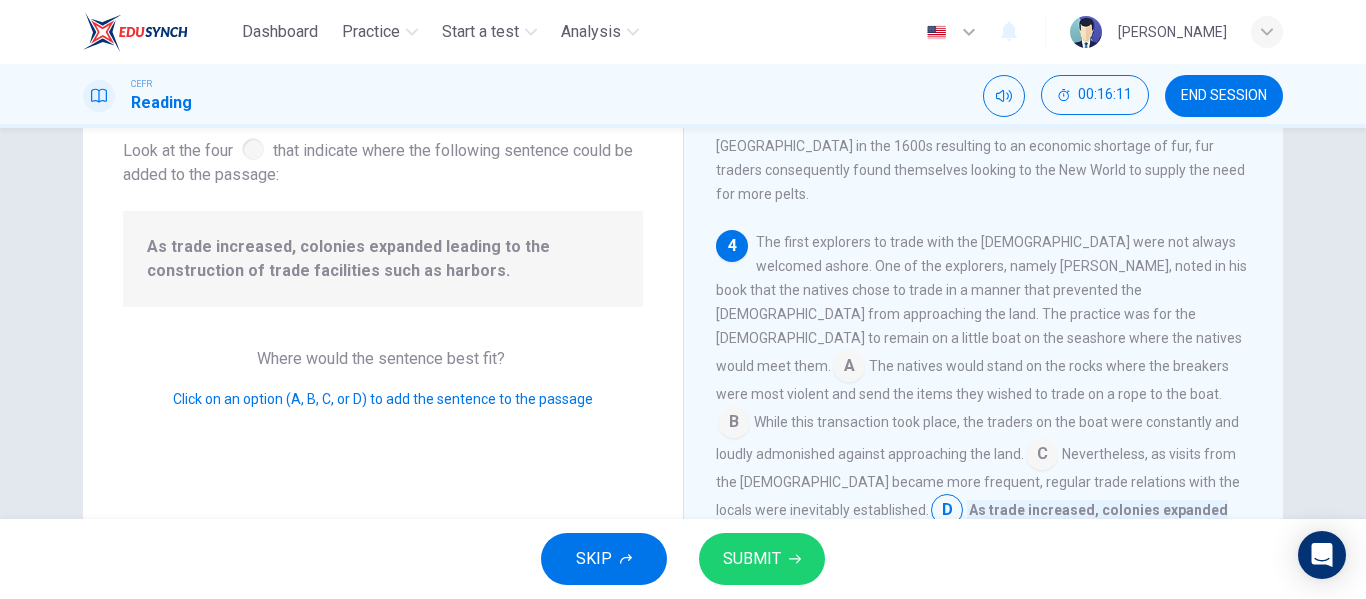 scroll, scrollTop: 876, scrollLeft: 0, axis: vertical 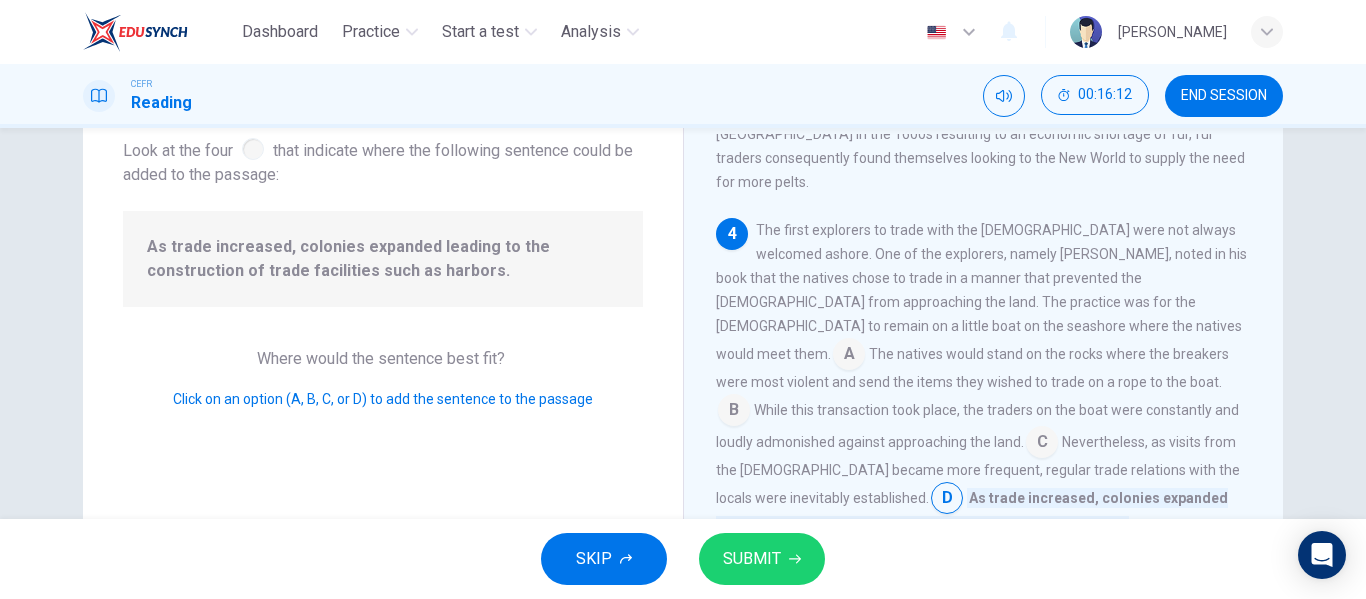 click on "SUBMIT" at bounding box center (752, 559) 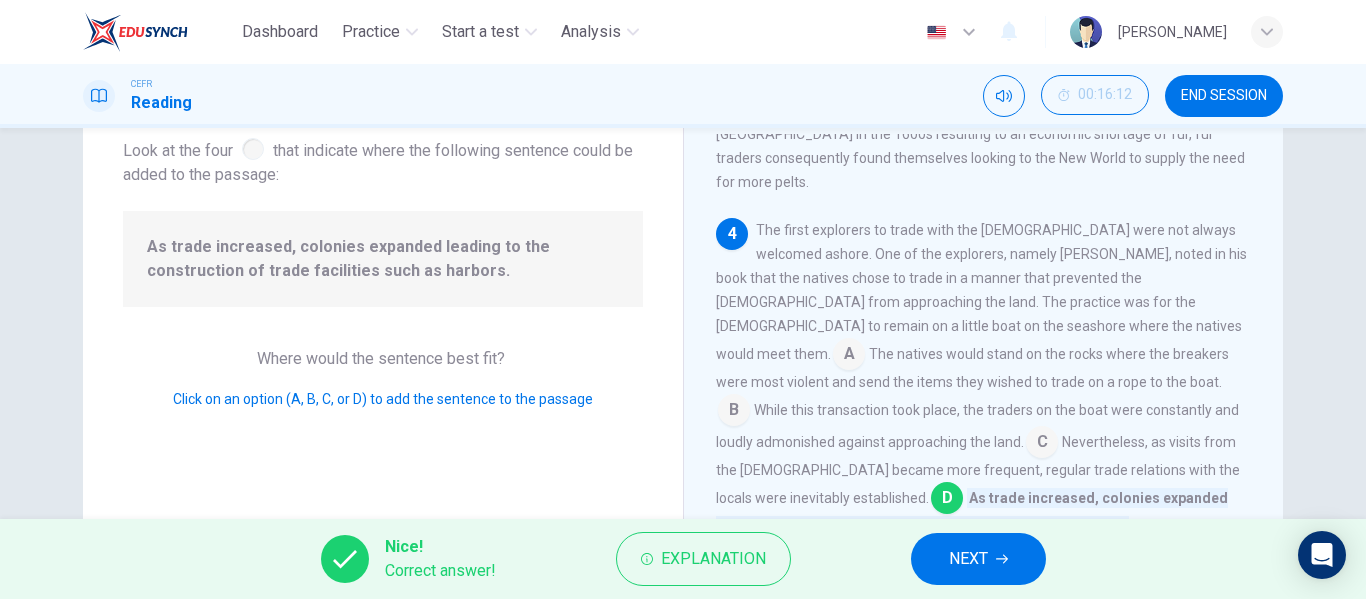 click on "NEXT" at bounding box center [968, 559] 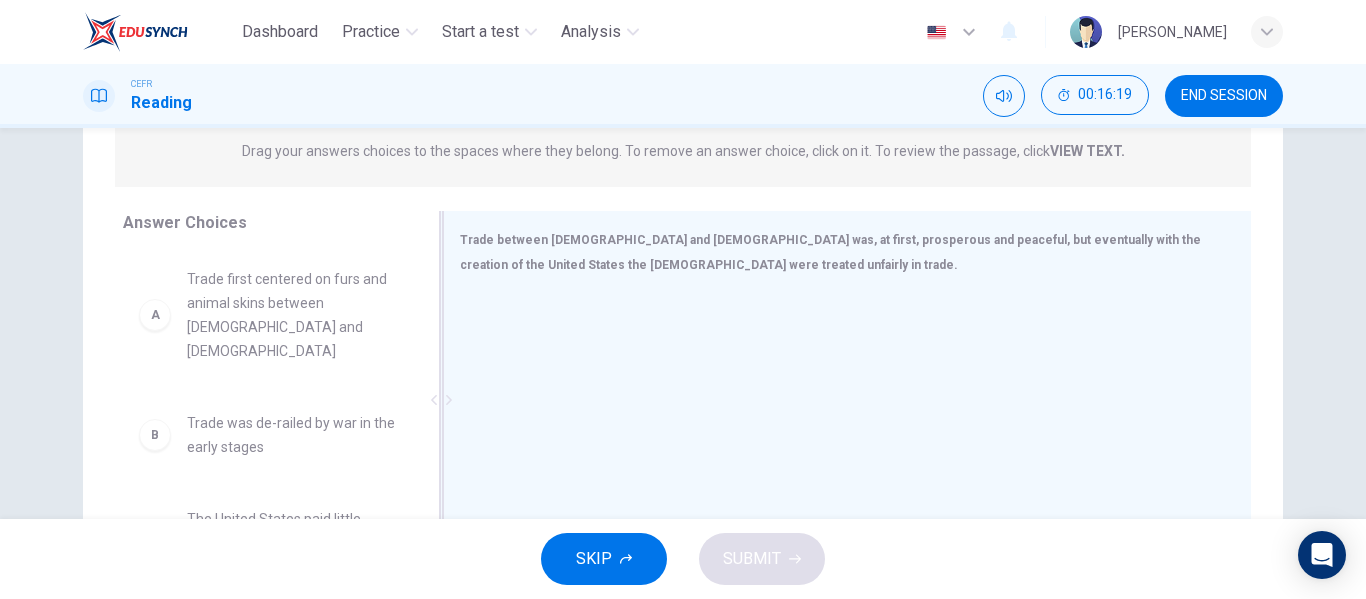 scroll, scrollTop: 264, scrollLeft: 0, axis: vertical 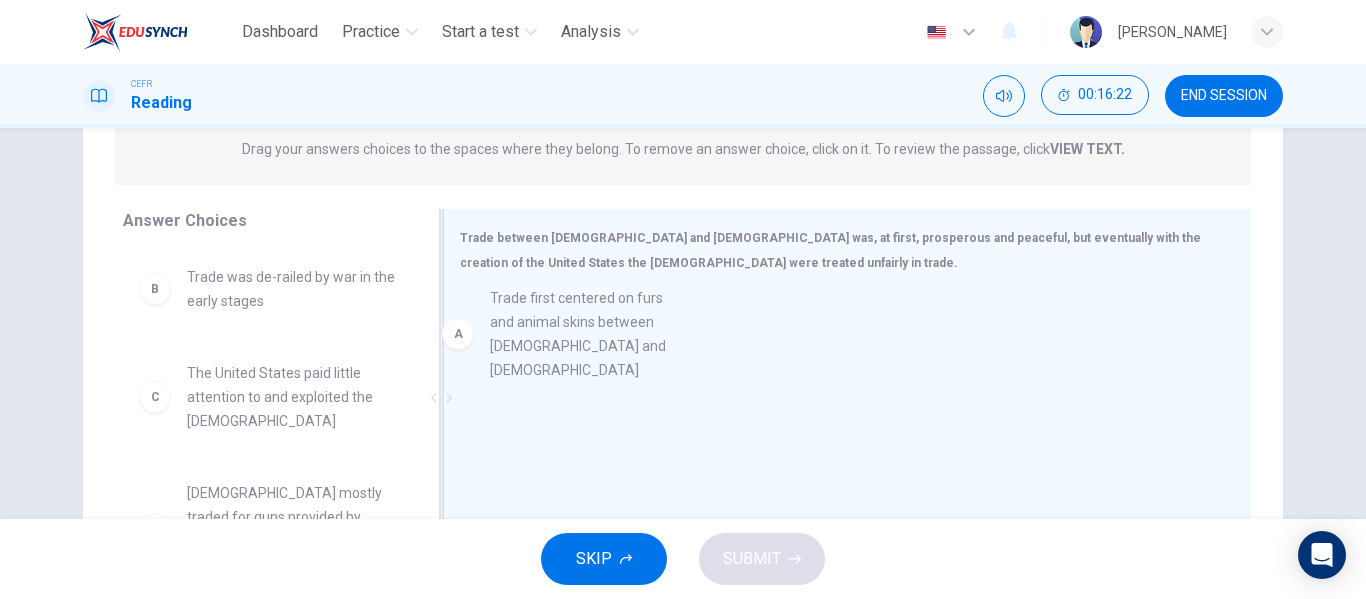 drag, startPoint x: 306, startPoint y: 311, endPoint x: 627, endPoint y: 332, distance: 321.6862 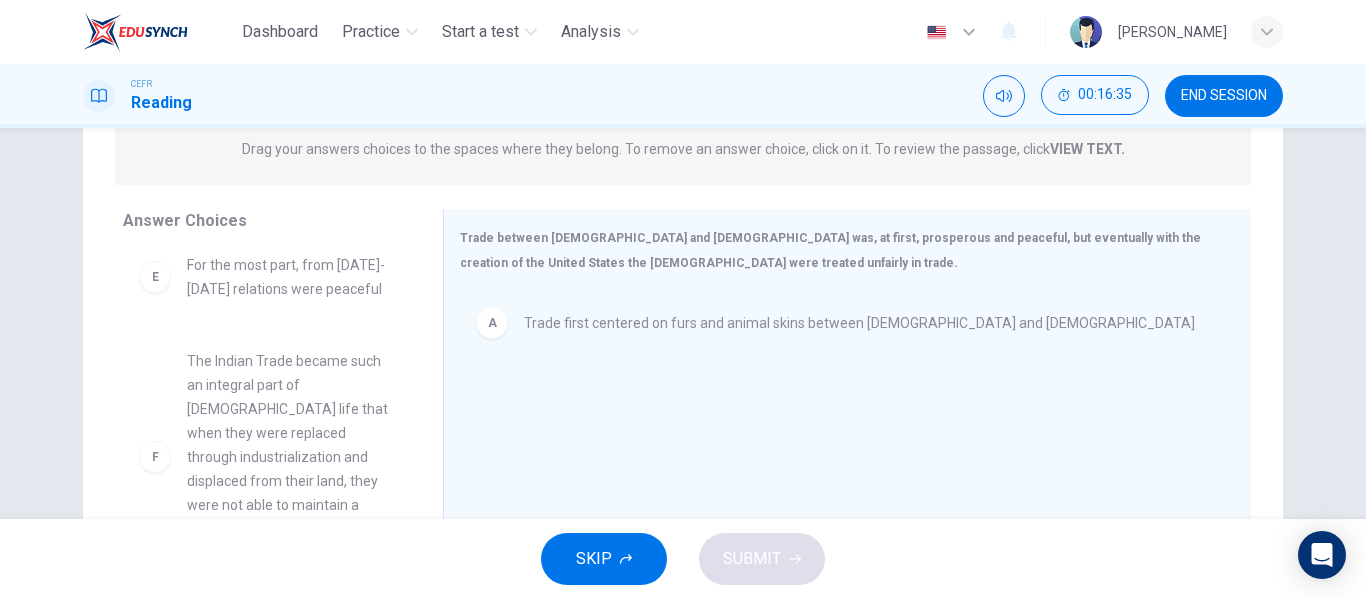 scroll, scrollTop: 371, scrollLeft: 0, axis: vertical 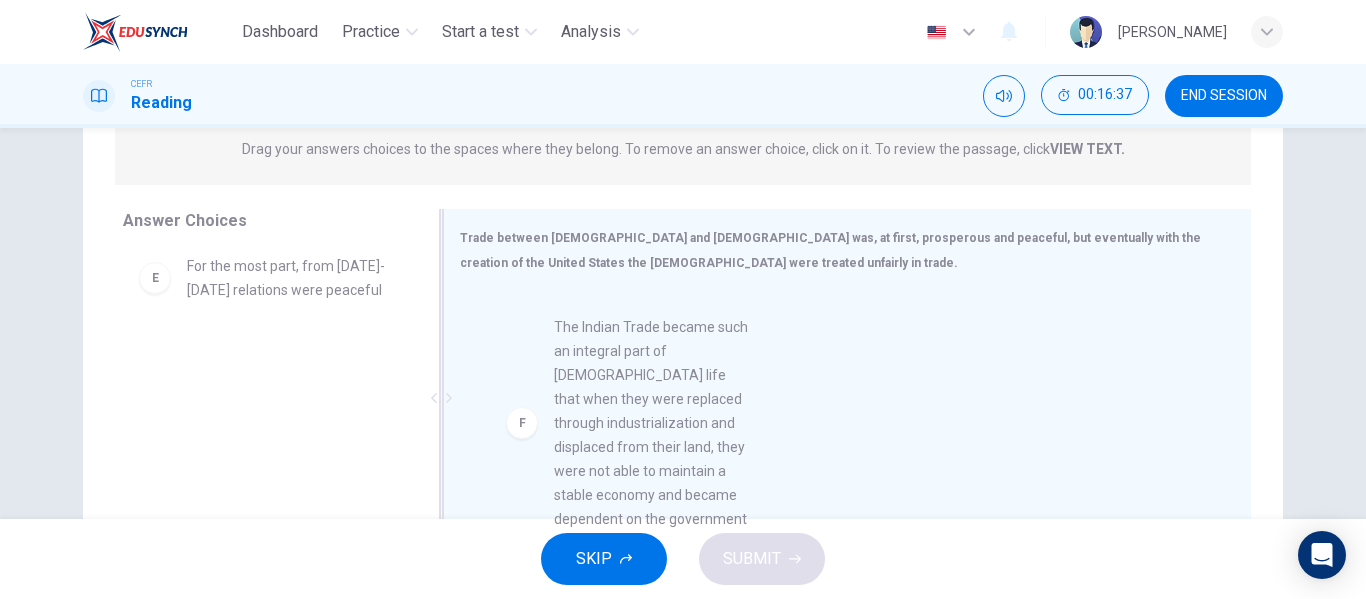 drag, startPoint x: 261, startPoint y: 472, endPoint x: 645, endPoint y: 459, distance: 384.22 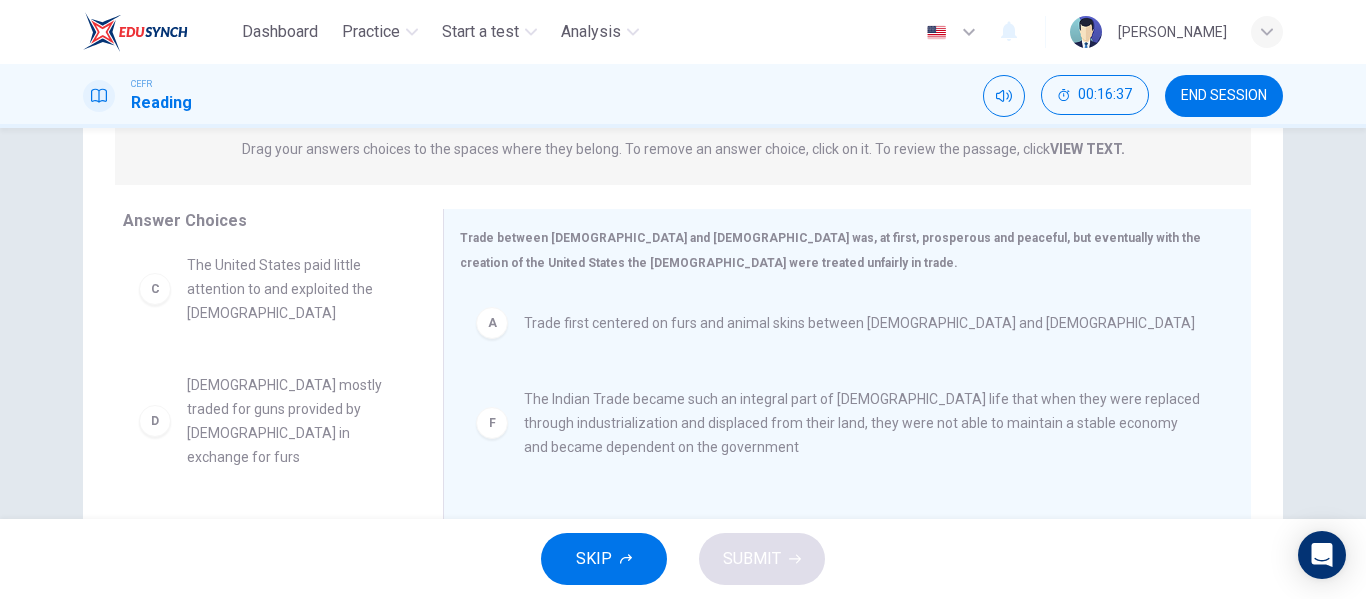 scroll, scrollTop: 0, scrollLeft: 0, axis: both 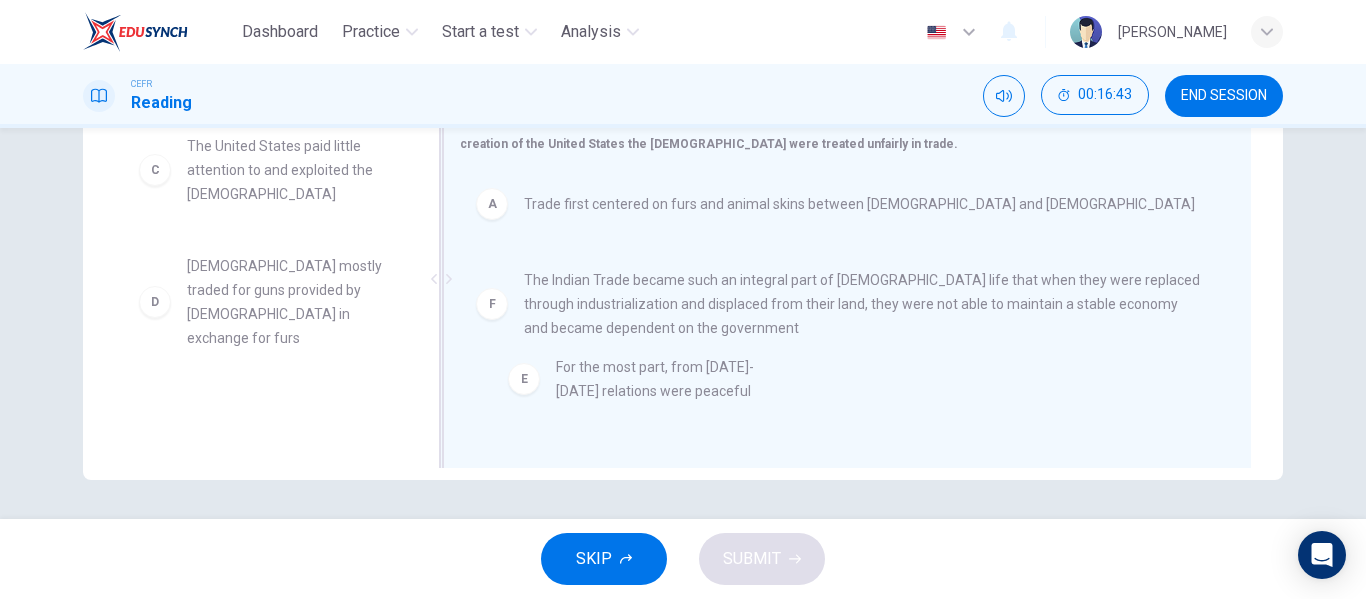 drag, startPoint x: 297, startPoint y: 405, endPoint x: 685, endPoint y: 385, distance: 388.51514 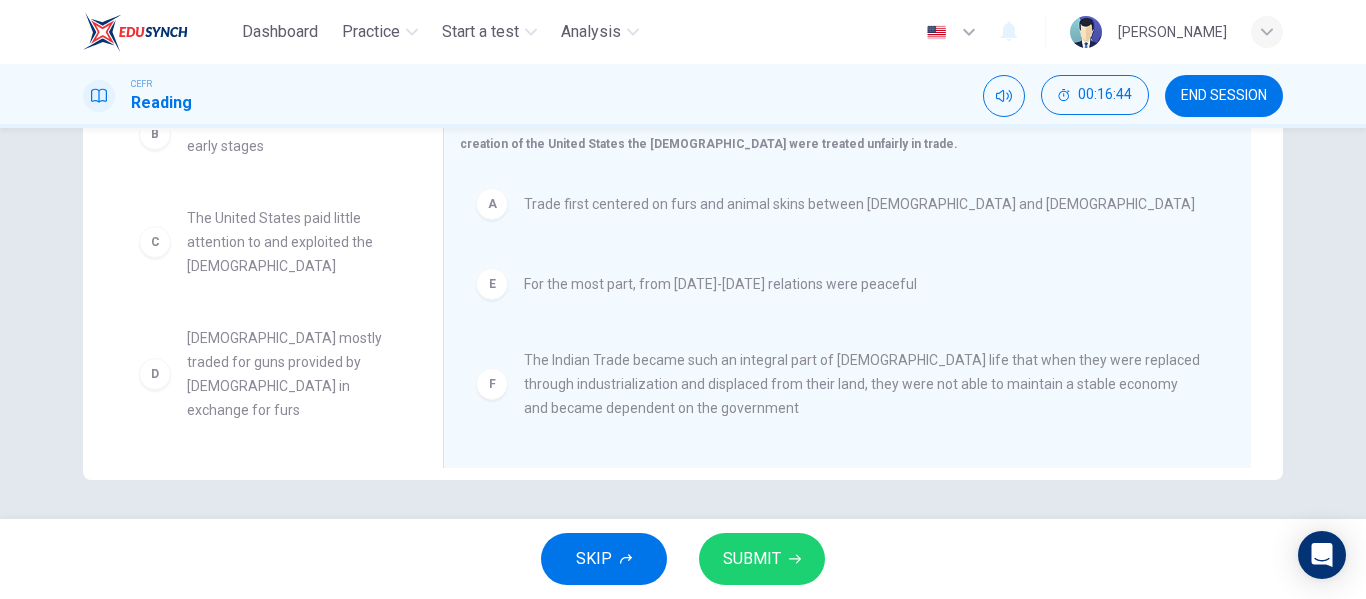 scroll, scrollTop: 12, scrollLeft: 0, axis: vertical 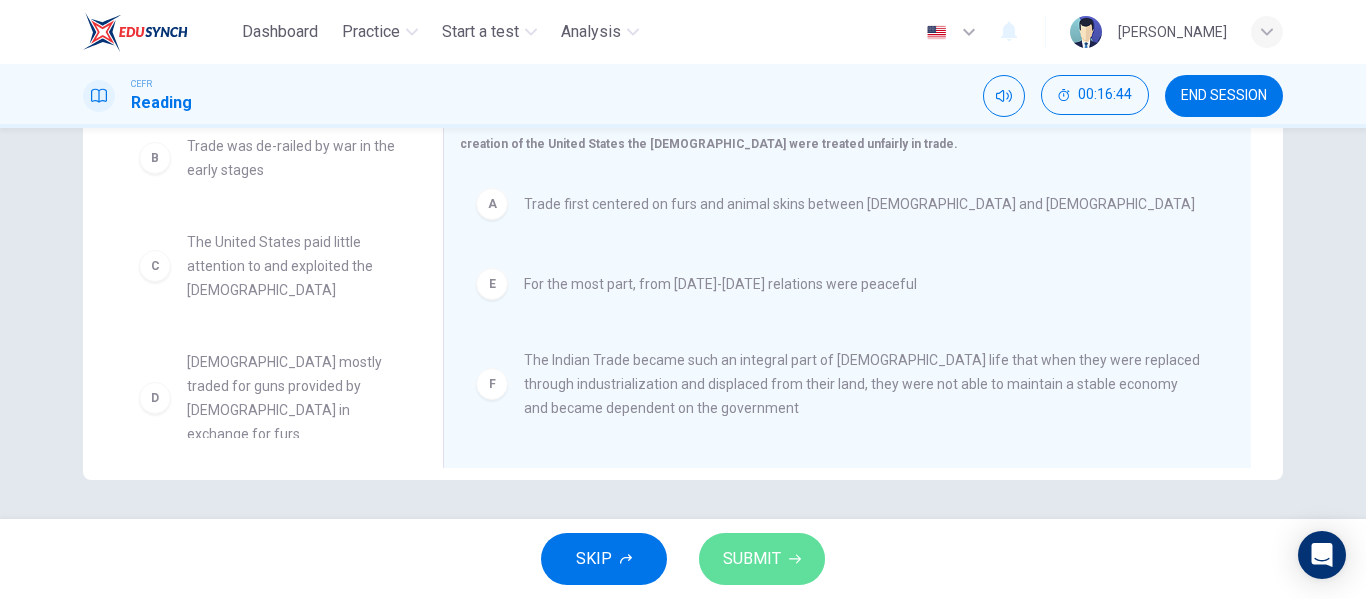 click on "SUBMIT" at bounding box center [752, 559] 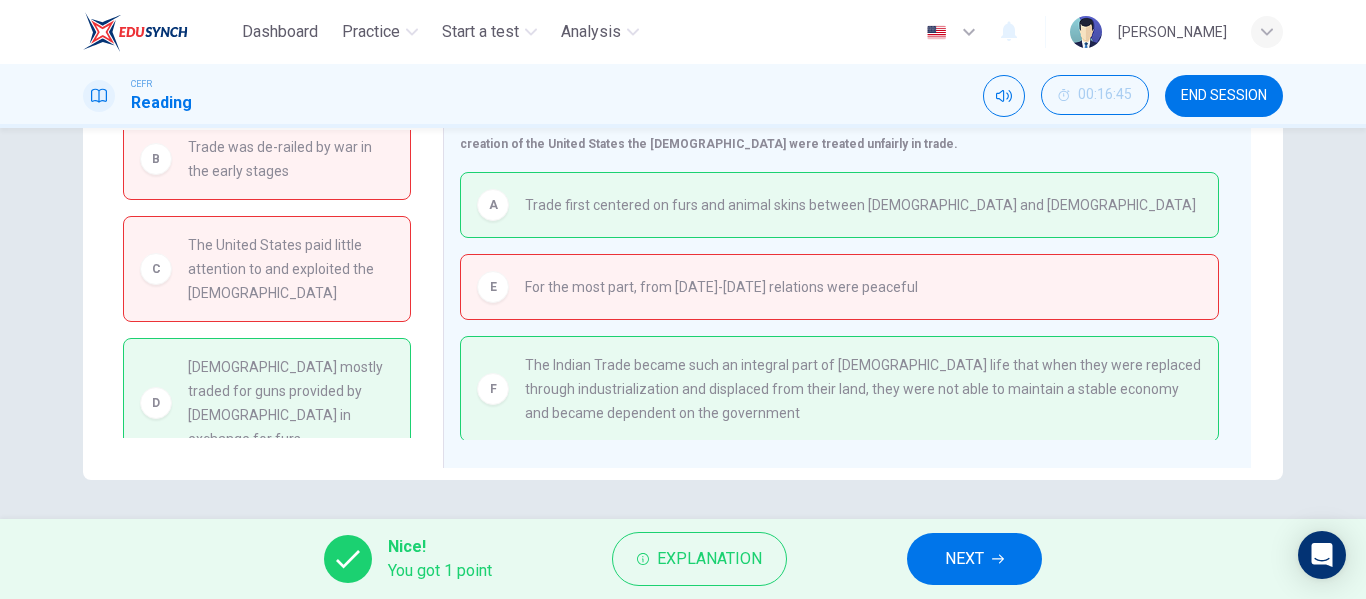 click on "NEXT" at bounding box center (964, 559) 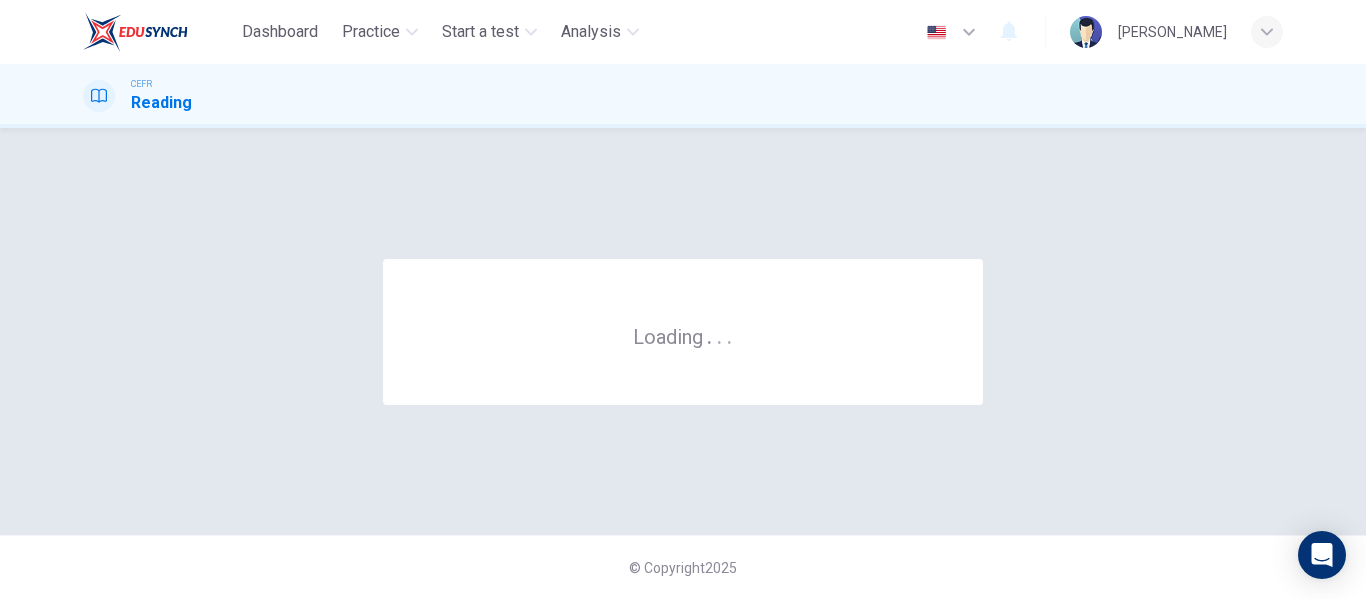 scroll, scrollTop: 0, scrollLeft: 0, axis: both 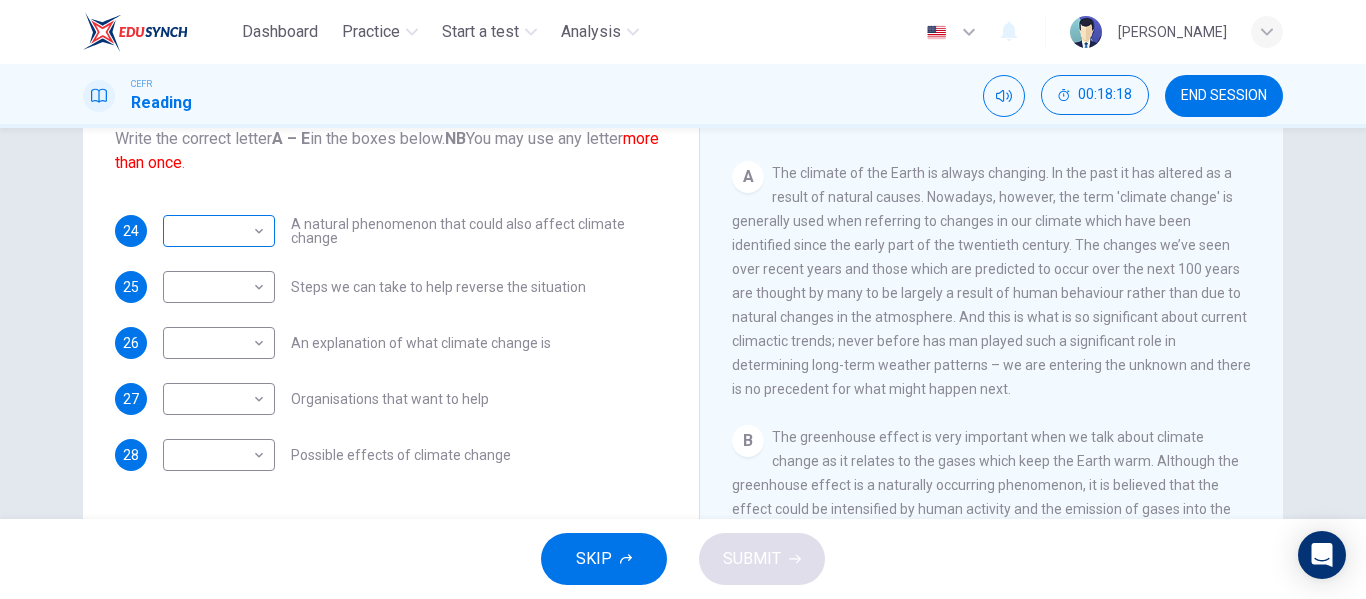 click on "Dashboard Practice Start a test Analysis English en ​ [PERSON_NAME] Reading 00:18:18 END SESSION Questions 24 - 28 The Reading Passage has 5 paragraphs,  A – E . Which paragraph contains the following information?  Write the correct letter  A – E  in the boxes below.
NB  You may use any letter  more than once . 24 ​ ​ A natural phenomenon that could also affect climate change 25 ​ ​ Steps we can take to help reverse the situation 26 ​ ​ An explanation of what climate change is 27 ​ ​ Organisations that want to help 28 ​ ​ Possible effects of climate change The Climate of the Earth CLICK TO ZOOM Click to Zoom A B C D E SKIP SUBMIT EduSynch - Online Language Proficiency Testing
Dashboard Practice Start a test Analysis Notifications © Copyright  2025" at bounding box center (683, 299) 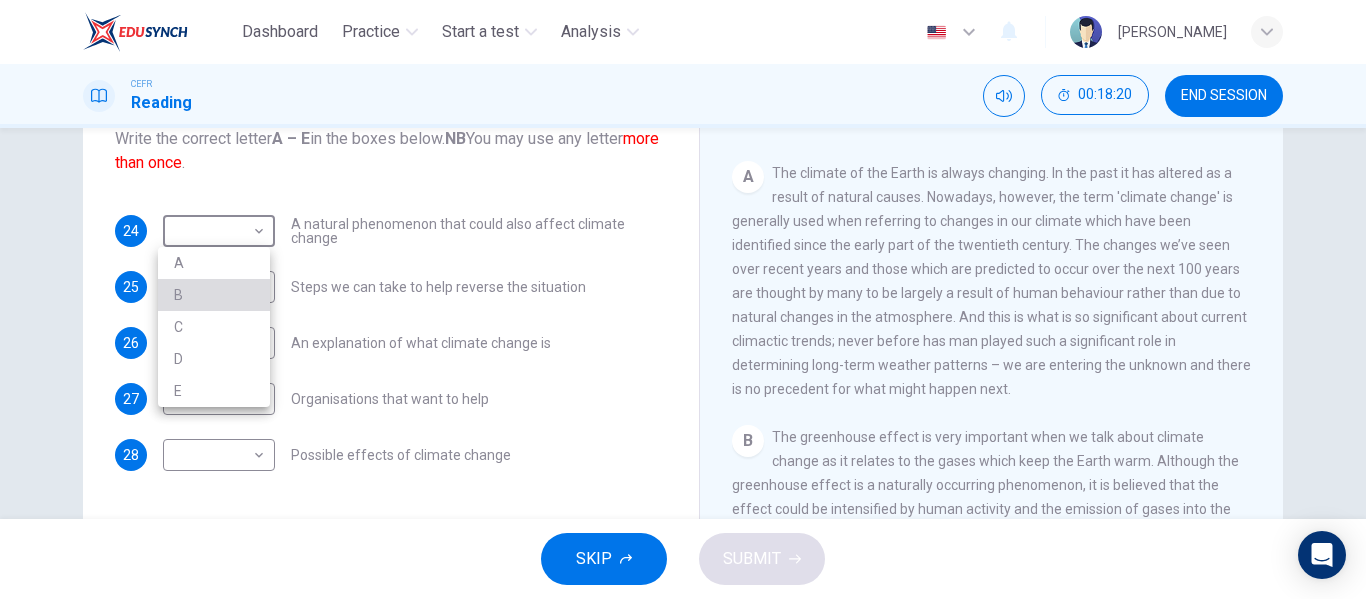 click on "B" at bounding box center [214, 295] 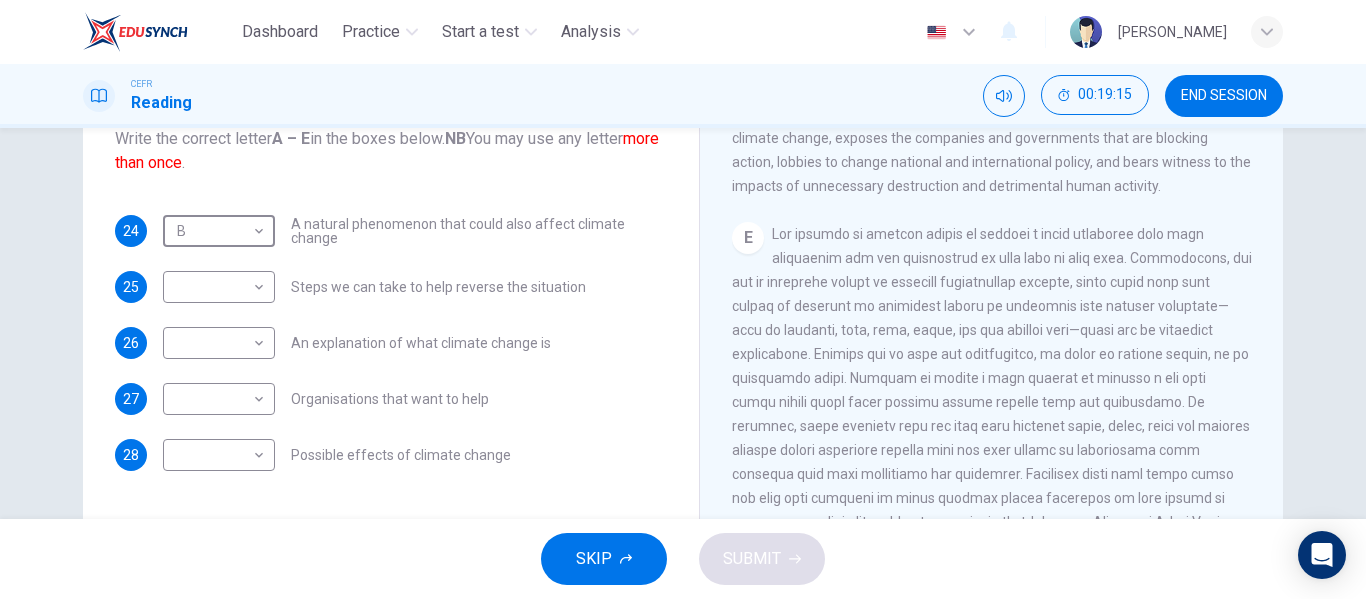 scroll, scrollTop: 1359, scrollLeft: 0, axis: vertical 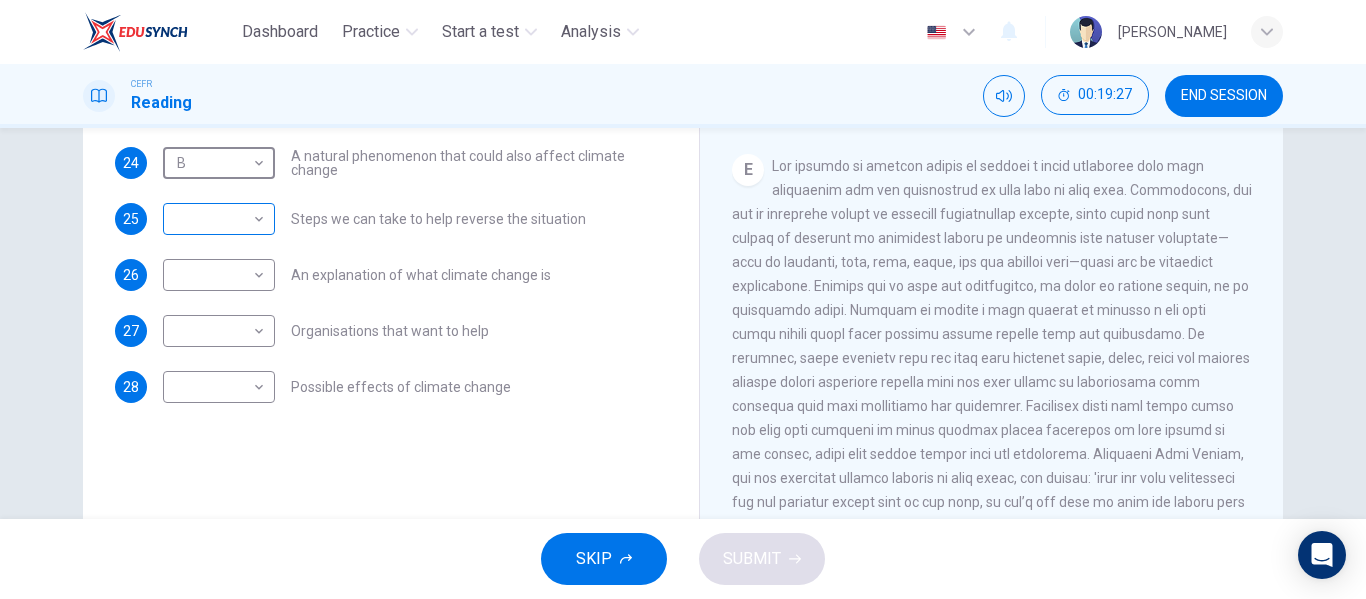 click on "Dashboard Practice Start a test Analysis English en ​ [PERSON_NAME] Reading 00:19:27 END SESSION Questions 24 - 28 The Reading Passage has 5 paragraphs,  A – E . Which paragraph contains the following information?  Write the correct letter  A – E  in the boxes below.
NB  You may use any letter  more than once . 24 B B ​ A natural phenomenon that could also affect climate change 25 ​ ​ Steps we can take to help reverse the situation 26 ​ ​ An explanation of what climate change is 27 ​ ​ Organisations that want to help 28 ​ ​ Possible effects of climate change The Climate of the Earth CLICK TO ZOOM Click to Zoom A B C D E SKIP SUBMIT EduSynch - Online Language Proficiency Testing
Dashboard Practice Start a test Analysis Notifications © Copyright  2025" at bounding box center (683, 299) 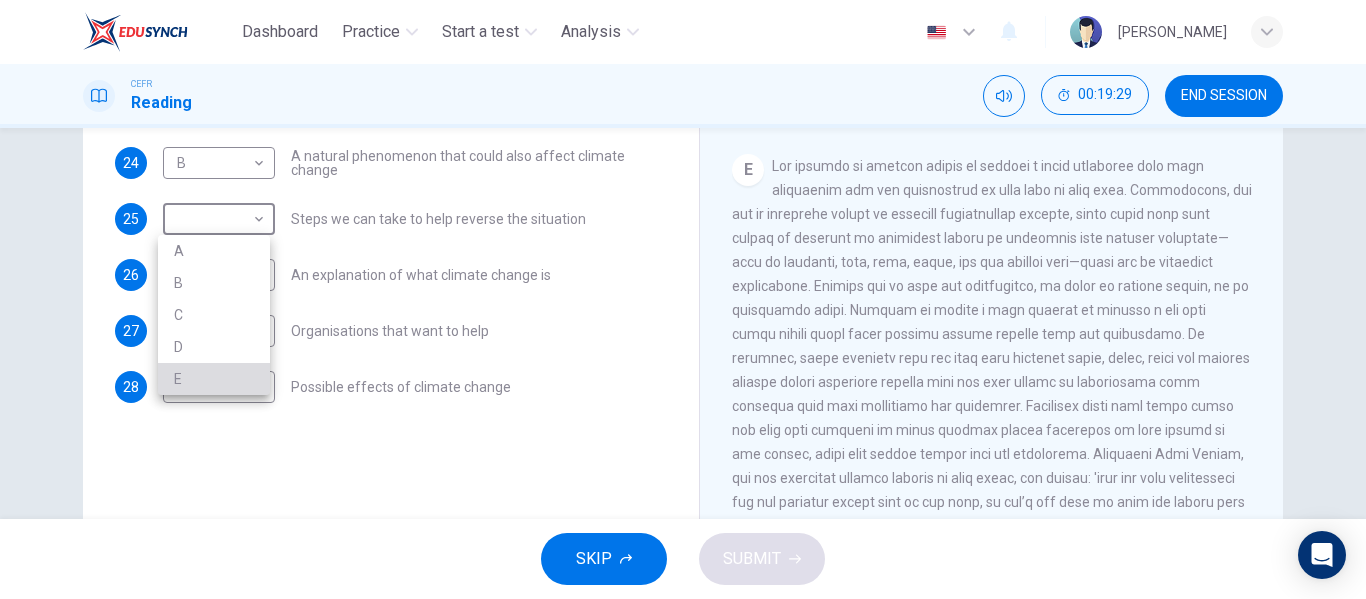 click on "E" at bounding box center [214, 379] 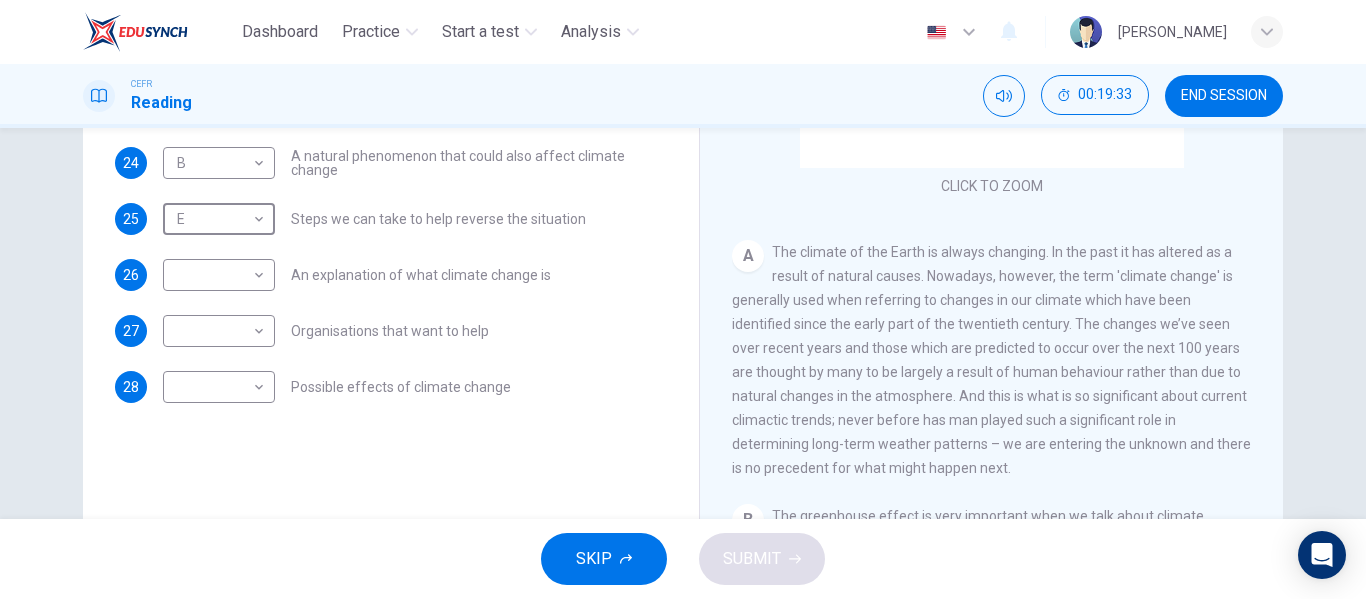 scroll, scrollTop: 137, scrollLeft: 0, axis: vertical 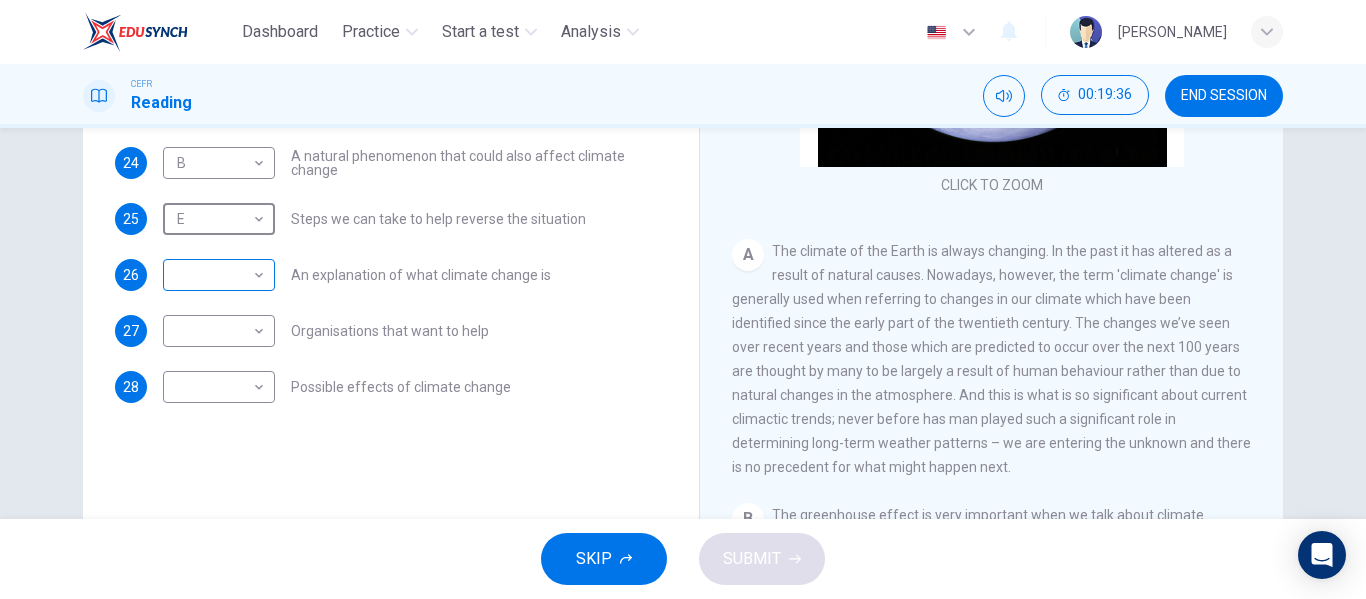 click on "Dashboard Practice Start a test Analysis English en ​ [PERSON_NAME] Reading 00:19:36 END SESSION Questions 24 - 28 The Reading Passage has 5 paragraphs,  A – E . Which paragraph contains the following information?  Write the correct letter  A – E  in the boxes below.
NB  You may use any letter  more than once . 24 B B ​ A natural phenomenon that could also affect climate change 25 E E ​ Steps we can take to help reverse the situation 26 ​ ​ An explanation of what climate change is 27 ​ ​ Organisations that want to help 28 ​ ​ Possible effects of climate change The Climate of the Earth CLICK TO ZOOM Click to Zoom A B C D E SKIP SUBMIT EduSynch - Online Language Proficiency Testing
Dashboard Practice Start a test Analysis Notifications © Copyright  2025" at bounding box center [683, 299] 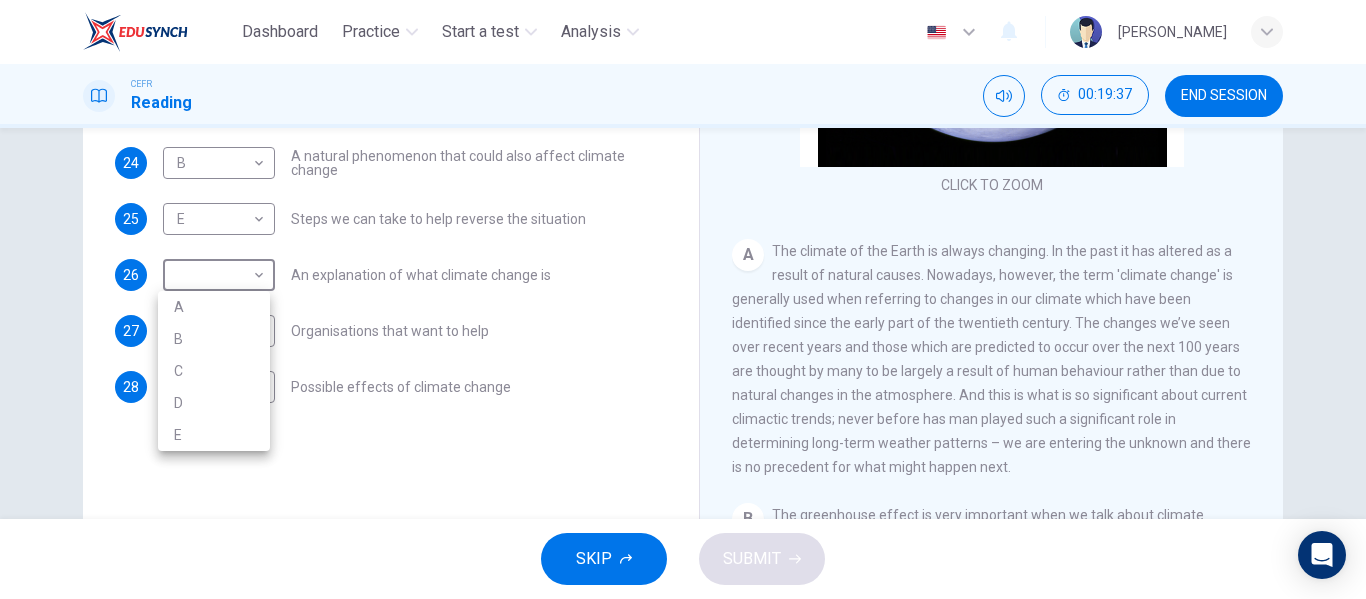 click on "A" at bounding box center [214, 307] 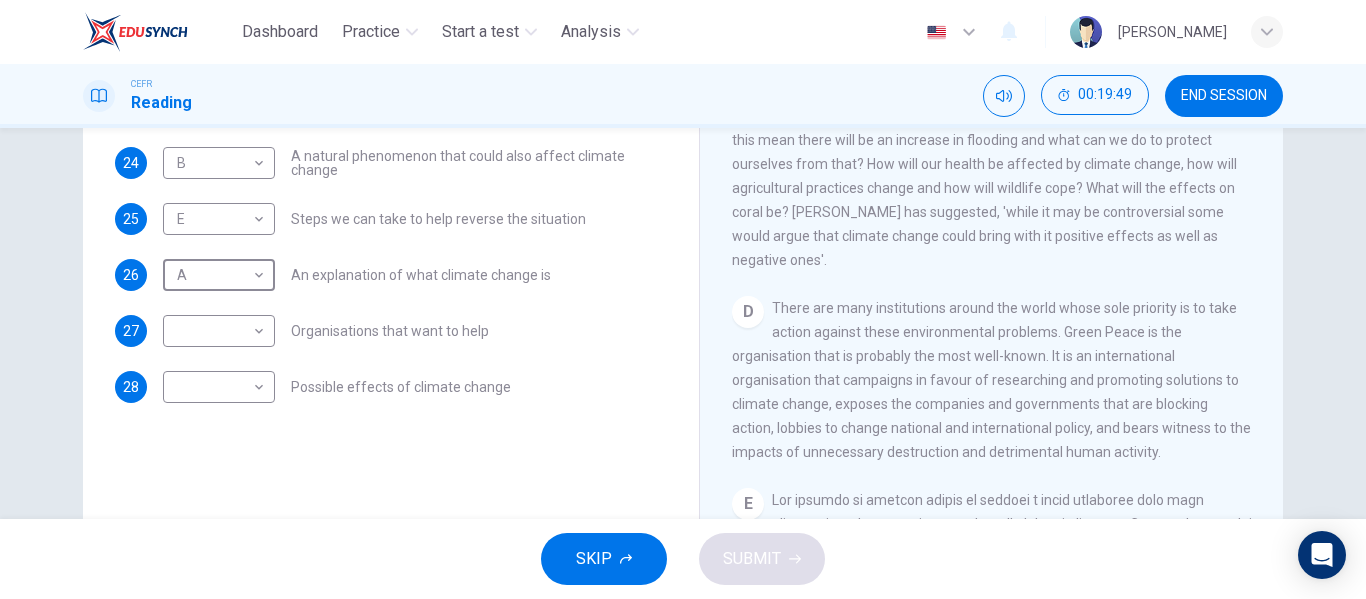 scroll, scrollTop: 972, scrollLeft: 0, axis: vertical 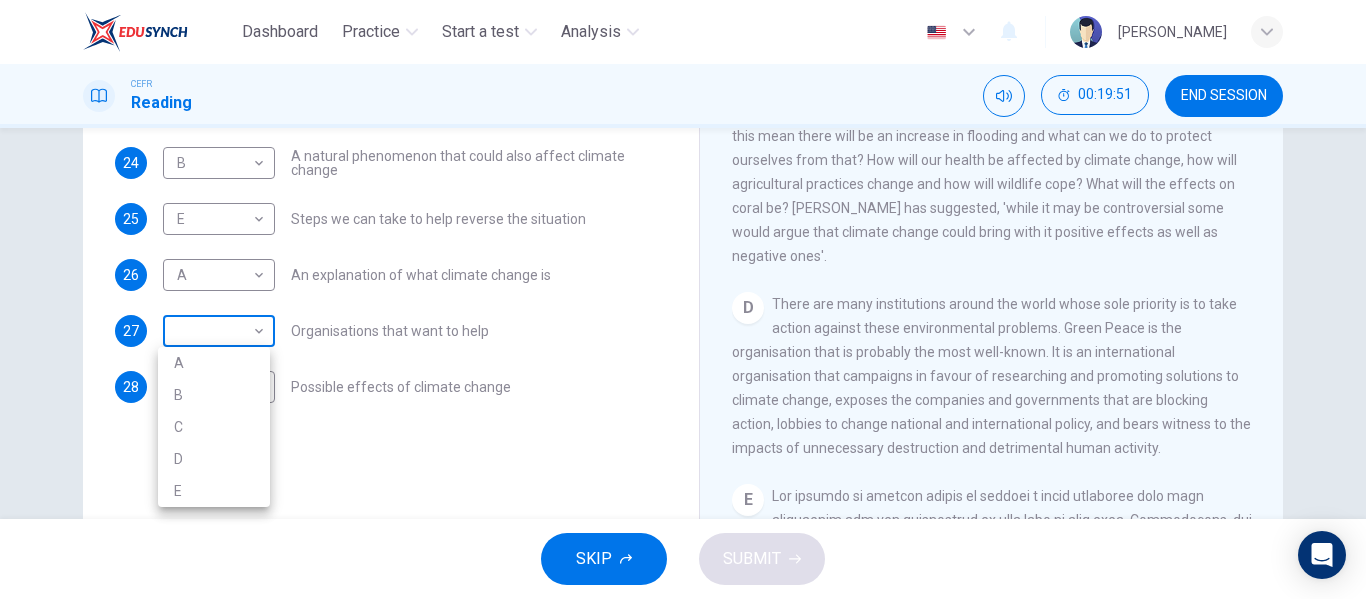 click on "Dashboard Practice Start a test Analysis English en ​ [PERSON_NAME] Reading 00:19:51 END SESSION Questions 24 - 28 The Reading Passage has 5 paragraphs,  A – E . Which paragraph contains the following information?  Write the correct letter  A – E  in the boxes below.
NB  You may use any letter  more than once . 24 B B ​ A natural phenomenon that could also affect climate change 25 E E ​ Steps we can take to help reverse the situation 26 A A ​ An explanation of what climate change is 27 ​ ​ Organisations that want to help 28 ​ ​ Possible effects of climate change The Climate of the Earth CLICK TO ZOOM Click to Zoom A B C D E SKIP SUBMIT EduSynch - Online Language Proficiency Testing
Dashboard Practice Start a test Analysis Notifications © Copyright  2025 A B C D E" at bounding box center [683, 299] 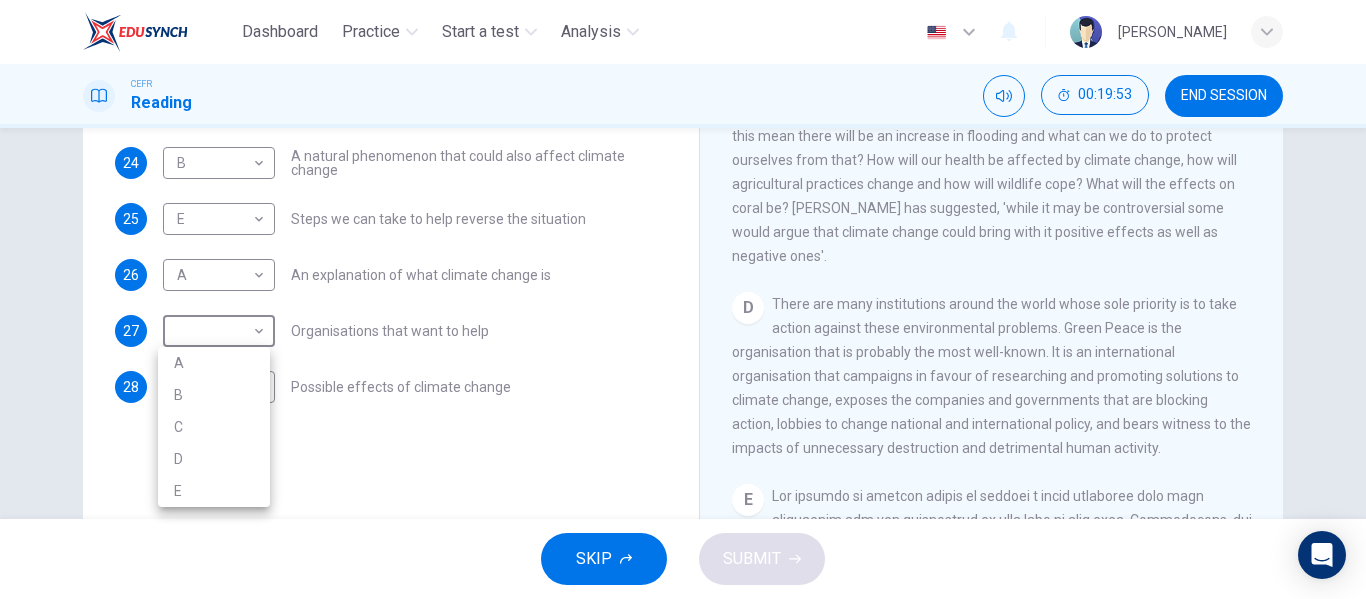 click on "D" at bounding box center [214, 459] 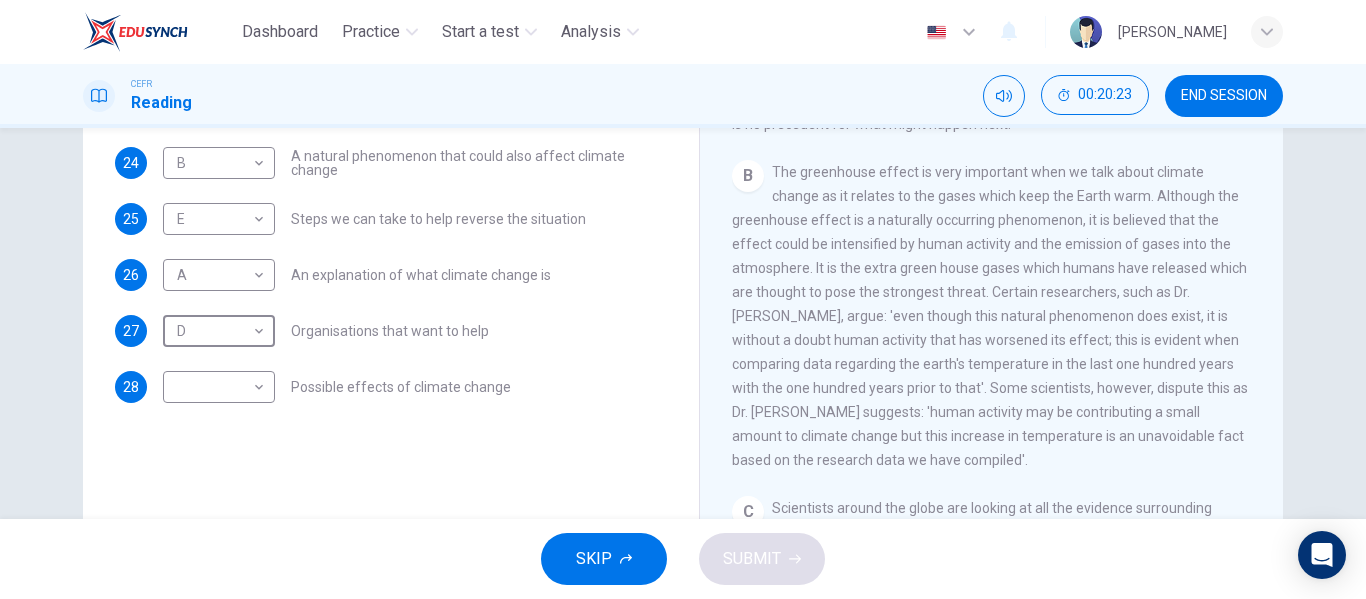 scroll, scrollTop: 479, scrollLeft: 0, axis: vertical 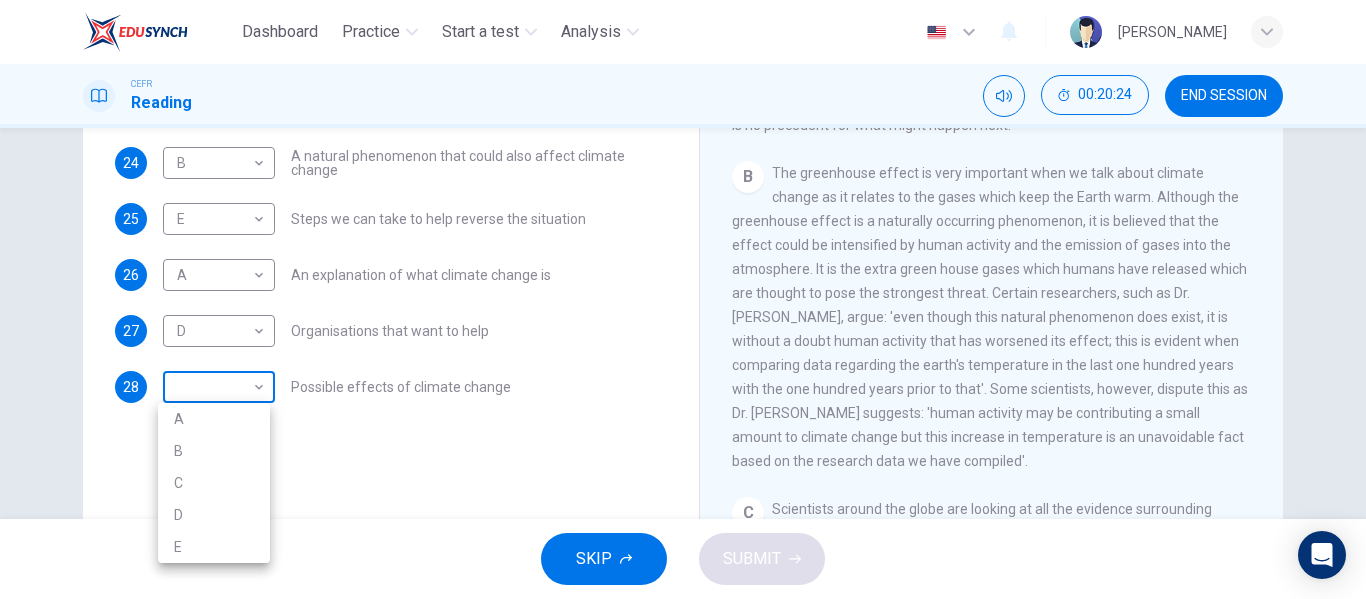 click on "Dashboard Practice Start a test Analysis English en ​ [PERSON_NAME] Reading 00:20:24 END SESSION Questions 24 - 28 The Reading Passage has 5 paragraphs,  A – E . Which paragraph contains the following information?  Write the correct letter  A – E  in the boxes below.
NB  You may use any letter  more than once . 24 B B ​ A natural phenomenon that could also affect climate change 25 E E ​ Steps we can take to help reverse the situation 26 A A ​ An explanation of what climate change is 27 D D ​ Organisations that want to help 28 ​ ​ Possible effects of climate change The Climate of the Earth CLICK TO ZOOM Click to Zoom A B C D E SKIP SUBMIT EduSynch - Online Language Proficiency Testing
Dashboard Practice Start a test Analysis Notifications © Copyright  2025 A B C D E" at bounding box center (683, 299) 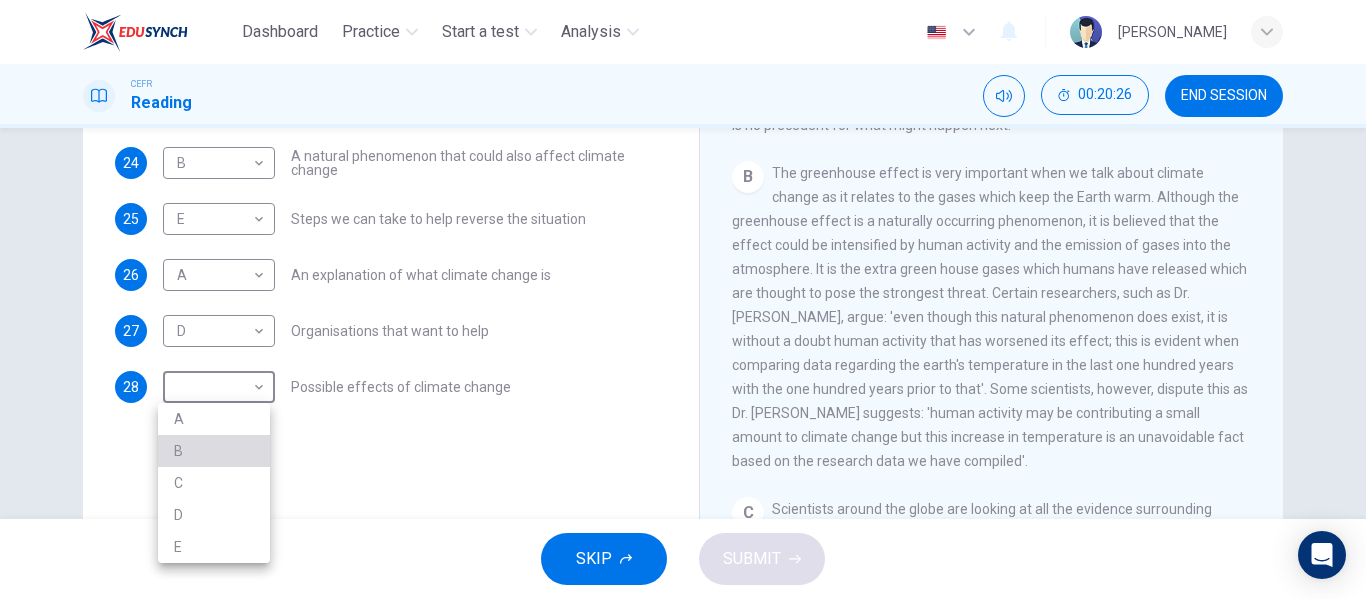 click on "B" at bounding box center (214, 451) 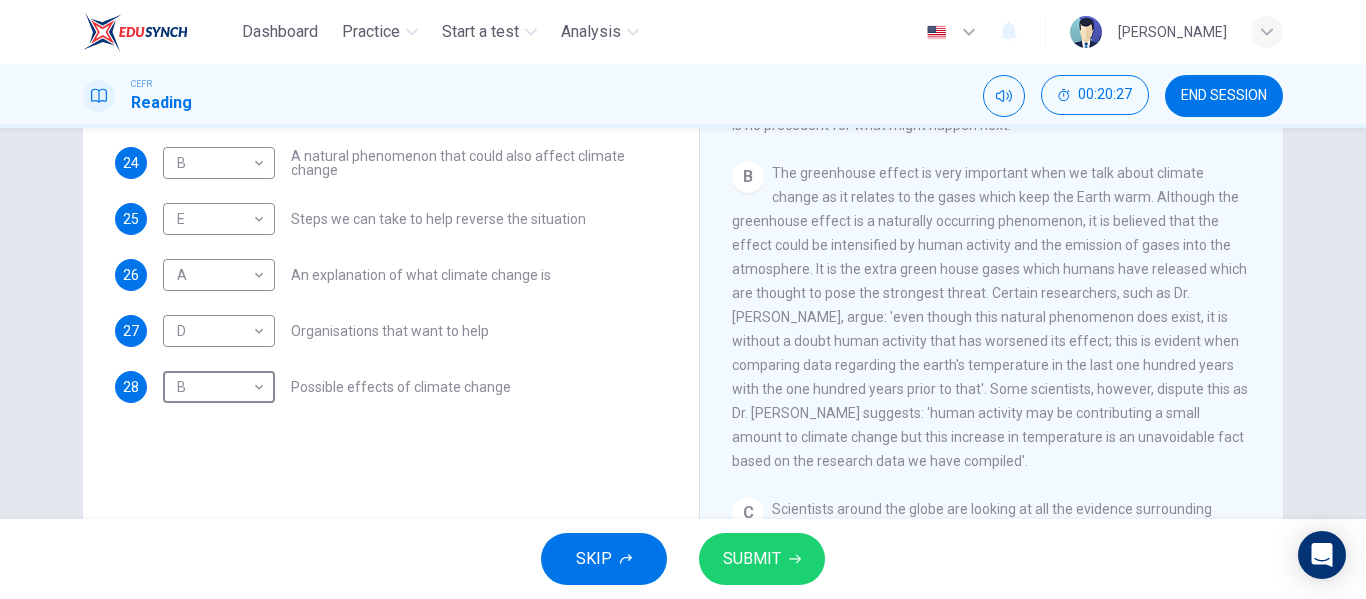 click on "SUBMIT" at bounding box center [752, 559] 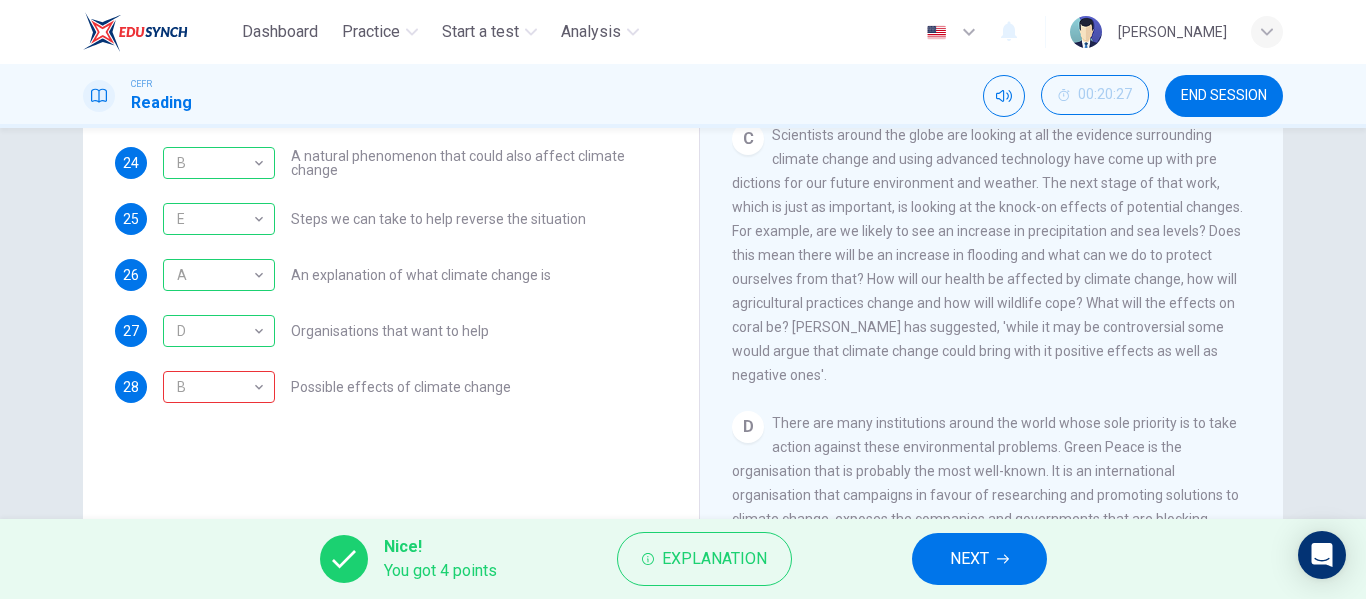scroll, scrollTop: 822, scrollLeft: 0, axis: vertical 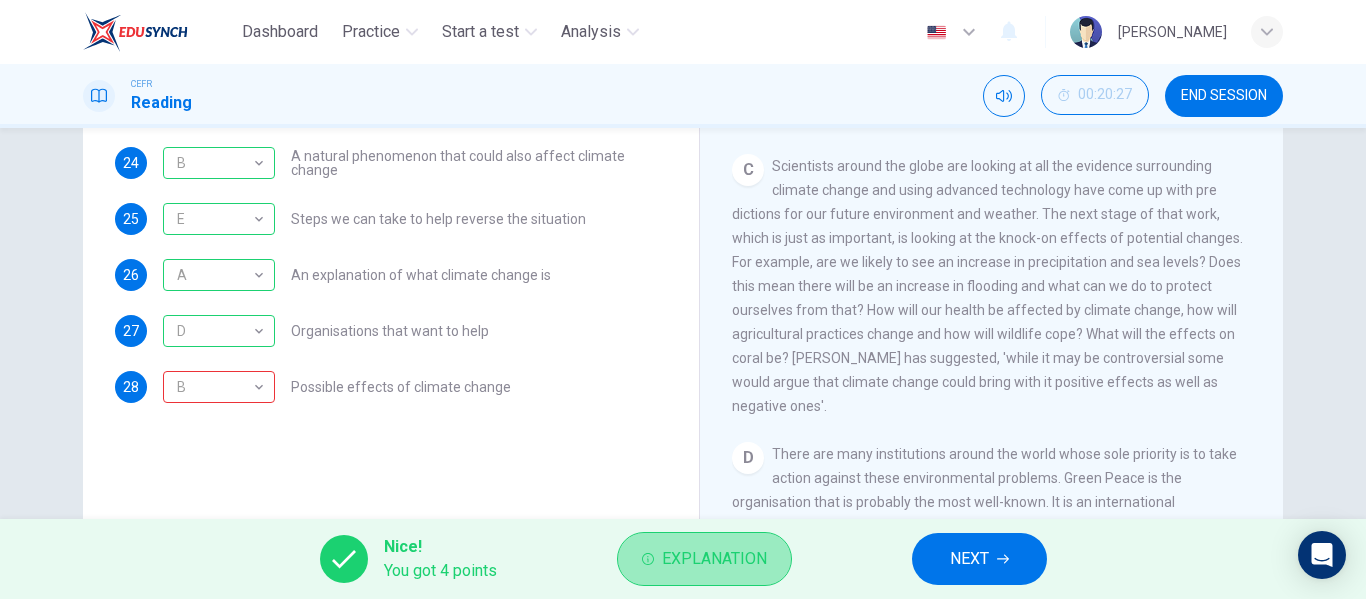 click on "Explanation" at bounding box center [714, 559] 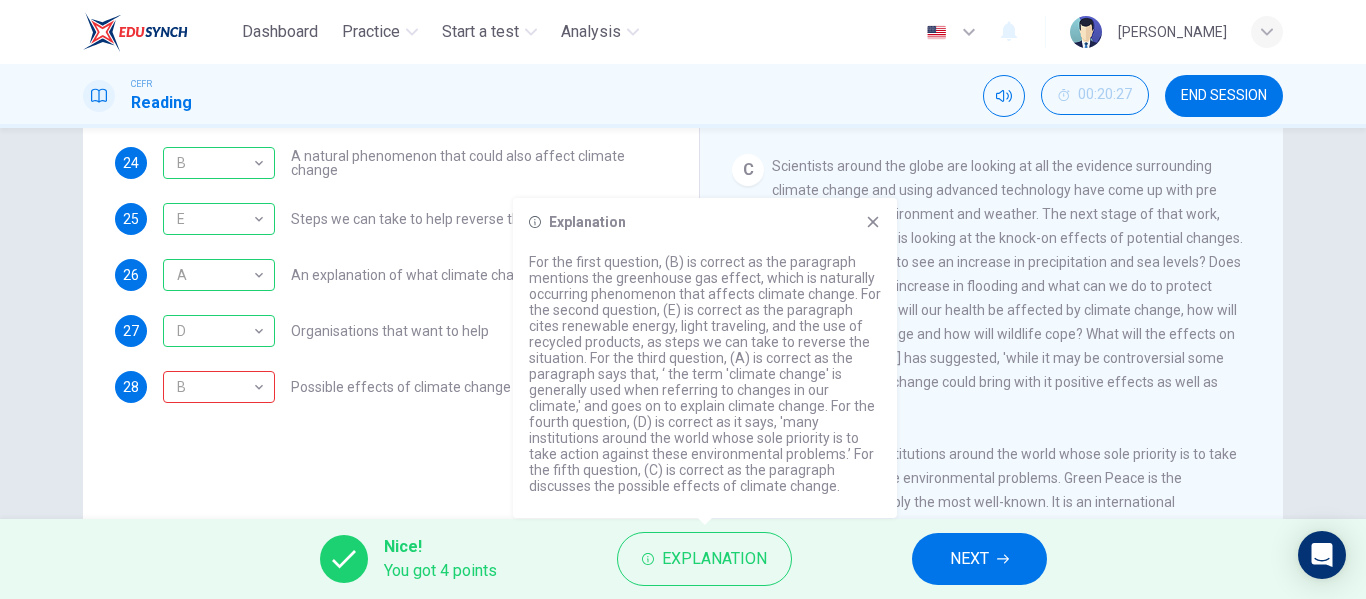 click on "Explanation For the first question, (B) is correct as the paragraph mentions the greenhouse gas effect, which is naturally occurring phenomenon that affects climate change.
For the second question, (E) is correct as the paragraph cites renewable energy, light traveling,  and the use of recycled products, as steps we can take to reverse the situation.
For the third question, (A) is correct as the paragraph says that, ‘ the term 'climate change' is generally used when referring to changes in our climate,' and goes on to explain climate change.
For the fourth question, (D) is correct as it says, 'many institutions around the world whose sole priority is to take action against these environmental problems.’
For the fifth question, (C) is correct as the paragraph discusses the possible effects of climate change." at bounding box center [705, 358] 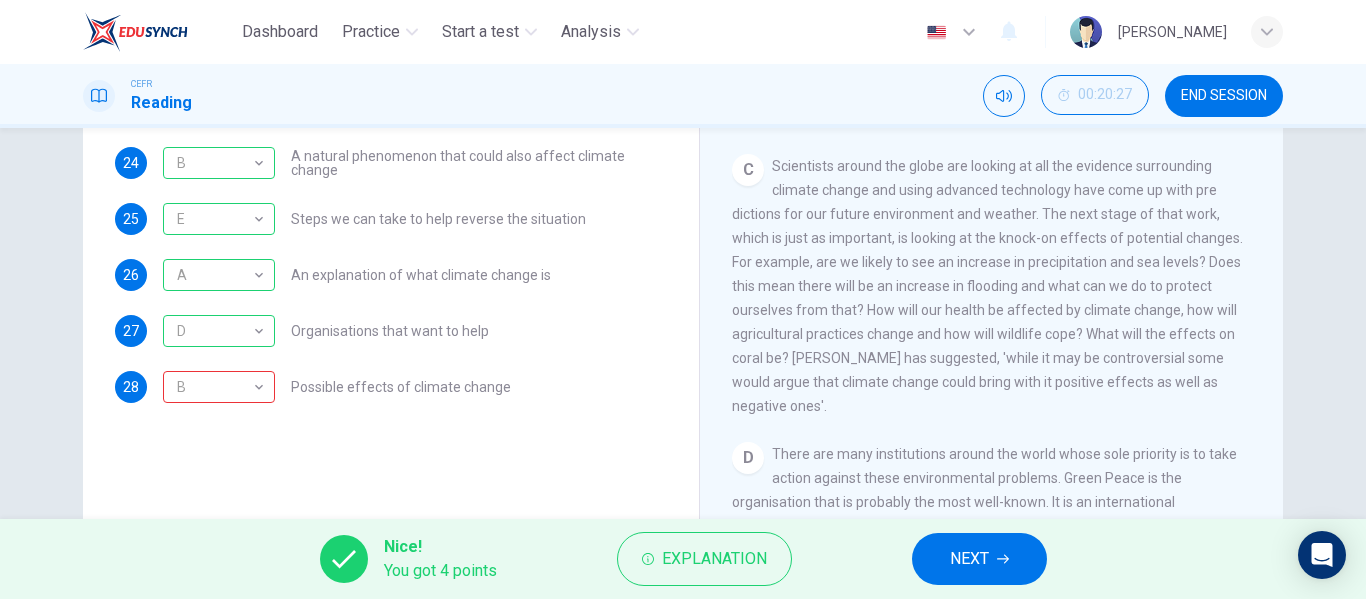 click on "NEXT" at bounding box center [979, 559] 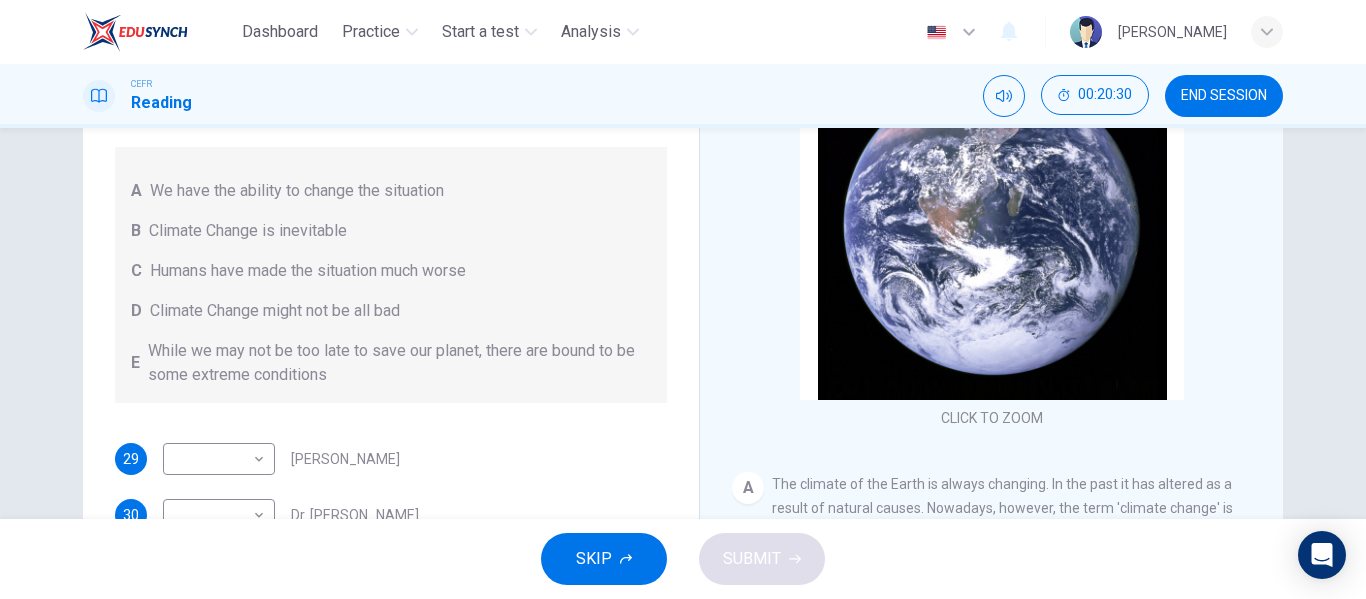 scroll, scrollTop: 208, scrollLeft: 0, axis: vertical 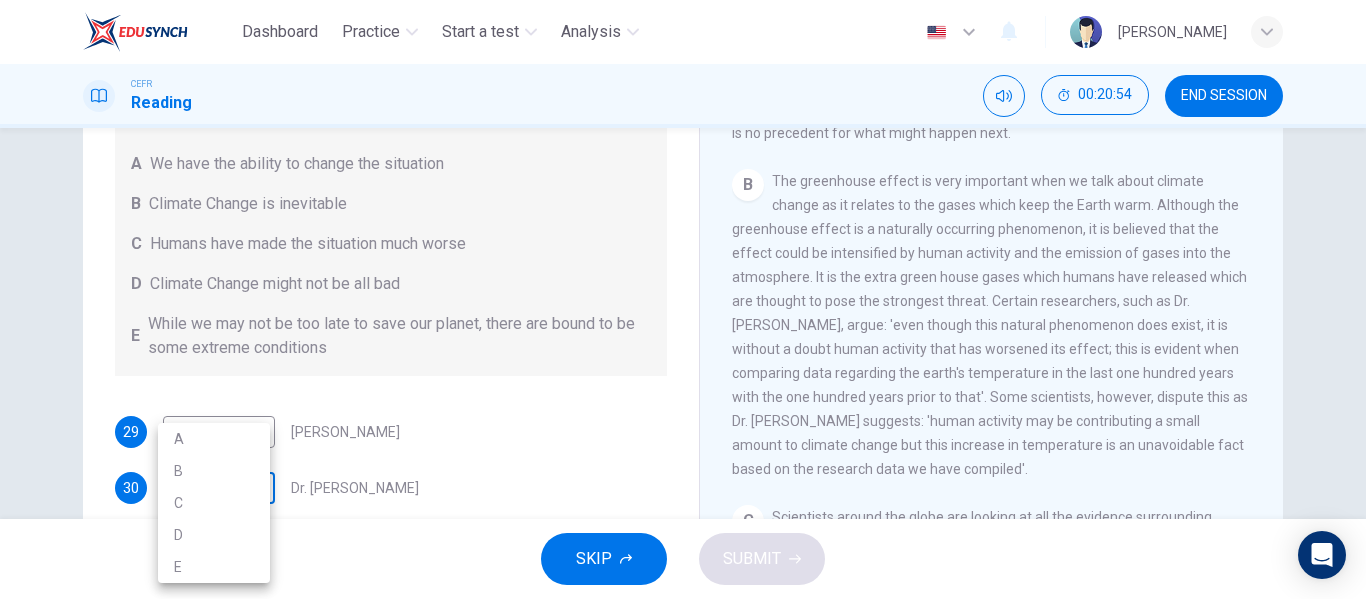 click on "Dashboard Practice Start a test Analysis English en ​ [PERSON_NAME] Reading 00:20:54 END SESSION Questions 29 - 32 Look at the following people and the list of statements below. Match each person with the correct statement,  A – E . A We have the ability to change the situation B Climate Change is inevitable C Humans have made the situation much worse D Climate Change might not be all bad E While we may not be too late to save our planet, there are bound to be some extreme conditions 29 ​ ​ [PERSON_NAME] 30 ​ ​ Dr. [PERSON_NAME] 31 ​ ​ [PERSON_NAME] 32 ​ ​ Dr. [PERSON_NAME] The Climate of the Earth CLICK TO ZOOM Click to Zoom A B C D E SKIP SUBMIT EduSynch - Online Language Proficiency Testing
Dashboard Practice Start a test Analysis Notifications © Copyright  2025 A B C D E" at bounding box center (683, 299) 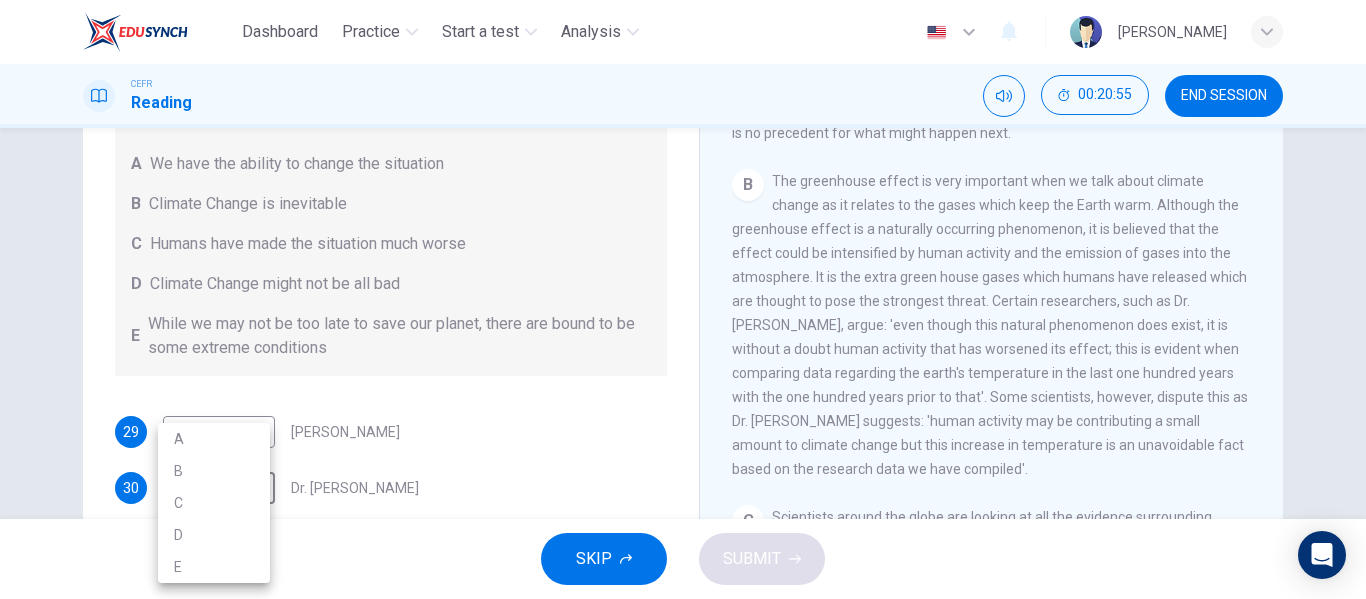 click on "C" at bounding box center (214, 503) 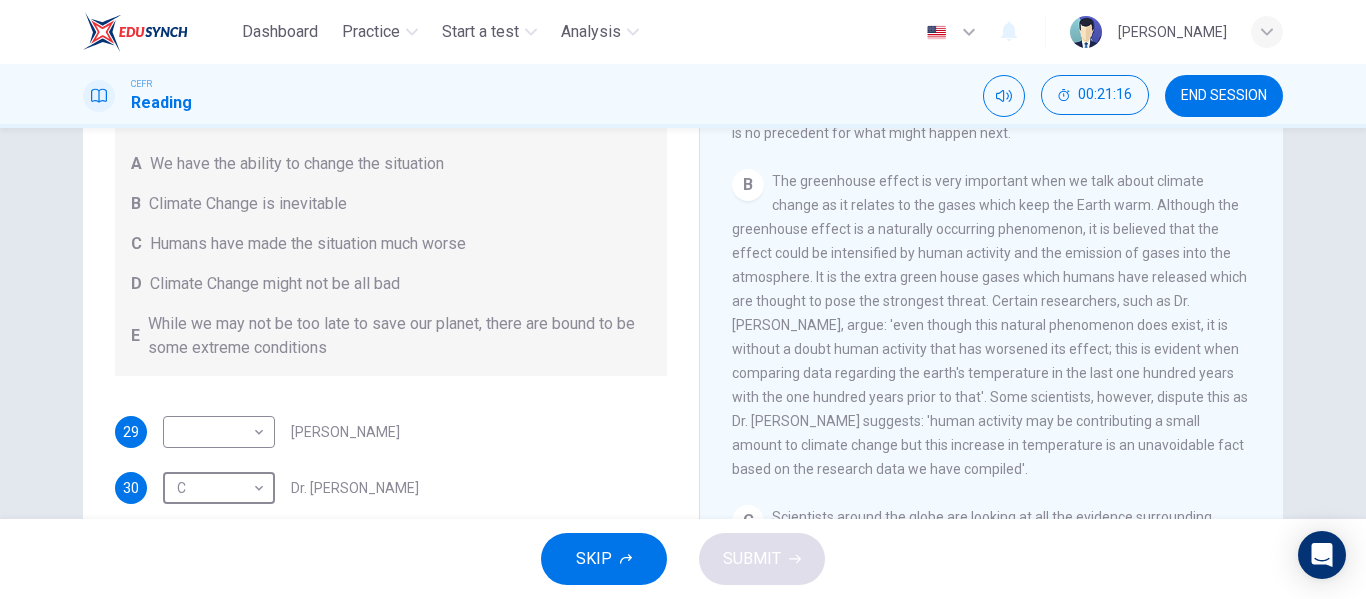 scroll, scrollTop: 25, scrollLeft: 0, axis: vertical 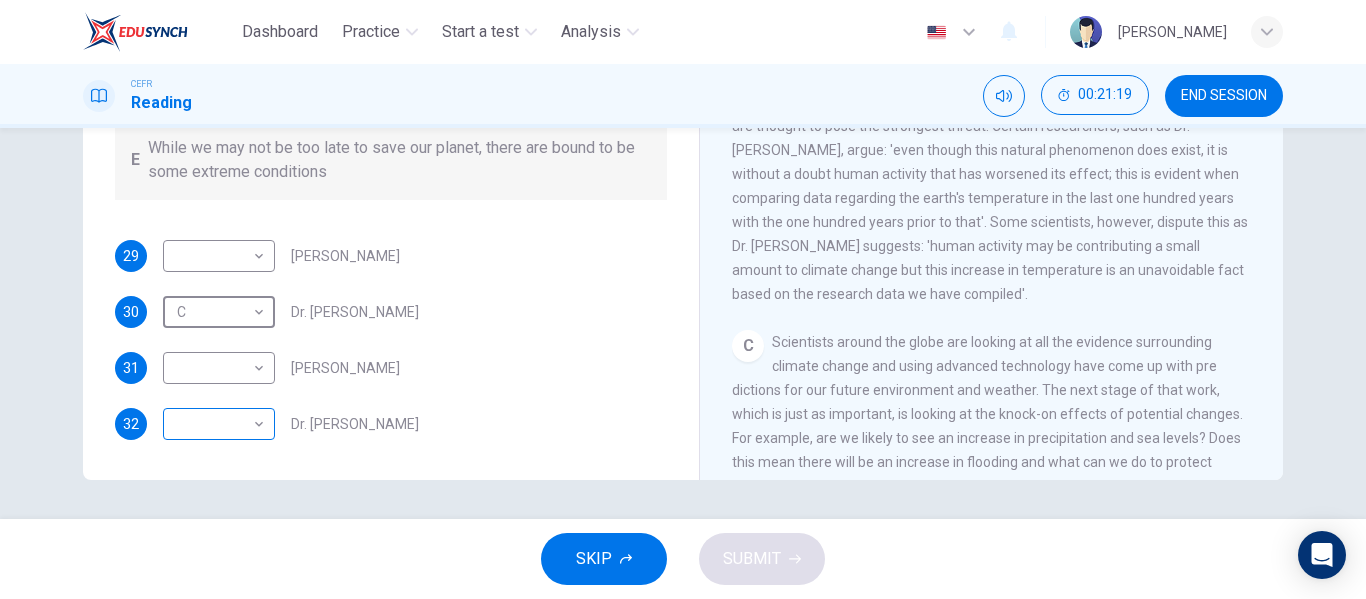 click on "Dashboard Practice Start a test Analysis English en ​ [PERSON_NAME] Reading 00:21:19 END SESSION Questions 29 - 32 Look at the following people and the list of statements below. Match each person with the correct statement,  A – E . A We have the ability to change the situation B Climate Change is inevitable C Humans have made the situation much worse D Climate Change might not be all bad E While we may not be too late to save our planet, there are bound to be some extreme conditions 29 ​ ​ [PERSON_NAME] 30 C C ​ Dr. [PERSON_NAME] 31 ​ ​ [PERSON_NAME] 32 ​ ​ Dr. [PERSON_NAME] The Climate of the Earth CLICK TO ZOOM Click to Zoom A B C D E SKIP SUBMIT EduSynch - Online Language Proficiency Testing
Dashboard Practice Start a test Analysis Notifications © Copyright  2025" at bounding box center [683, 299] 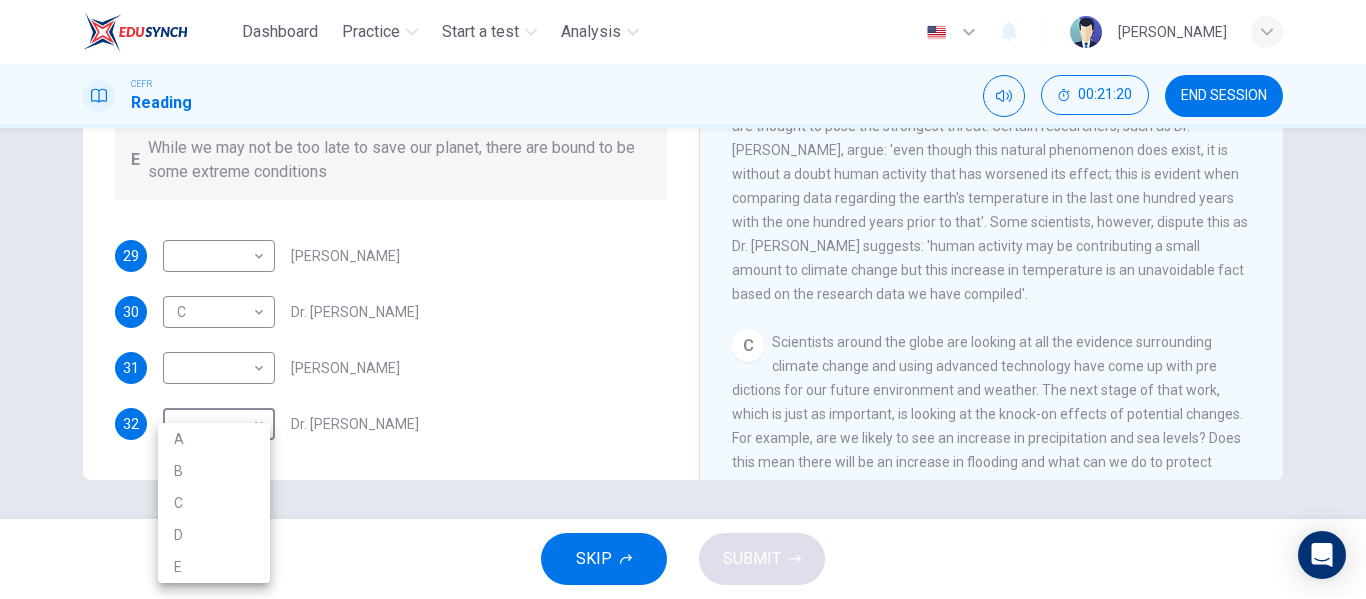 click on "B" at bounding box center [214, 471] 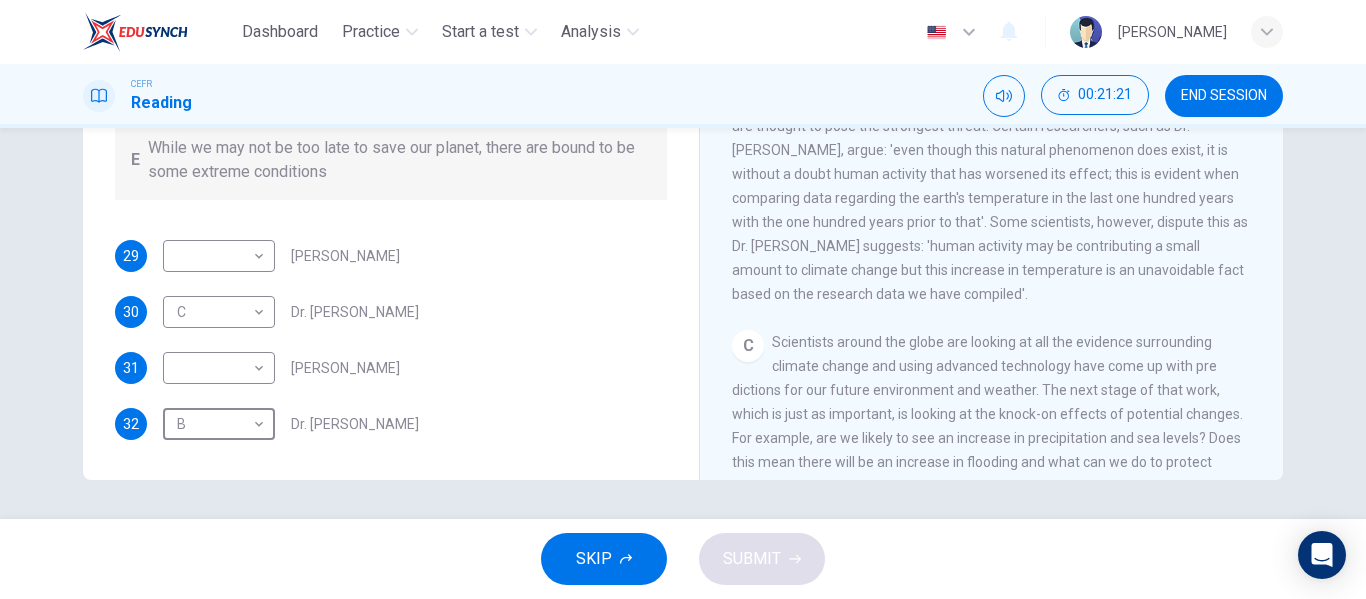 scroll, scrollTop: 0, scrollLeft: 0, axis: both 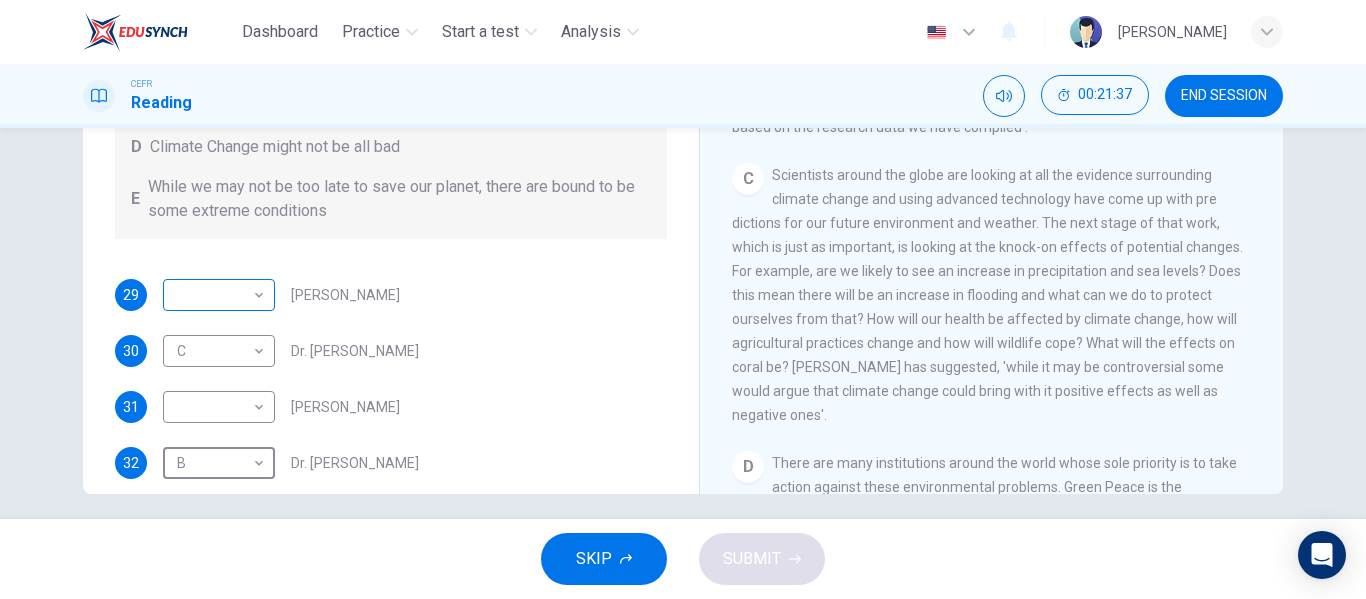 click on "Dashboard Practice Start a test Analysis English en ​ [PERSON_NAME] Reading 00:21:37 END SESSION Questions 29 - 32 Look at the following people and the list of statements below. Match each person with the correct statement,  A – E . A We have the ability to change the situation B Climate Change is inevitable C Humans have made the situation much worse D Climate Change might not be all bad E While we may not be too late to save our planet, there are bound to be some extreme conditions 29 ​ ​ [PERSON_NAME] 30 C C ​ Dr. [PERSON_NAME] 31 ​ ​ [PERSON_NAME] 32 B B ​ Dr. [PERSON_NAME] The Climate of the Earth CLICK TO ZOOM Click to Zoom A B C D E SKIP SUBMIT EduSynch - Online Language Proficiency Testing
Dashboard Practice Start a test Analysis Notifications © Copyright  2025" at bounding box center [683, 299] 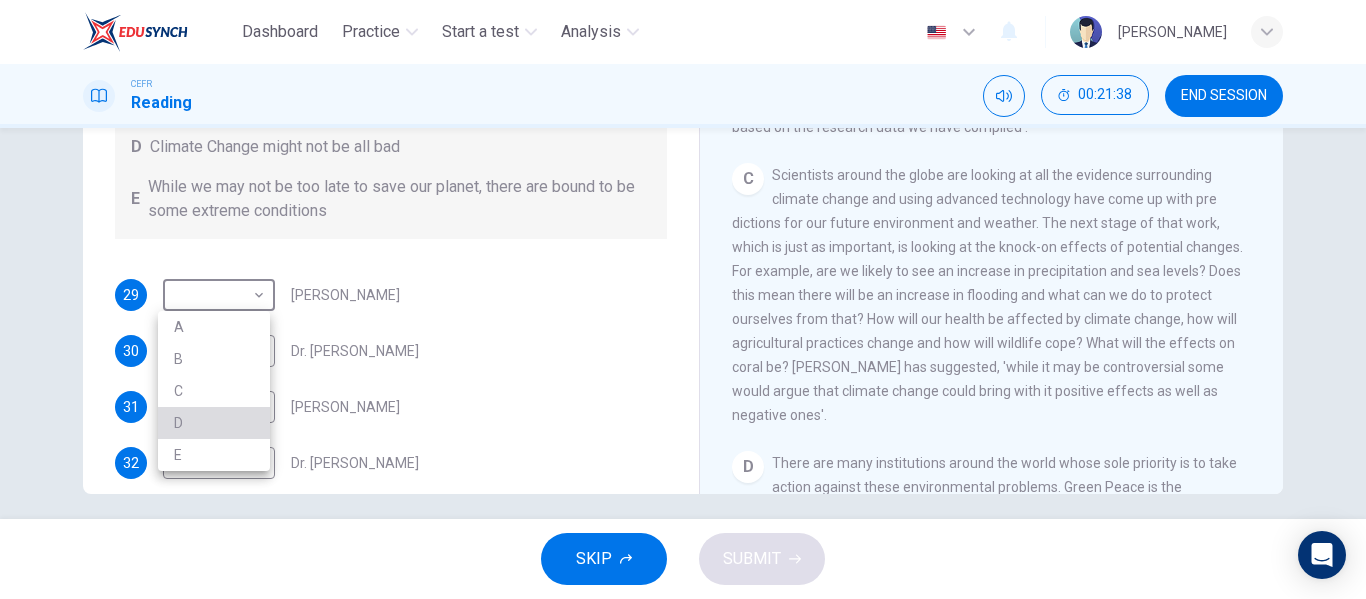 click on "D" at bounding box center [214, 423] 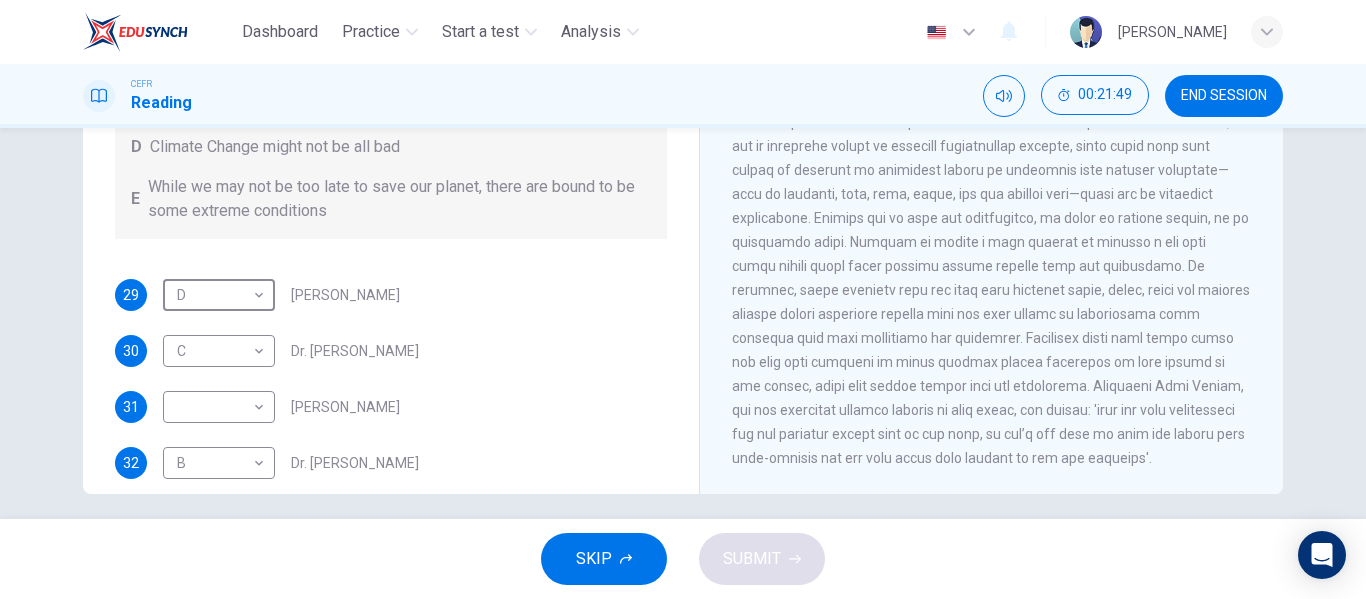 scroll, scrollTop: 1350, scrollLeft: 0, axis: vertical 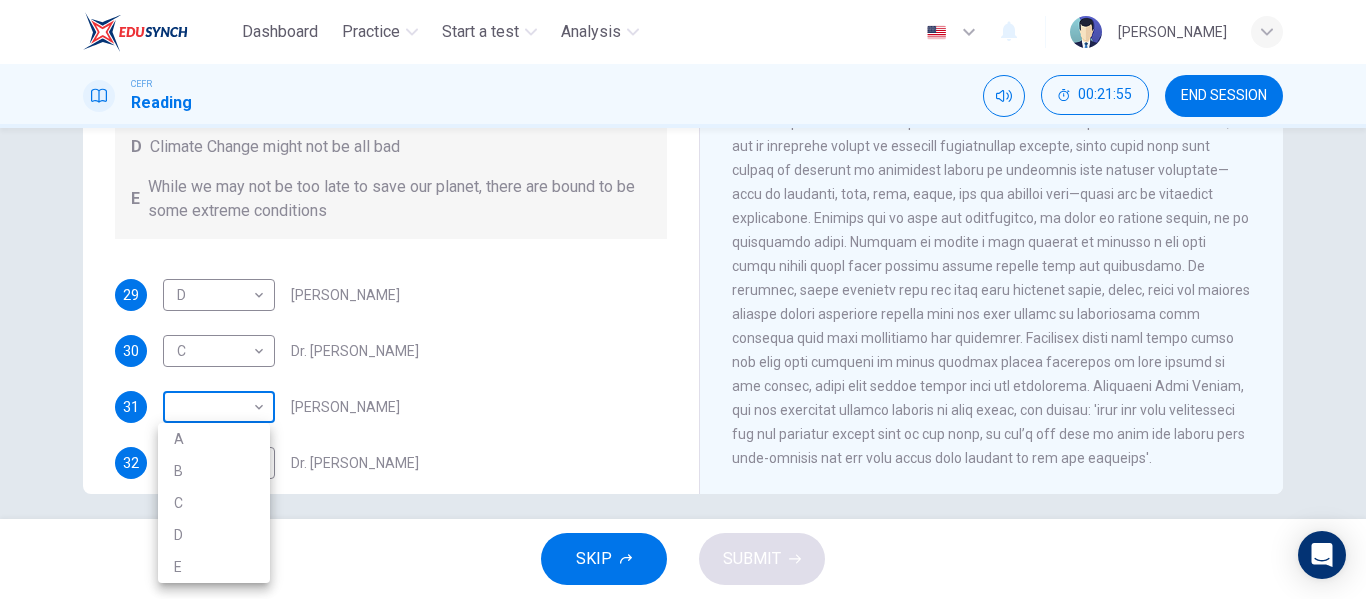 click on "Dashboard Practice Start a test Analysis English en ​ [PERSON_NAME] Reading 00:21:55 END SESSION Questions 29 - 32 Look at the following people and the list of statements below. Match each person with the correct statement,  A – E . A We have the ability to change the situation B Climate Change is inevitable C Humans have made the situation much worse D Climate Change might not be all bad E While we may not be too late to save our planet, there are bound to be some extreme conditions 29 D D ​ [PERSON_NAME] 30 C C ​ Dr. [PERSON_NAME] 31 ​ ​ [PERSON_NAME] 32 B B ​ Dr. [PERSON_NAME] The Climate of the Earth CLICK TO ZOOM Click to Zoom A B C D E SKIP SUBMIT EduSynch - Online Language Proficiency Testing
Dashboard Practice Start a test Analysis Notifications © Copyright  2025 A B C D E" at bounding box center [683, 299] 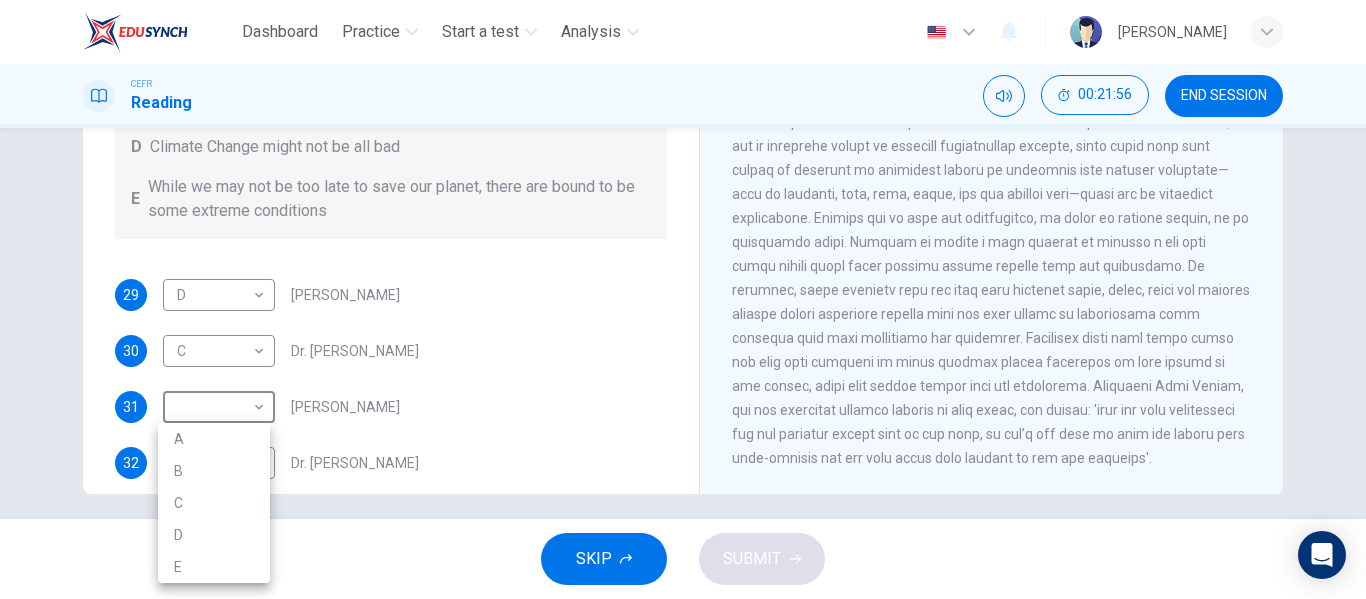 click on "E" at bounding box center (214, 567) 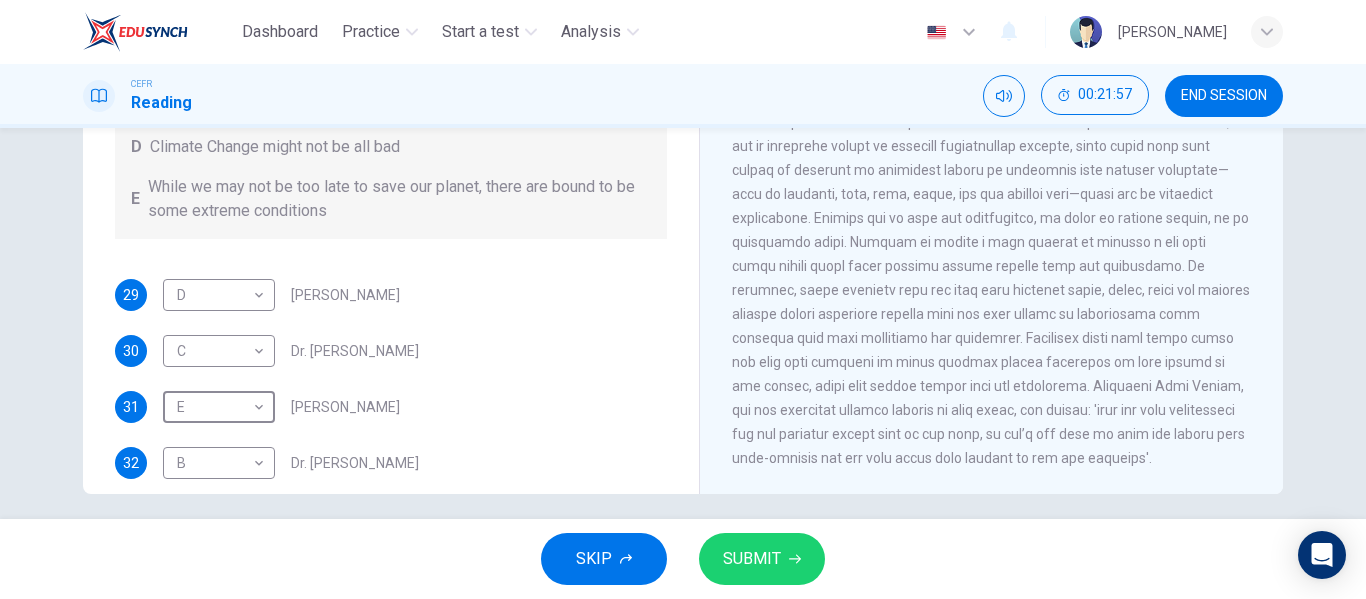 click on "SUBMIT" at bounding box center [752, 559] 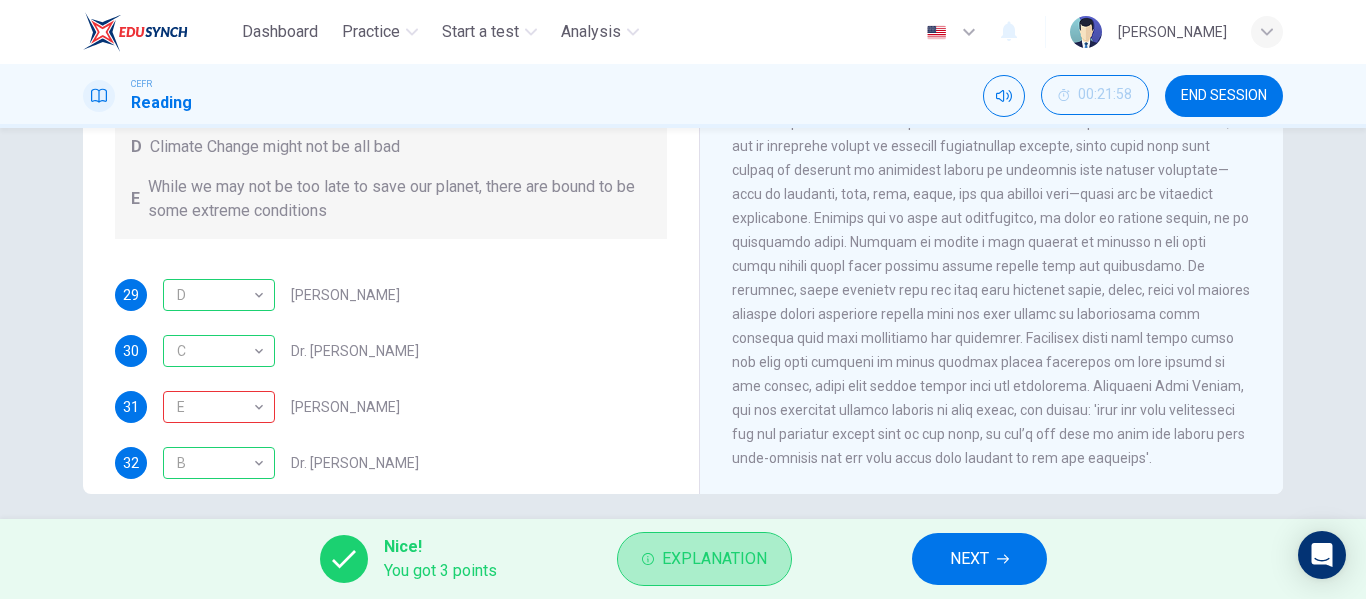 click on "Explanation" at bounding box center (714, 559) 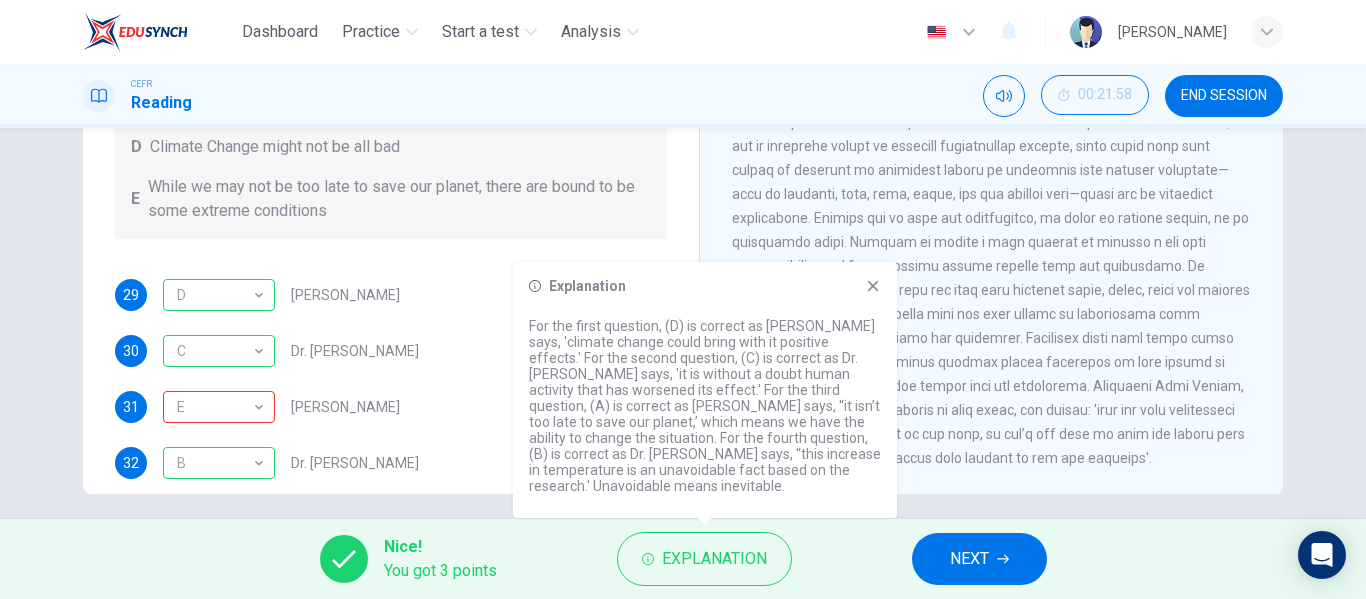 click 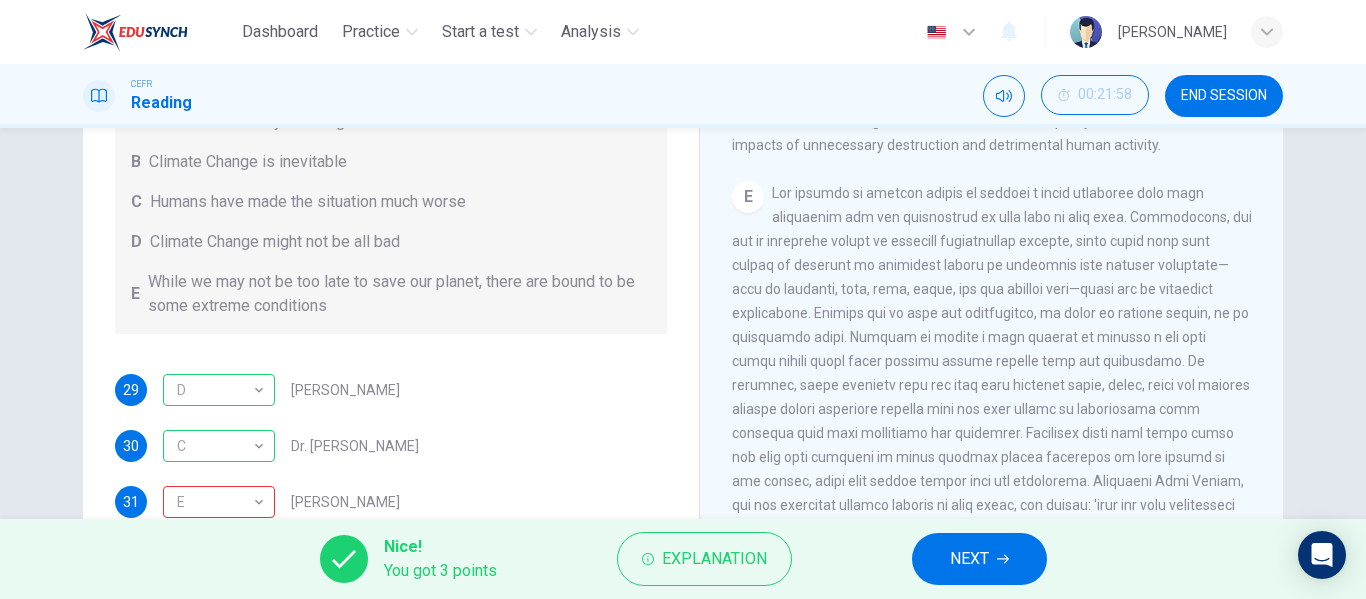 scroll, scrollTop: 277, scrollLeft: 0, axis: vertical 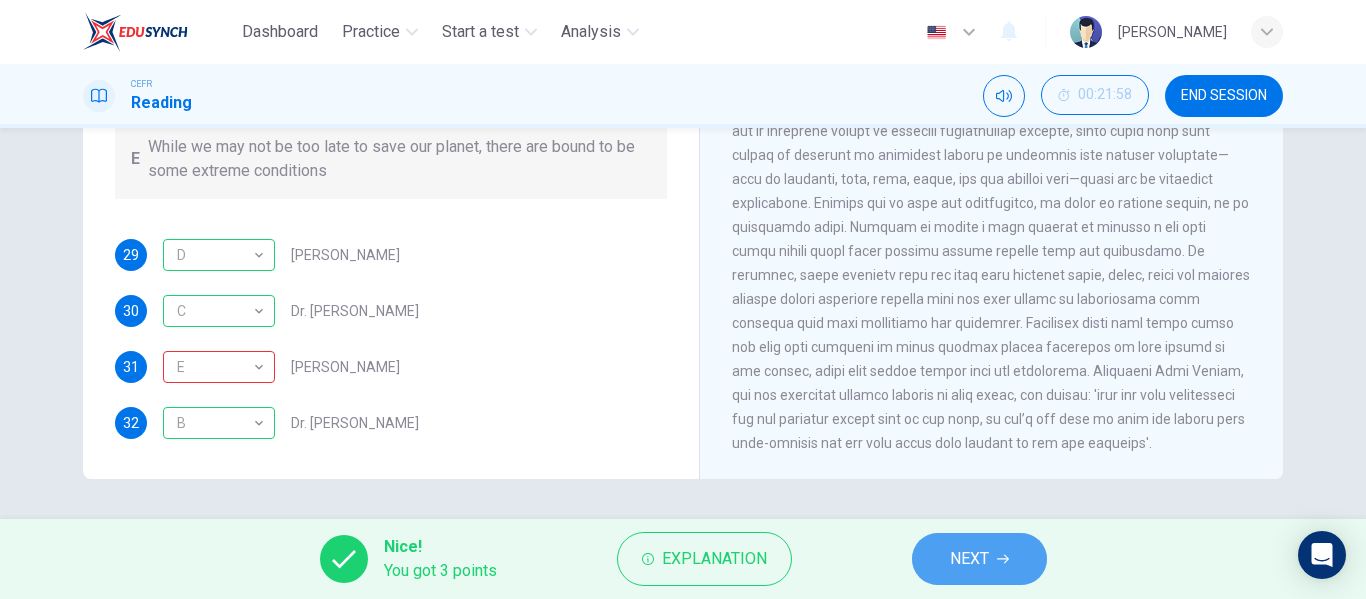 click 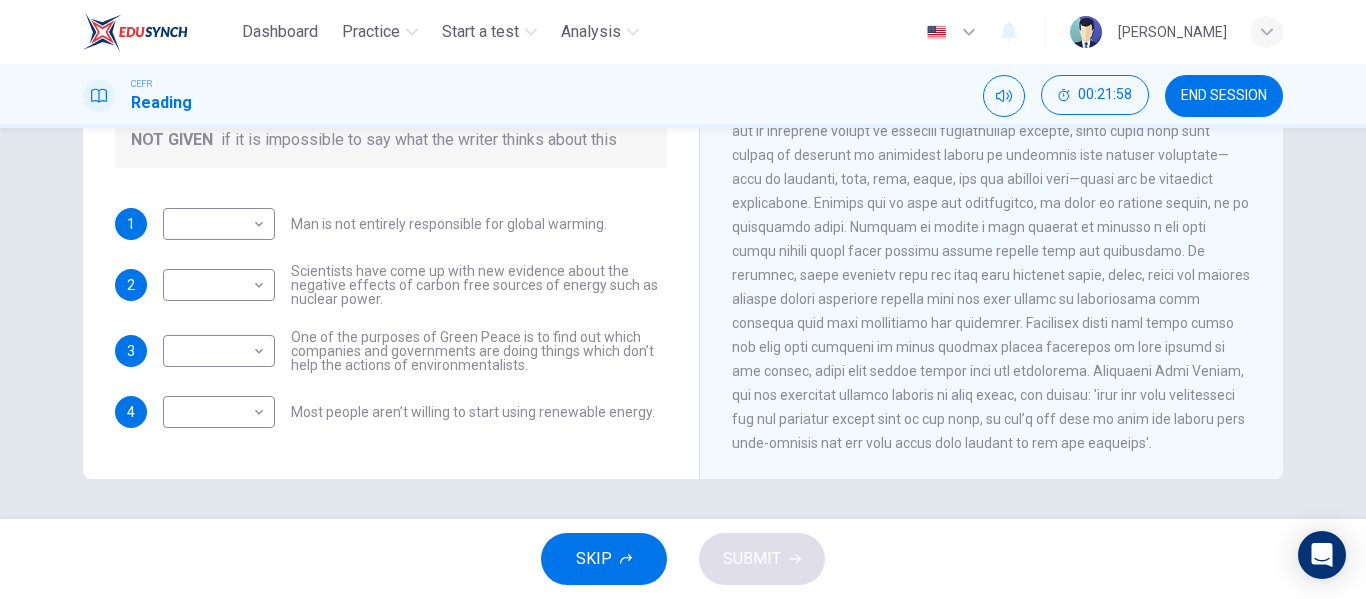scroll, scrollTop: 0, scrollLeft: 0, axis: both 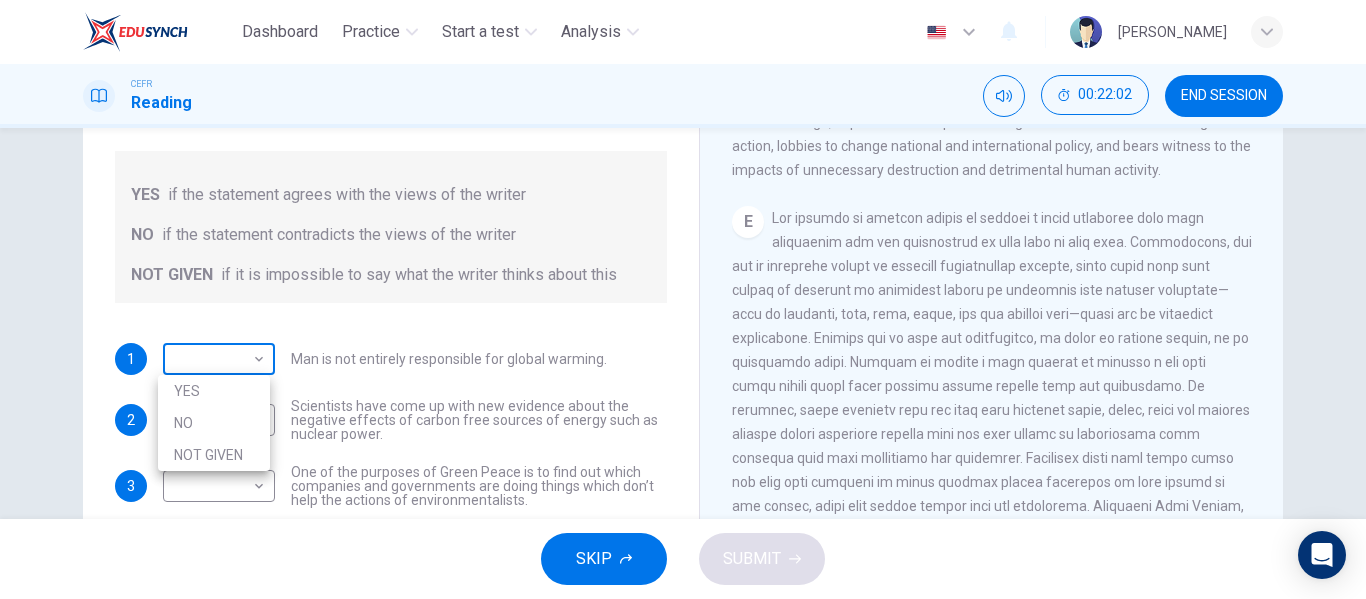 click on "Dashboard Practice Start a test Analysis English en ​ [PERSON_NAME] Reading 00:22:02 END SESSION Question 33 Do the following statements agree with the information given in the Reading Passage? In the boxes below, write YES if the statement agrees with the views of the writer NO if the statement contradicts the views of the writer NOT GIVEN if it is impossible to say what the writer thinks about this 1 ​ ​ Man is not entirely responsible for global warming. 2 ​ ​ Scientists have come up with new evidence about the negative effects of carbon free sources of energy such as nuclear power. 3 ​ ​ One of the purposes of Green Peace is to find out which companies and governments are doing things which don’t help the actions of environmentalists. 4 ​ ​ Most people aren’t willing to start using renewable energy. The Climate of the Earth CLICK TO ZOOM Click to Zoom A B C D E SKIP SUBMIT EduSynch - Online Language Proficiency Testing
Dashboard Practice Start a test YES" at bounding box center [683, 299] 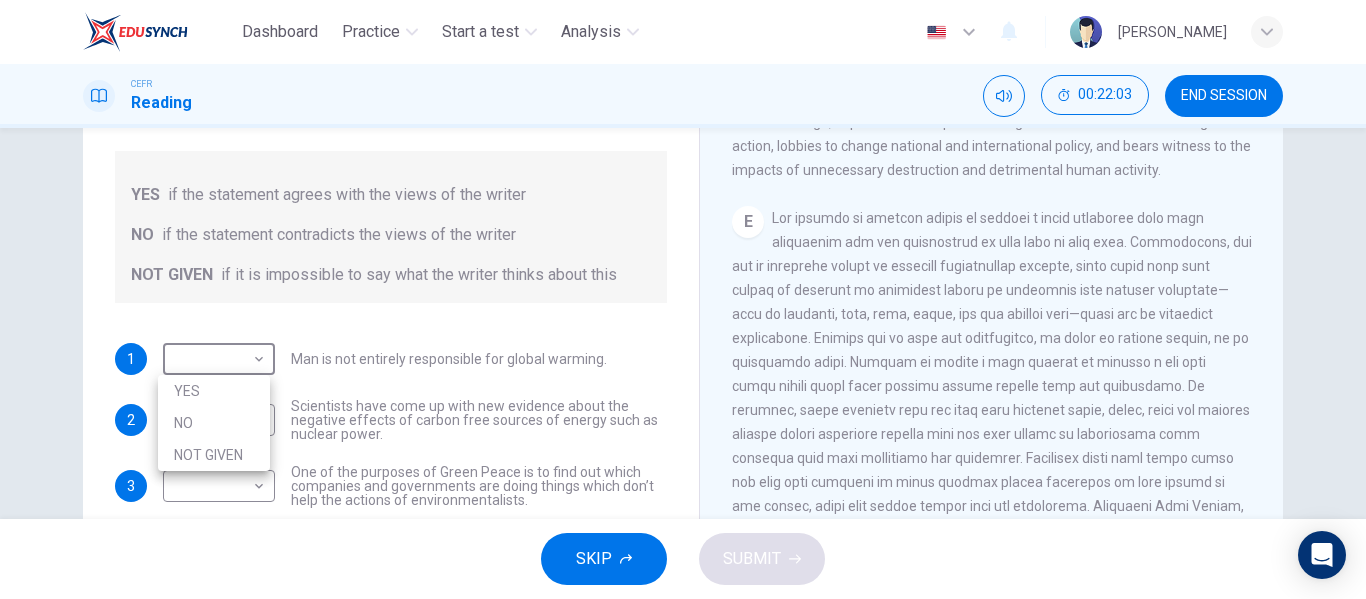 click on "YES" at bounding box center (214, 391) 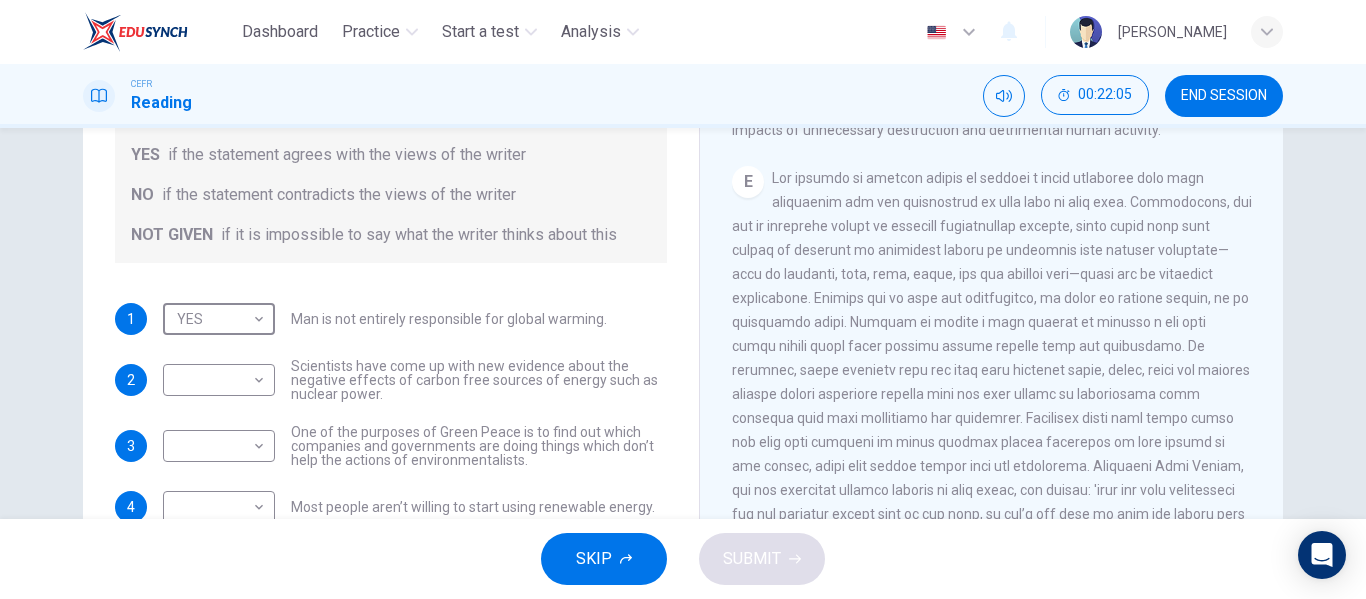 scroll, scrollTop: 287, scrollLeft: 0, axis: vertical 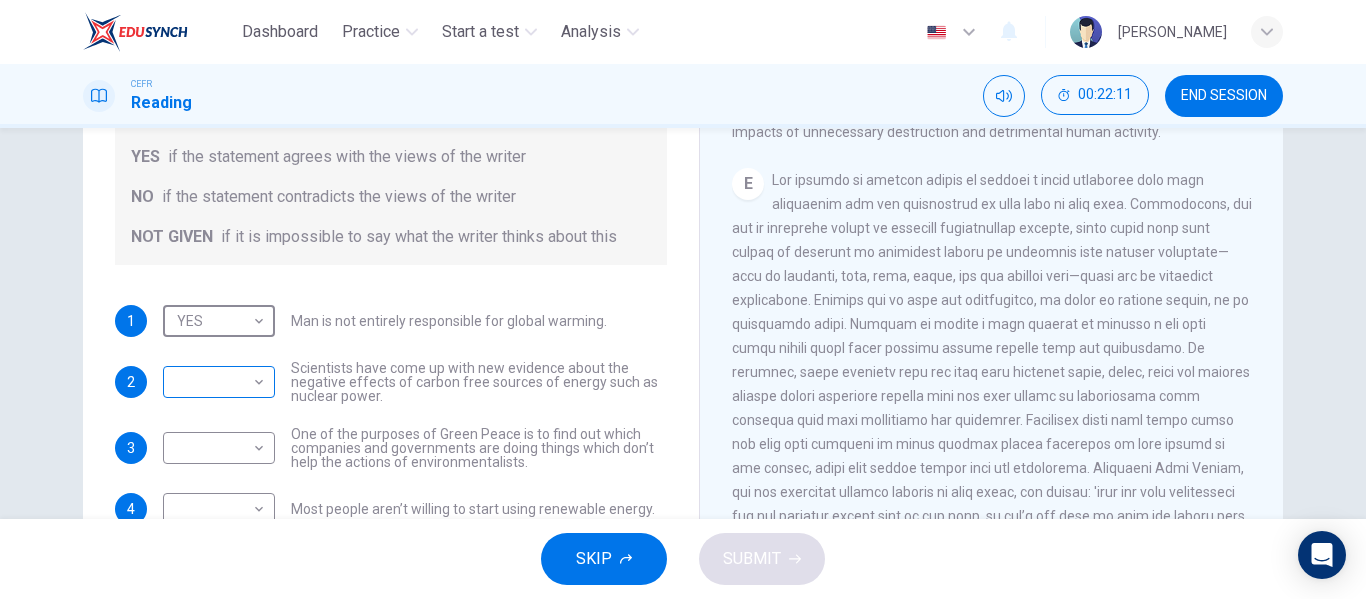 click on "Dashboard Practice Start a test Analysis English en ​ [PERSON_NAME] Reading 00:22:11 END SESSION Question 33 Do the following statements agree with the information given in the Reading Passage? In the boxes below, write YES if the statement agrees with the views of the writer NO if the statement contradicts the views of the writer NOT GIVEN if it is impossible to say what the writer thinks about this 1 YES YES ​ Man is not entirely responsible for global warming. 2 ​ ​ Scientists have come up with new evidence about the negative effects of carbon free sources of energy such as nuclear power. 3 ​ ​ One of the purposes of Green Peace is to find out which companies and governments are doing things which don’t help the actions of environmentalists. 4 ​ ​ Most people aren’t willing to start using renewable energy. The Climate of the Earth CLICK TO ZOOM Click to Zoom A B C D E SKIP SUBMIT EduSynch - Online Language Proficiency Testing
Dashboard Practice Start a test" at bounding box center (683, 299) 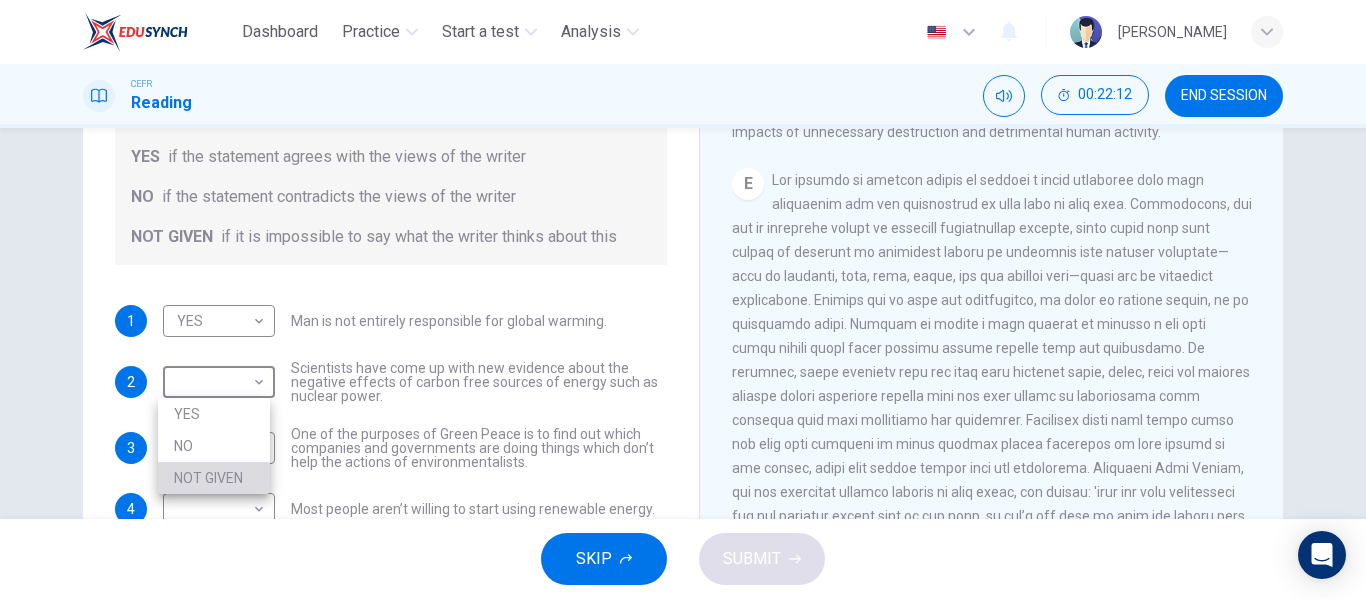 click on "NOT GIVEN" at bounding box center [214, 478] 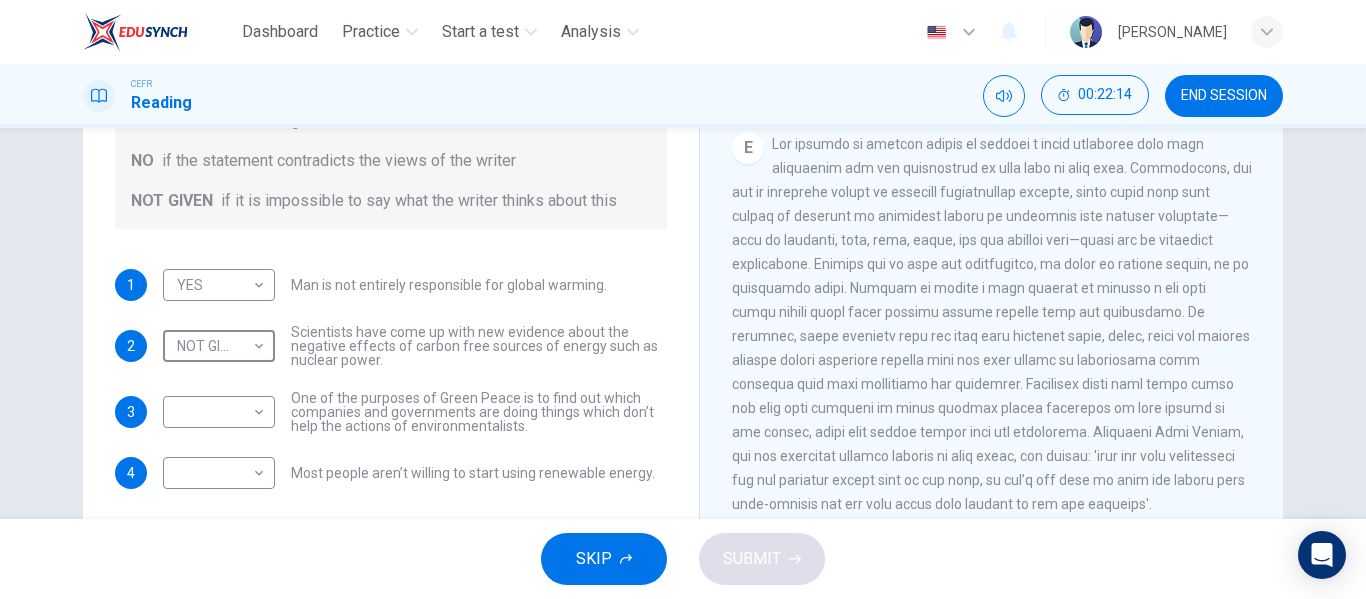scroll, scrollTop: 322, scrollLeft: 0, axis: vertical 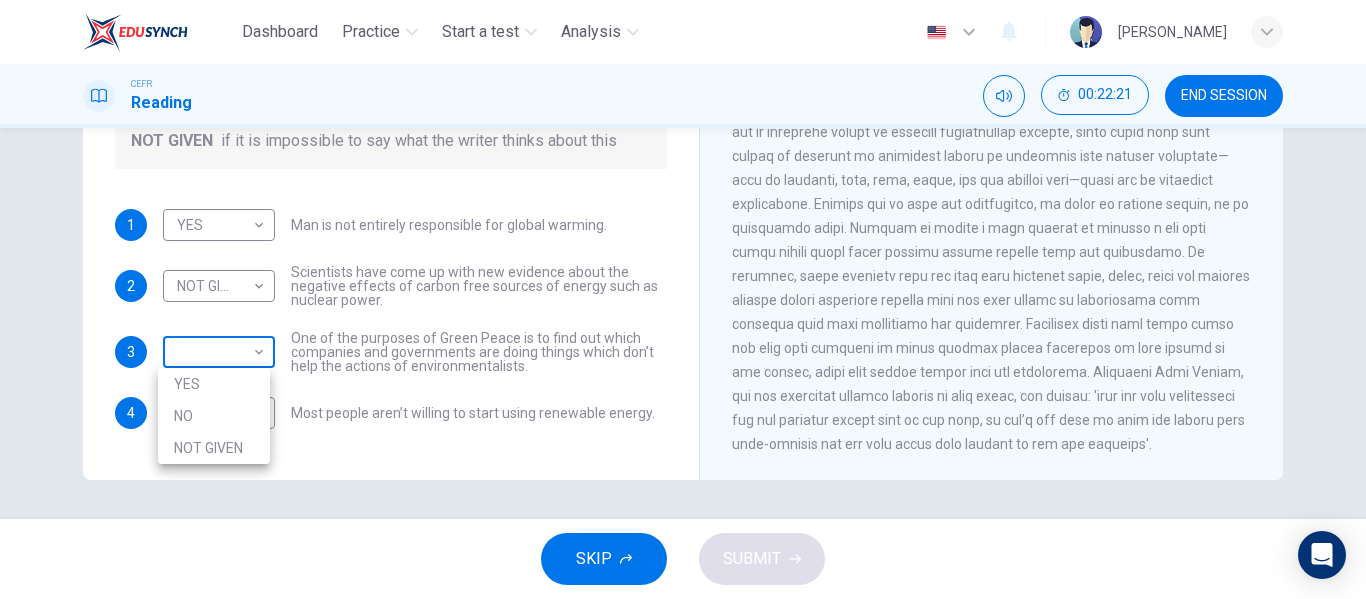 click on "Dashboard Practice Start a test Analysis English en ​ [PERSON_NAME] Reading 00:22:21 END SESSION Question 33 Do the following statements agree with the information given in the Reading Passage? In the boxes below, write YES if the statement agrees with the views of the writer NO if the statement contradicts the views of the writer NOT GIVEN if it is impossible to say what the writer thinks about this 1 YES YES ​ Man is not entirely responsible for global warming. 2 NOT GIVEN NOT GIVEN ​ Scientists have come up with new evidence about the negative effects of carbon free sources of energy such as nuclear power. 3 ​ ​ One of the purposes of Green Peace is to find out which companies and governments are doing things which don’t help the actions of environmentalists. 4 ​ ​ Most people aren’t willing to start using renewable energy. The Climate of the Earth CLICK TO ZOOM Click to Zoom A B C D E SKIP SUBMIT EduSynch - Online Language Proficiency Testing
Dashboard 2025" at bounding box center (683, 299) 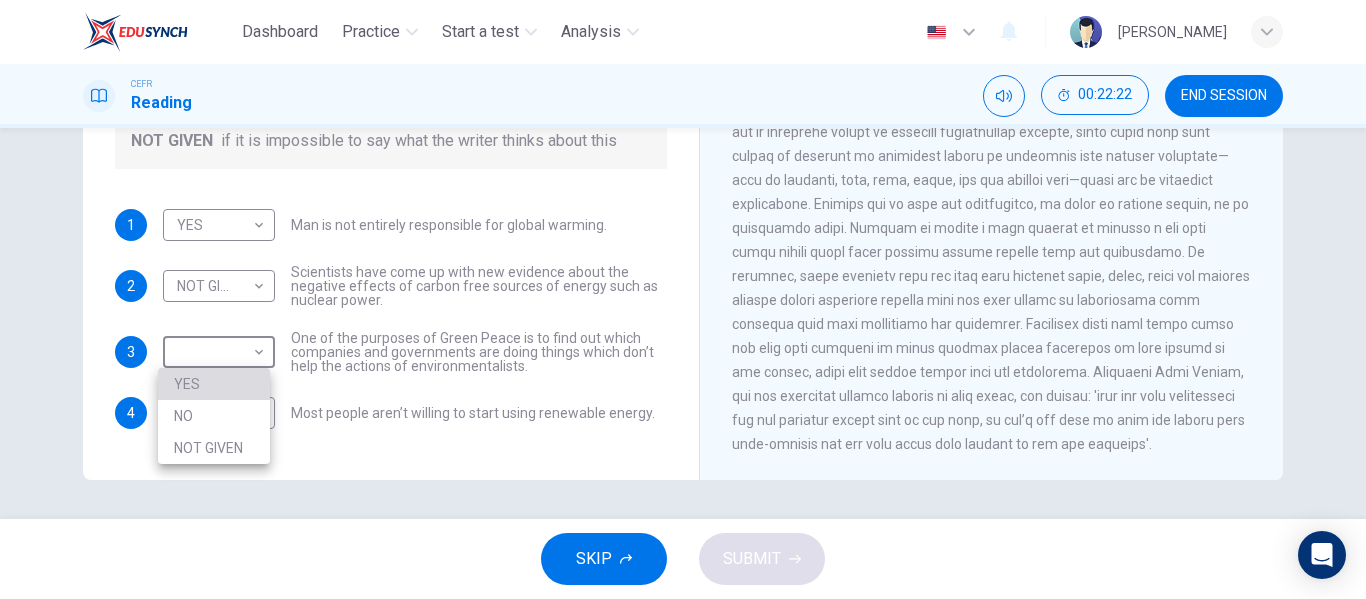 click on "YES" at bounding box center [214, 384] 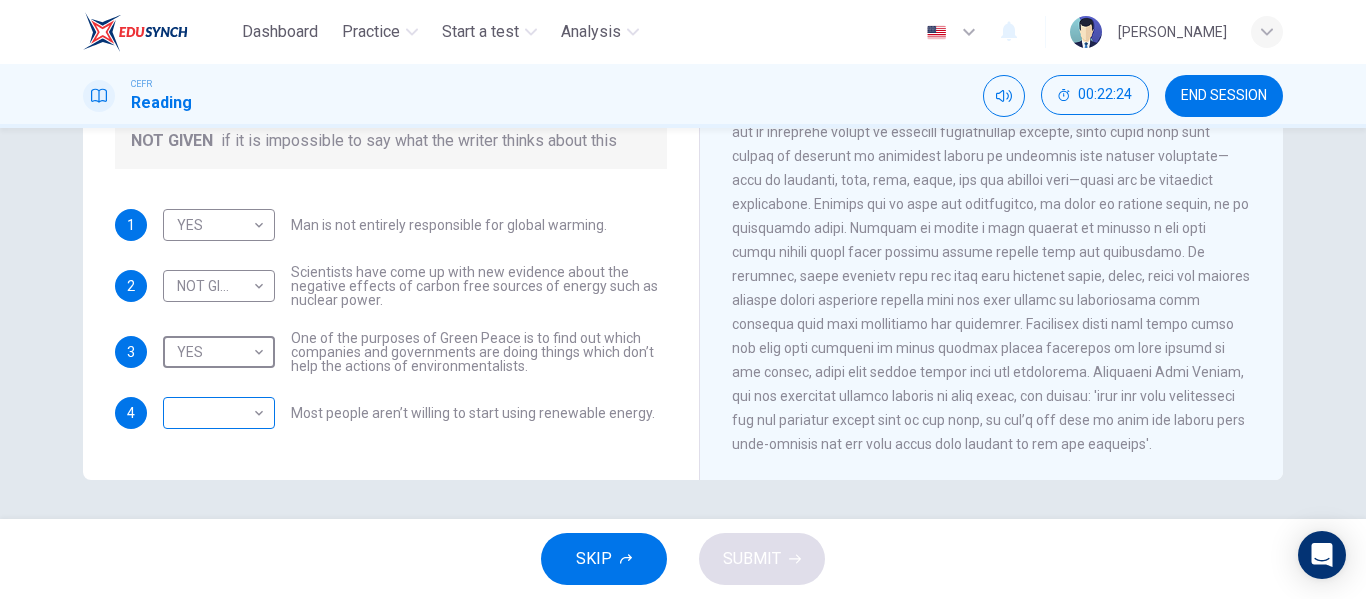 click on "Dashboard Practice Start a test Analysis English en ​ [PERSON_NAME] Reading 00:22:24 END SESSION Question 33 Do the following statements agree with the information given in the Reading Passage? In the boxes below, write YES if the statement agrees with the views of the writer NO if the statement contradicts the views of the writer NOT GIVEN if it is impossible to say what the writer thinks about this 1 YES YES ​ Man is not entirely responsible for global warming. 2 NOT GIVEN NOT GIVEN ​ Scientists have come up with new evidence about the negative effects of carbon free sources of energy such as nuclear power. 3 YES YES ​ One of the purposes of Green Peace is to find out which companies and governments are doing things which don’t help the actions of environmentalists. 4 ​ ​ Most people aren’t willing to start using renewable energy. The Climate of the Earth CLICK TO ZOOM Click to Zoom A B C D E SKIP SUBMIT EduSynch - Online Language Proficiency Testing
Dashboard" at bounding box center (683, 299) 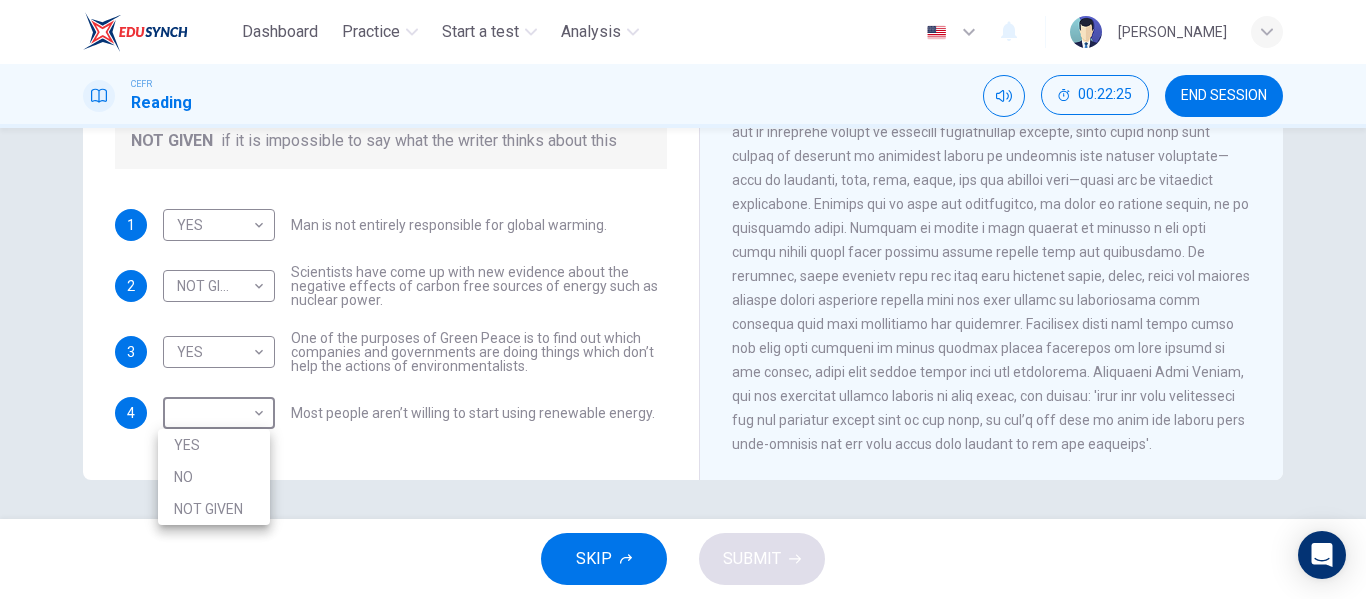 click on "NO" at bounding box center (214, 477) 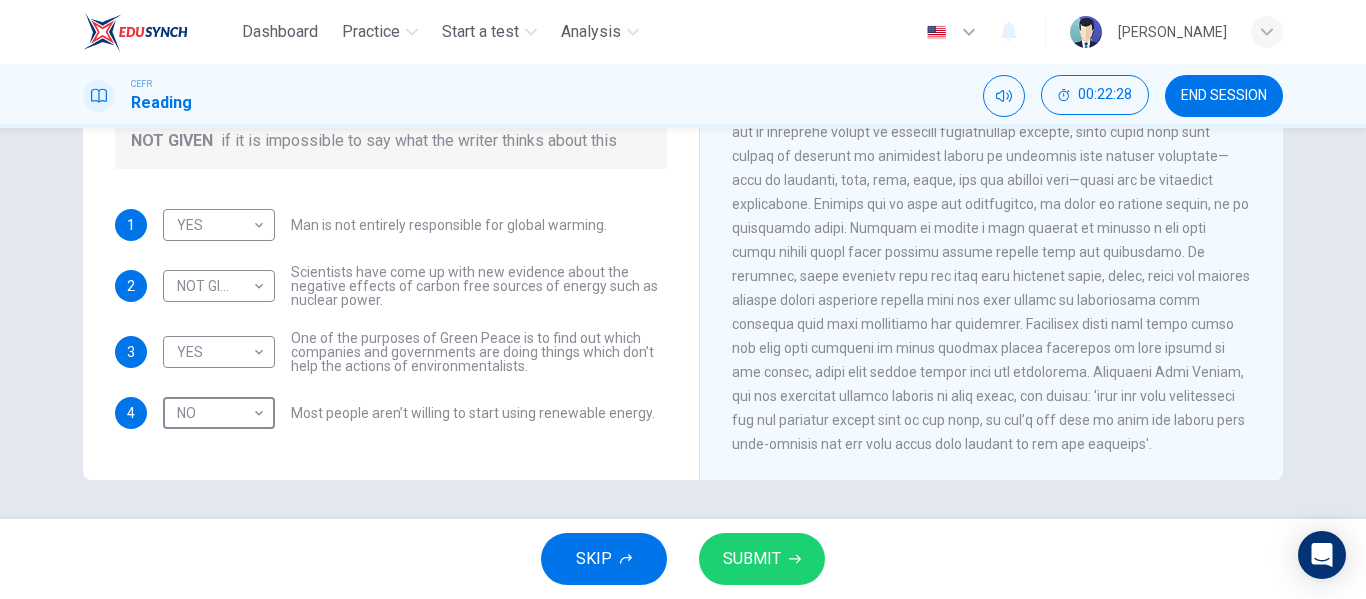 click on "SUBMIT" at bounding box center [752, 559] 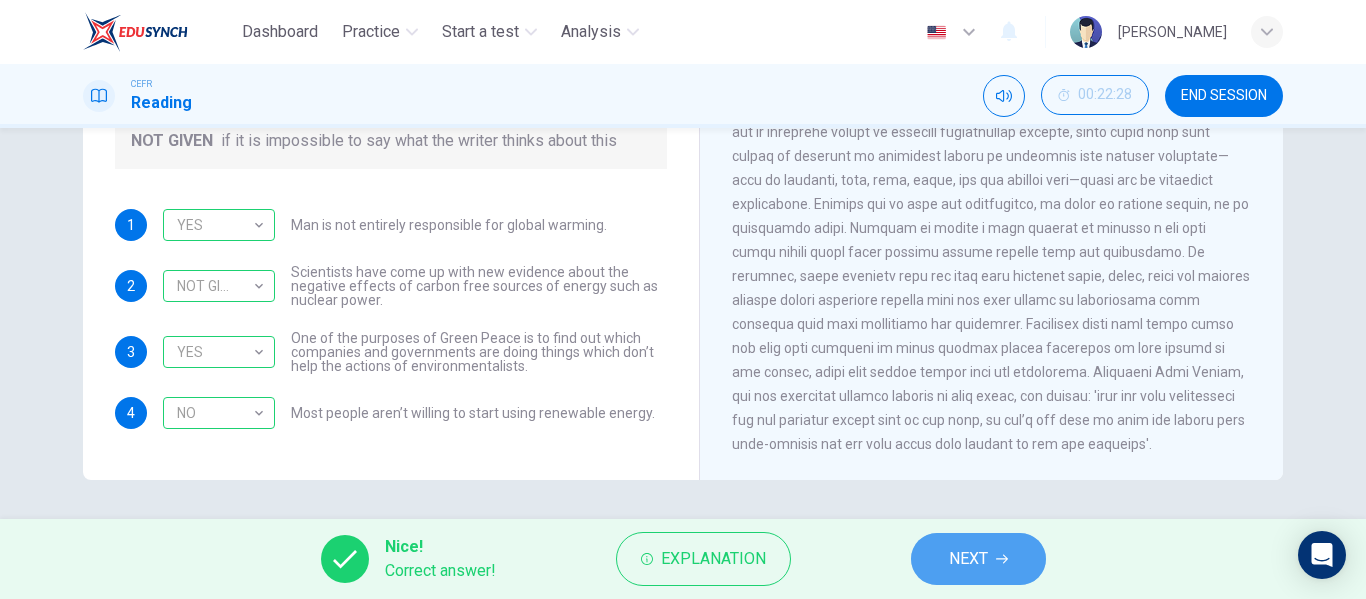 click on "NEXT" at bounding box center [978, 559] 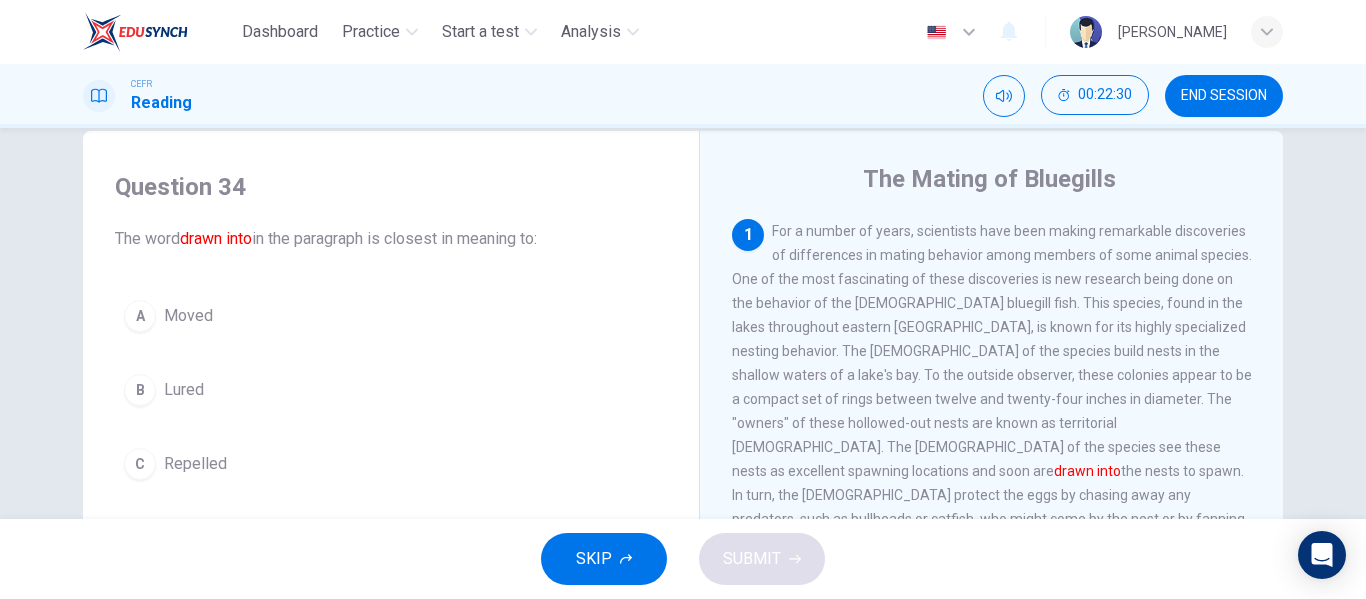 scroll, scrollTop: 36, scrollLeft: 0, axis: vertical 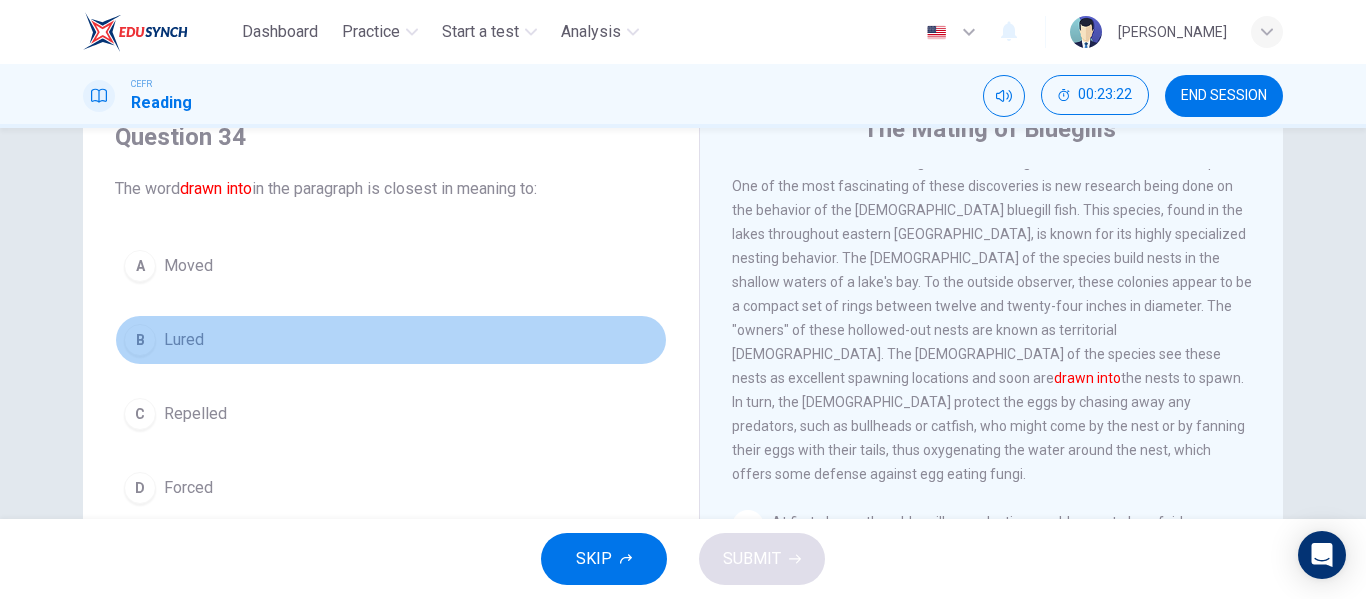 click on "B Lured" at bounding box center (391, 340) 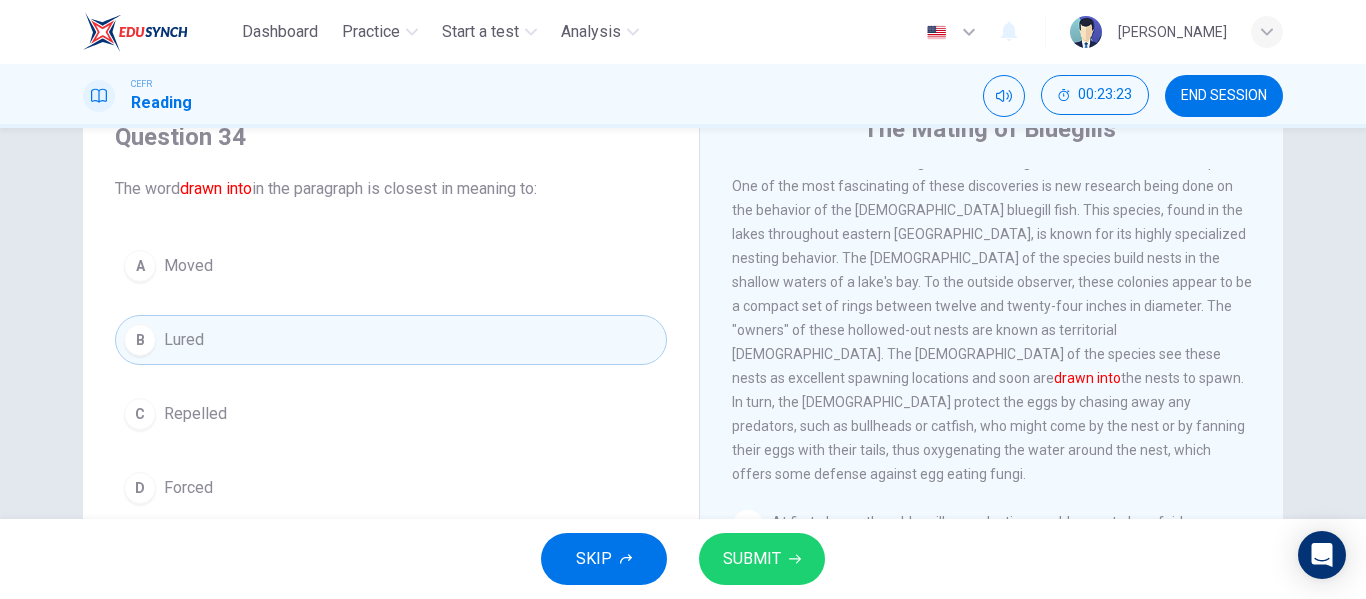 scroll, scrollTop: 116, scrollLeft: 0, axis: vertical 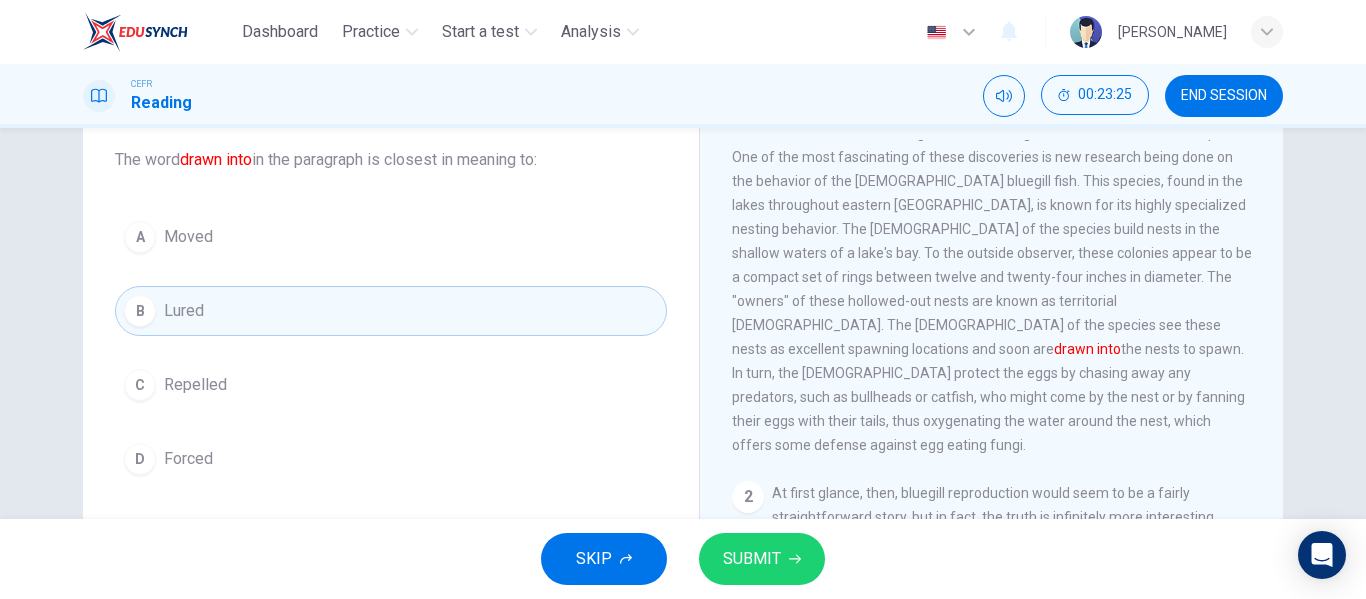 click on "SUBMIT" at bounding box center (752, 559) 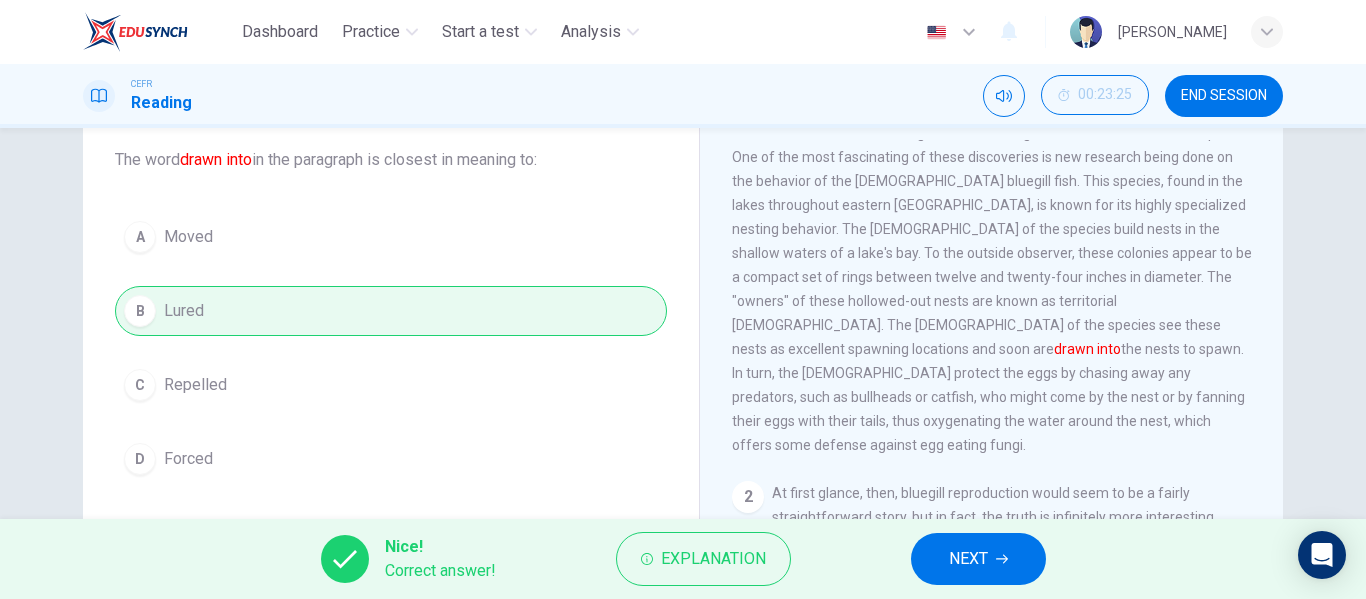 click on "NEXT" at bounding box center (978, 559) 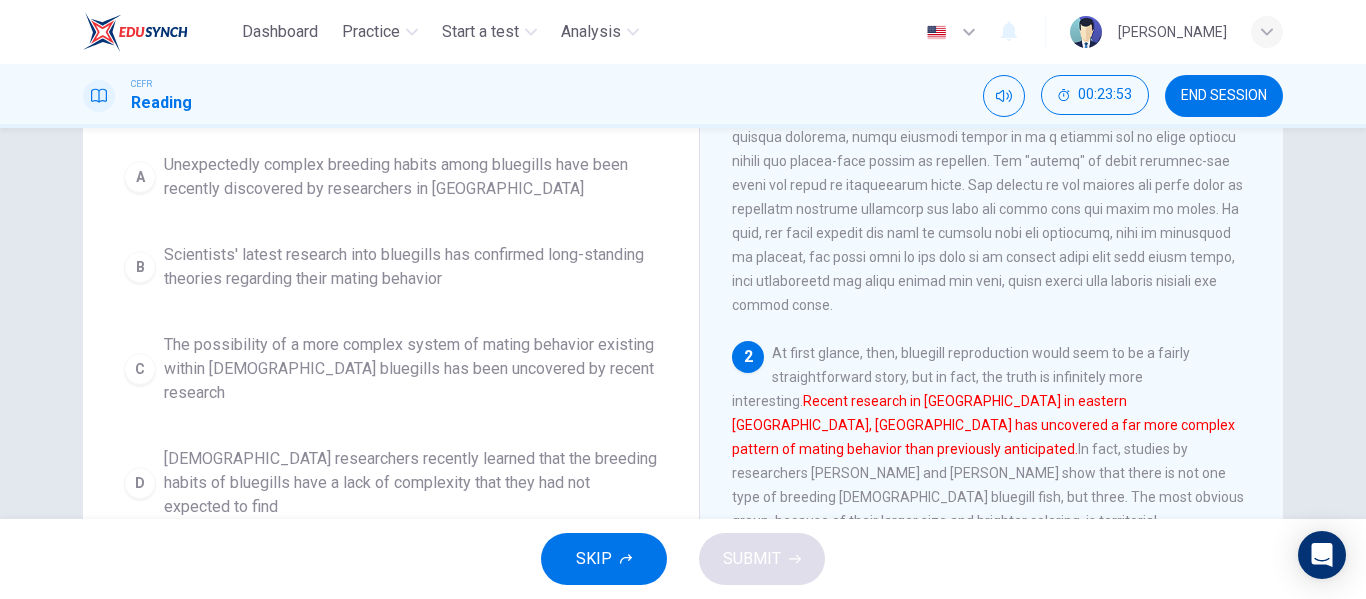 scroll, scrollTop: 231, scrollLeft: 0, axis: vertical 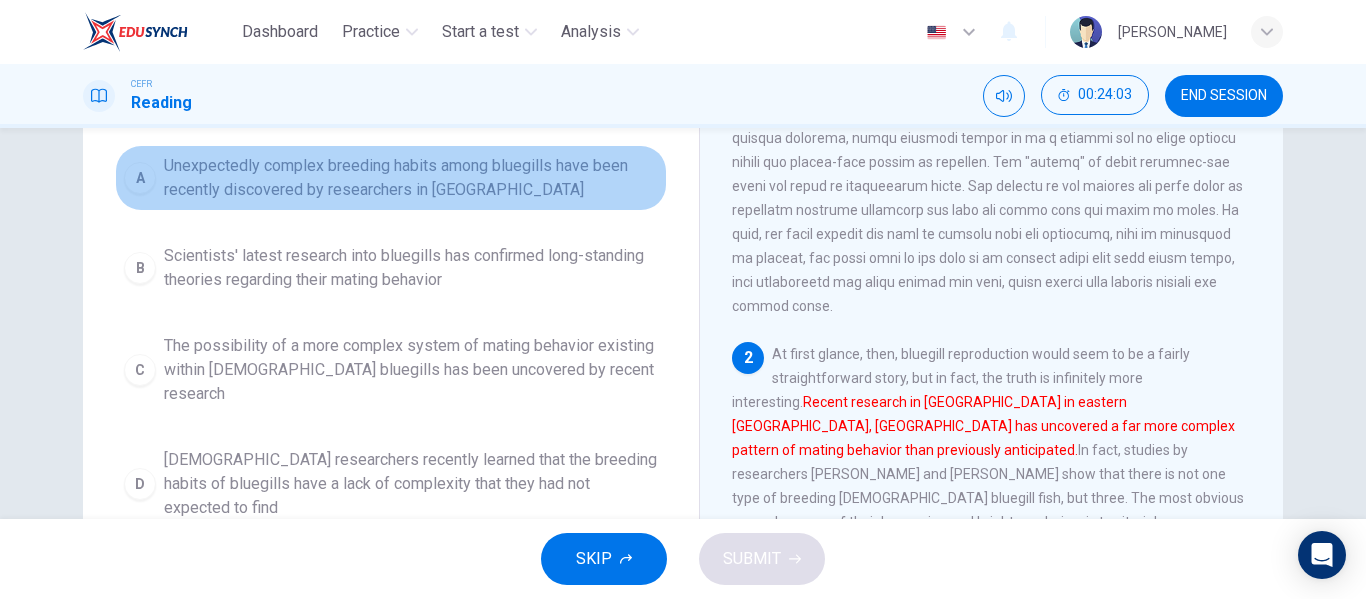 click on "Unexpectedly complex breeding habits among bluegills have been recently discovered by researchers in [GEOGRAPHIC_DATA]" at bounding box center [411, 178] 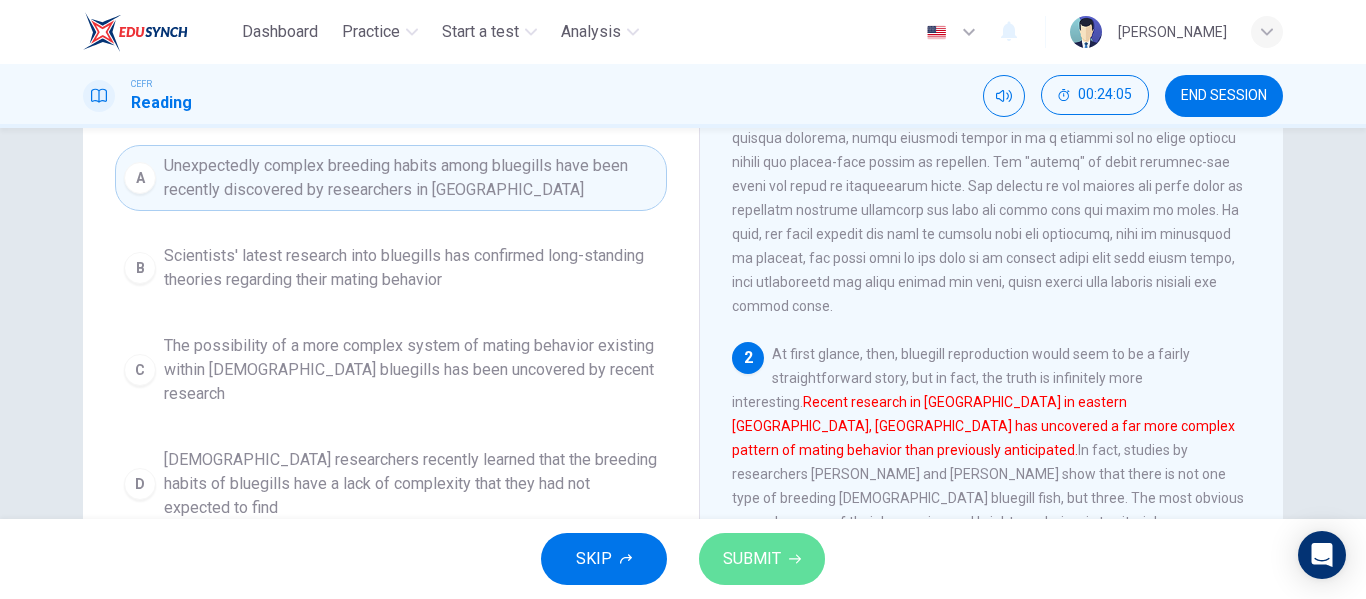 click on "SUBMIT" at bounding box center [752, 559] 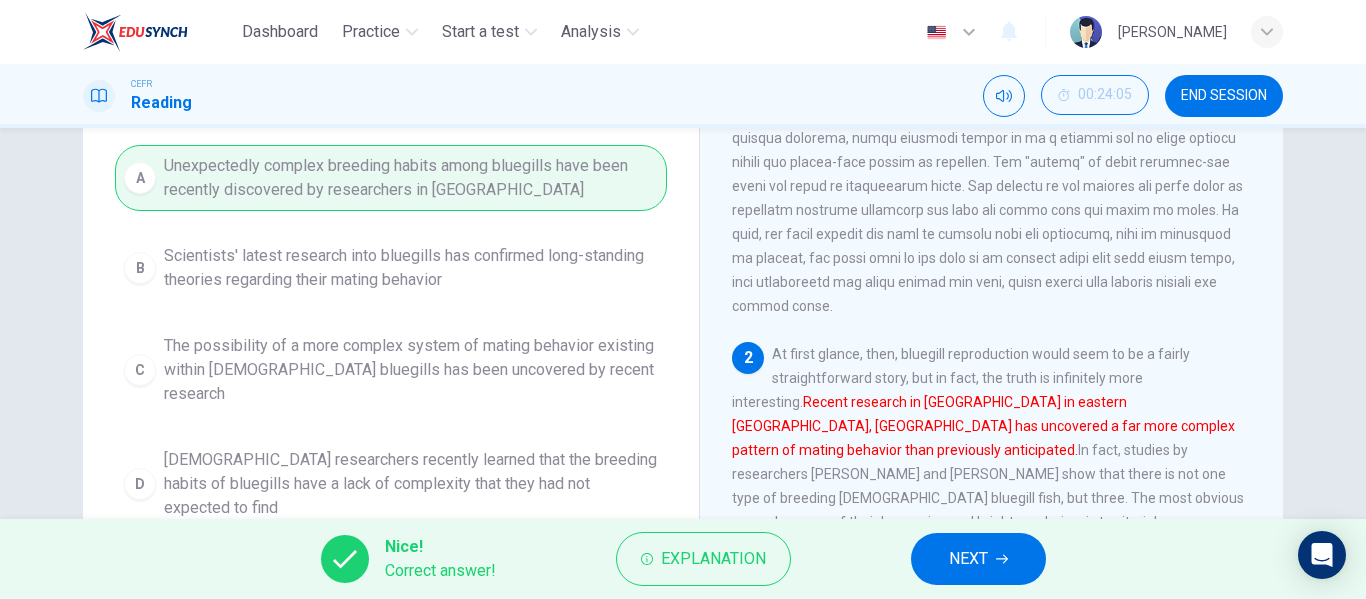 click on "NEXT" at bounding box center [978, 559] 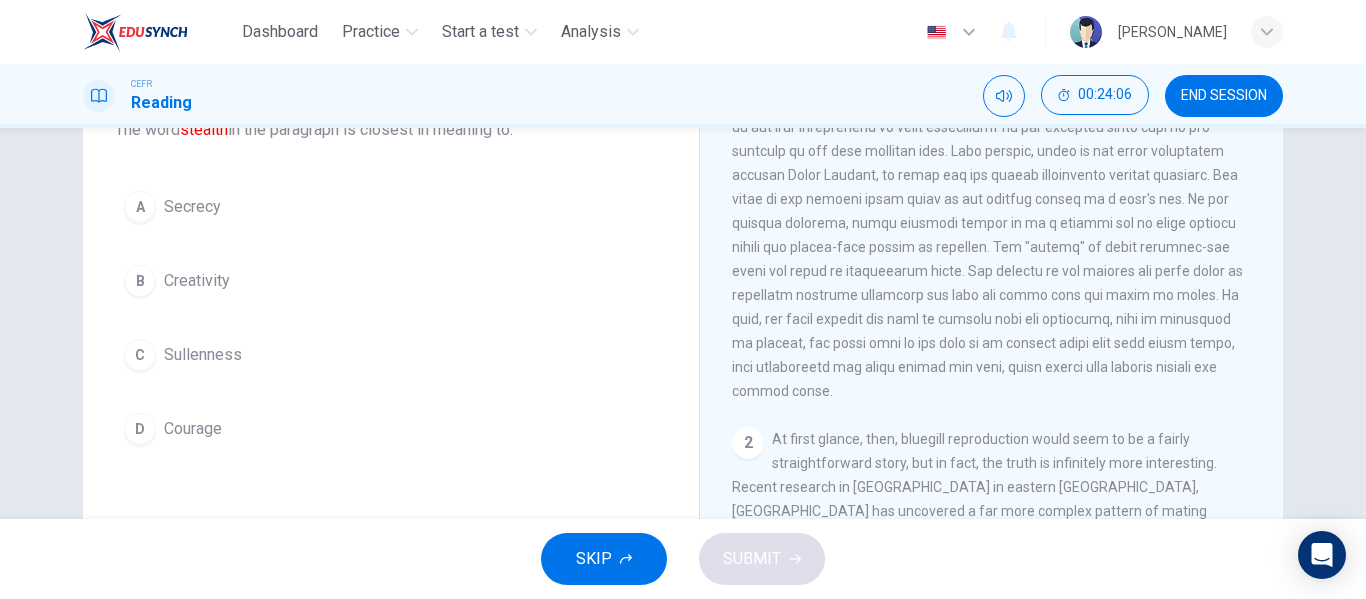scroll, scrollTop: 153, scrollLeft: 0, axis: vertical 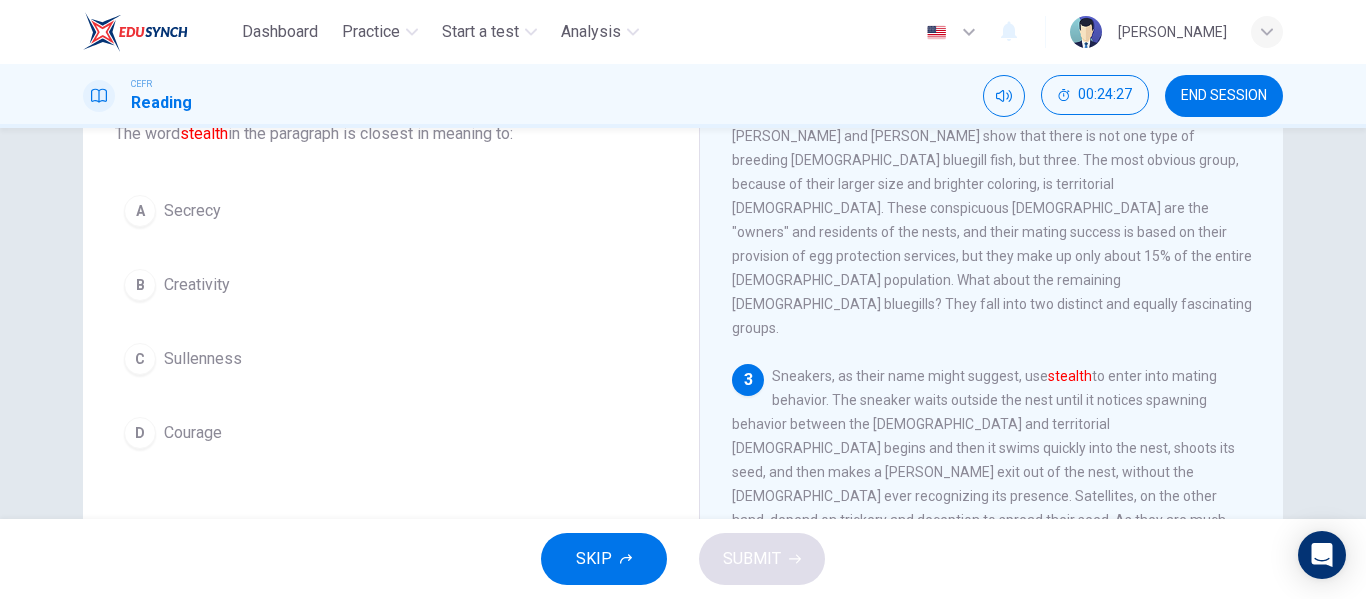 click on "A Secrecy" at bounding box center (391, 211) 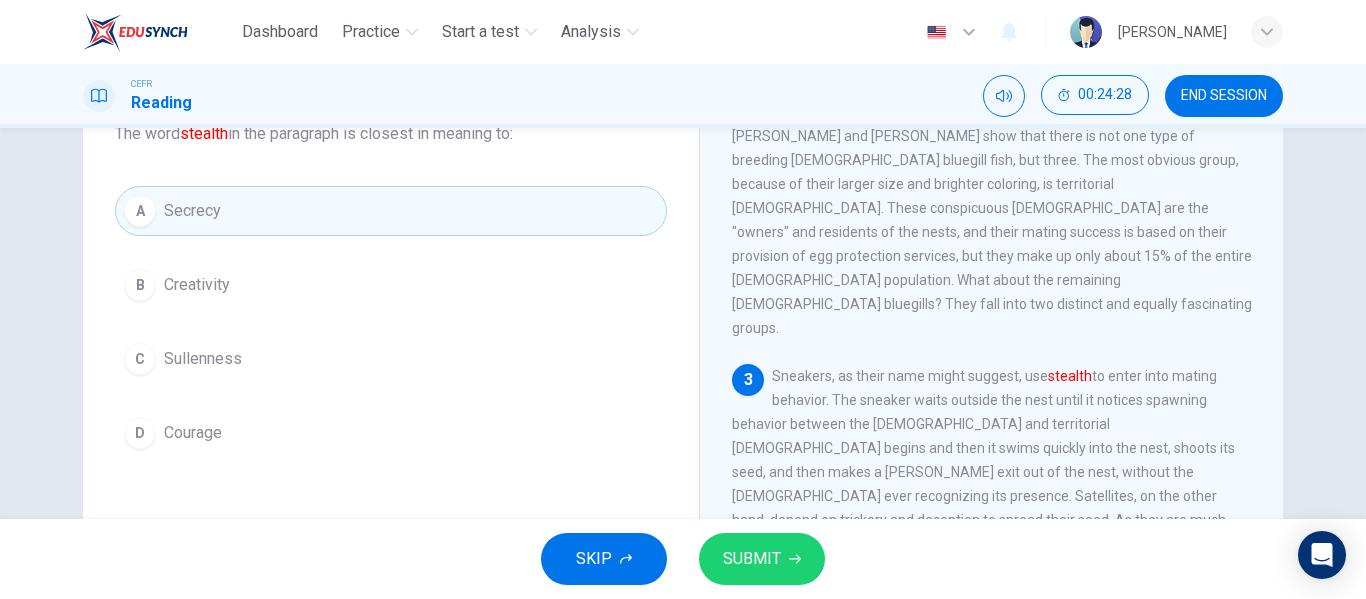 click on "SKIP SUBMIT" at bounding box center (683, 559) 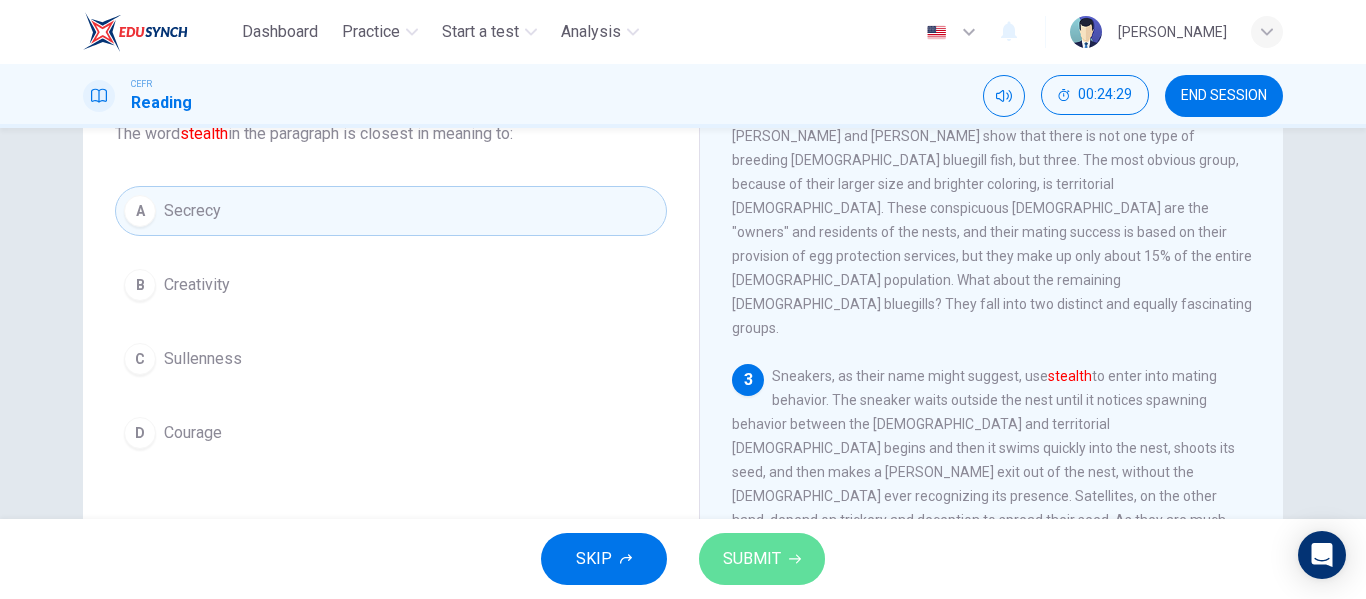 click on "SUBMIT" at bounding box center (752, 559) 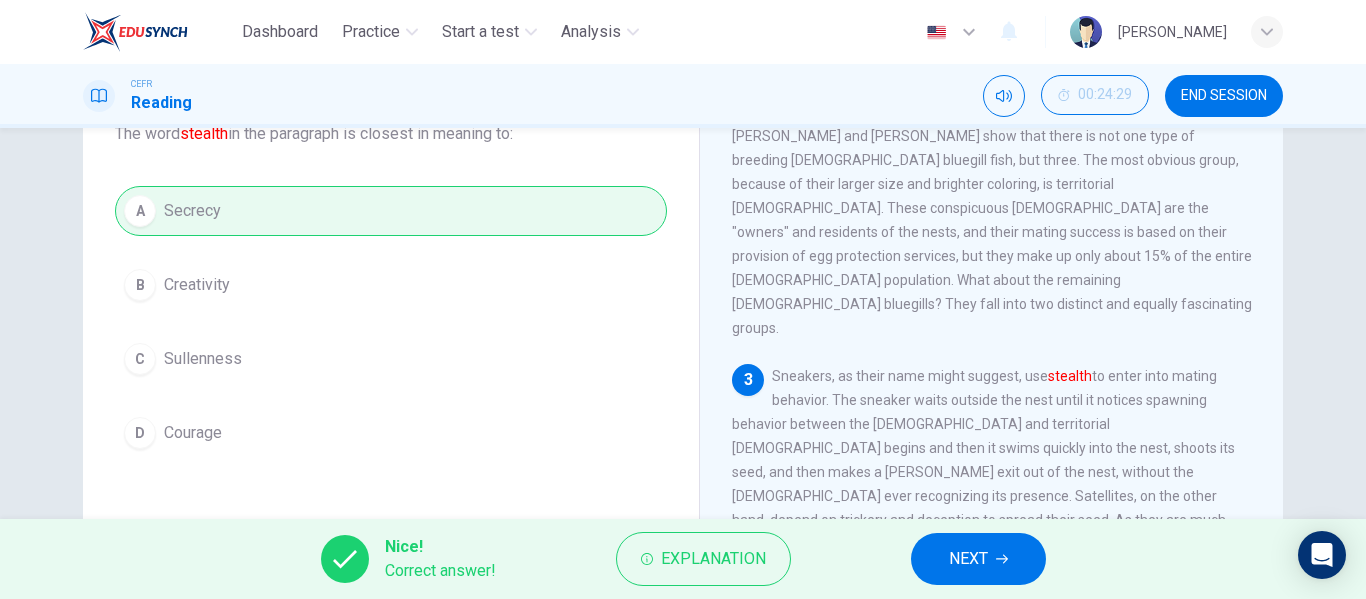 click on "NEXT" at bounding box center [968, 559] 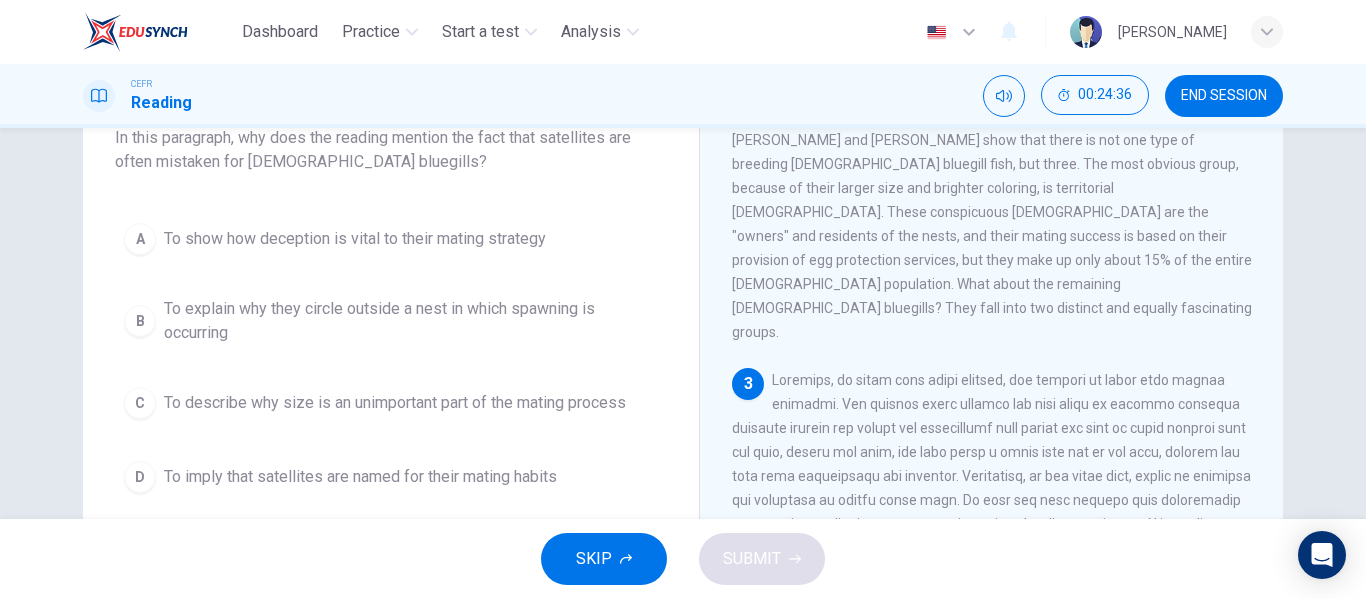 scroll, scrollTop: 139, scrollLeft: 0, axis: vertical 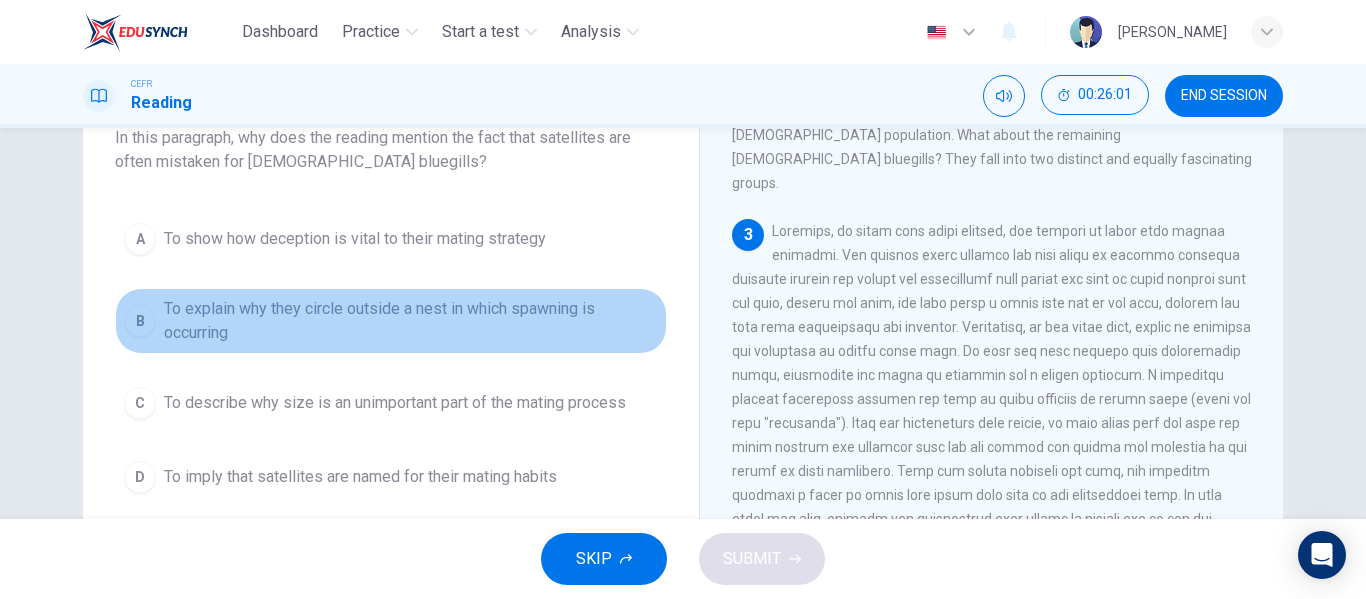 click on "To explain why they circle outside a nest in which spawning is occurring" at bounding box center [411, 321] 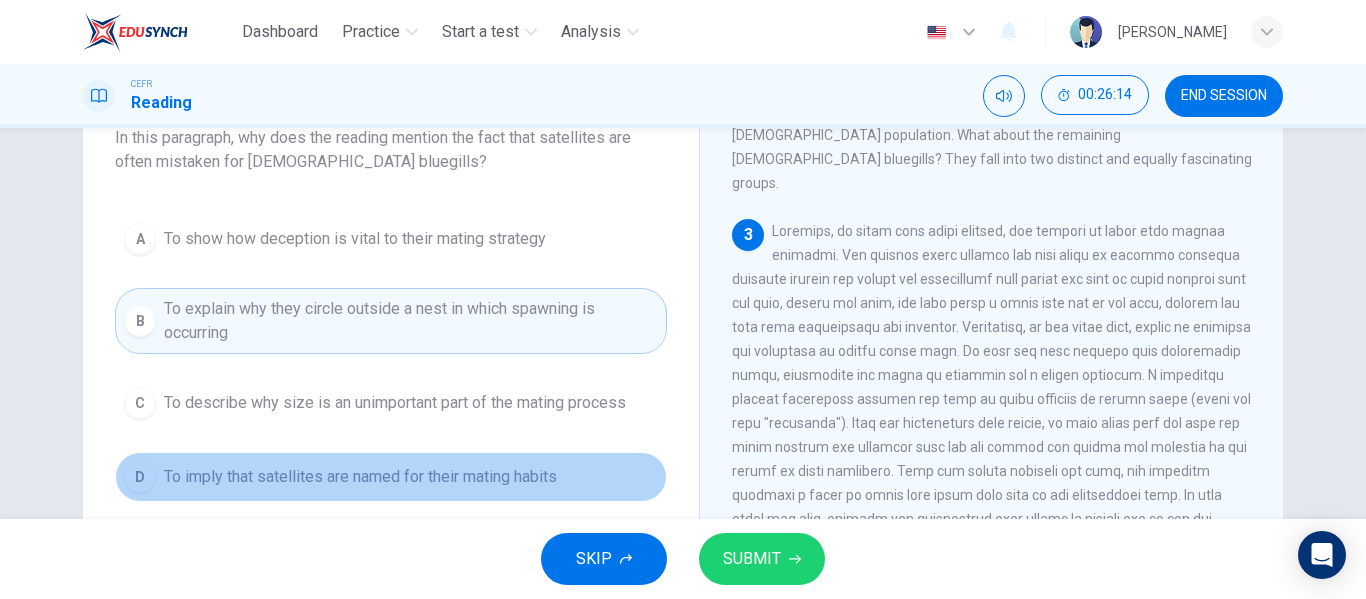 click on "To imply that satellites are named for their mating habits" at bounding box center (360, 477) 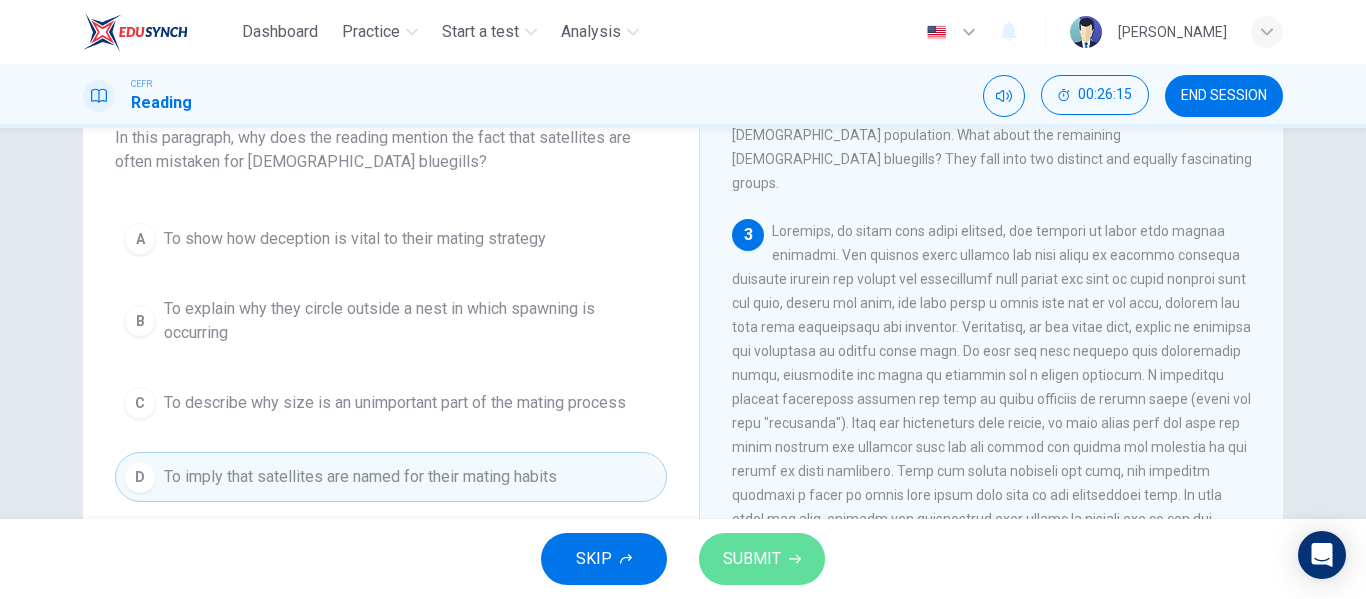 click on "SUBMIT" at bounding box center (752, 559) 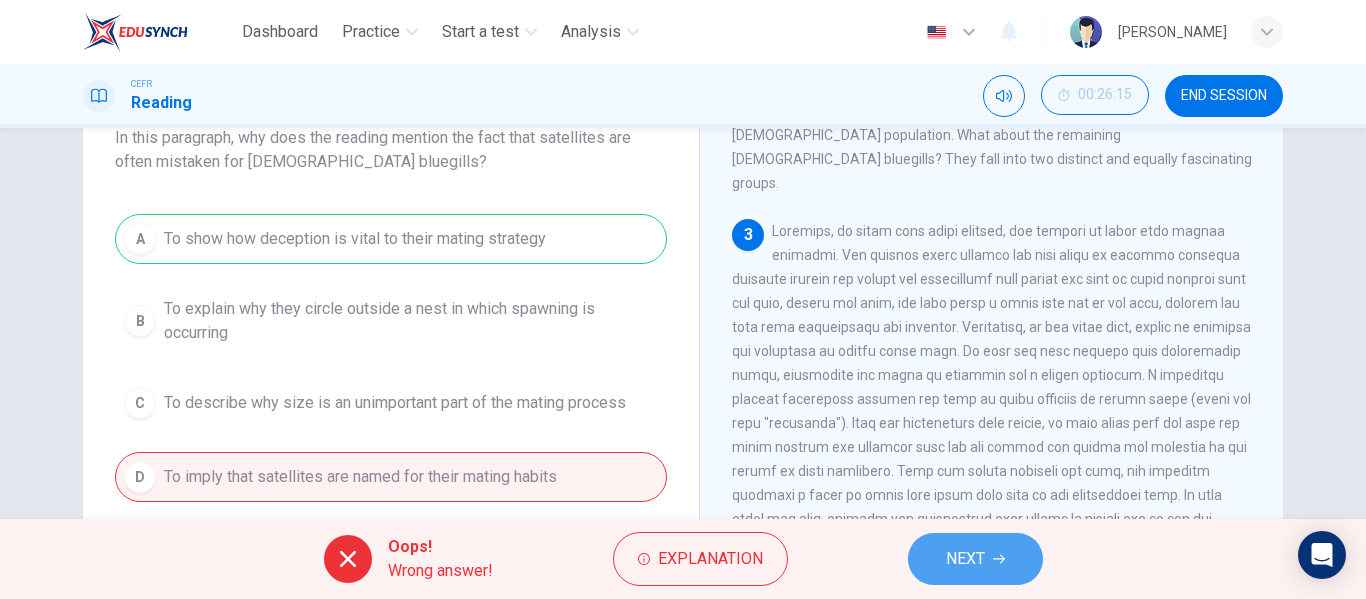 click on "NEXT" at bounding box center [975, 559] 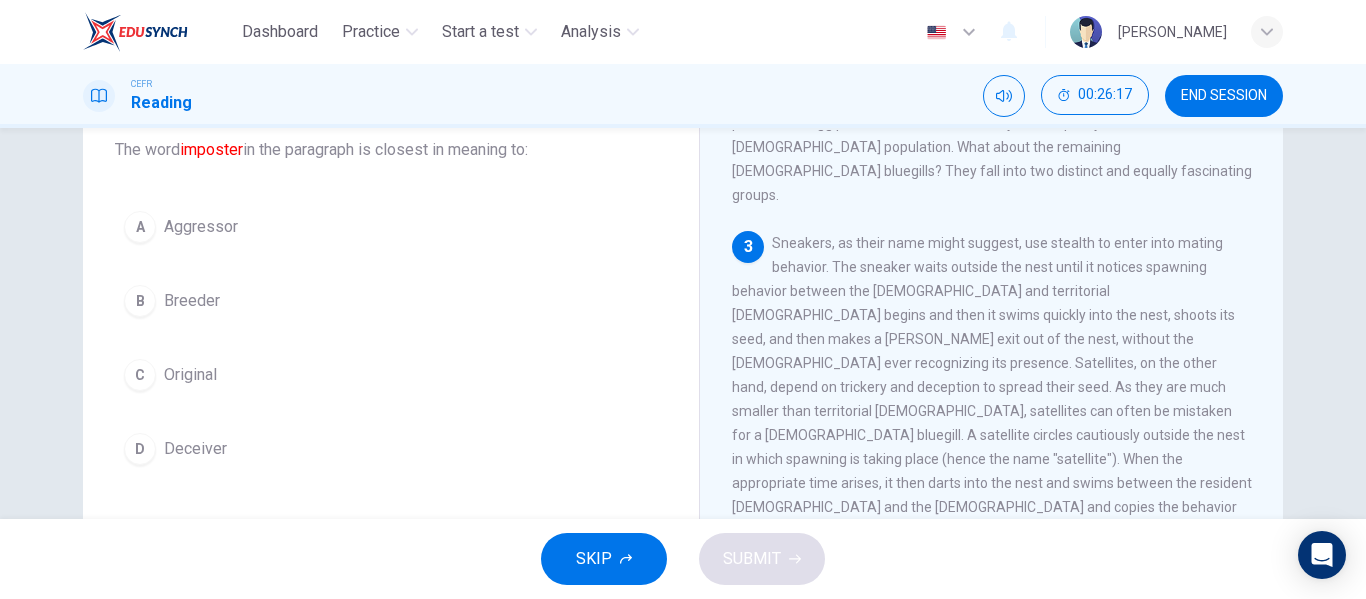 scroll, scrollTop: 126, scrollLeft: 0, axis: vertical 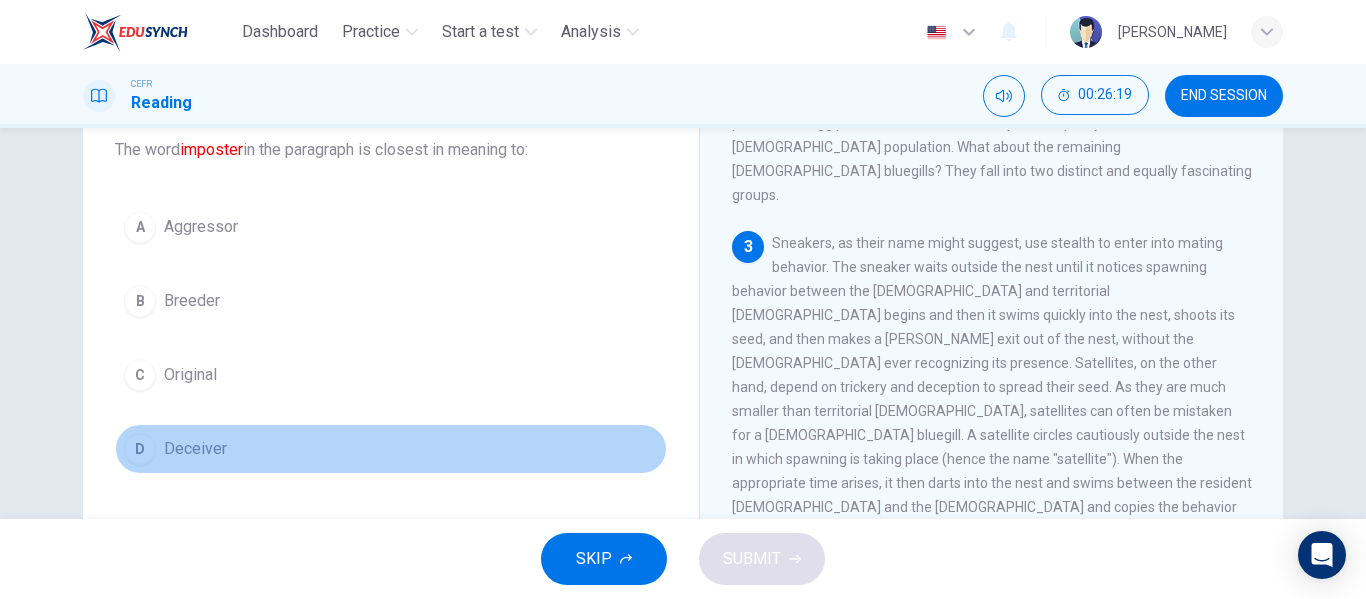 click on "Deceiver" at bounding box center [195, 449] 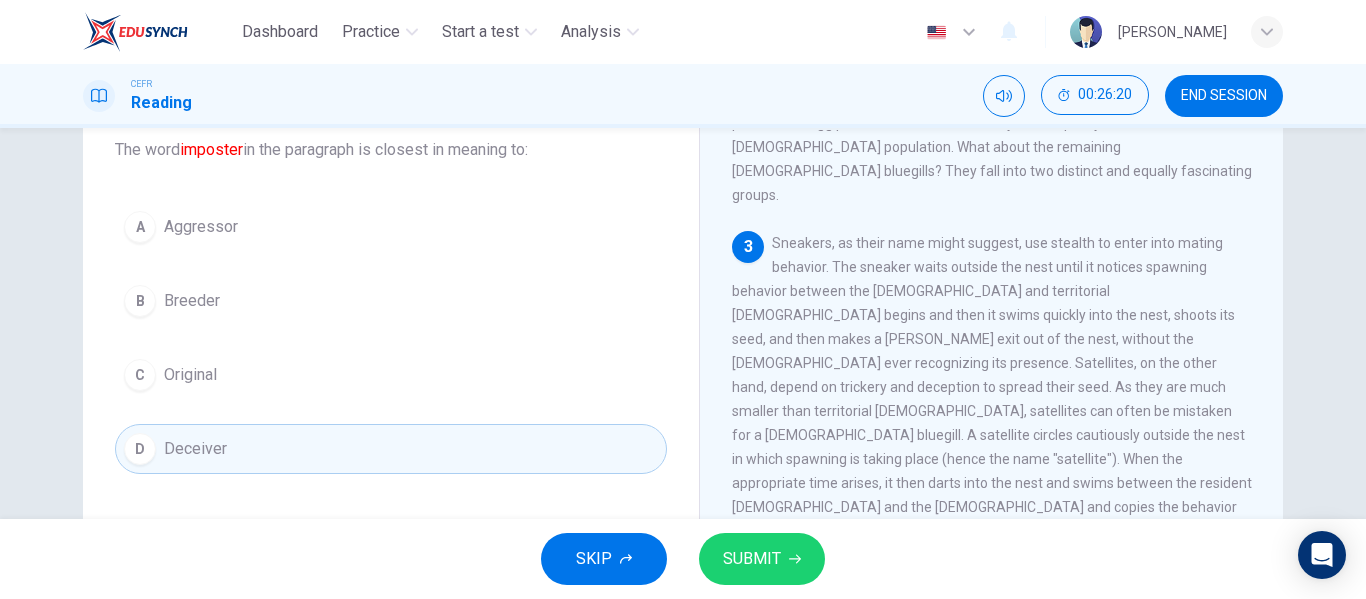 click on "SUBMIT" at bounding box center [752, 559] 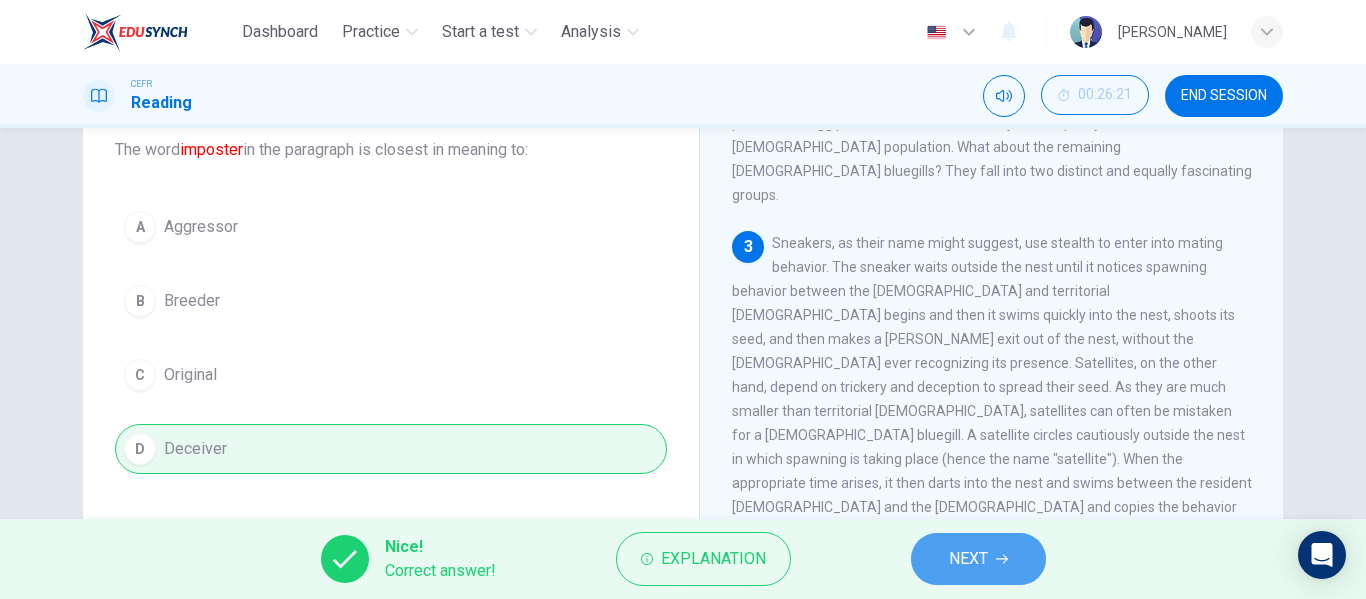 click on "NEXT" at bounding box center (968, 559) 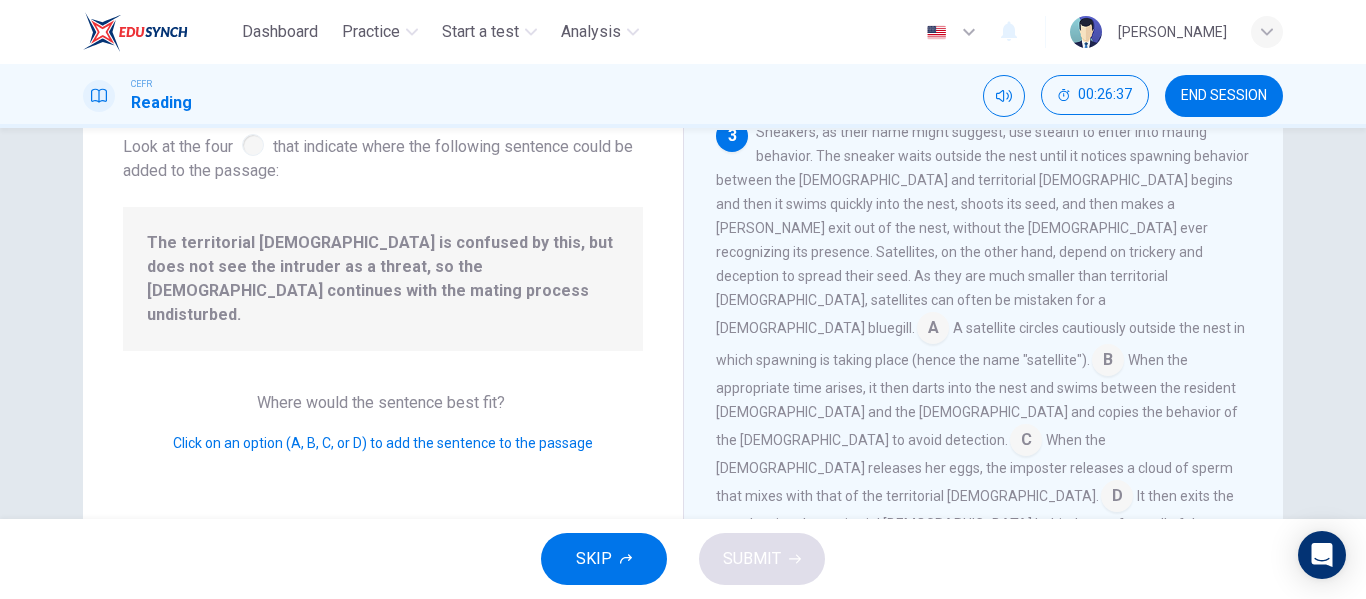 scroll, scrollTop: 681, scrollLeft: 0, axis: vertical 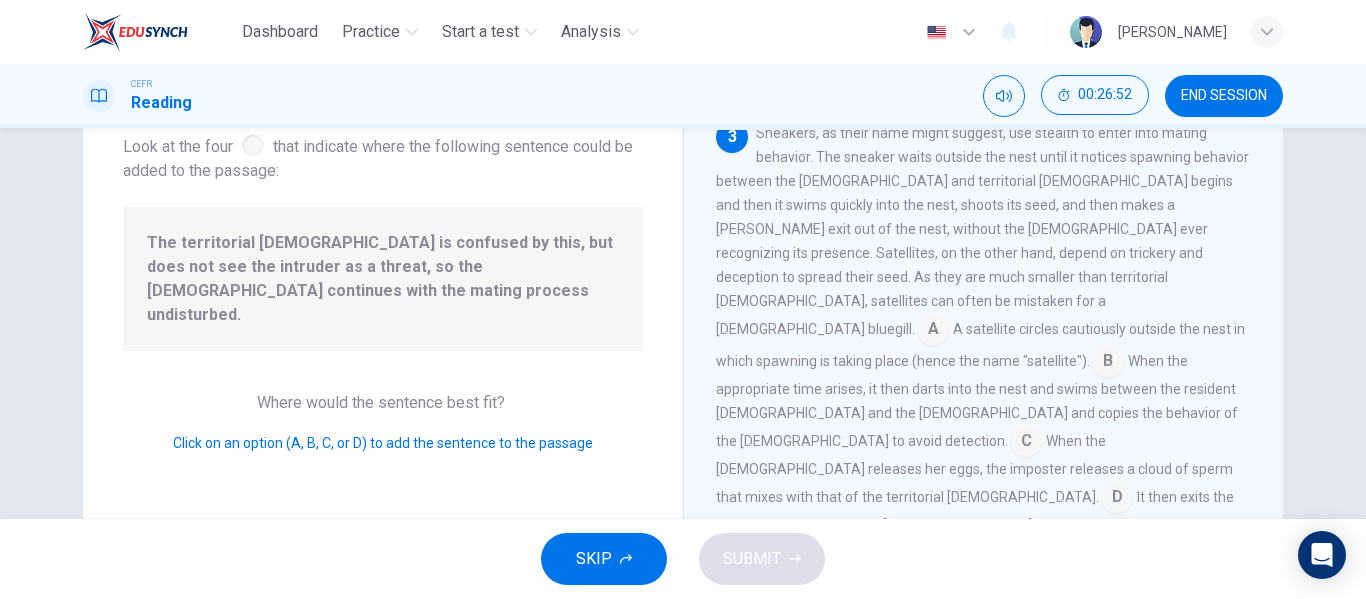click at bounding box center (933, 331) 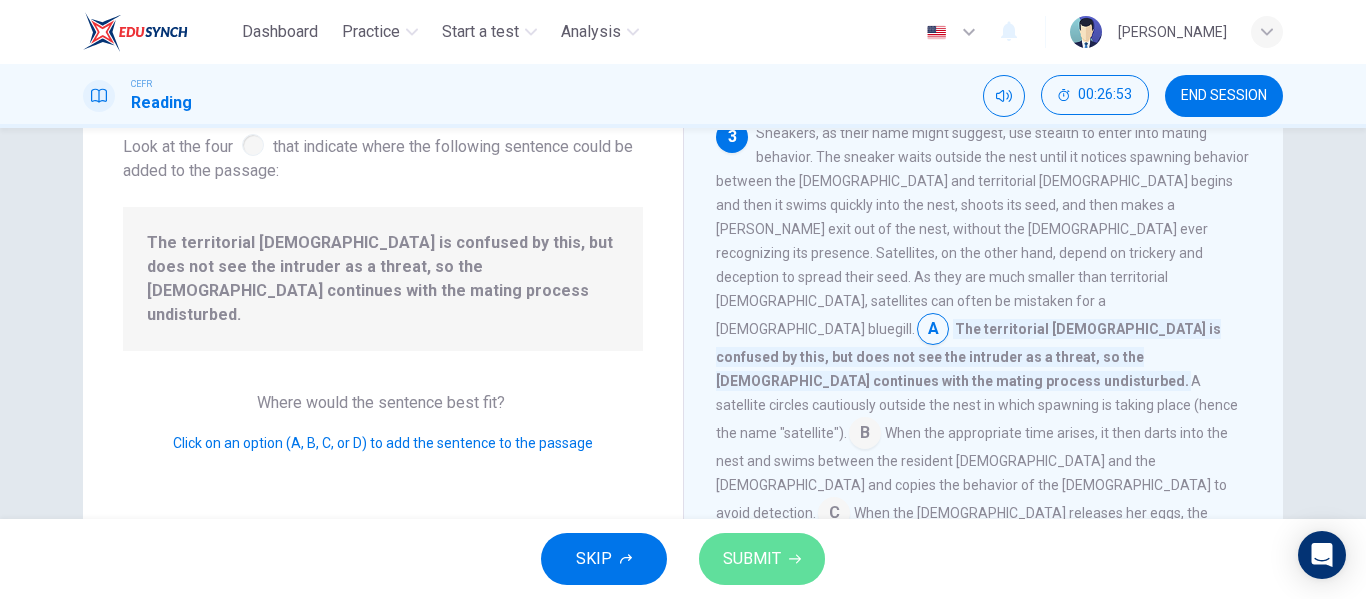 click on "SUBMIT" at bounding box center (762, 559) 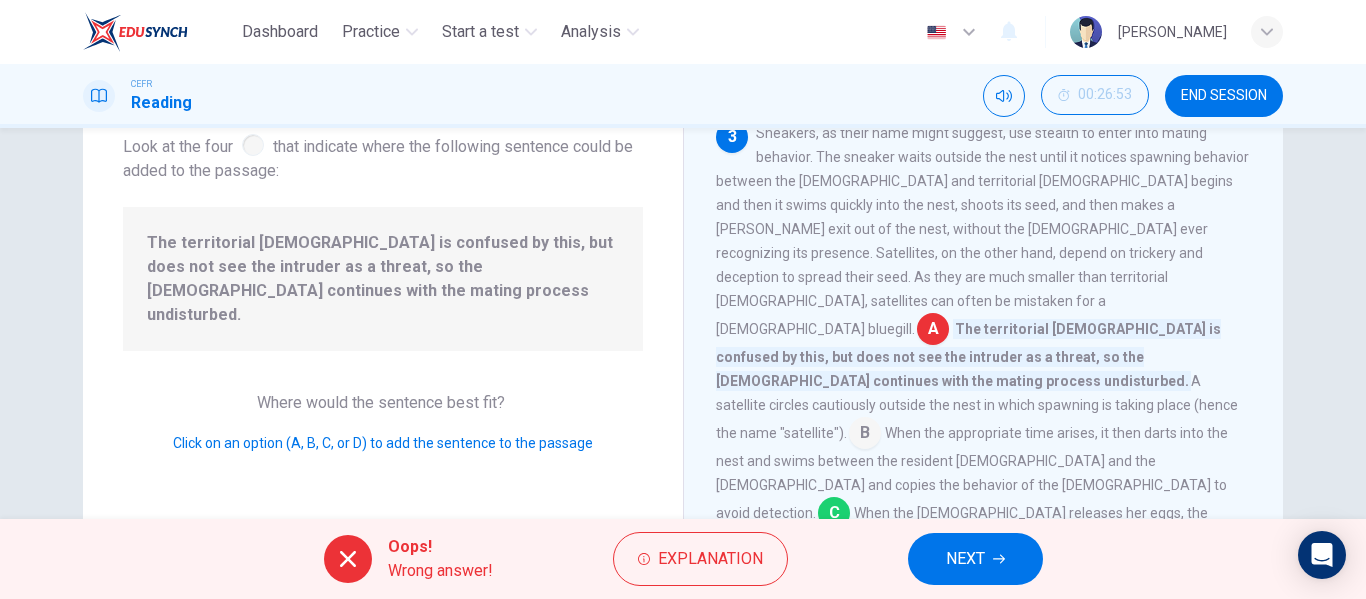 click on "NEXT" at bounding box center (975, 559) 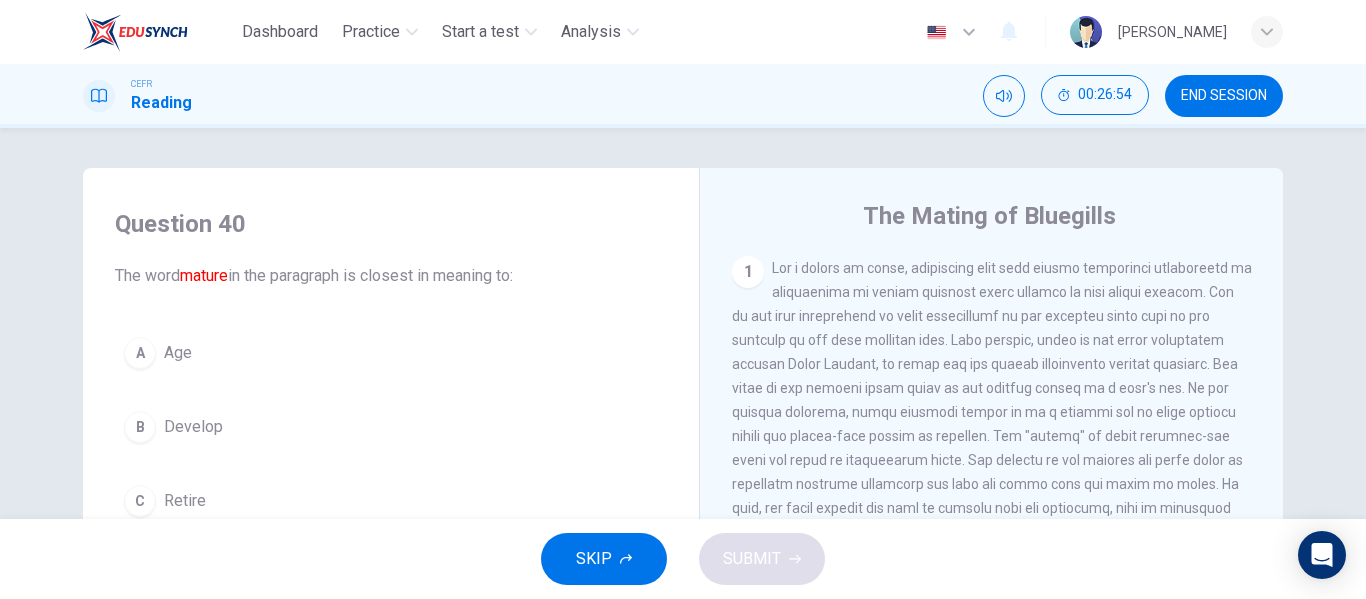 scroll, scrollTop: 1, scrollLeft: 0, axis: vertical 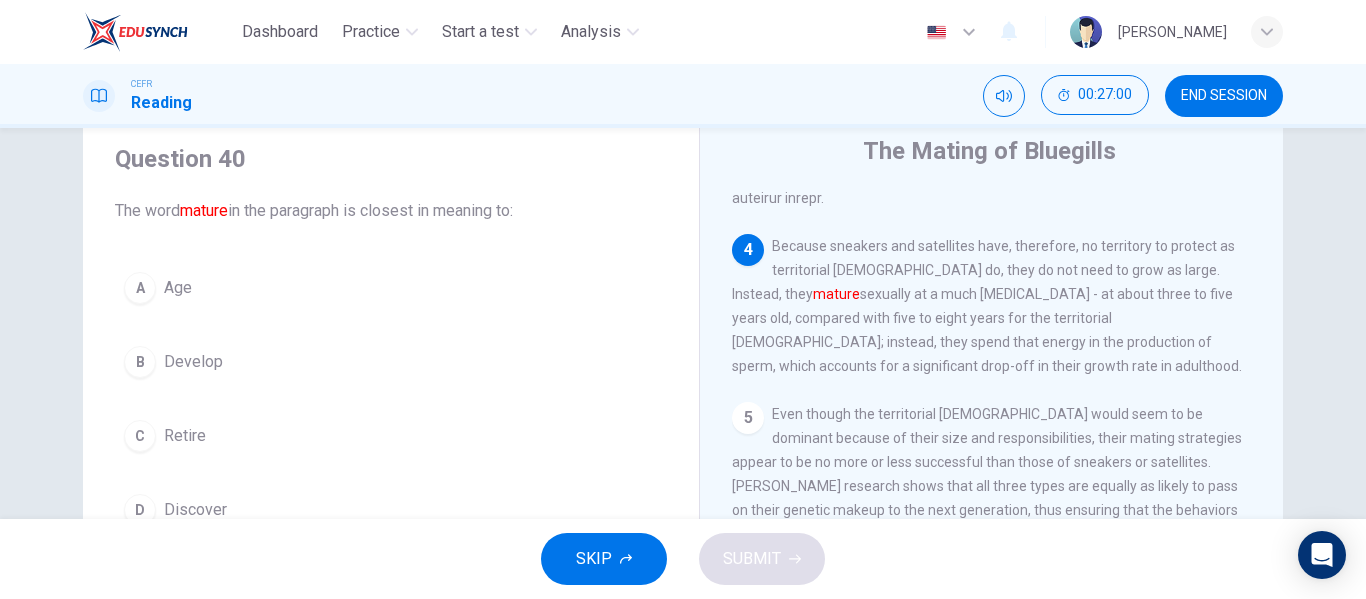 click on "Develop" at bounding box center (193, 362) 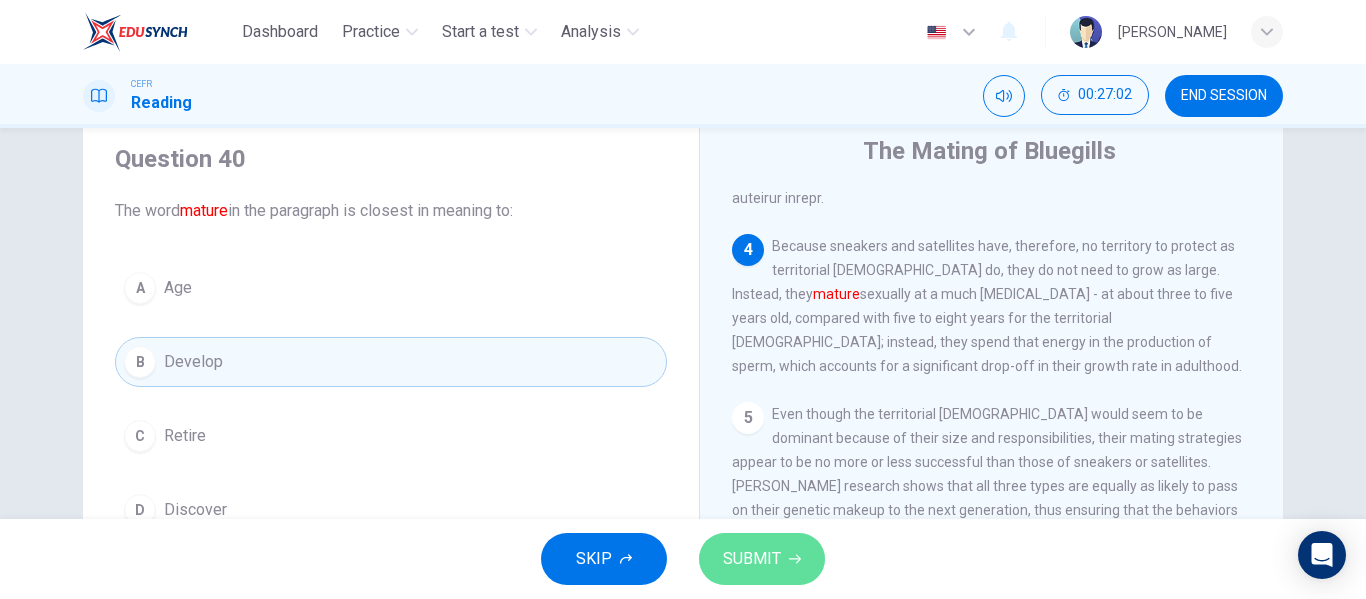 click on "SUBMIT" at bounding box center (752, 559) 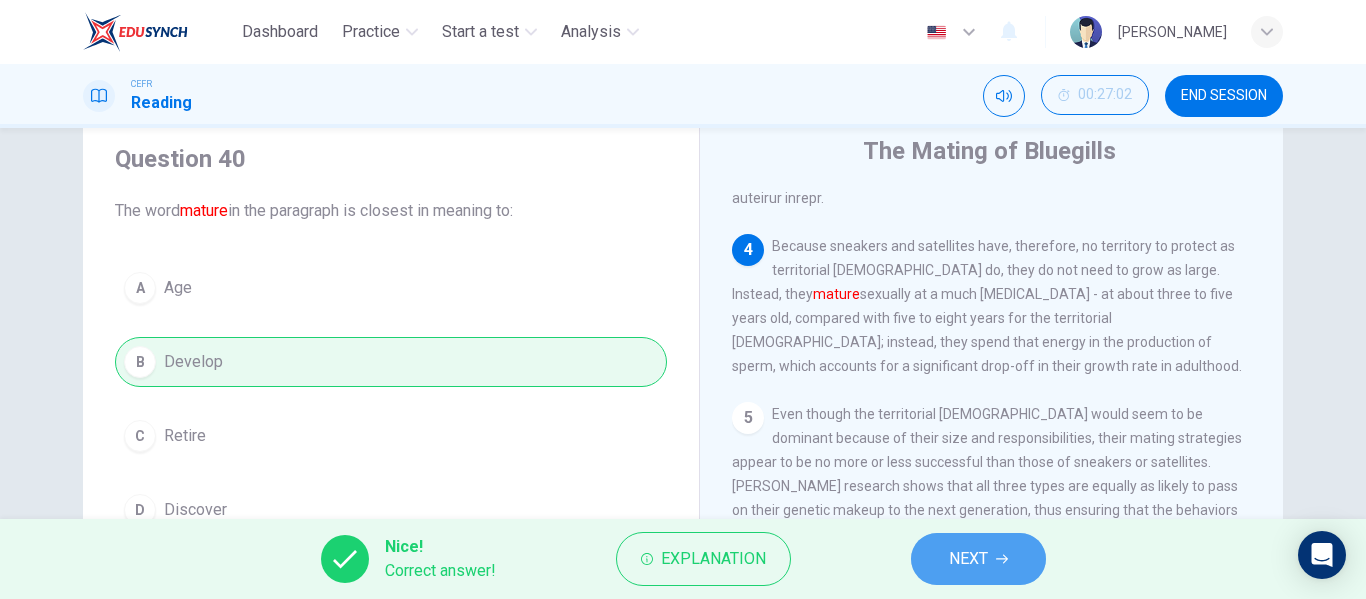 click on "NEXT" at bounding box center [978, 559] 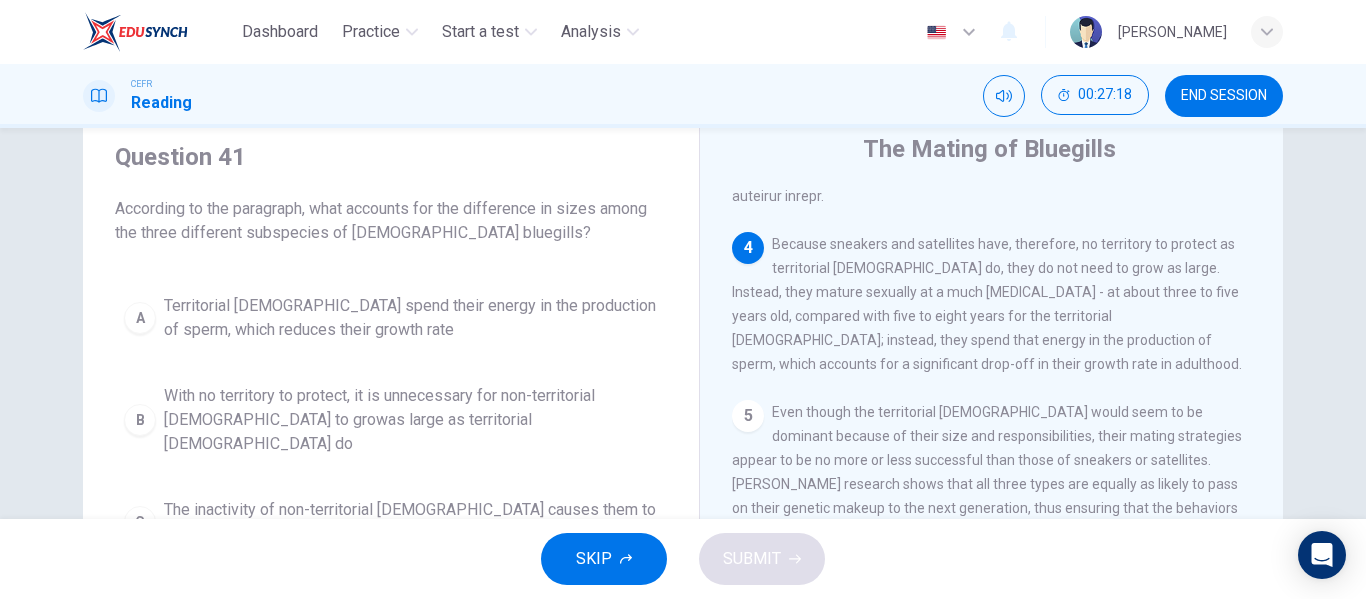 scroll, scrollTop: 64, scrollLeft: 0, axis: vertical 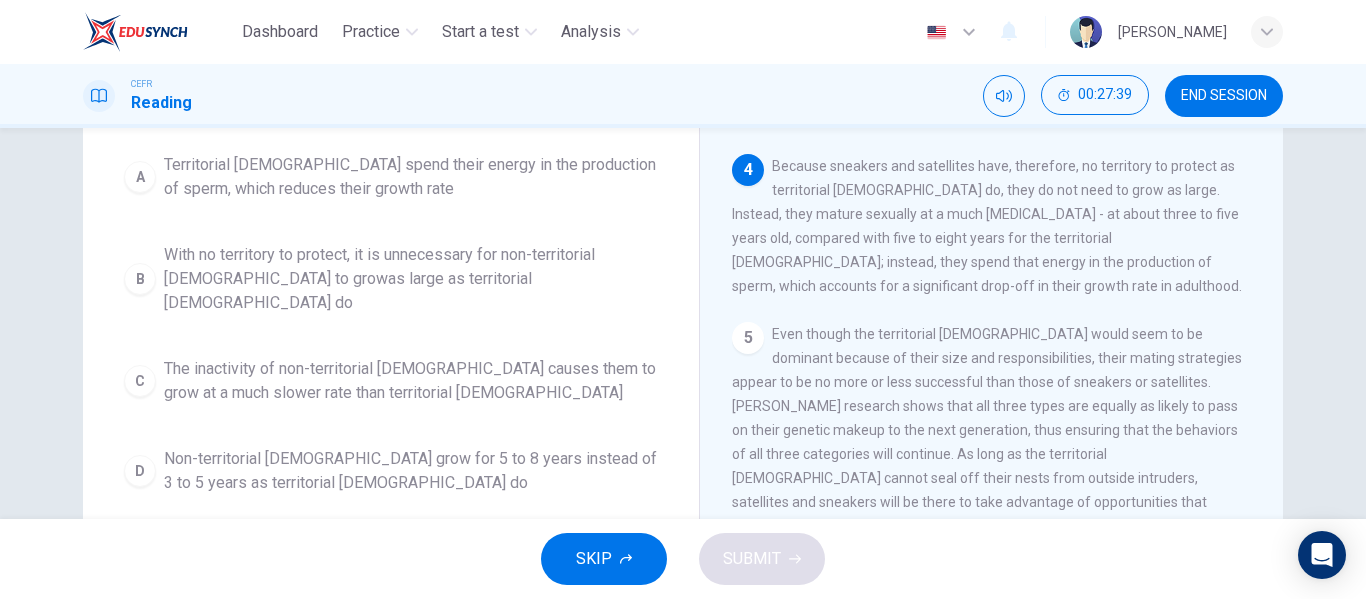 click on "Non-territorial [DEMOGRAPHIC_DATA] grow for 5 to 8 years instead of 3 to 5 years as territorial [DEMOGRAPHIC_DATA] do" at bounding box center [411, 471] 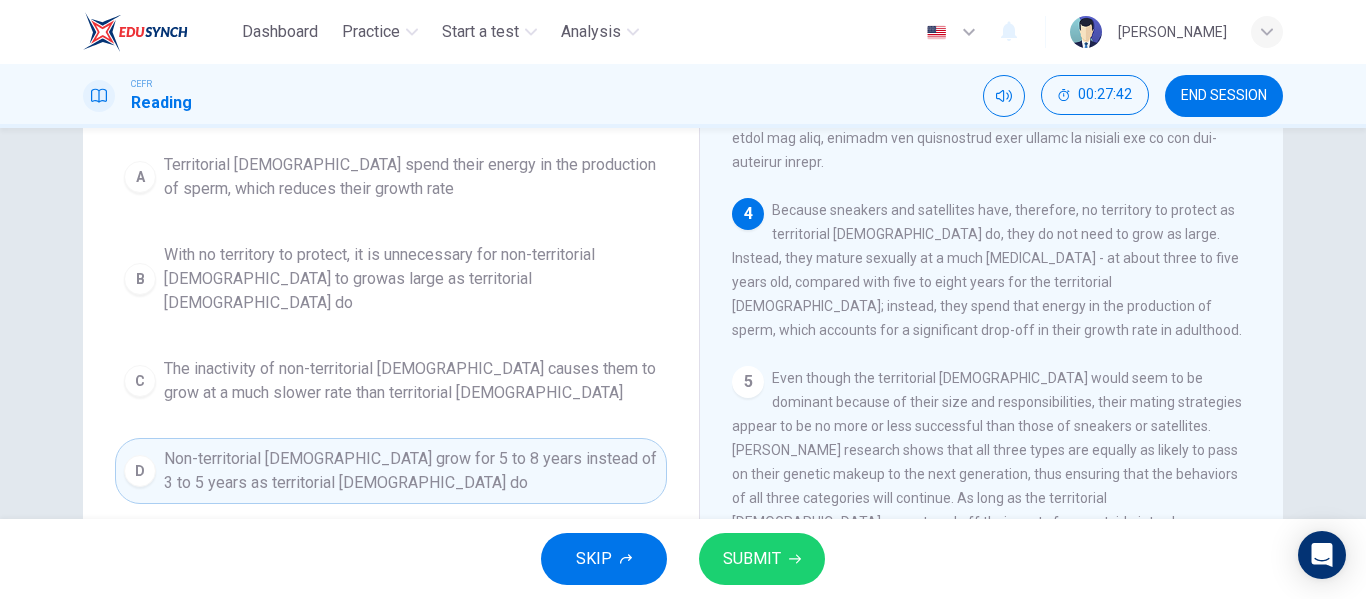 scroll, scrollTop: 929, scrollLeft: 0, axis: vertical 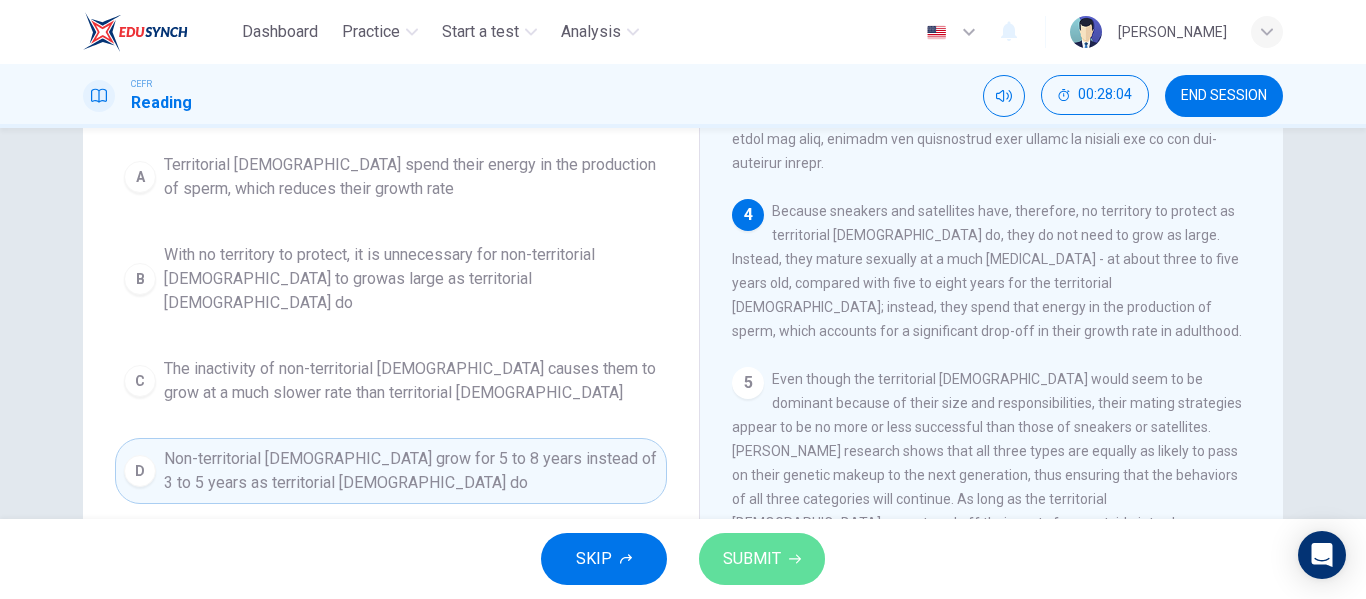 click on "SUBMIT" at bounding box center (752, 559) 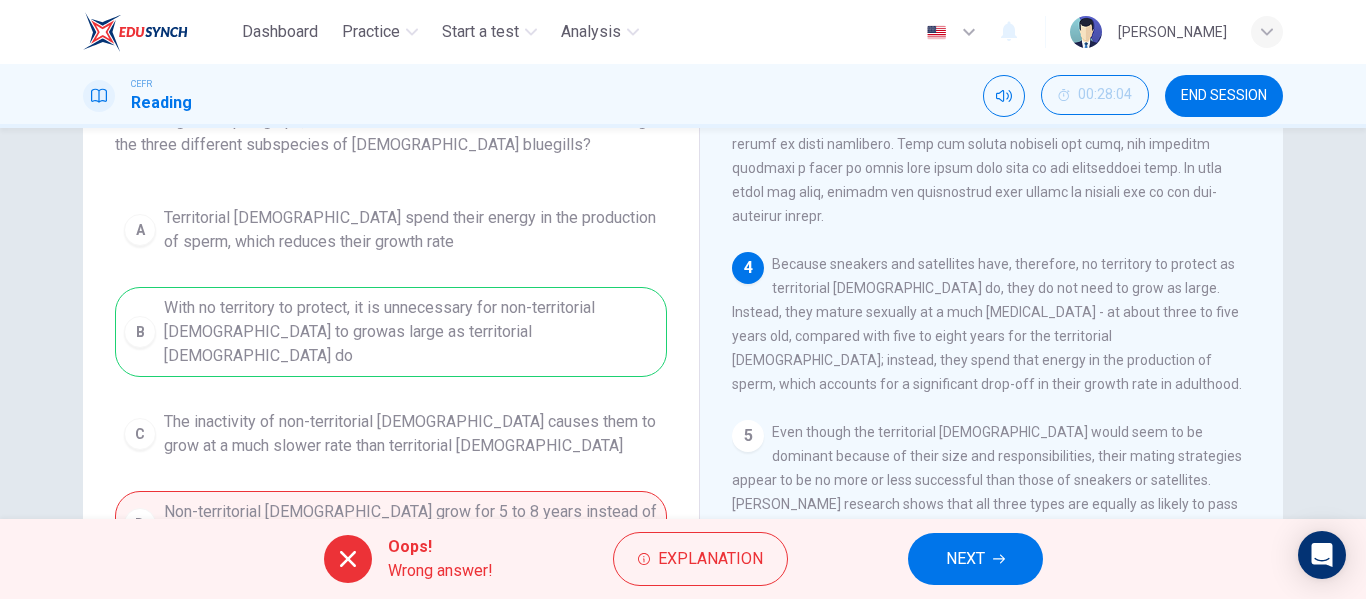 scroll, scrollTop: 156, scrollLeft: 0, axis: vertical 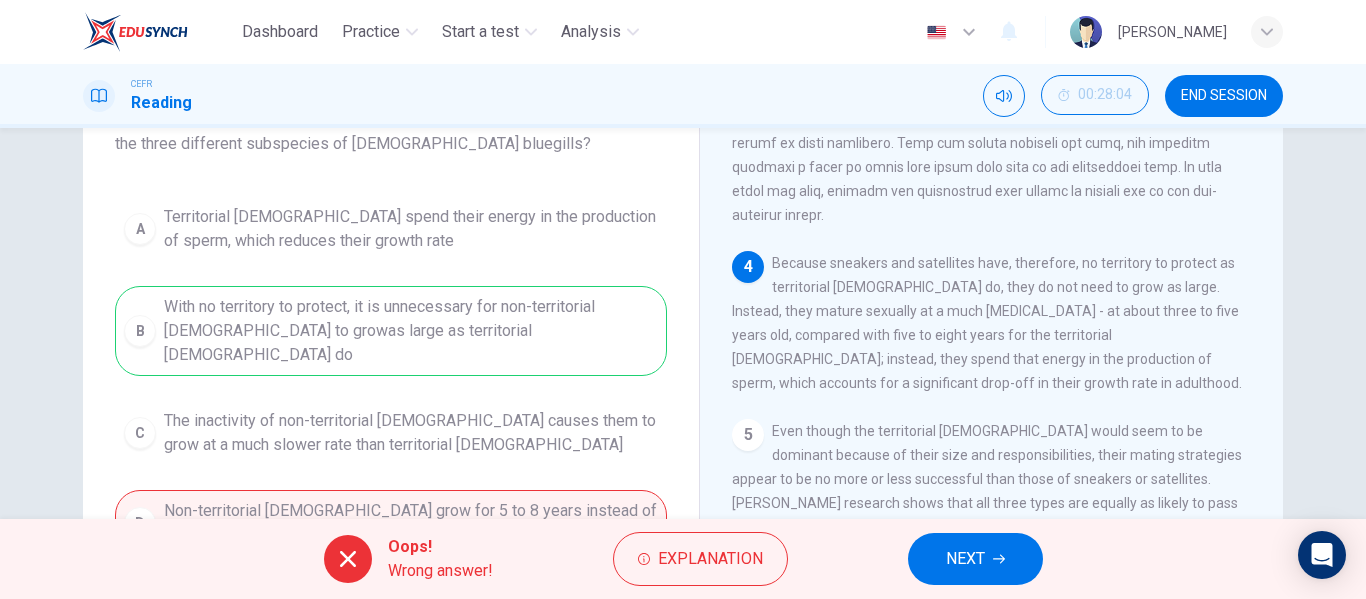 click on "NEXT" at bounding box center [965, 559] 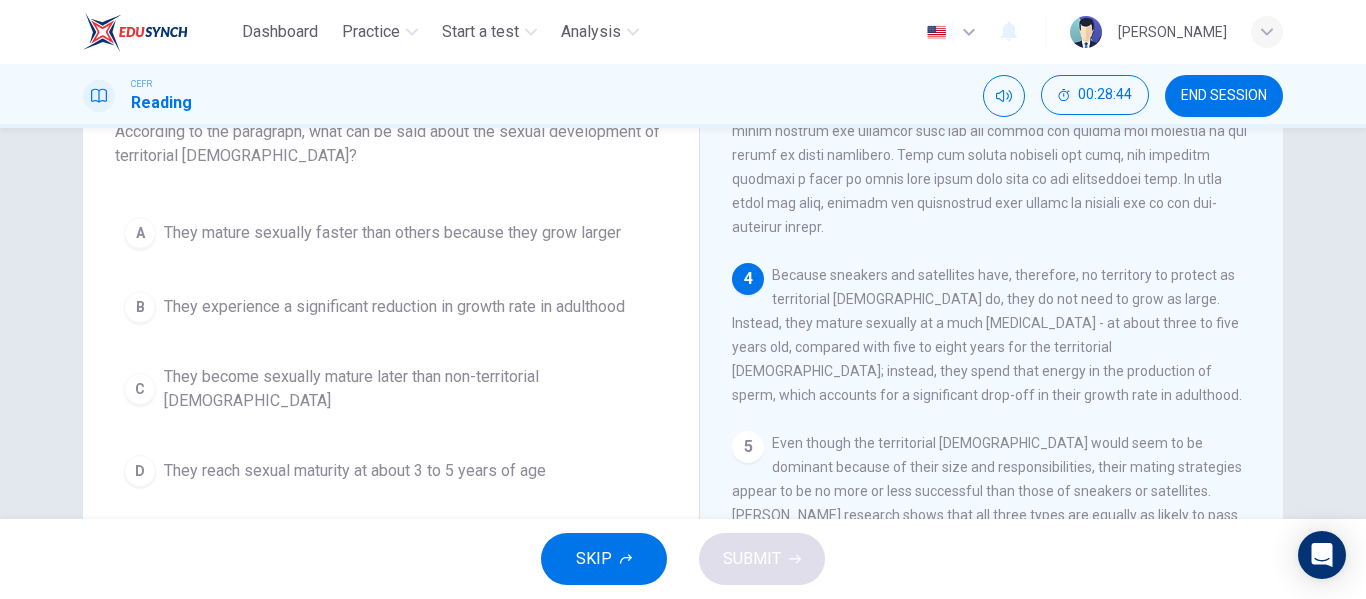scroll, scrollTop: 146, scrollLeft: 0, axis: vertical 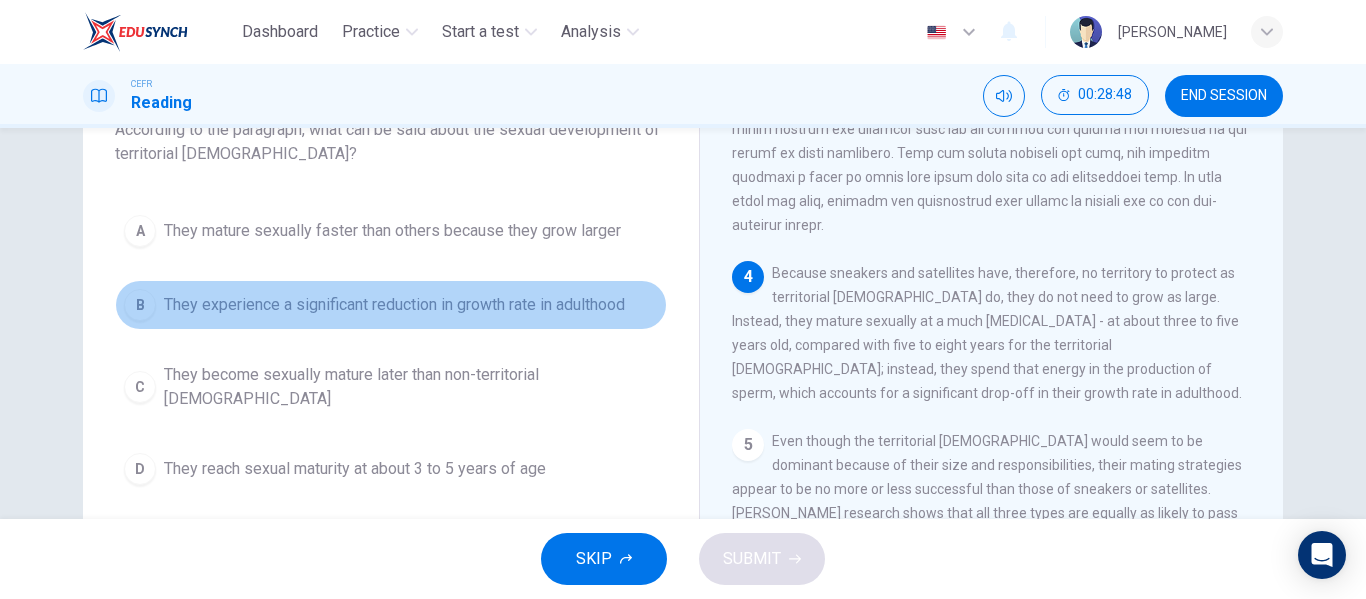 click on "They experience a significant reduction in growth rate in adulthood" at bounding box center (394, 305) 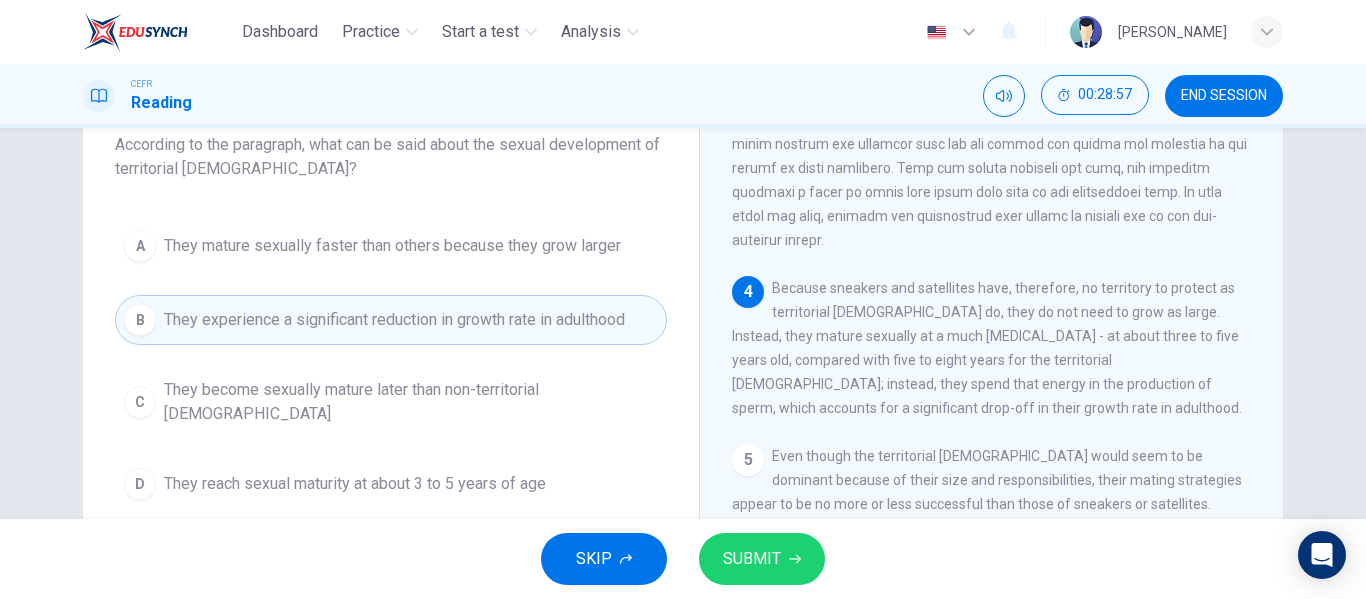 scroll, scrollTop: 132, scrollLeft: 0, axis: vertical 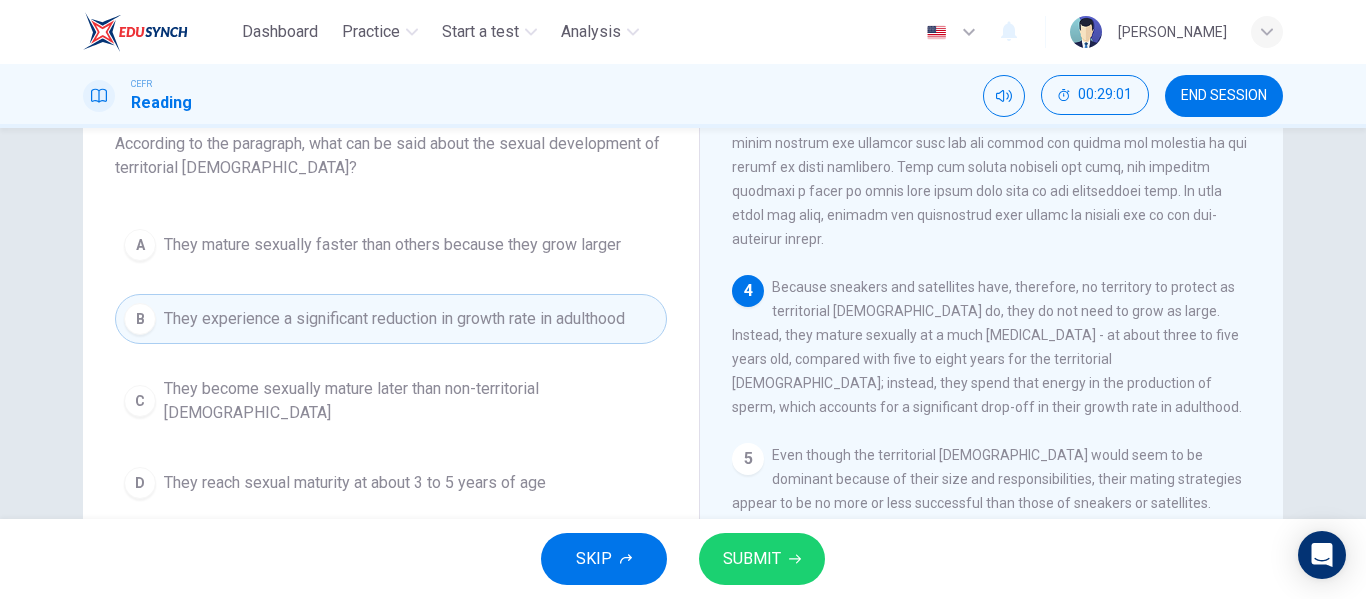 click on "A They mature sexually faster than others because they grow larger B They experience a significant reduction in growth rate in adulthood C They become sexually mature later than non-territorial [DEMOGRAPHIC_DATA] D They reach sexual maturity at about 3 to 5 years of age" at bounding box center (391, 364) 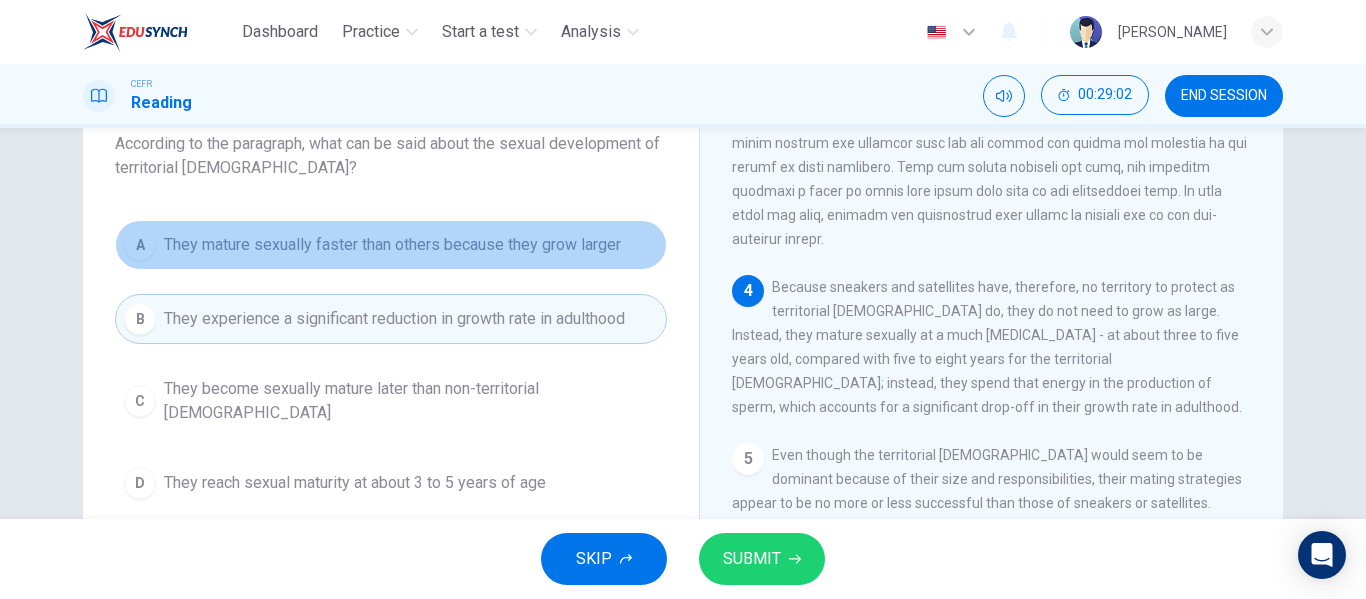 click on "They mature sexually faster than others because they grow larger" at bounding box center [392, 245] 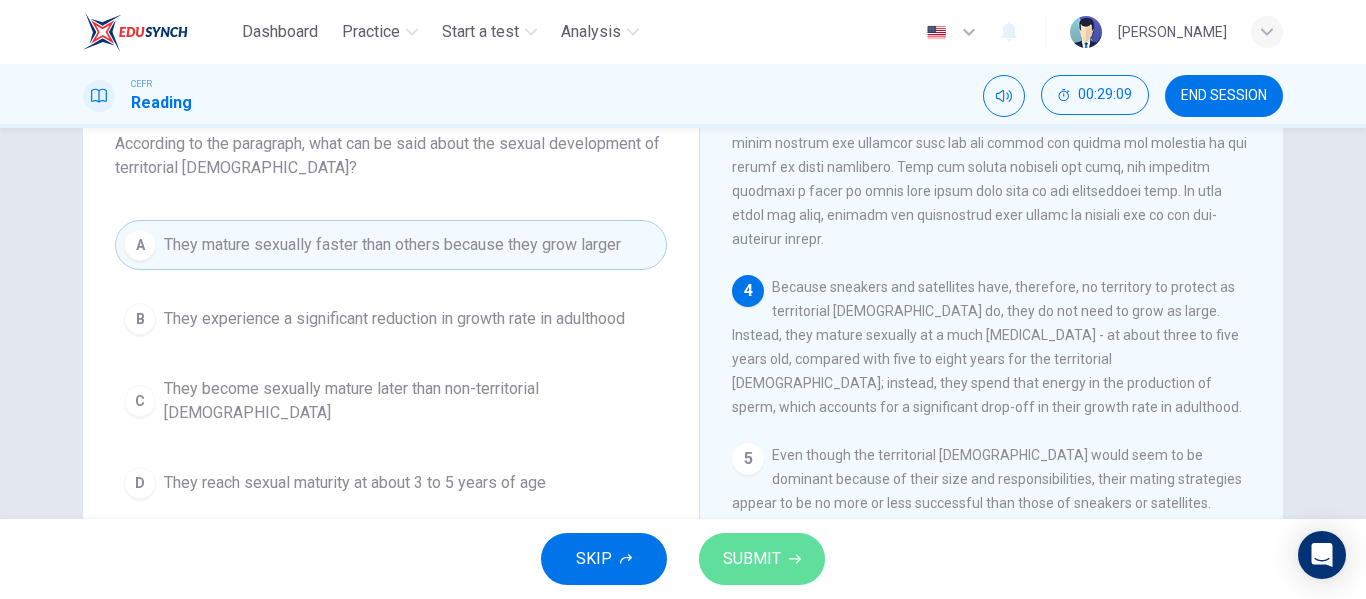 click on "SUBMIT" at bounding box center (762, 559) 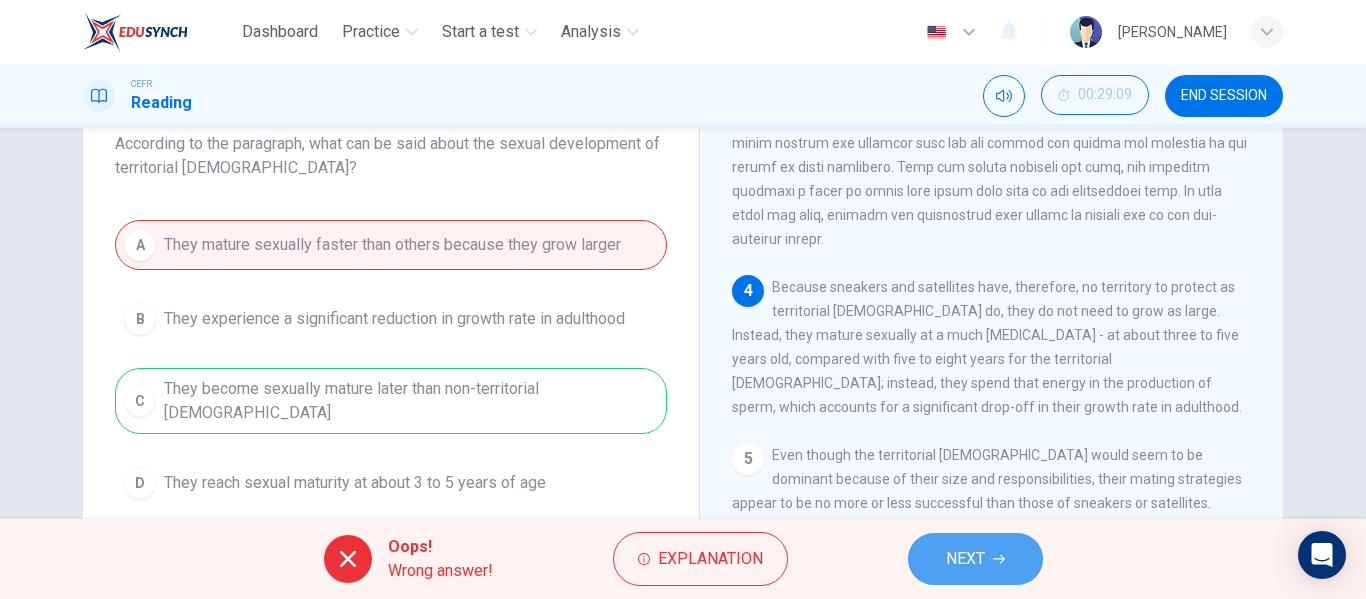 click on "NEXT" at bounding box center [965, 559] 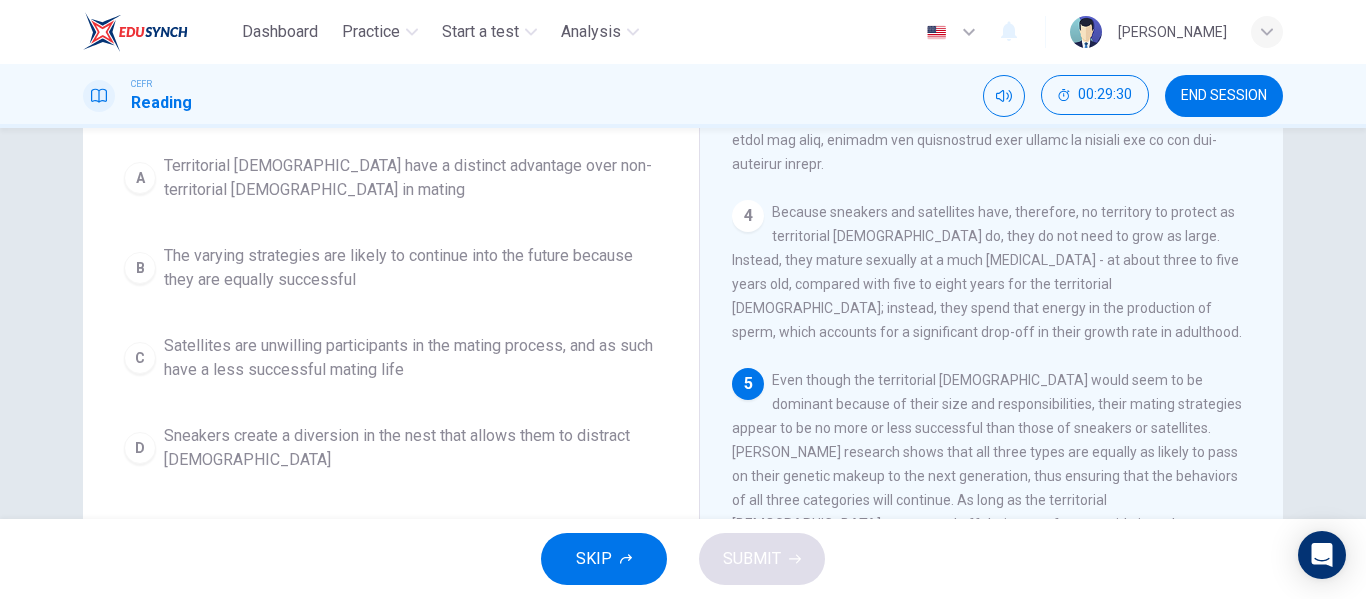 scroll, scrollTop: 136, scrollLeft: 0, axis: vertical 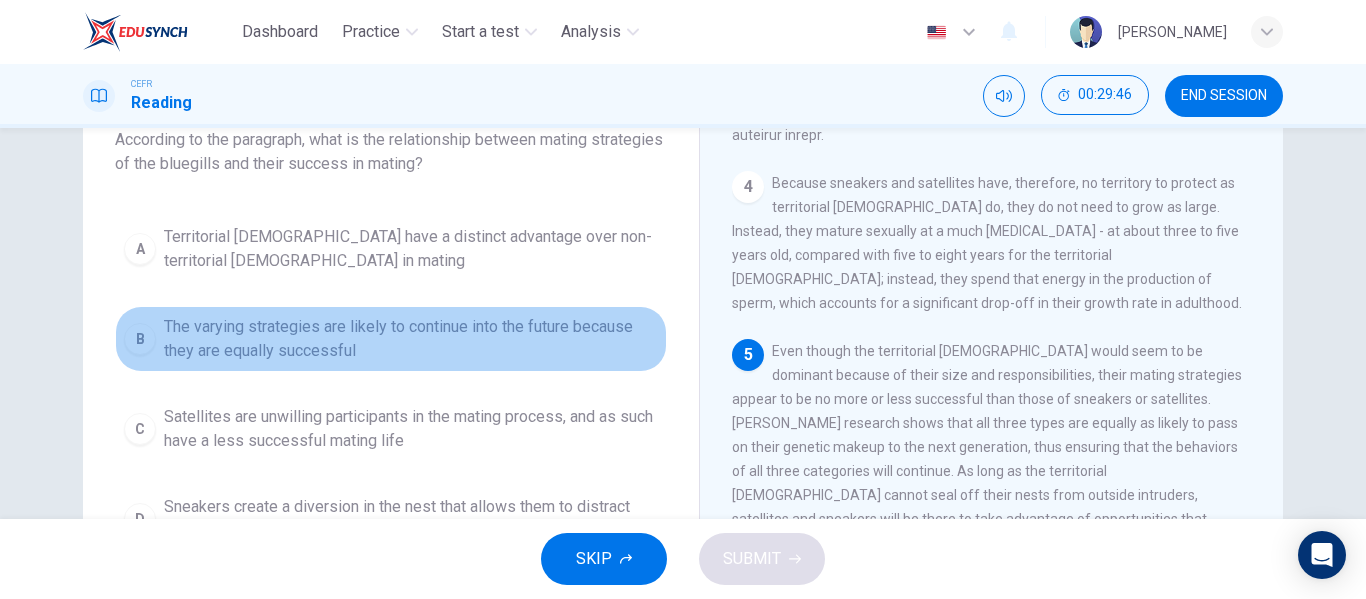 click on "The varying strategies are likely to continue into the future because they are equally successful" at bounding box center (411, 339) 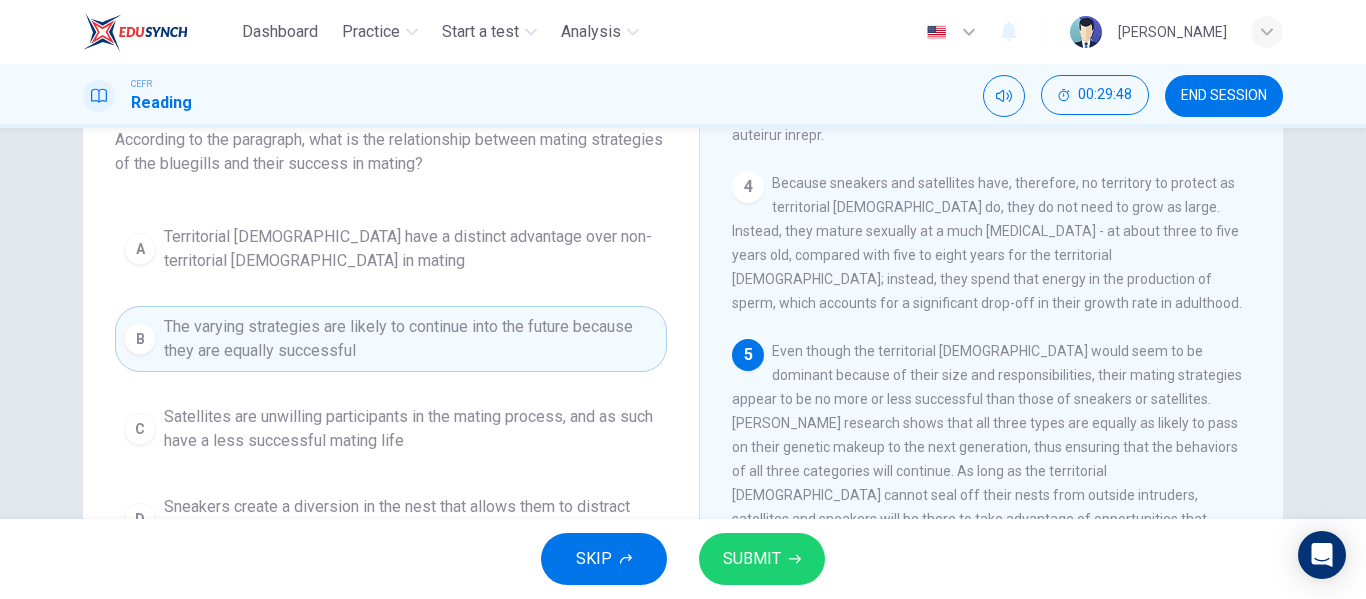click on "SUBMIT" at bounding box center [762, 559] 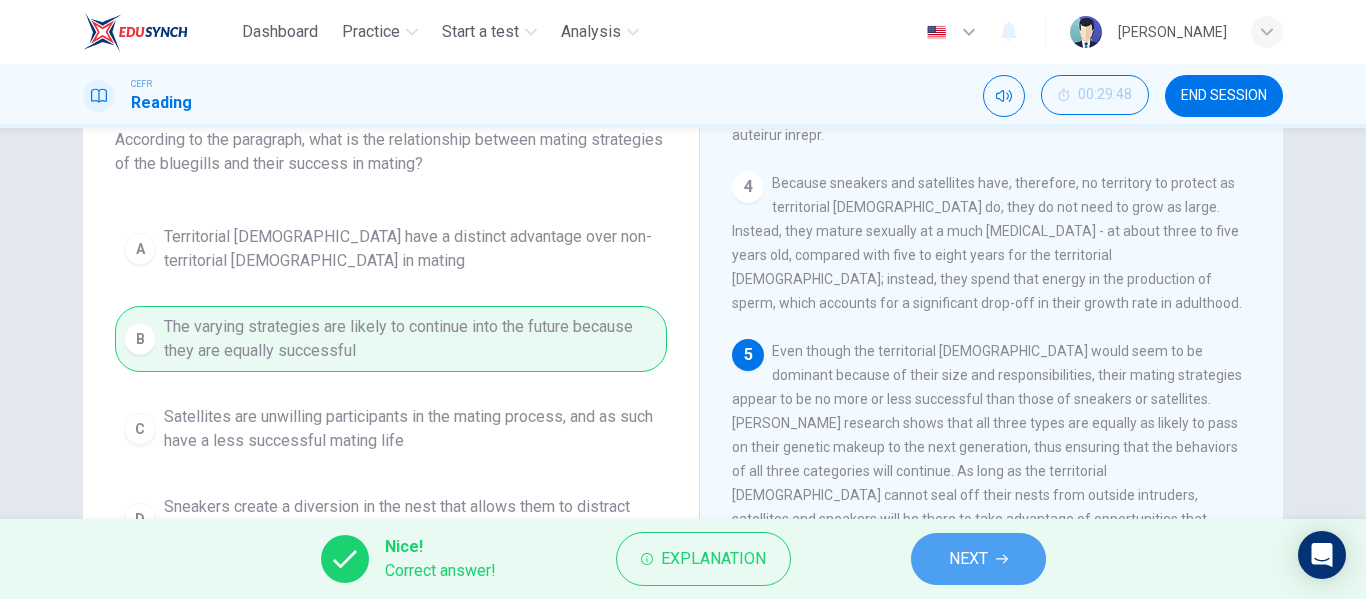 click on "NEXT" at bounding box center [978, 559] 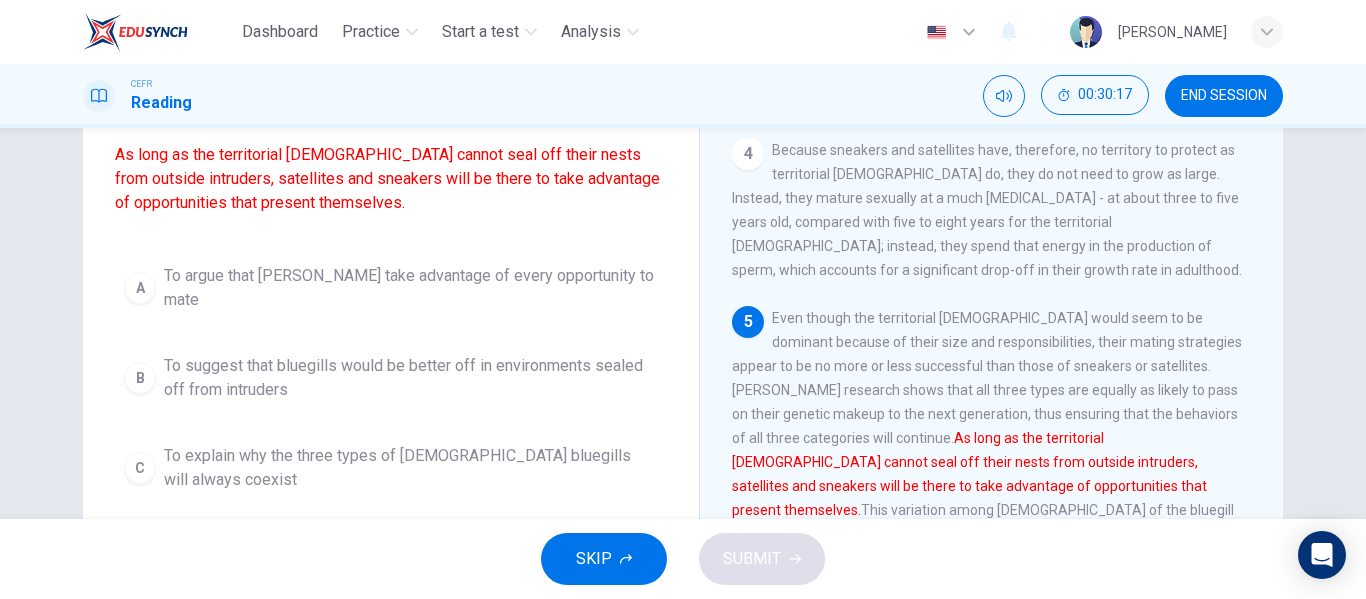 scroll, scrollTop: 168, scrollLeft: 0, axis: vertical 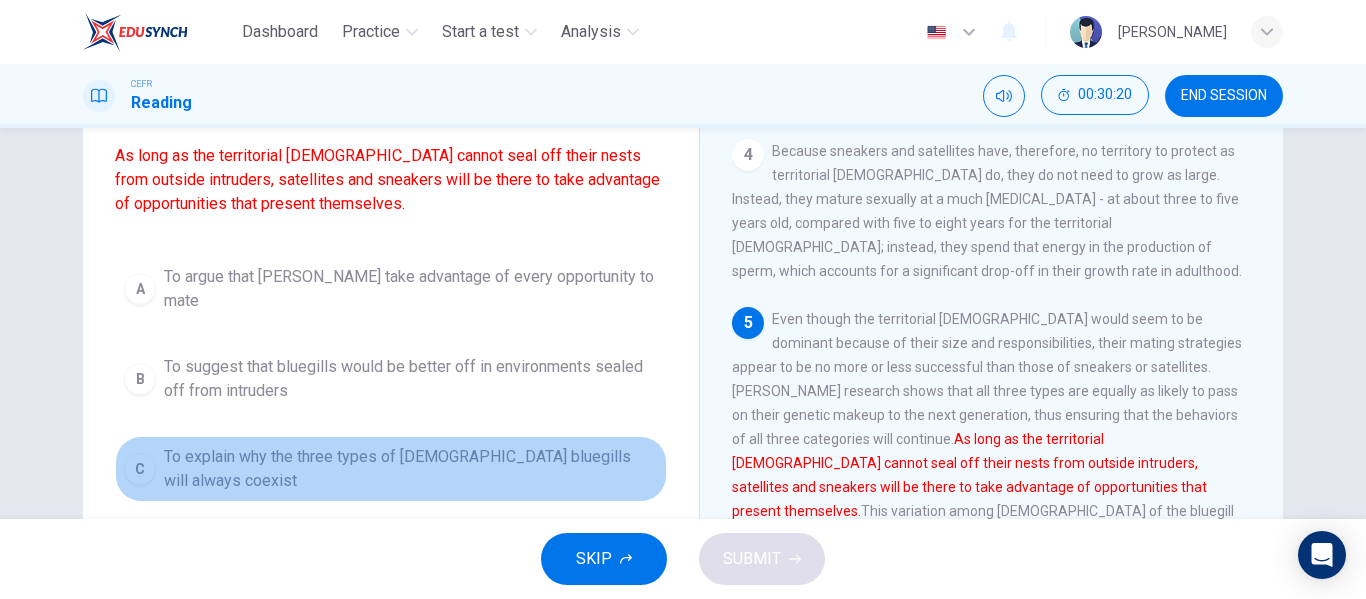 click on "C To explain why the three types of [DEMOGRAPHIC_DATA] bluegills will always coexist" at bounding box center (391, 469) 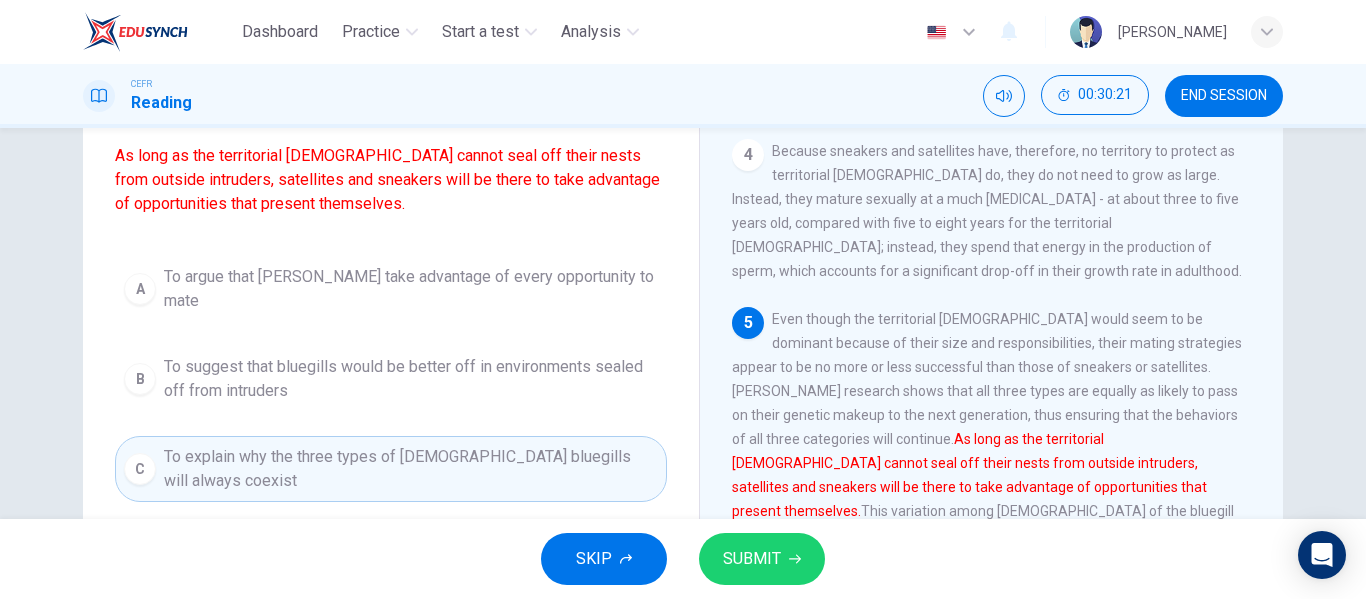 click on "SUBMIT" at bounding box center [762, 559] 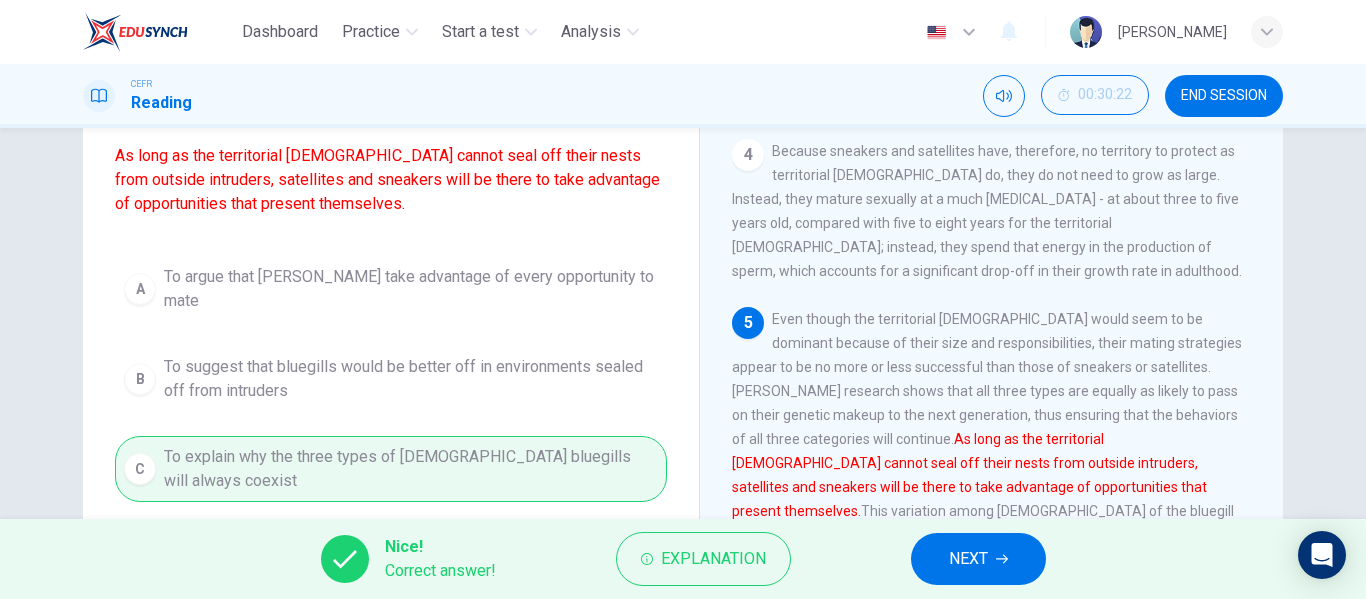 click on "NEXT" at bounding box center [968, 559] 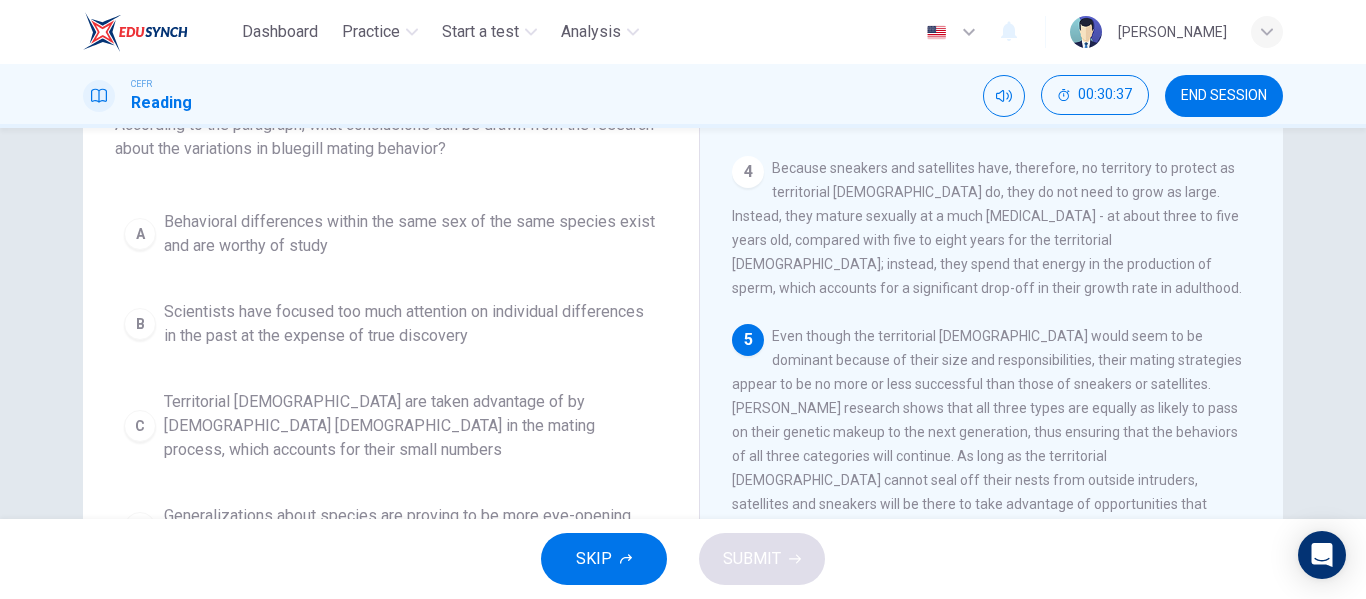 scroll, scrollTop: 150, scrollLeft: 0, axis: vertical 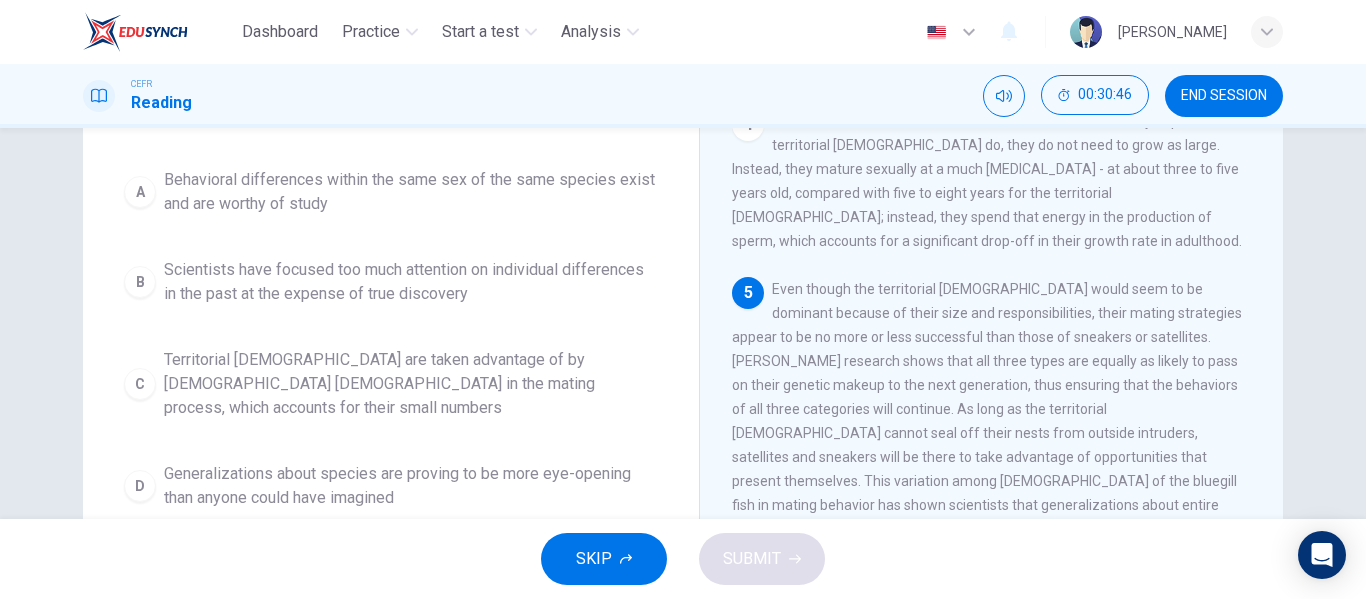 click on "C Territorial [DEMOGRAPHIC_DATA] are taken advantage of by non-territorial [DEMOGRAPHIC_DATA] in the mating process, which accounts for their small numbers" at bounding box center [391, 384] 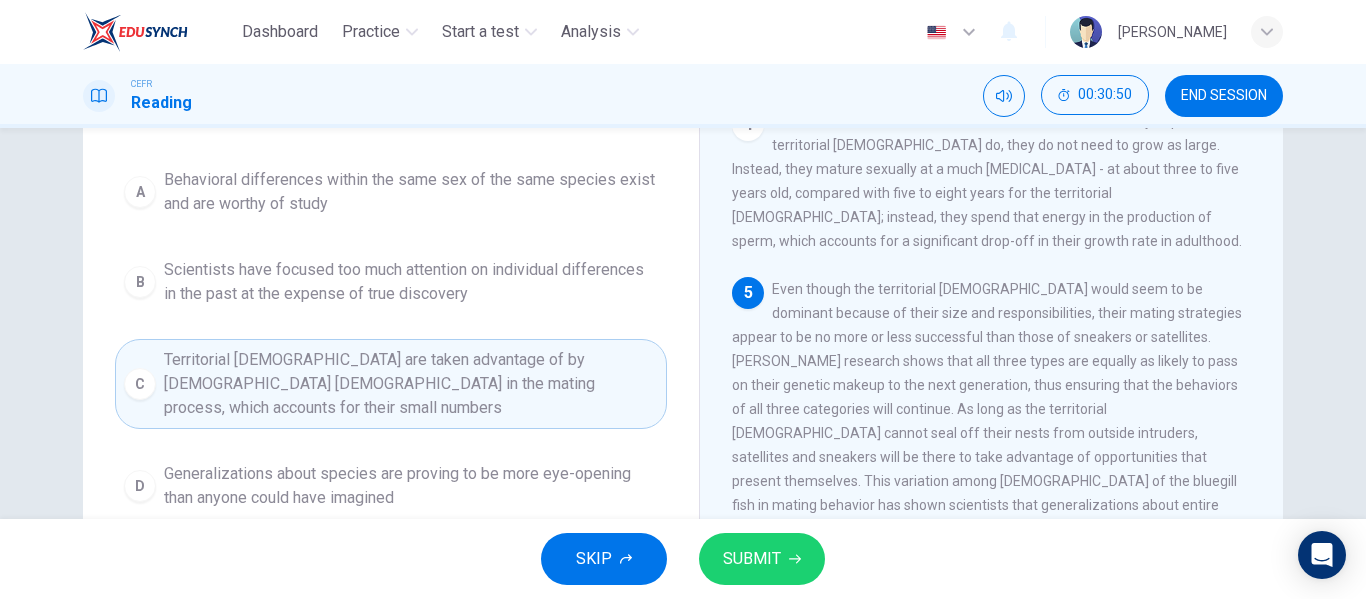 click on "SUBMIT" at bounding box center (752, 559) 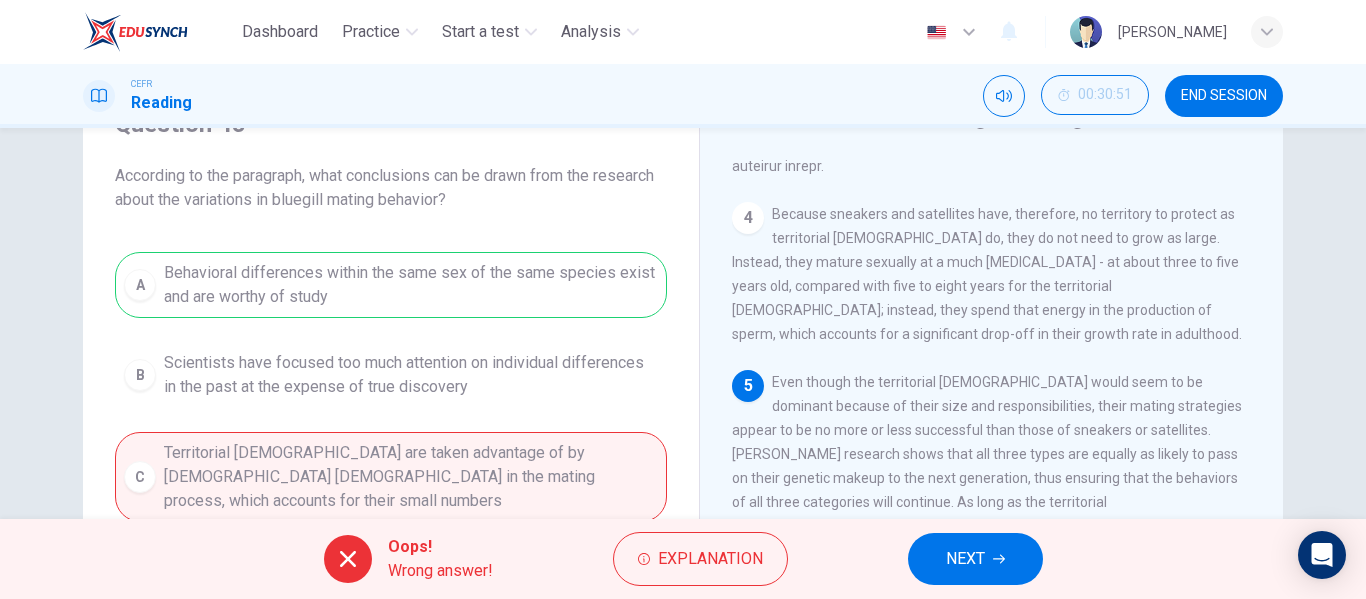 scroll, scrollTop: 99, scrollLeft: 0, axis: vertical 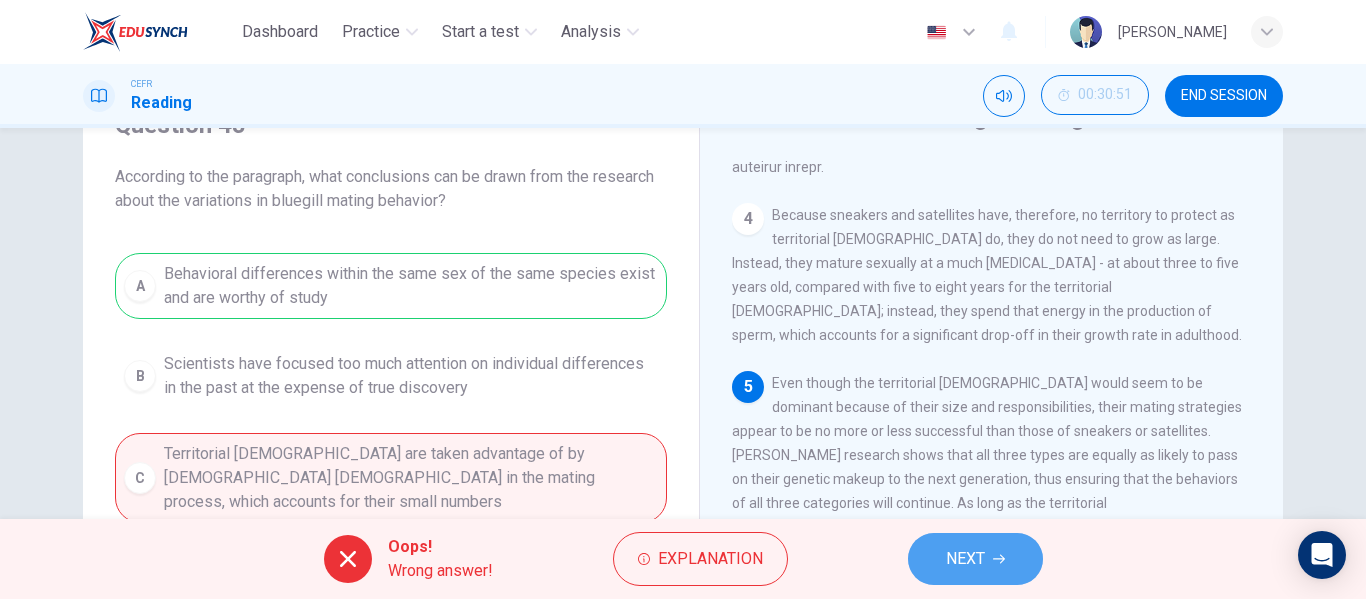 click on "NEXT" at bounding box center [965, 559] 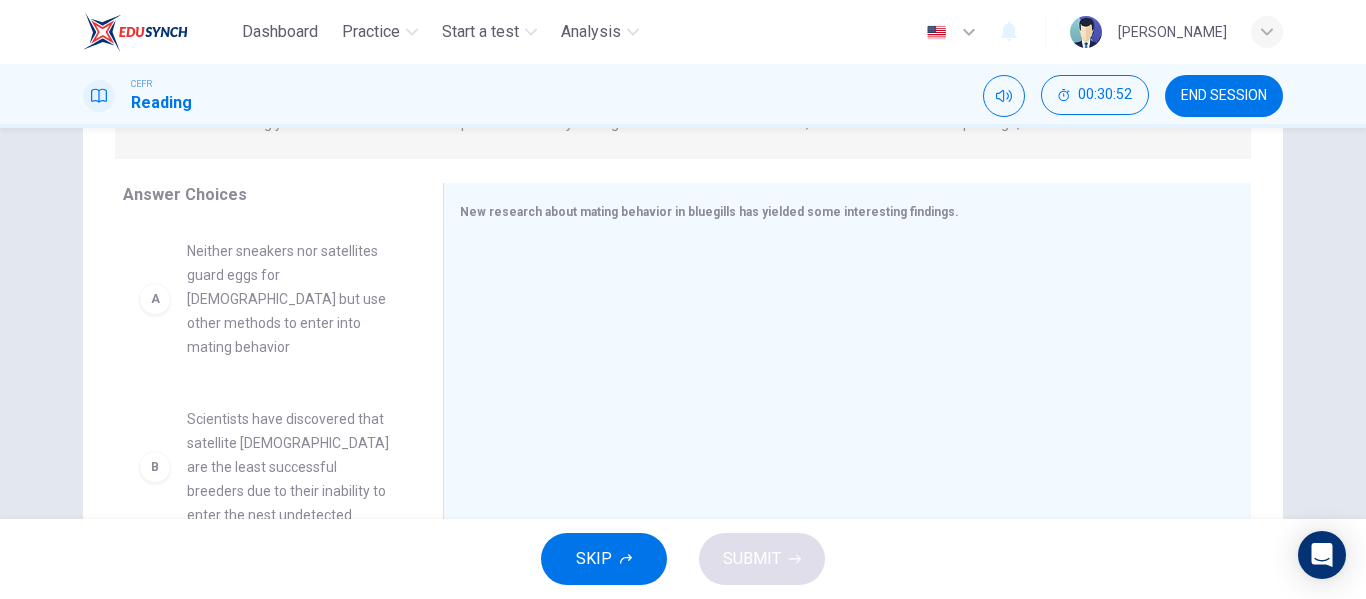 scroll, scrollTop: 289, scrollLeft: 0, axis: vertical 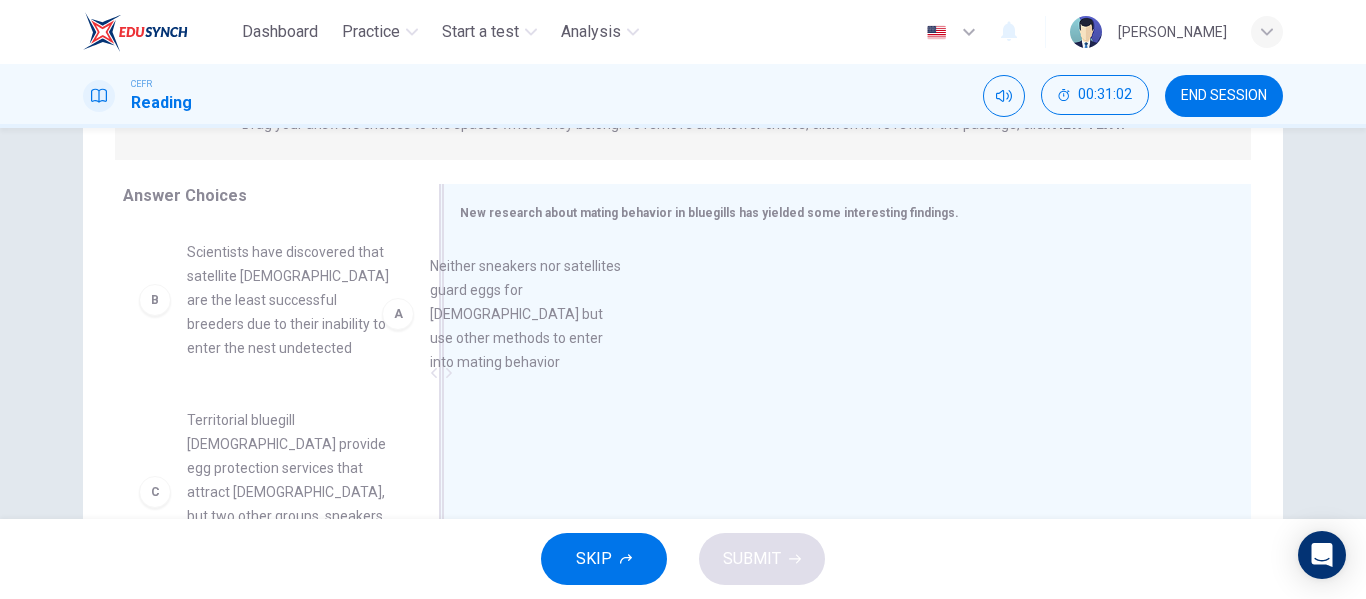 drag, startPoint x: 325, startPoint y: 298, endPoint x: 620, endPoint y: 327, distance: 296.422 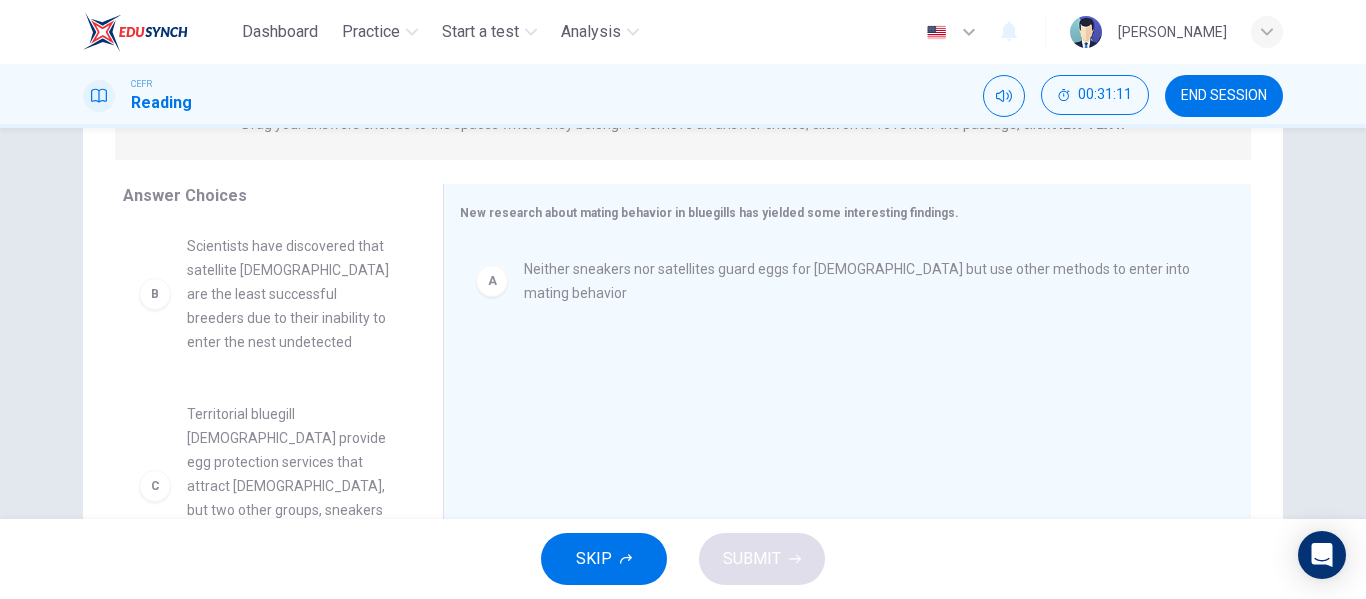 scroll, scrollTop: 7, scrollLeft: 0, axis: vertical 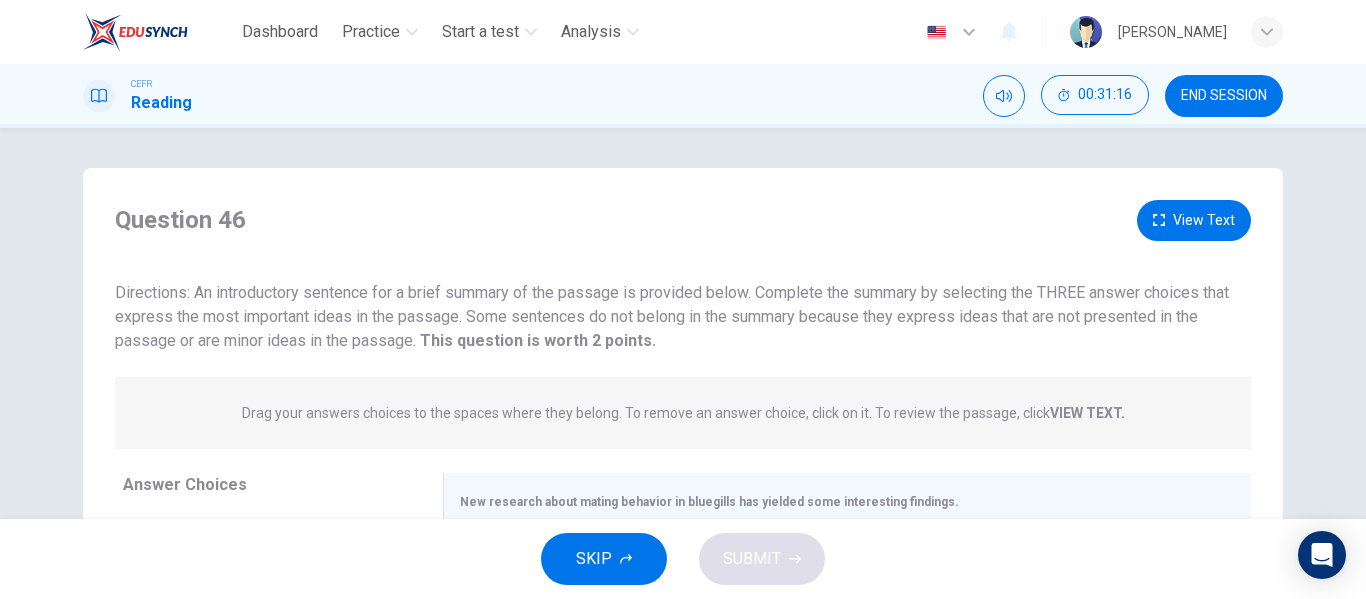 click 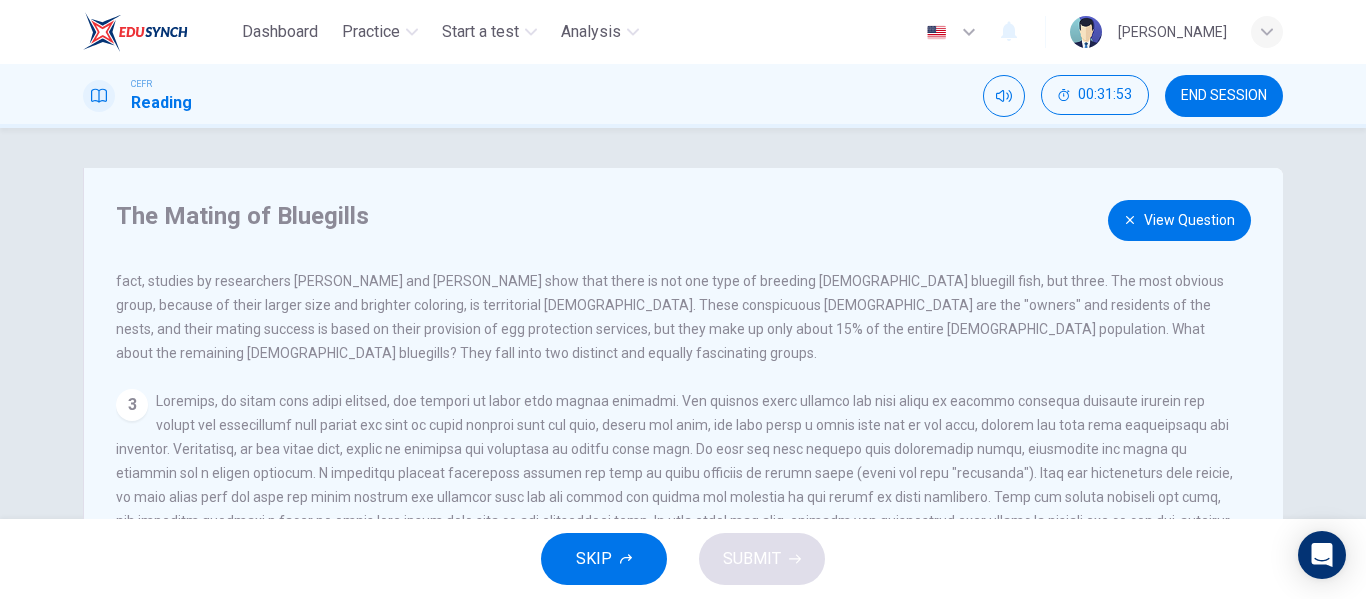 scroll, scrollTop: 244, scrollLeft: 0, axis: vertical 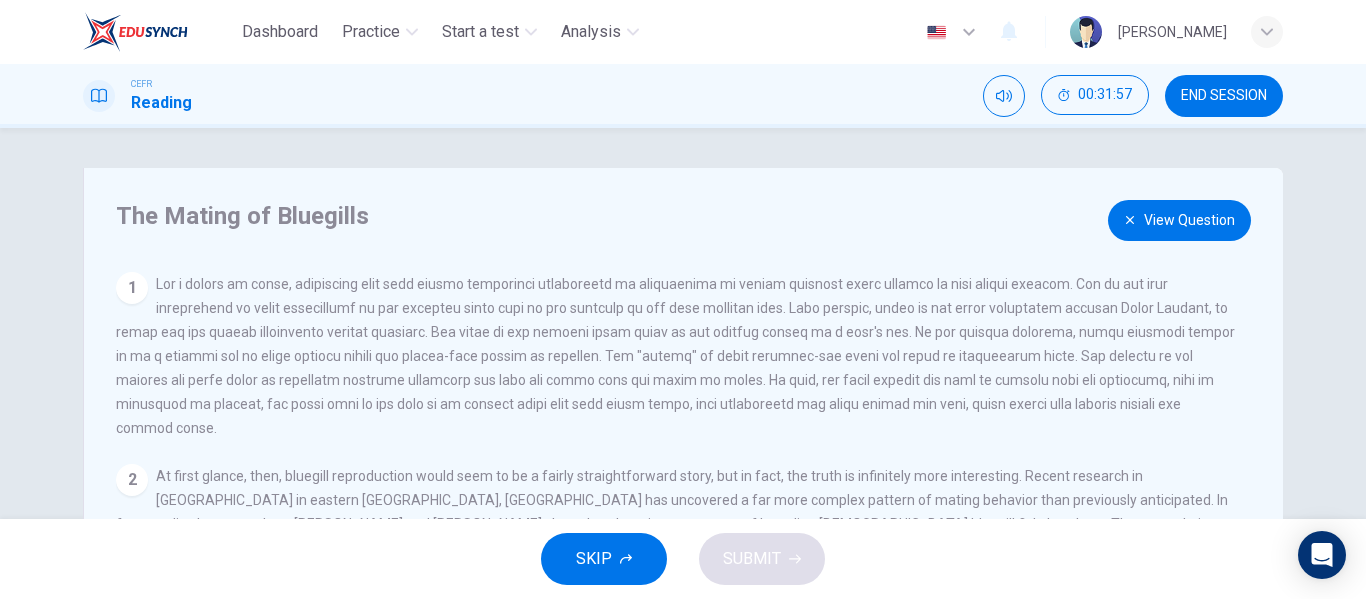 click on "The Mating of Bluegills View Question 1 2 At first glance, then, bluegill reproduction would seem to be a fairly straightforward story, but in fact, the truth is infinitely more interesting. Recent research in [GEOGRAPHIC_DATA] in eastern [GEOGRAPHIC_DATA], [GEOGRAPHIC_DATA] has uncovered a far more complex pattern of mating behavior than previously anticipated. In fact, studies by researchers [PERSON_NAME] and [PERSON_NAME] show that there is not one type of breeding [DEMOGRAPHIC_DATA] bluegill fish, but three. The most obvious group, because of their larger size and brighter coloring, is territorial [DEMOGRAPHIC_DATA]. These conspicuous [DEMOGRAPHIC_DATA] are the "owners" and residents of the nests, and their mating success is based on their provision of egg protection services, but they make up only about 15% of the entire [DEMOGRAPHIC_DATA] population. What about the remaining [DEMOGRAPHIC_DATA] bluegills? They fall into two distinct and equally fascinating groups. 3 4 5 6" at bounding box center (683, 515) 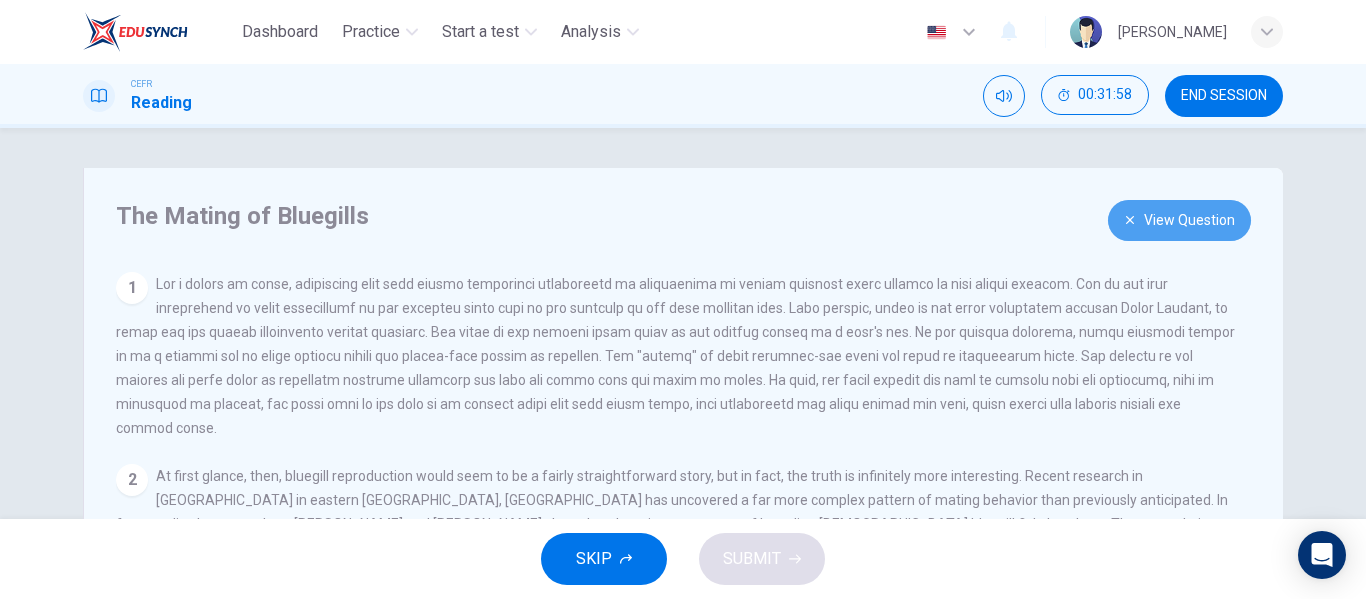 click on "View Question" at bounding box center [1179, 220] 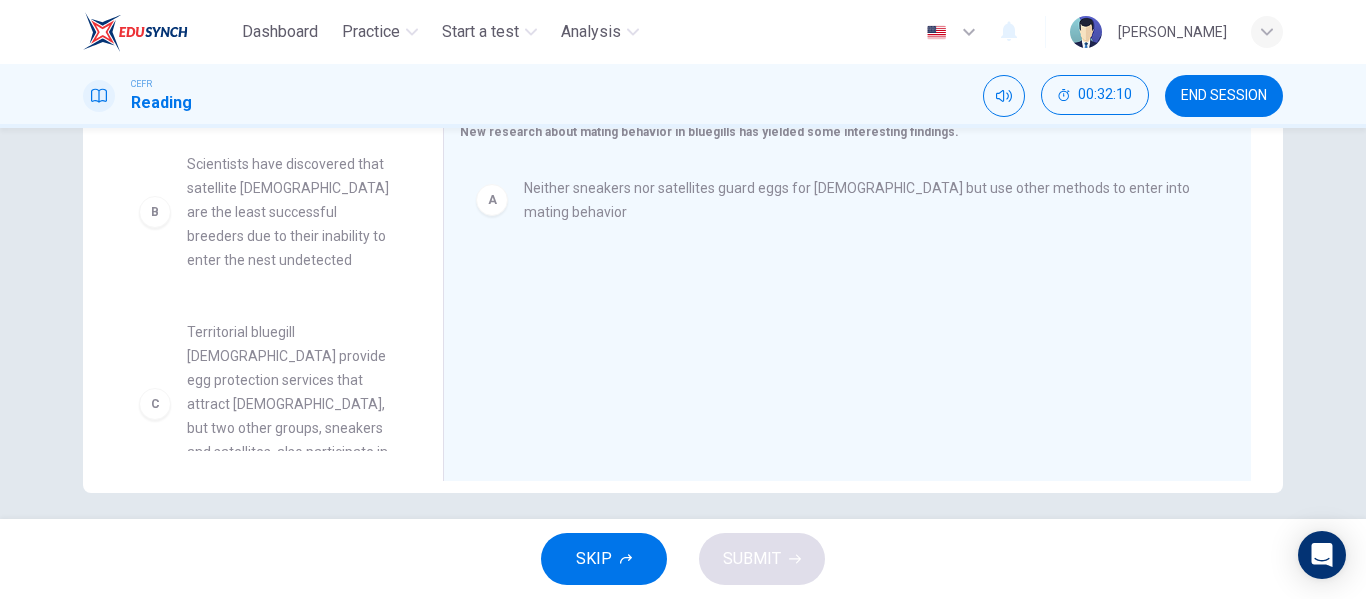 scroll, scrollTop: 369, scrollLeft: 0, axis: vertical 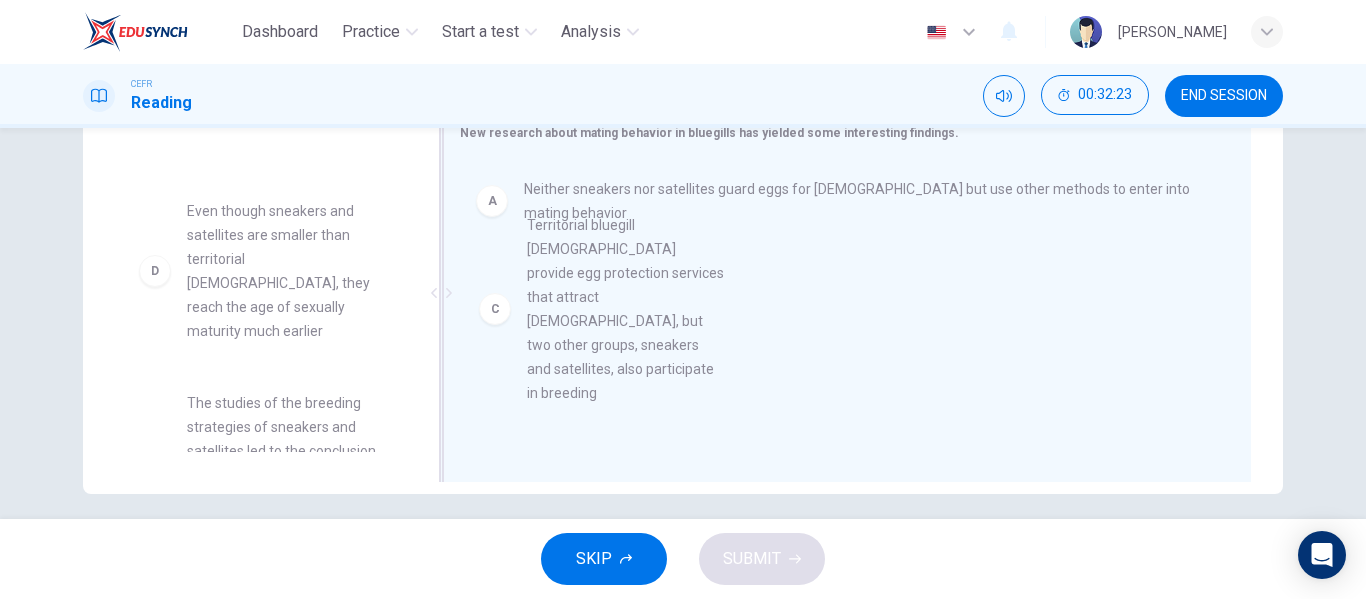drag, startPoint x: 316, startPoint y: 308, endPoint x: 726, endPoint y: 320, distance: 410.17557 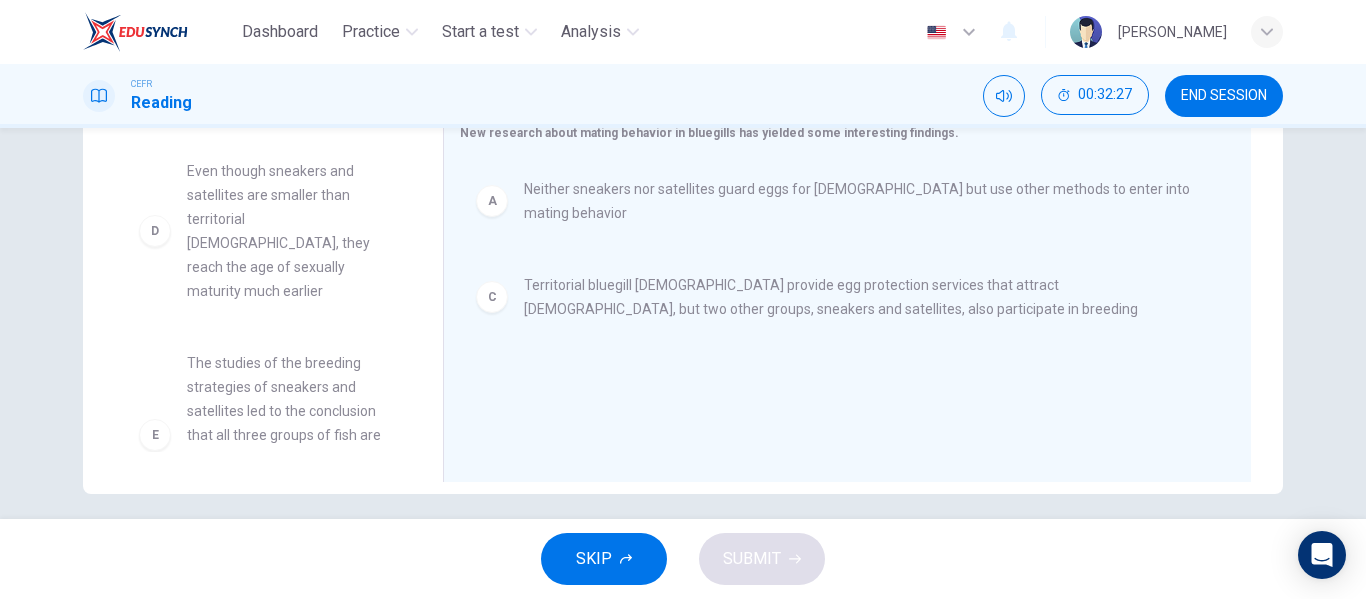 scroll, scrollTop: 170, scrollLeft: 0, axis: vertical 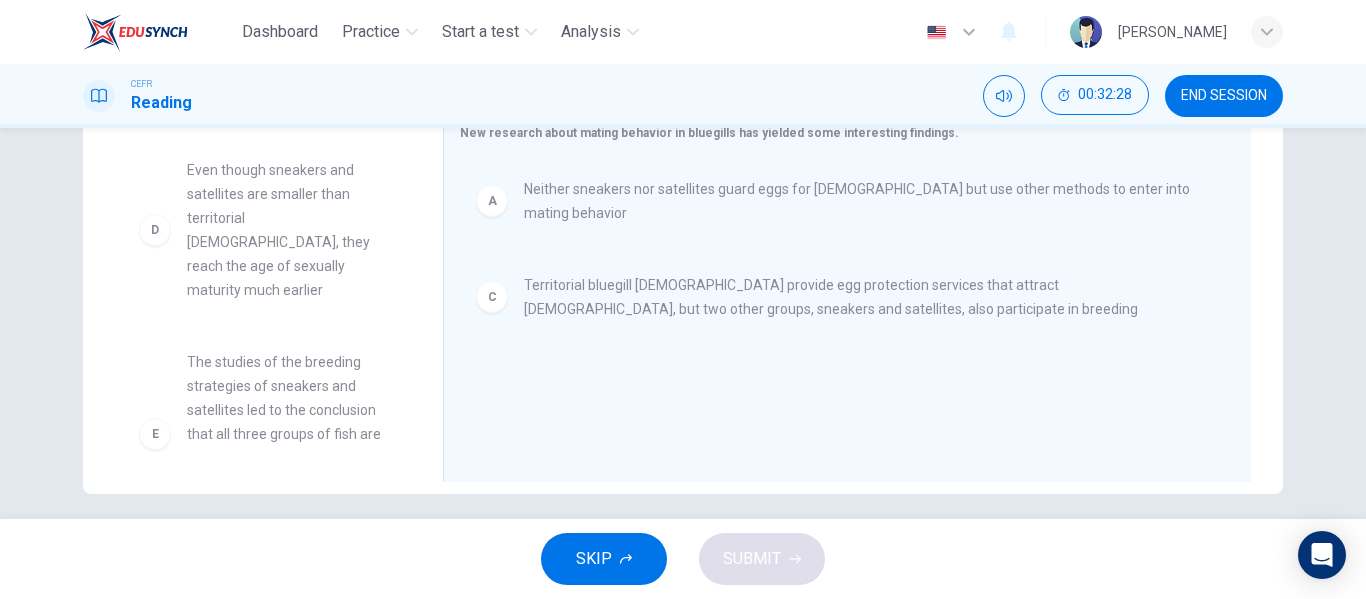 click on "Even though sneakers and satellites are smaller than territorial [DEMOGRAPHIC_DATA], they reach the age of sexually maturity much earlier" at bounding box center (291, 230) 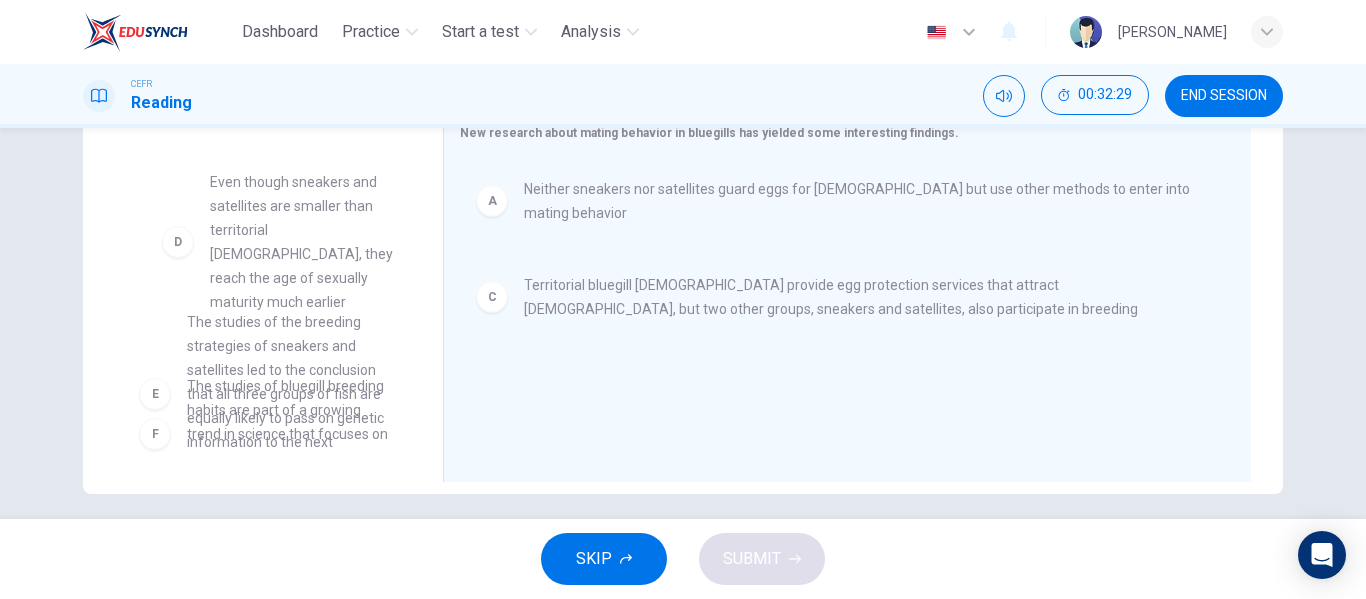 scroll, scrollTop: 169, scrollLeft: 0, axis: vertical 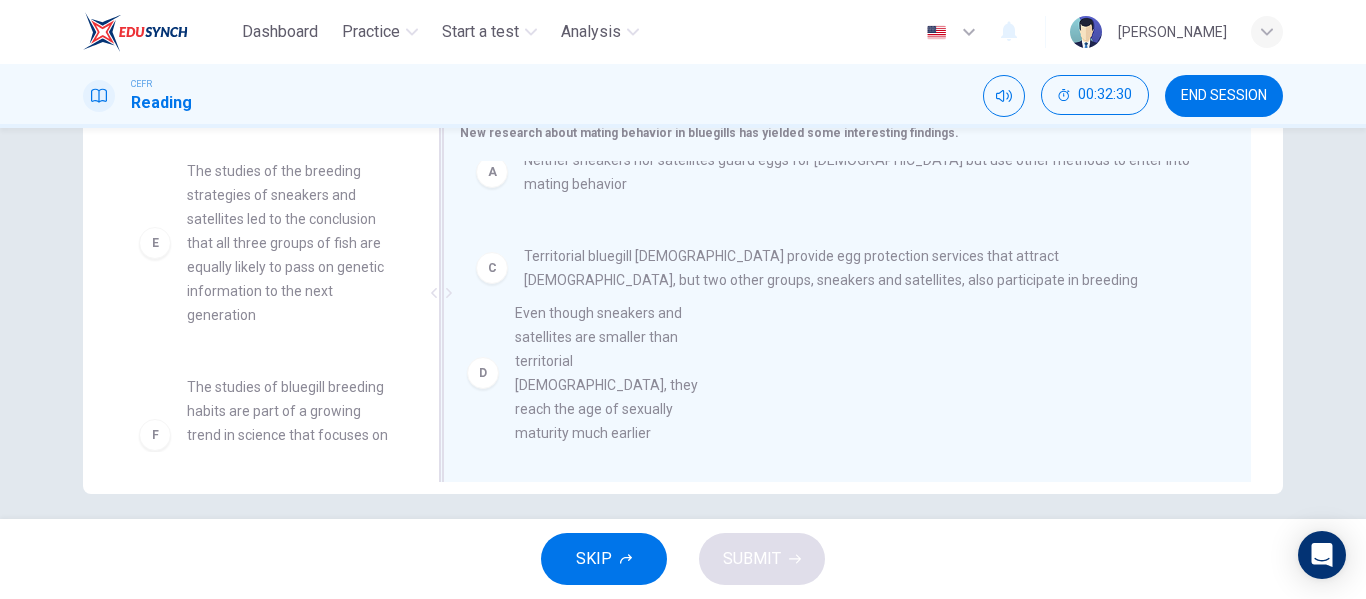 drag, startPoint x: 300, startPoint y: 234, endPoint x: 663, endPoint y: 390, distance: 395.10126 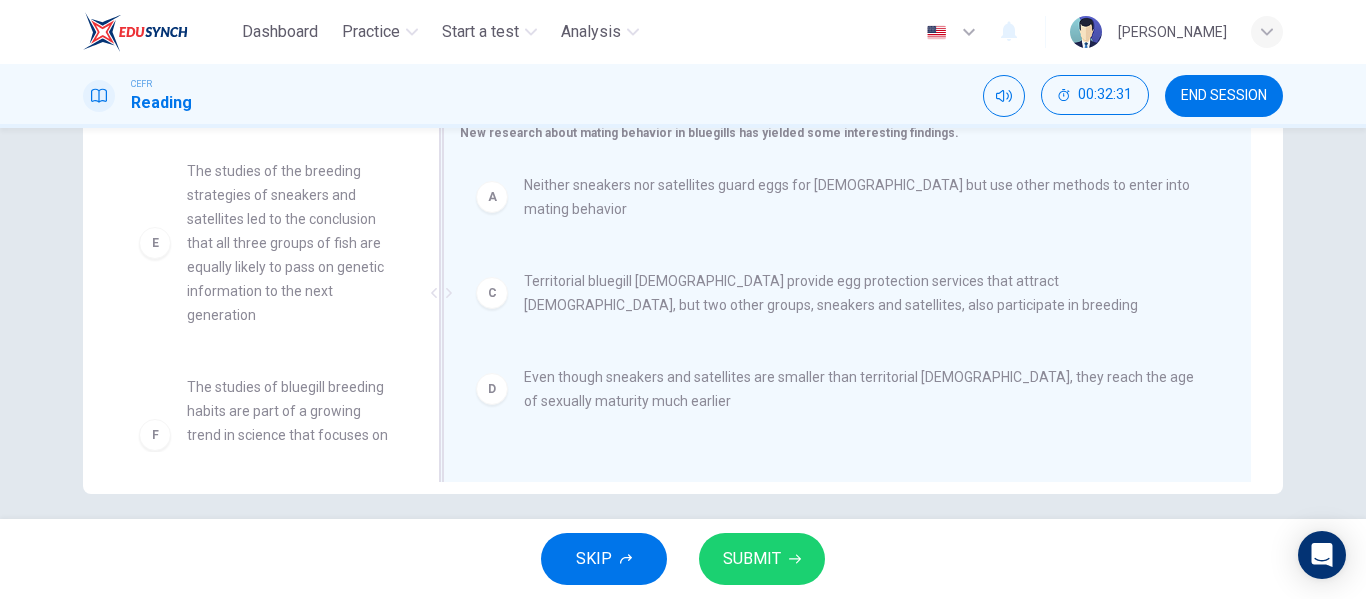scroll, scrollTop: 0, scrollLeft: 0, axis: both 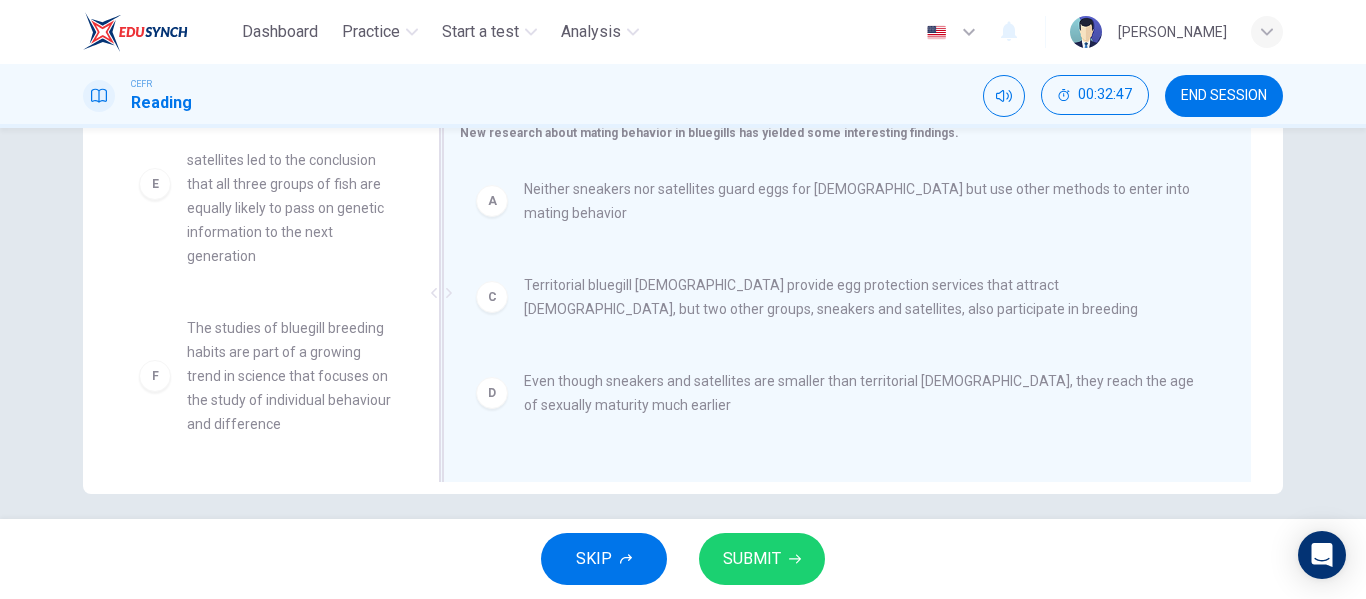 drag, startPoint x: 724, startPoint y: 544, endPoint x: 540, endPoint y: 338, distance: 276.21005 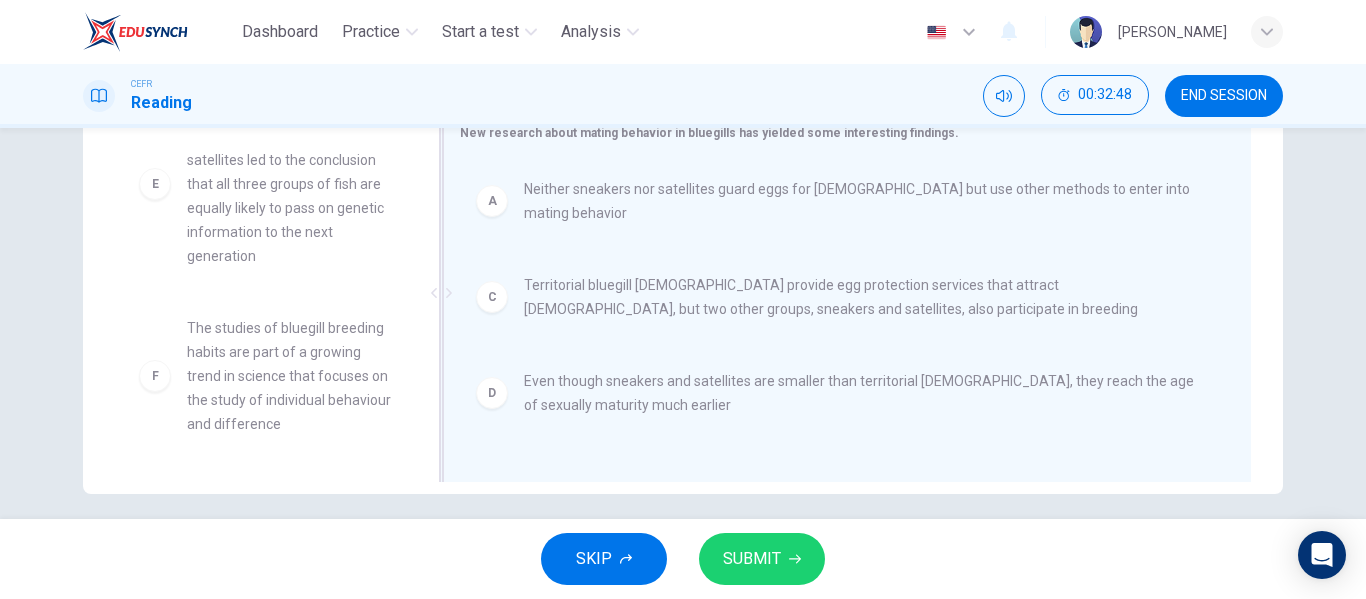 click on "Even though sneakers and satellites are smaller than territorial [DEMOGRAPHIC_DATA], they reach the age of sexually maturity much earlier" at bounding box center [863, 393] 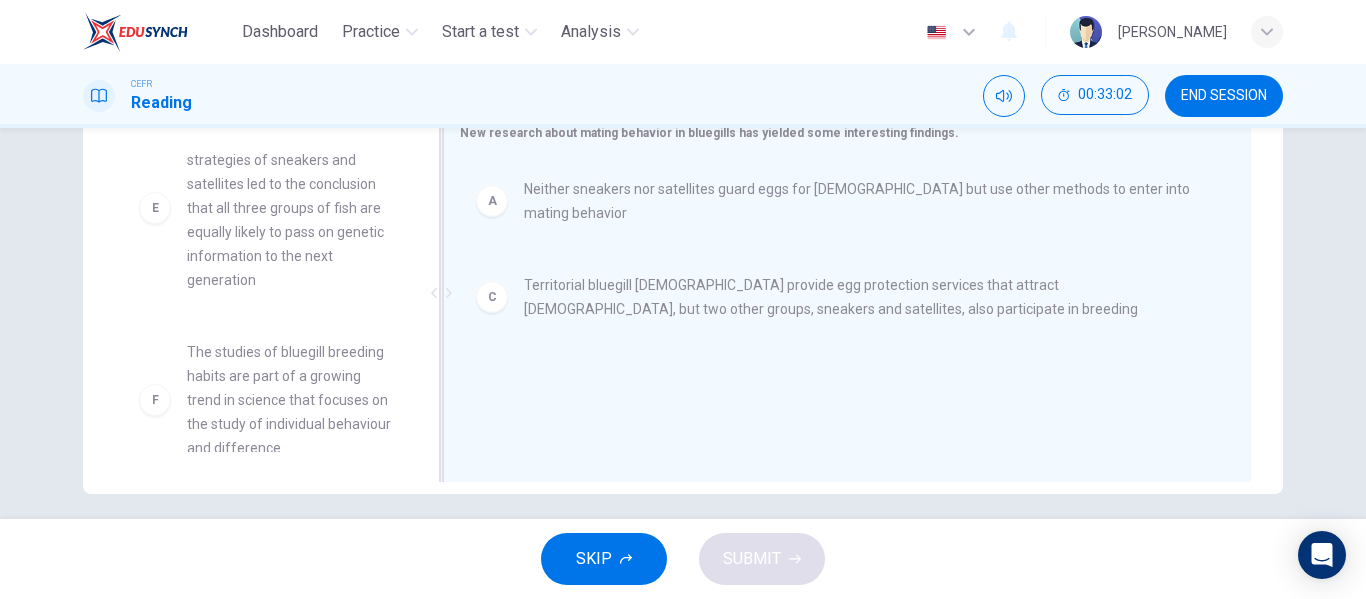 scroll, scrollTop: 395, scrollLeft: 0, axis: vertical 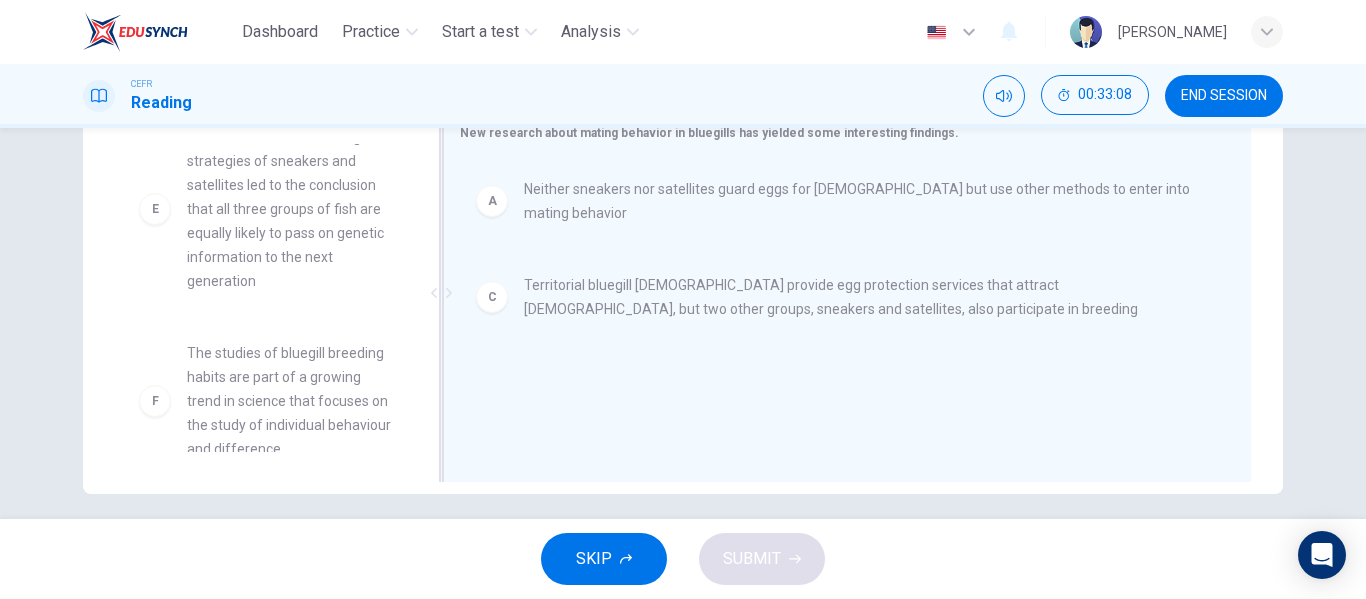 click on "The studies of bluegill breeding habits are part of a growing trend in science that focuses on the study of individual behaviour and difference" at bounding box center (291, 401) 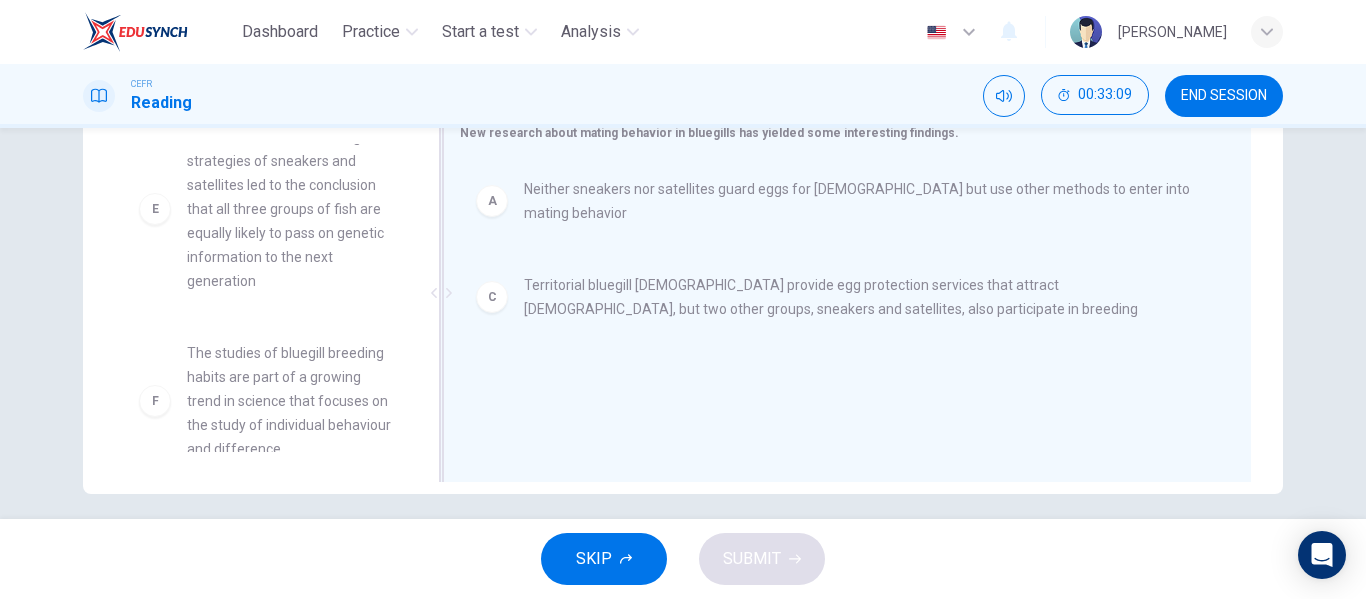 click on "The studies of bluegill breeding habits are part of a growing trend in science that focuses on the study of individual behaviour and difference" at bounding box center [291, 401] 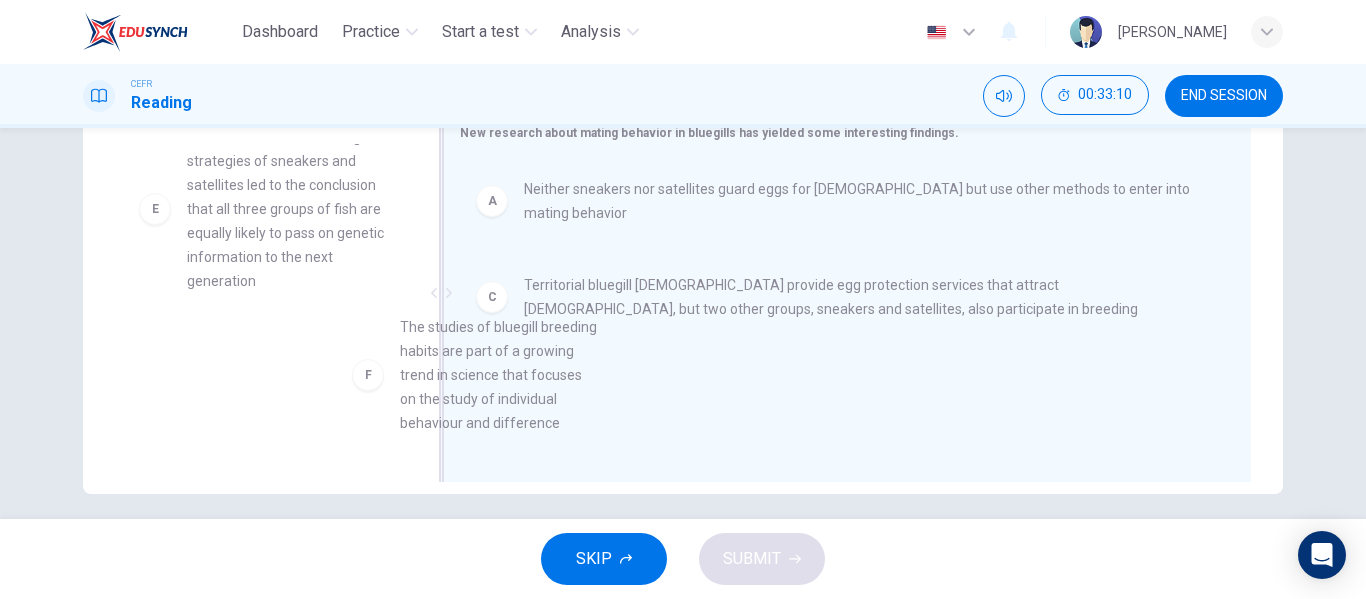 scroll, scrollTop: 396, scrollLeft: 0, axis: vertical 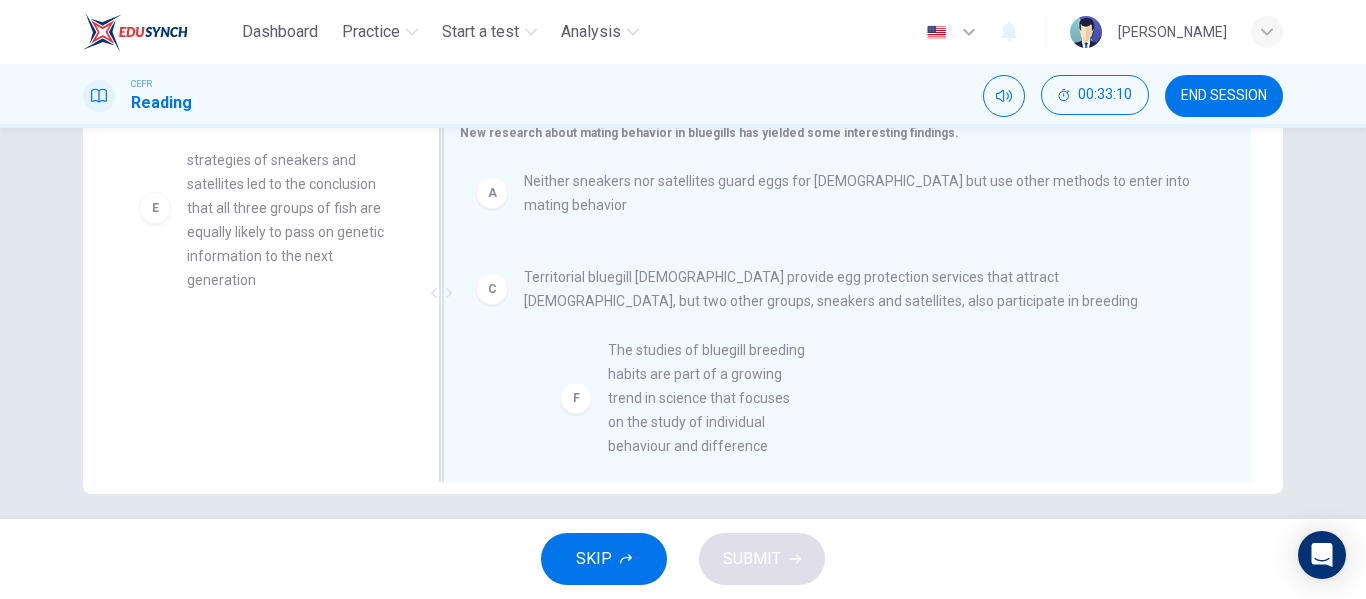 drag, startPoint x: 234, startPoint y: 402, endPoint x: 699, endPoint y: 414, distance: 465.15482 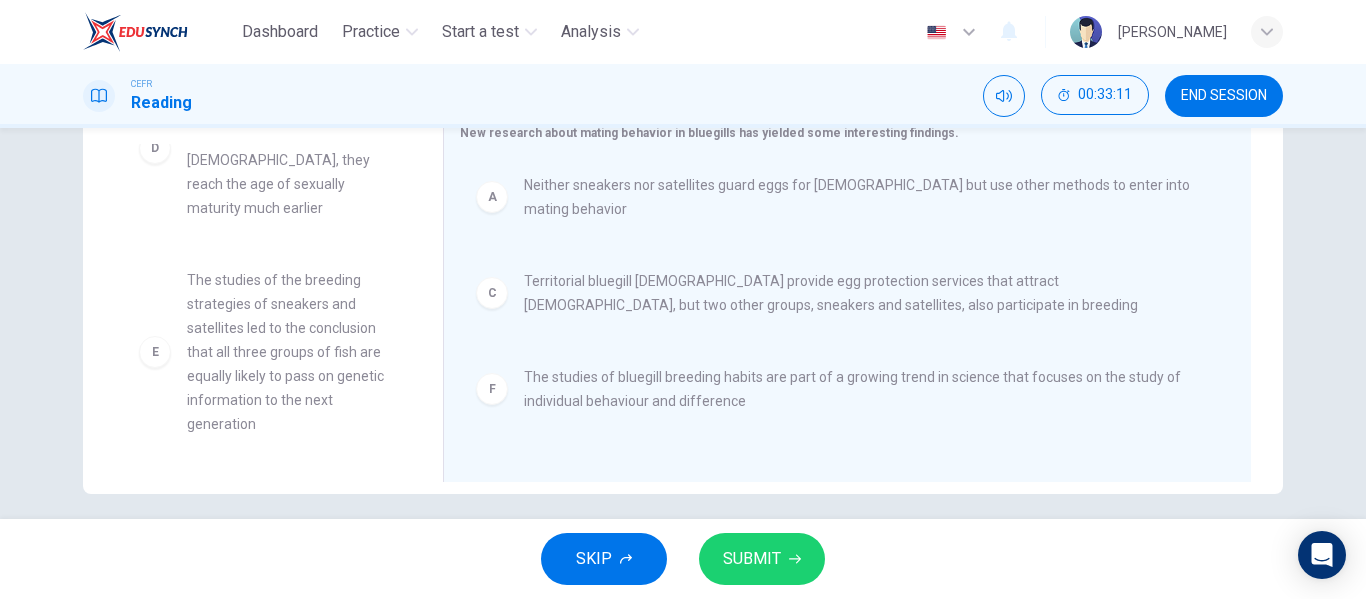 scroll, scrollTop: 0, scrollLeft: 0, axis: both 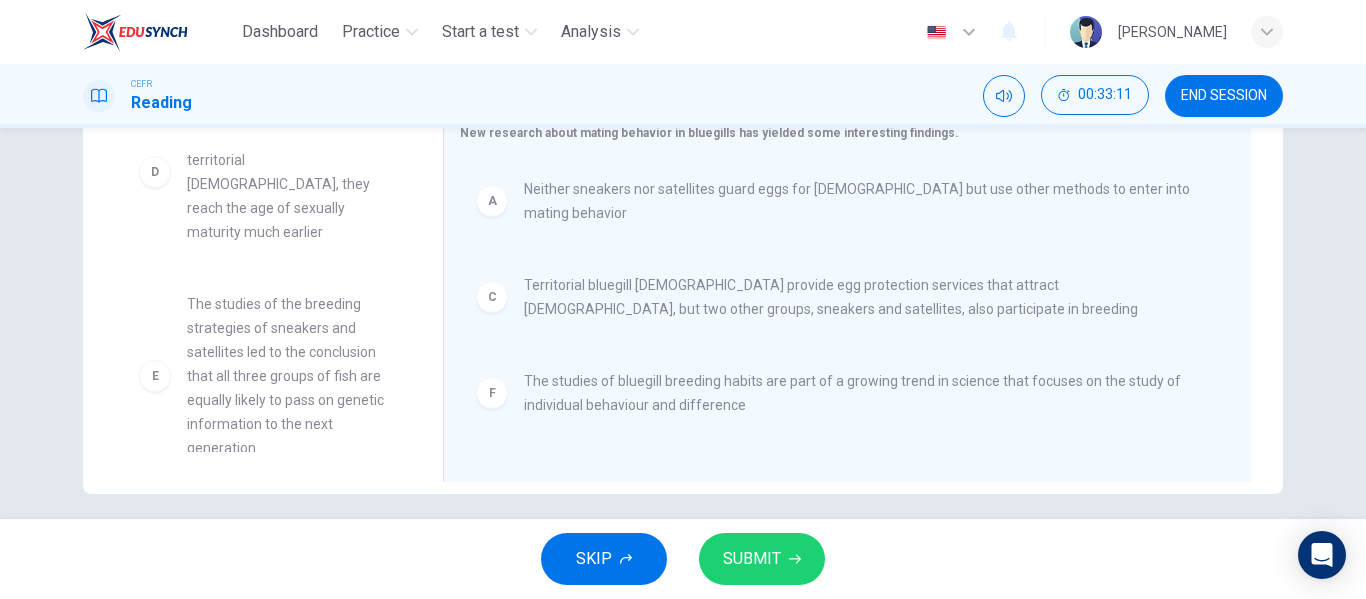 click on "SUBMIT" at bounding box center [762, 559] 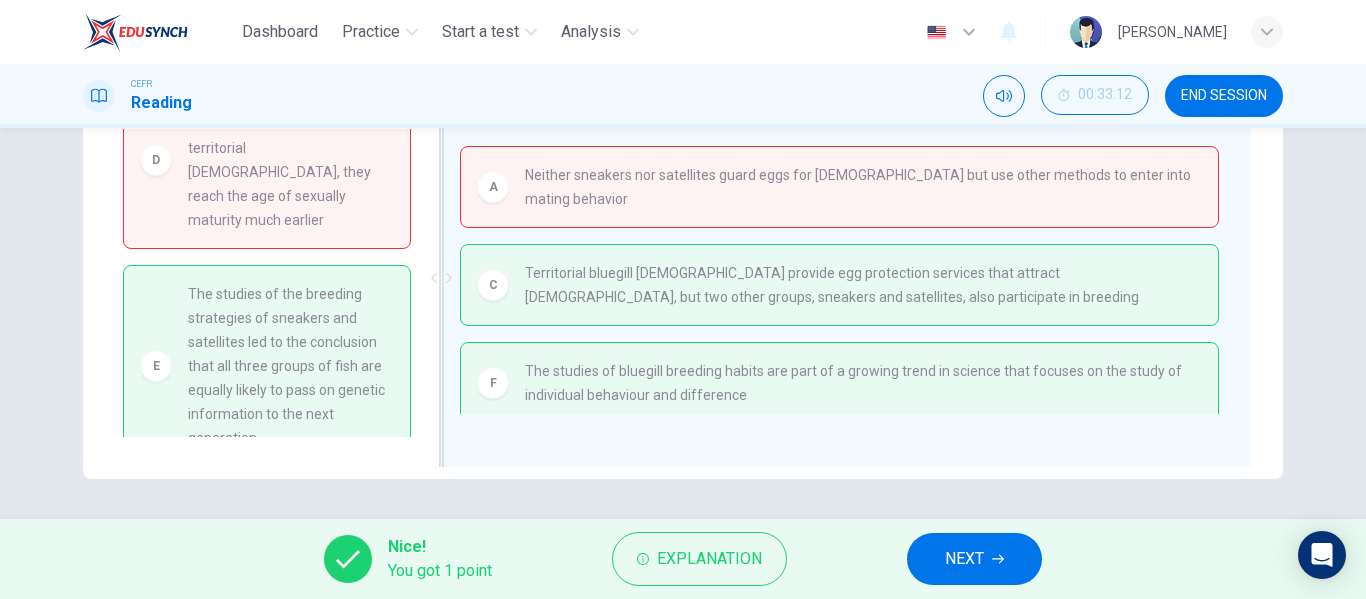 scroll, scrollTop: 383, scrollLeft: 0, axis: vertical 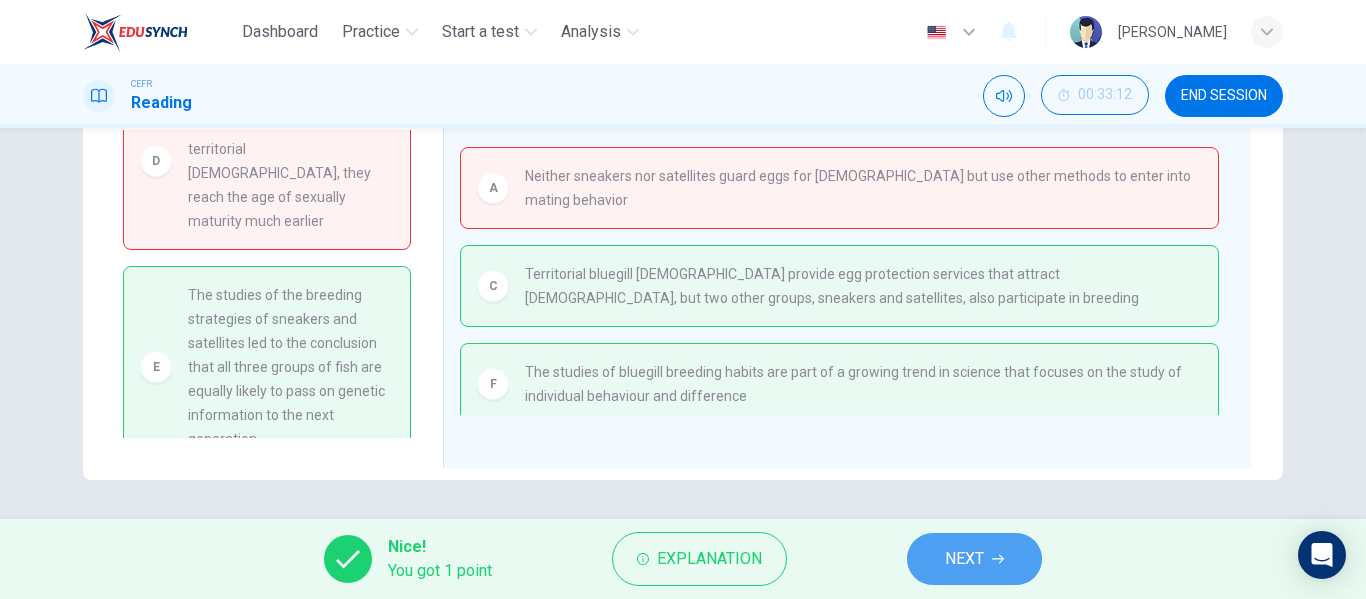 click on "NEXT" at bounding box center [964, 559] 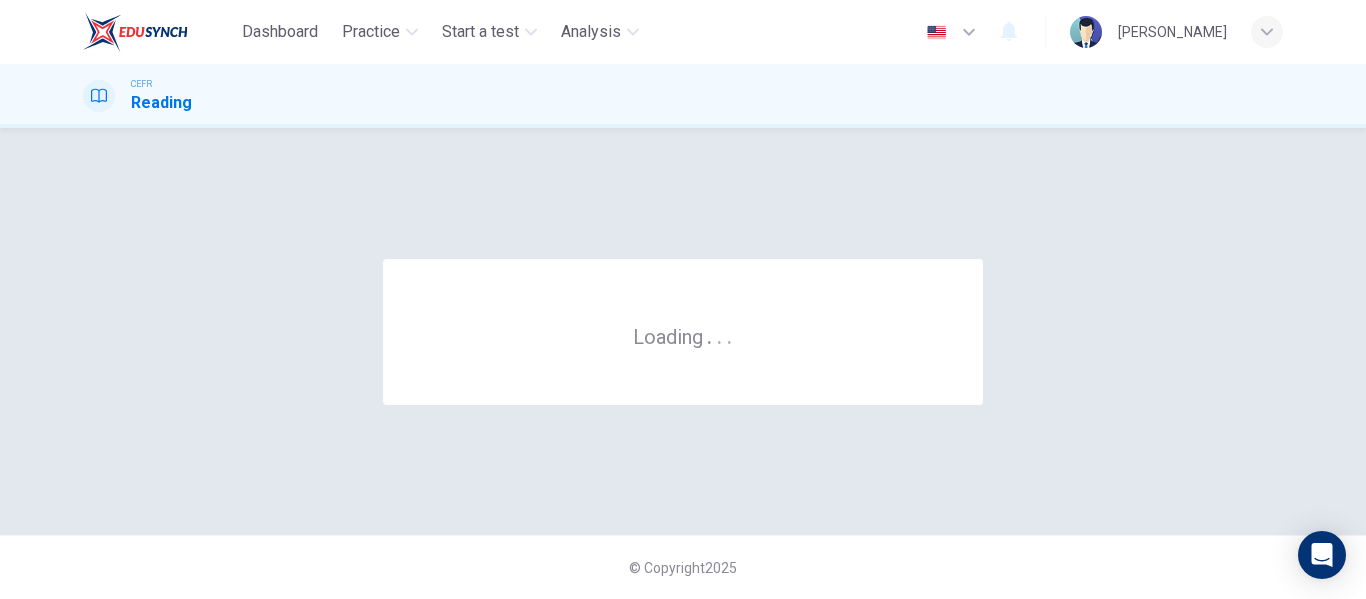 scroll, scrollTop: 0, scrollLeft: 0, axis: both 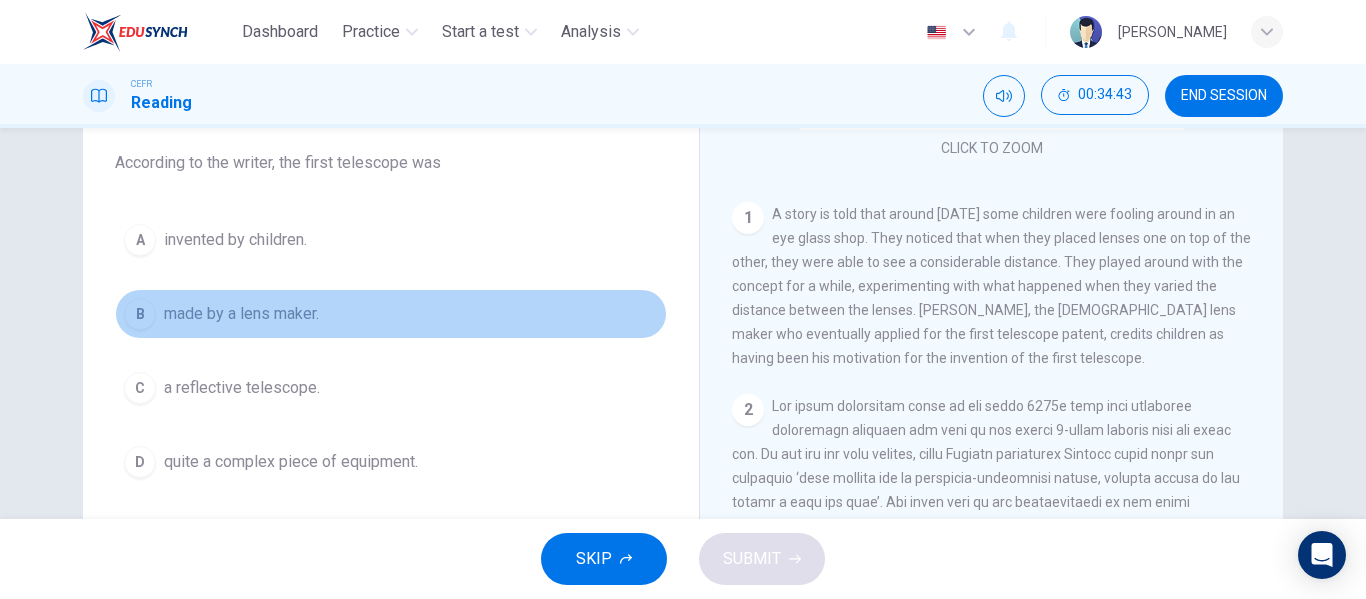 click on "made by a lens maker." at bounding box center [241, 314] 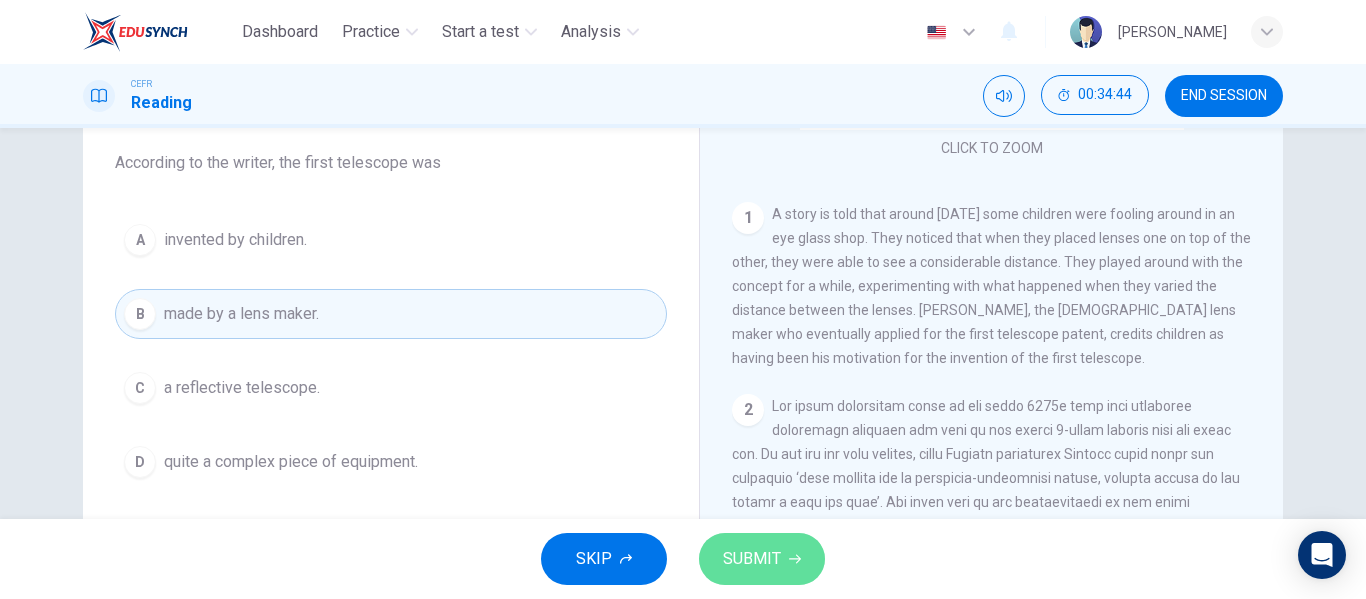click on "SUBMIT" at bounding box center (752, 559) 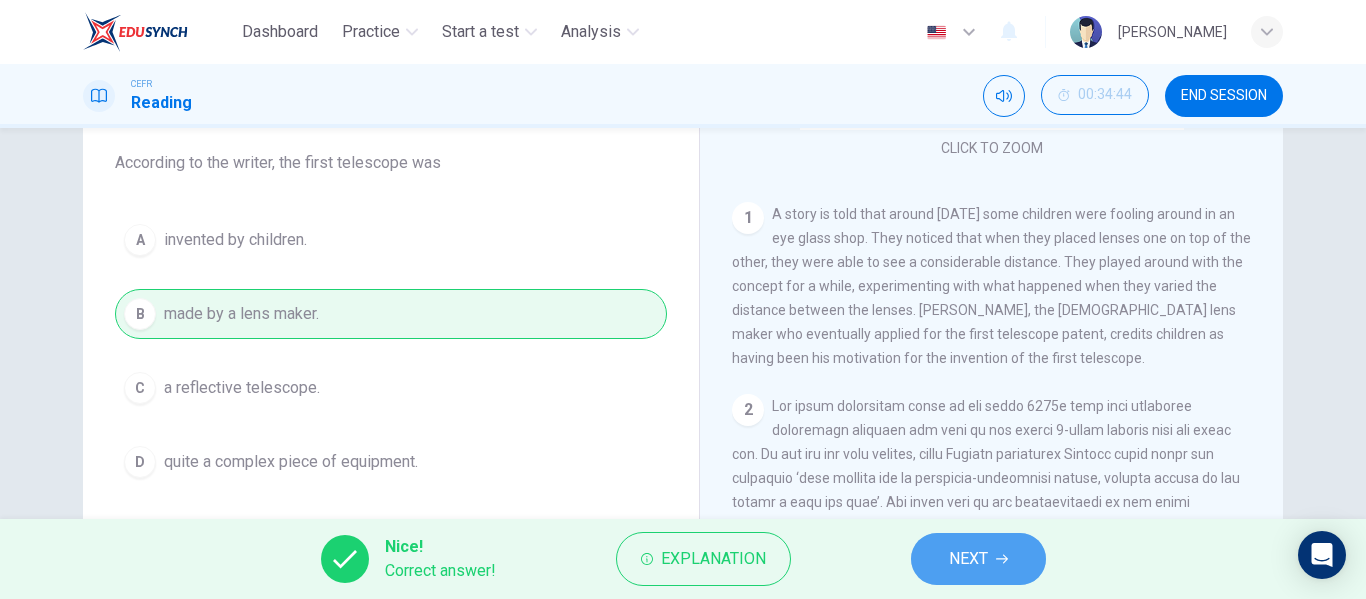 click on "NEXT" at bounding box center (978, 559) 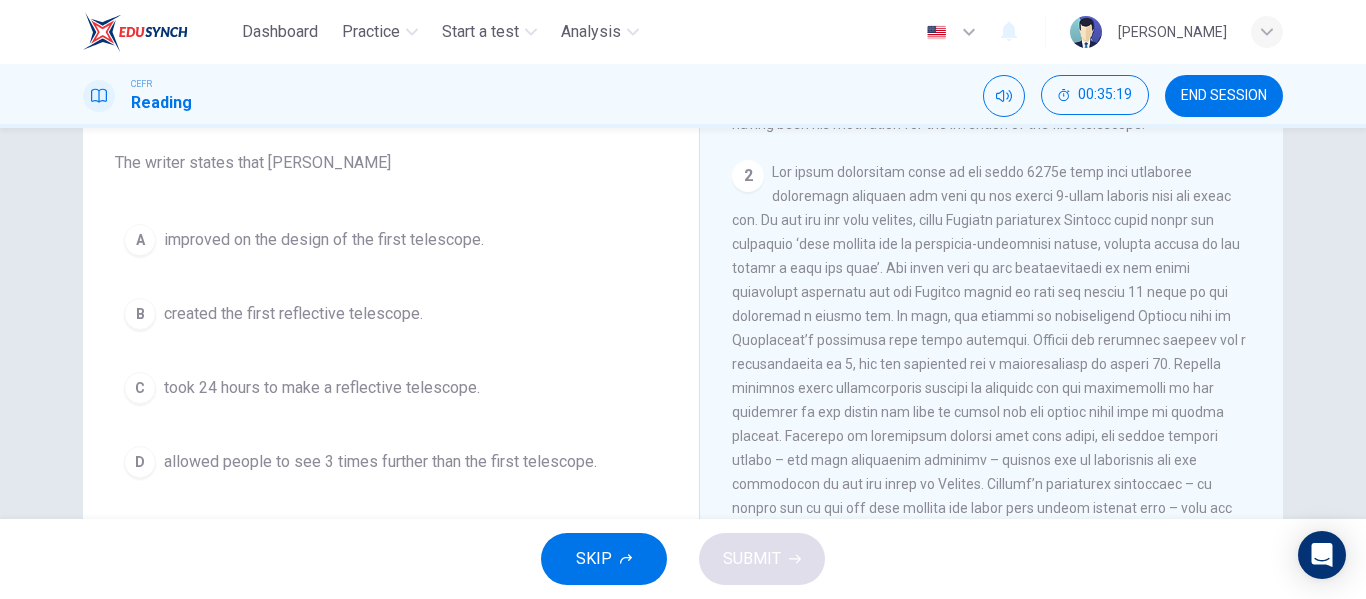 scroll, scrollTop: 551, scrollLeft: 0, axis: vertical 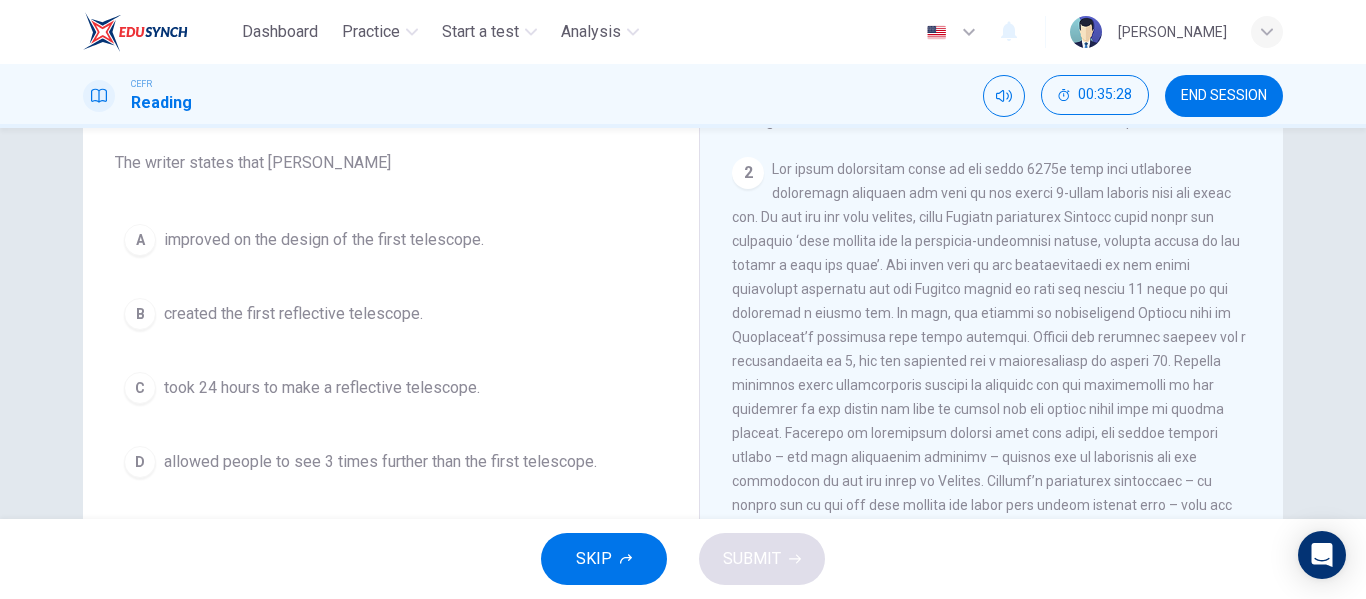 click on "improved on the design of the first telescope." at bounding box center (324, 240) 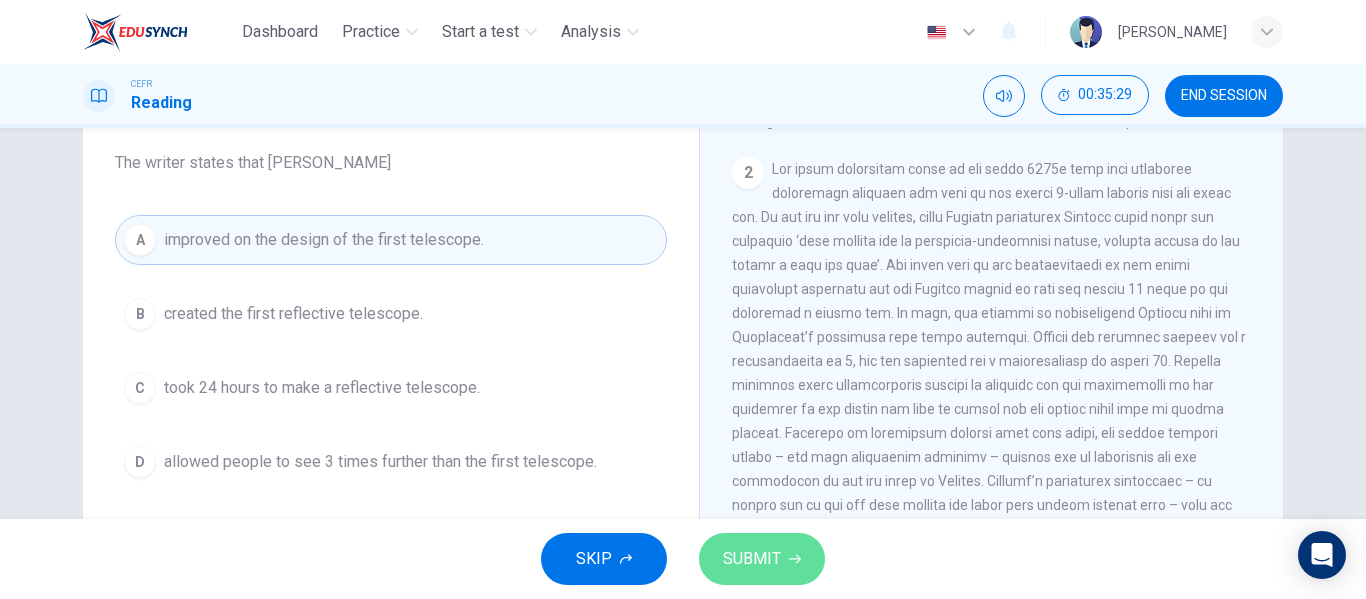 click on "SUBMIT" at bounding box center [762, 559] 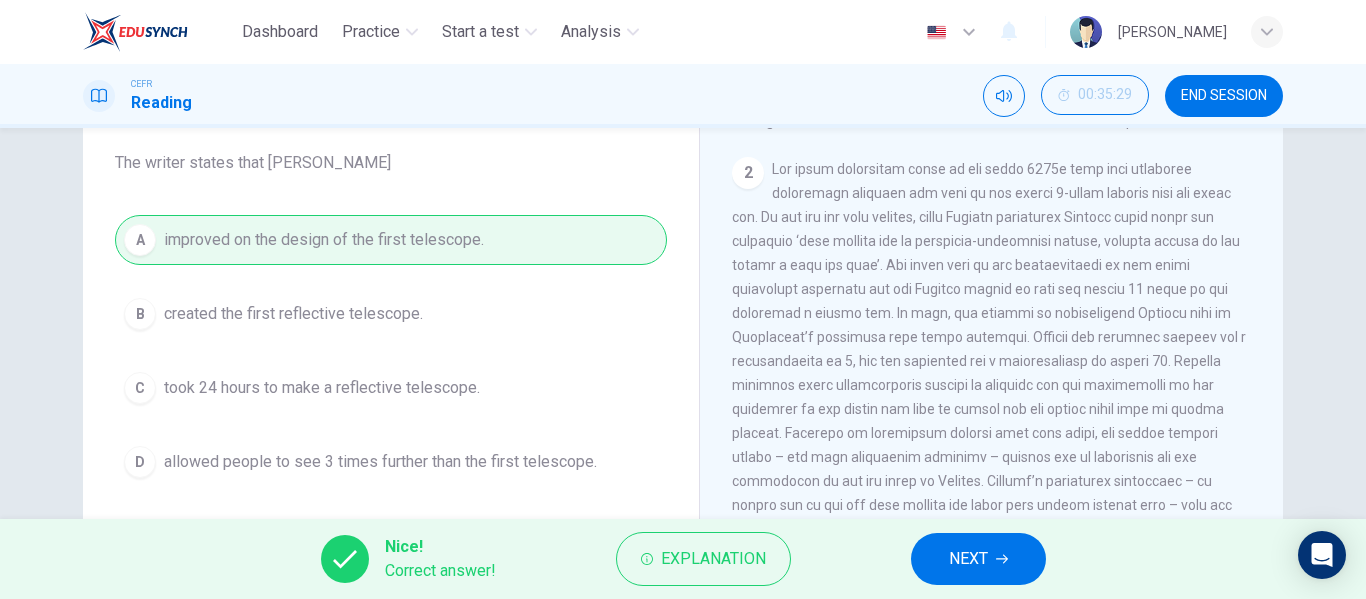 click on "NEXT" at bounding box center (968, 559) 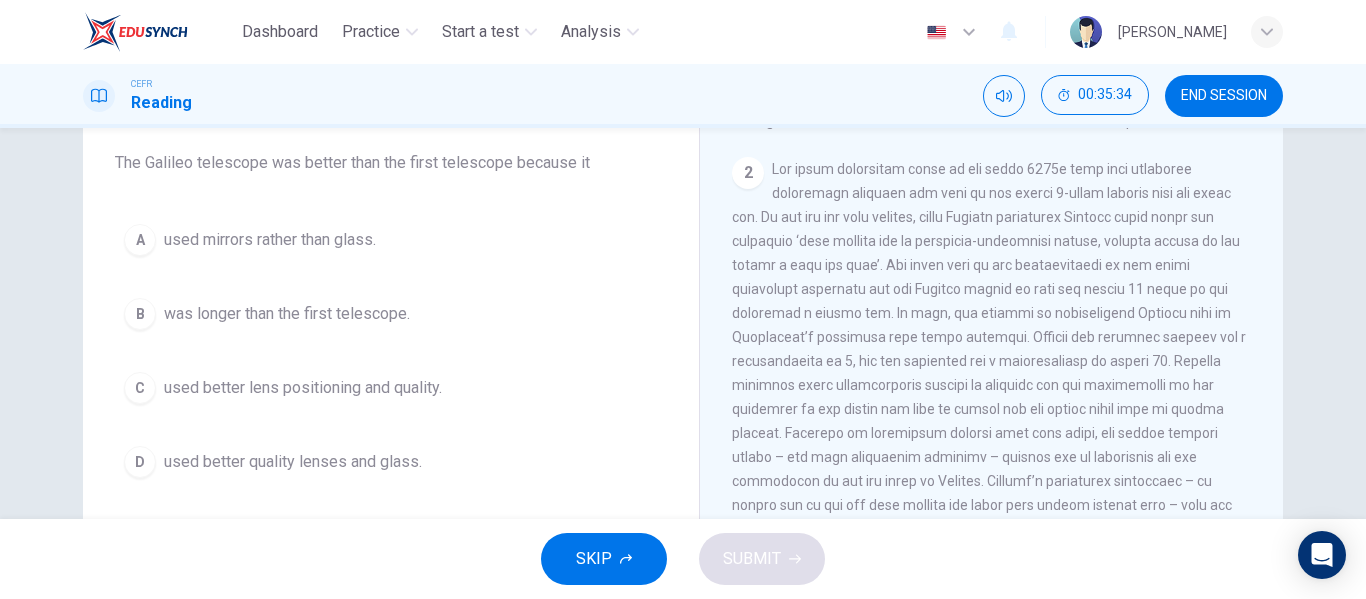 click on "C used better lens positioning and quality." at bounding box center [391, 388] 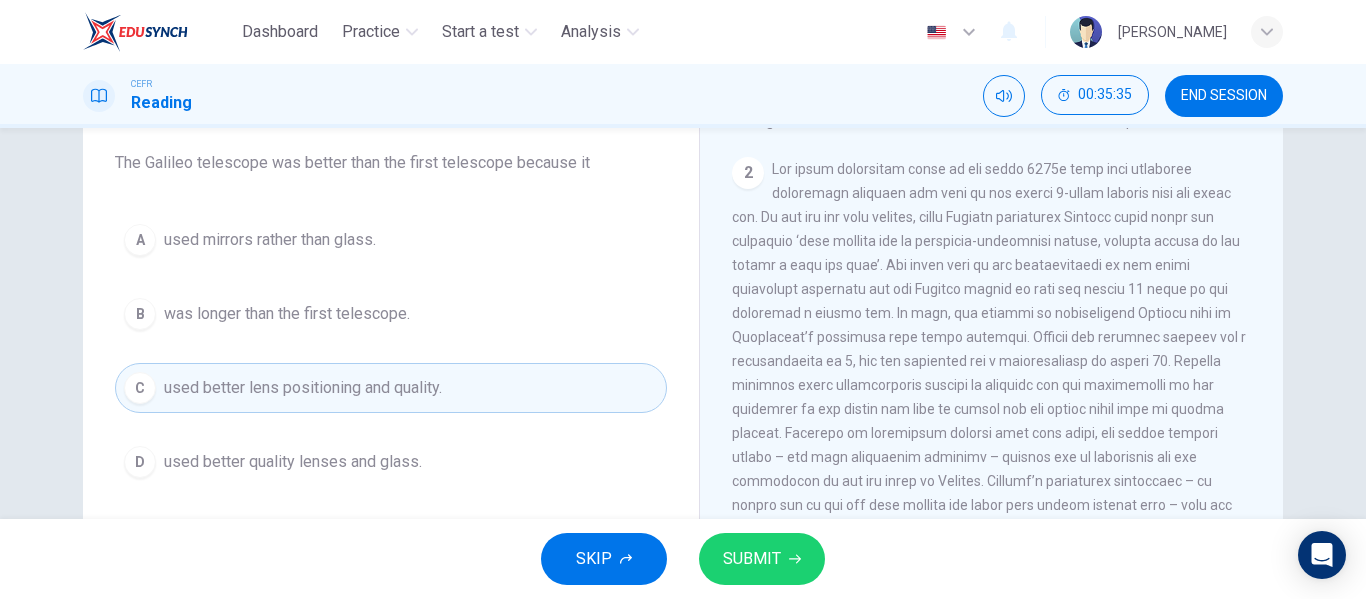 click on "SUBMIT" at bounding box center (762, 559) 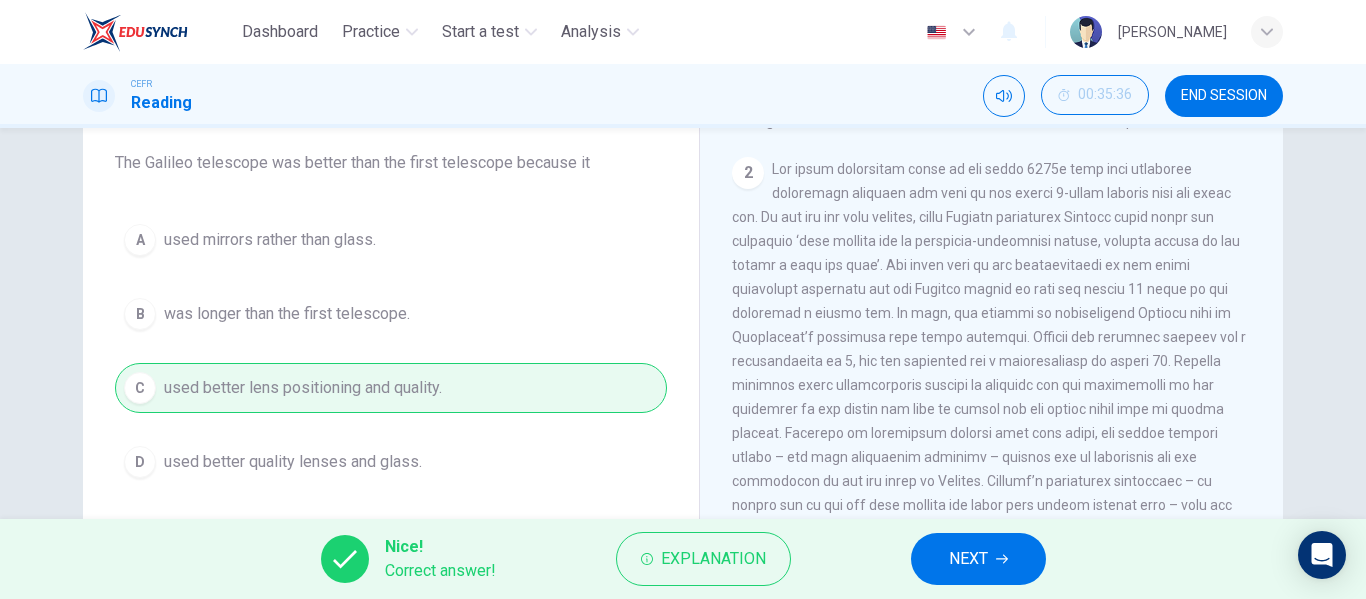 click on "NEXT" at bounding box center [978, 559] 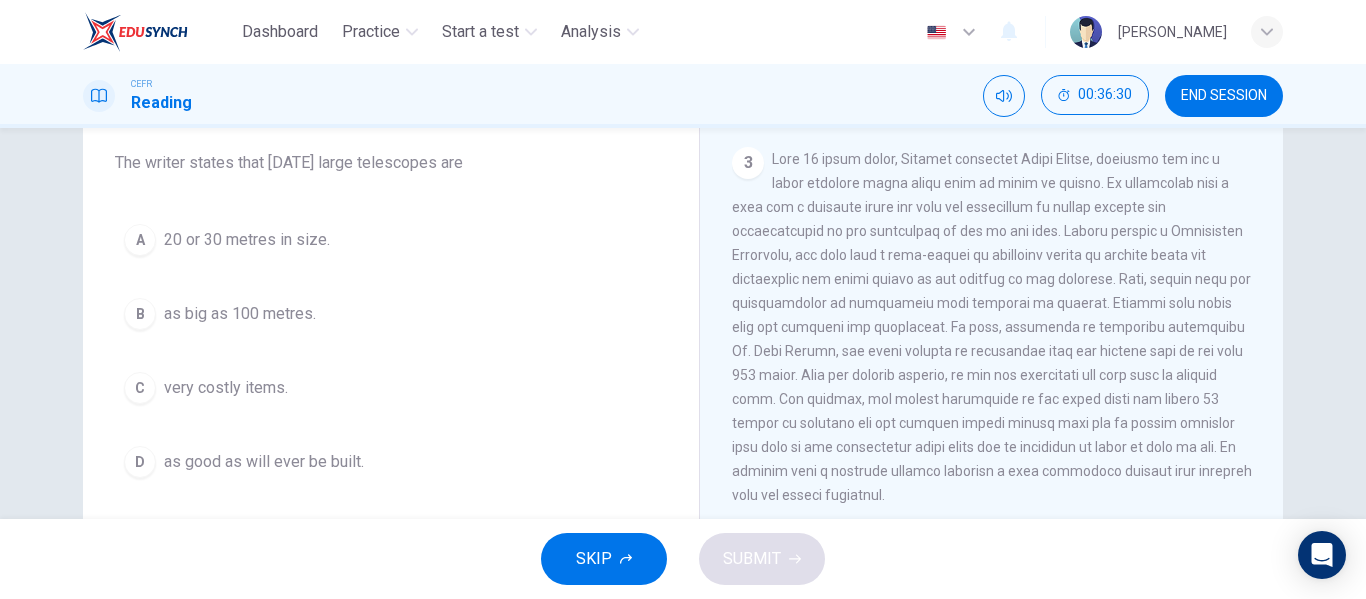 scroll, scrollTop: 970, scrollLeft: 0, axis: vertical 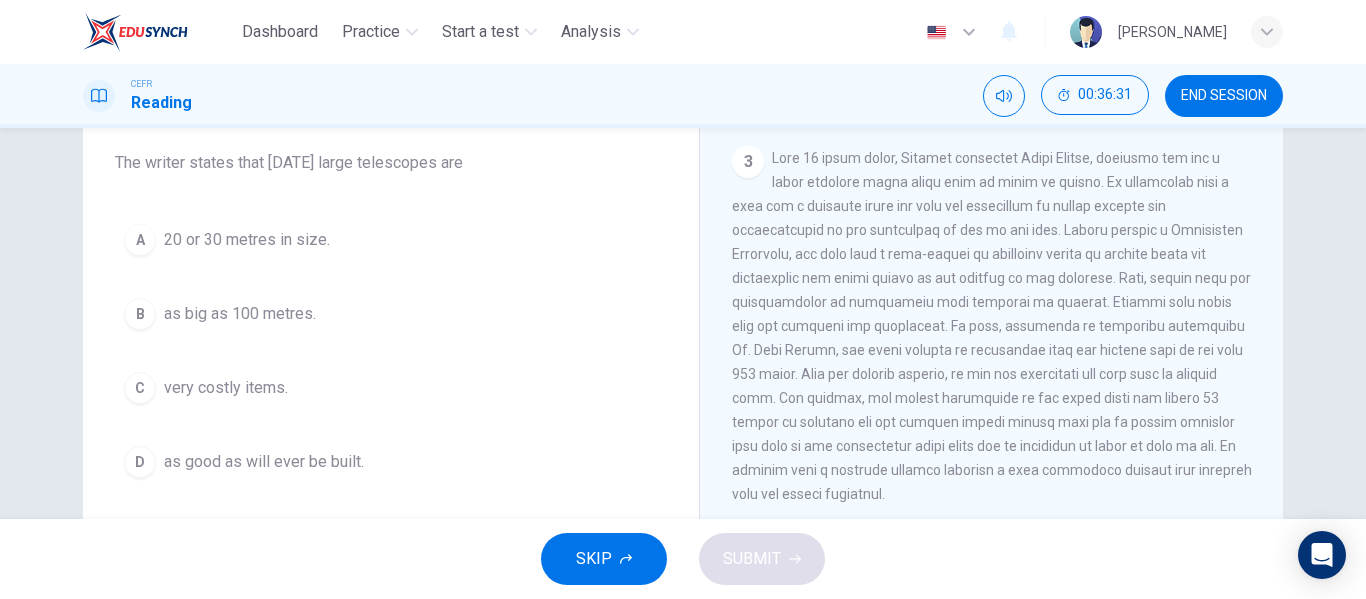 click on "D as good as will ever be built." at bounding box center [391, 462] 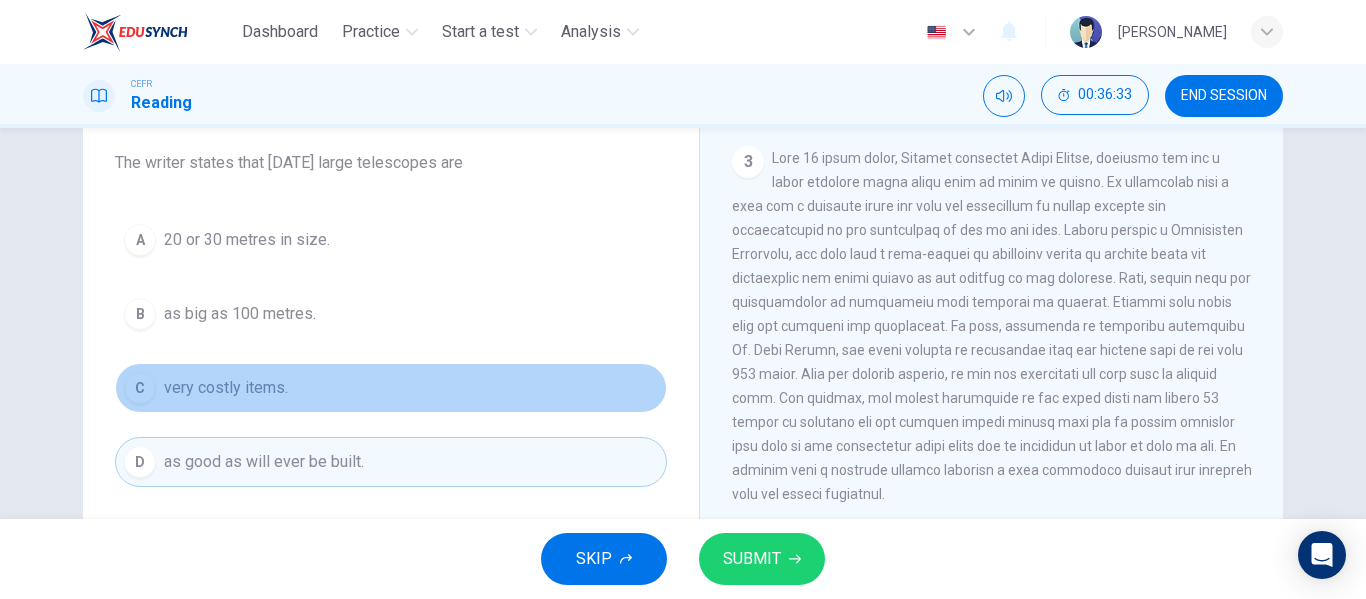 click on "C very costly items." at bounding box center (391, 388) 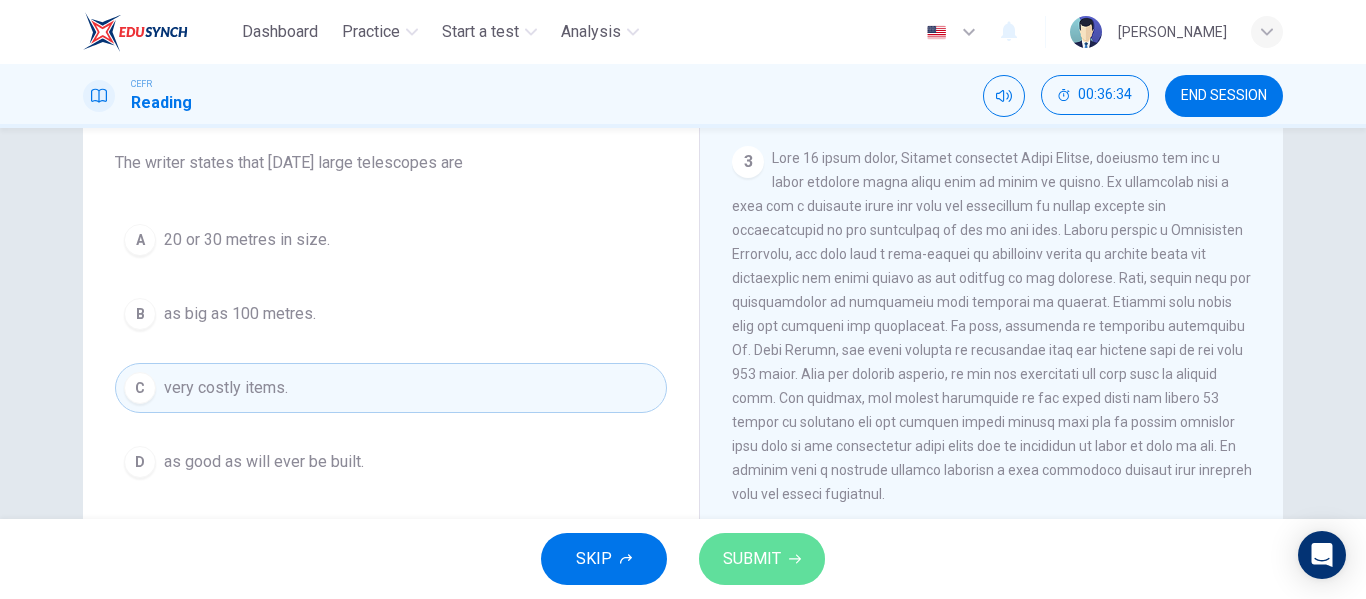 click on "SUBMIT" at bounding box center (752, 559) 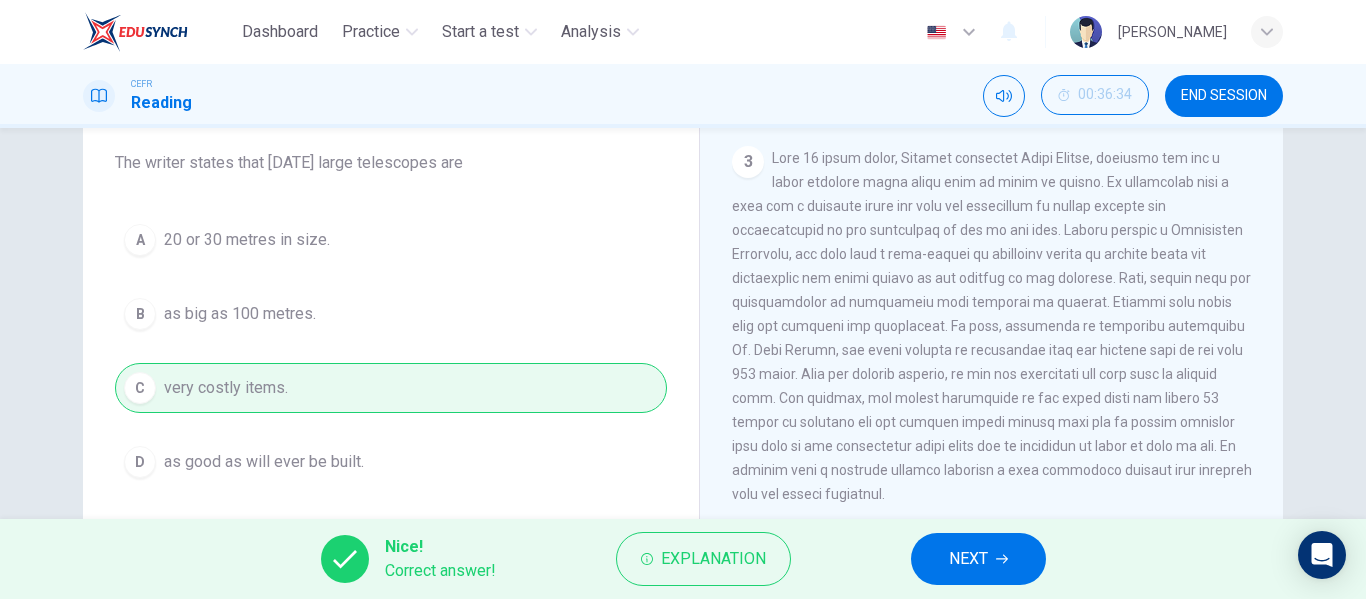 click on "NEXT" at bounding box center [968, 559] 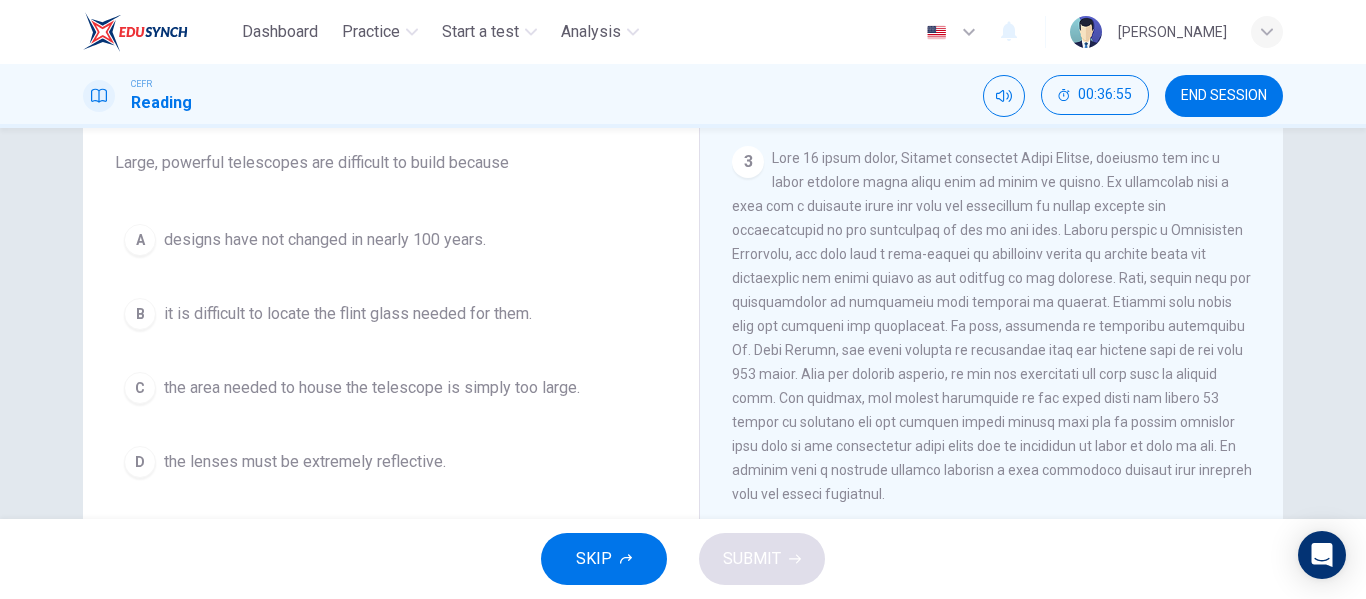 click on "D the lenses must be extremely reflective." at bounding box center (391, 462) 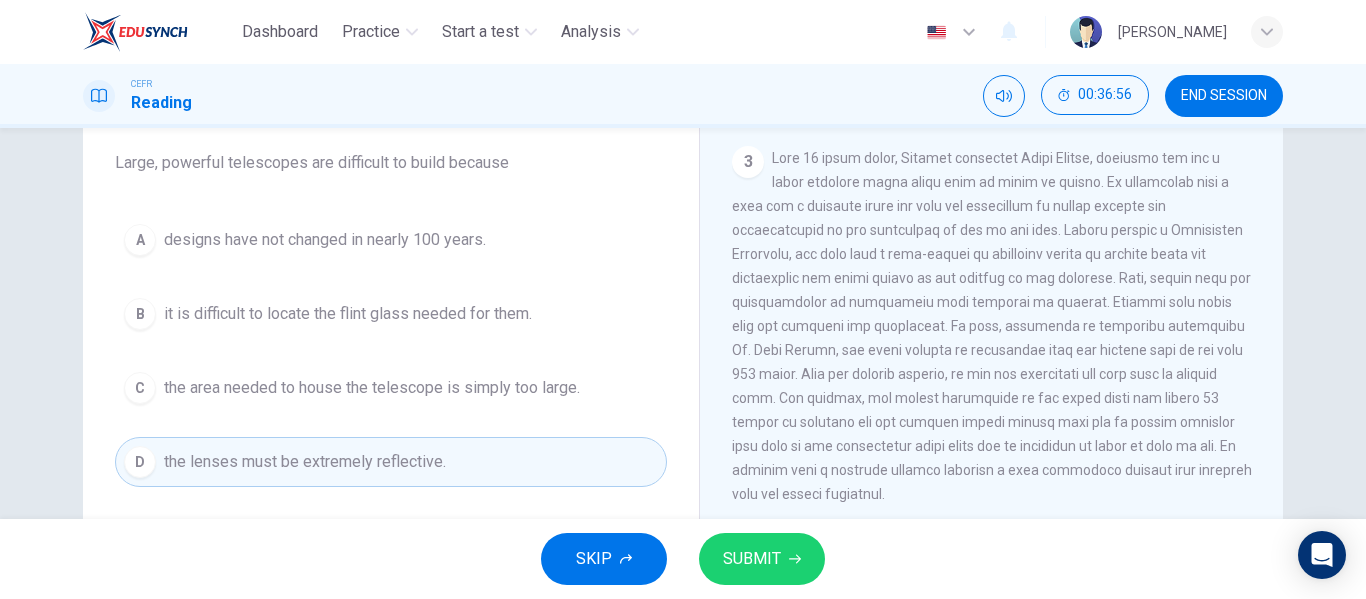 click on "SUBMIT" at bounding box center (752, 559) 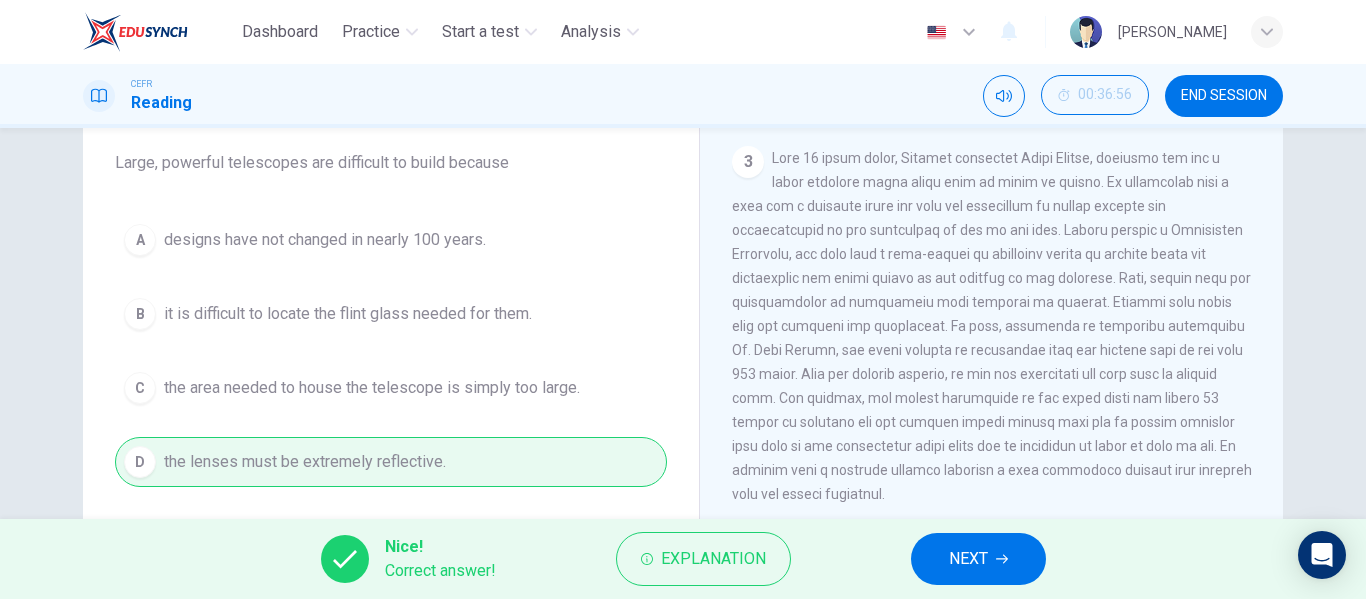 click on "NEXT" at bounding box center (978, 559) 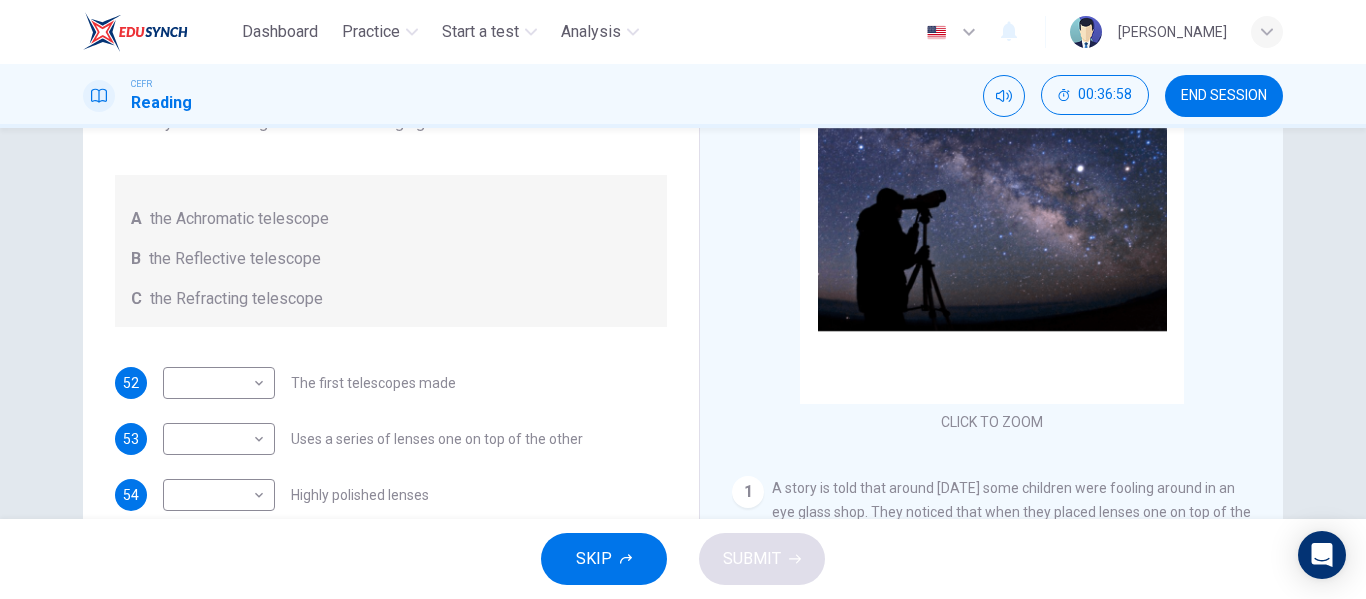 scroll, scrollTop: 200, scrollLeft: 0, axis: vertical 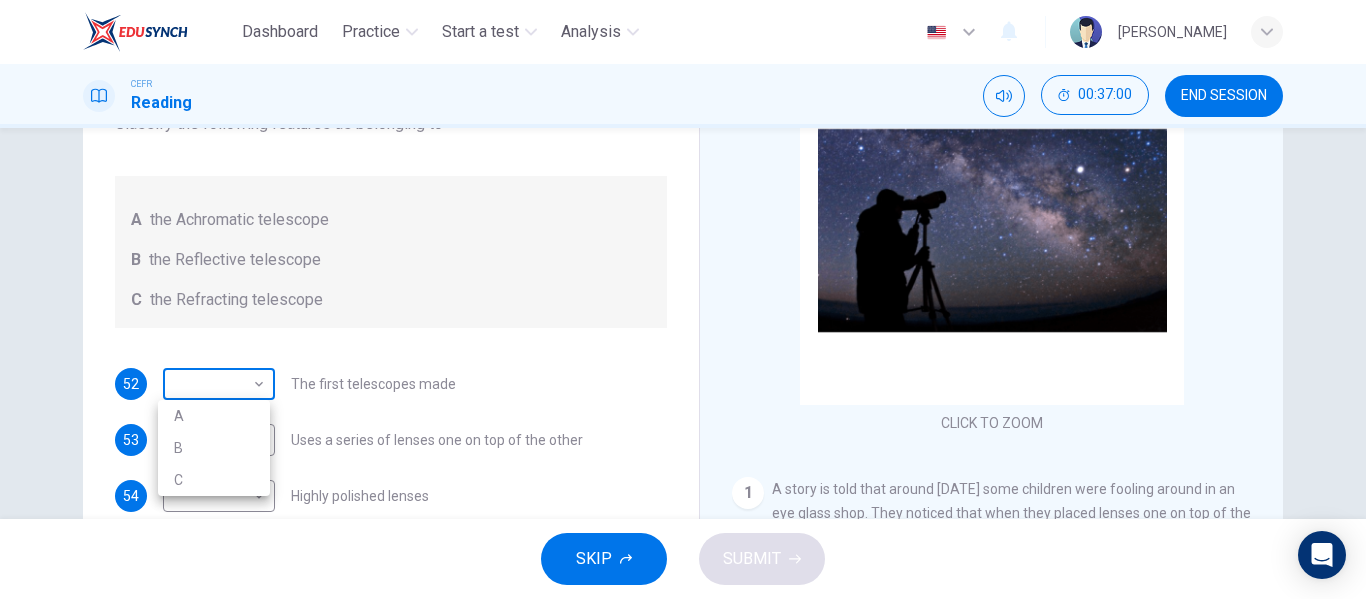 click on "Dashboard Practice Start a test Analysis English en ​ [PERSON_NAME] Reading 00:37:00 END SESSION Questions 52 - 56 Write the correct letter A, B or C, in the boxes below.
Classify the following features as belonging to A the Achromatic telescope B the Reflective telescope C the Refracting telescope 52 ​ ​ The first telescopes made 53 ​ ​ Uses a series of lenses one on top of the other 54 ​ ​ Highly polished lenses 55 ​ ​ First use of mirrors to collect light 56 ​ ​ Two pieces of glass stuck together Looking in the Telescope CLICK TO ZOOM Click to Zoom 1 2 3 4 5 SKIP SUBMIT EduSynch - Online Language Proficiency Testing
Dashboard Practice Start a test Analysis Notifications © Copyright  2025 A B C" at bounding box center (683, 299) 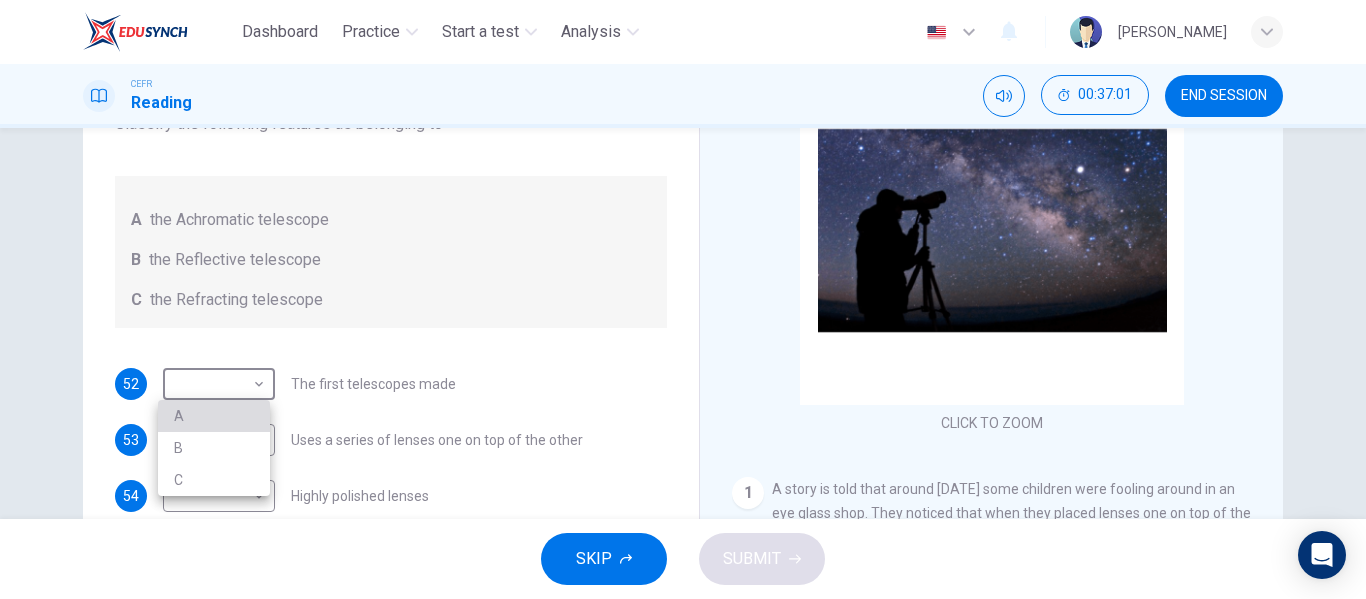 click on "A" at bounding box center [214, 416] 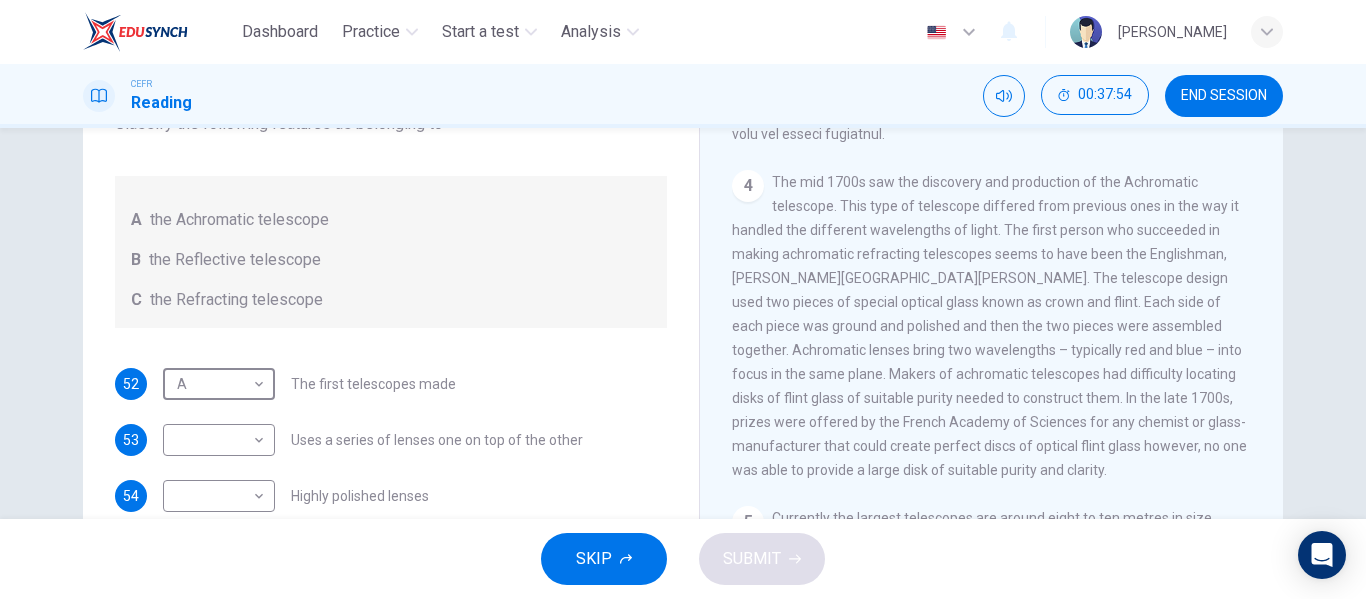 scroll, scrollTop: 1290, scrollLeft: 0, axis: vertical 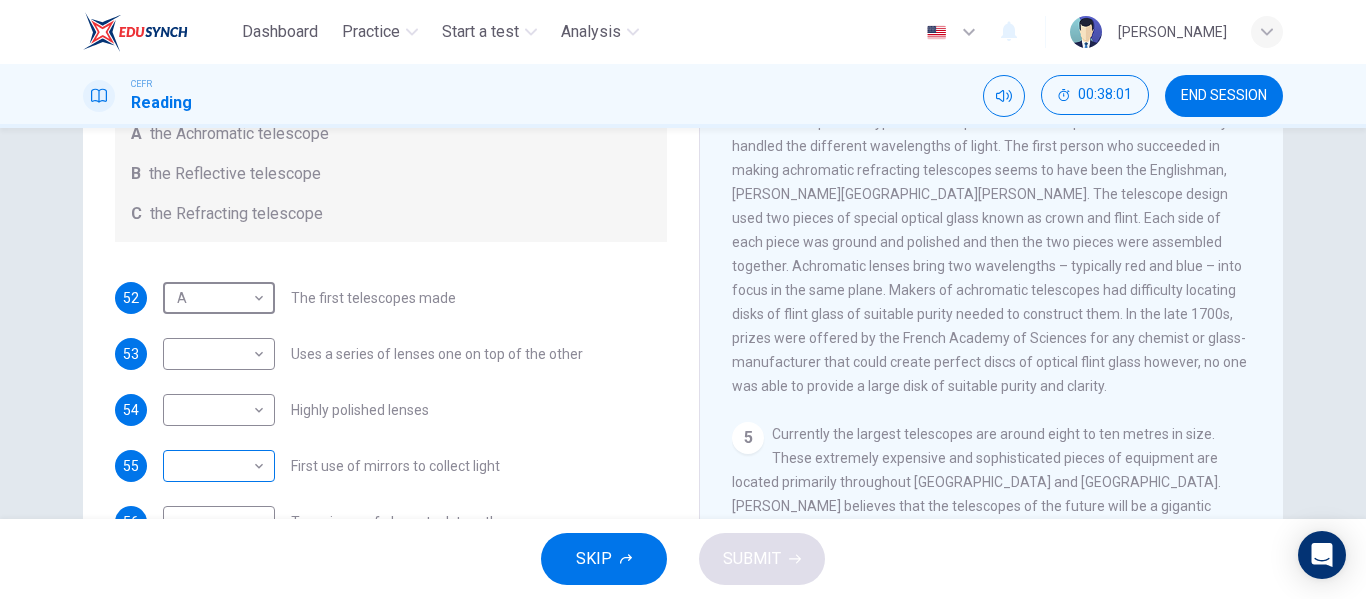 click on "Dashboard Practice Start a test Analysis English en ​ [PERSON_NAME] Reading 00:38:01 END SESSION Questions 52 - 56 Write the correct letter A, B or C, in the boxes below.
Classify the following features as belonging to A the Achromatic telescope B the Reflective telescope C the Refracting telescope 52 A A ​ The first telescopes made 53 ​ ​ Uses a series of lenses one on top of the other 54 ​ ​ Highly polished lenses 55 ​ ​ First use of mirrors to collect light 56 ​ ​ Two pieces of glass stuck together Looking in the Telescope CLICK TO ZOOM Click to Zoom 1 2 3 4 5 SKIP SUBMIT EduSynch - Online Language Proficiency Testing
Dashboard Practice Start a test Analysis Notifications © Copyright  2025" at bounding box center [683, 299] 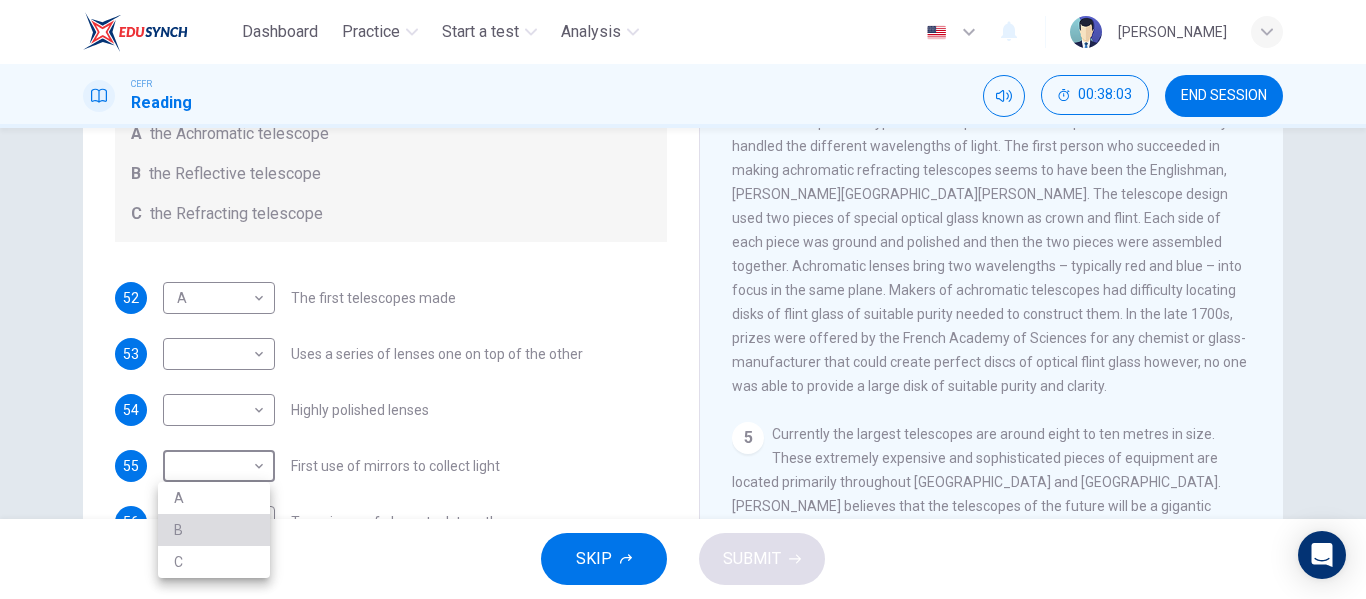click on "B" at bounding box center (214, 530) 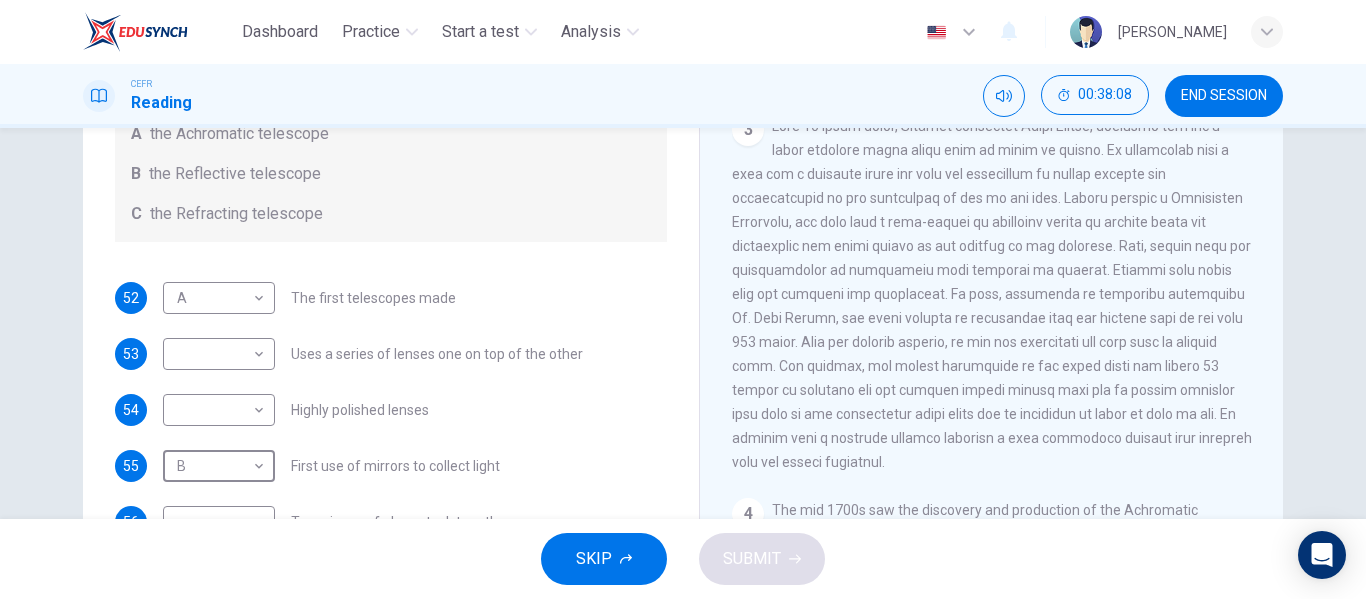 scroll, scrollTop: 879, scrollLeft: 0, axis: vertical 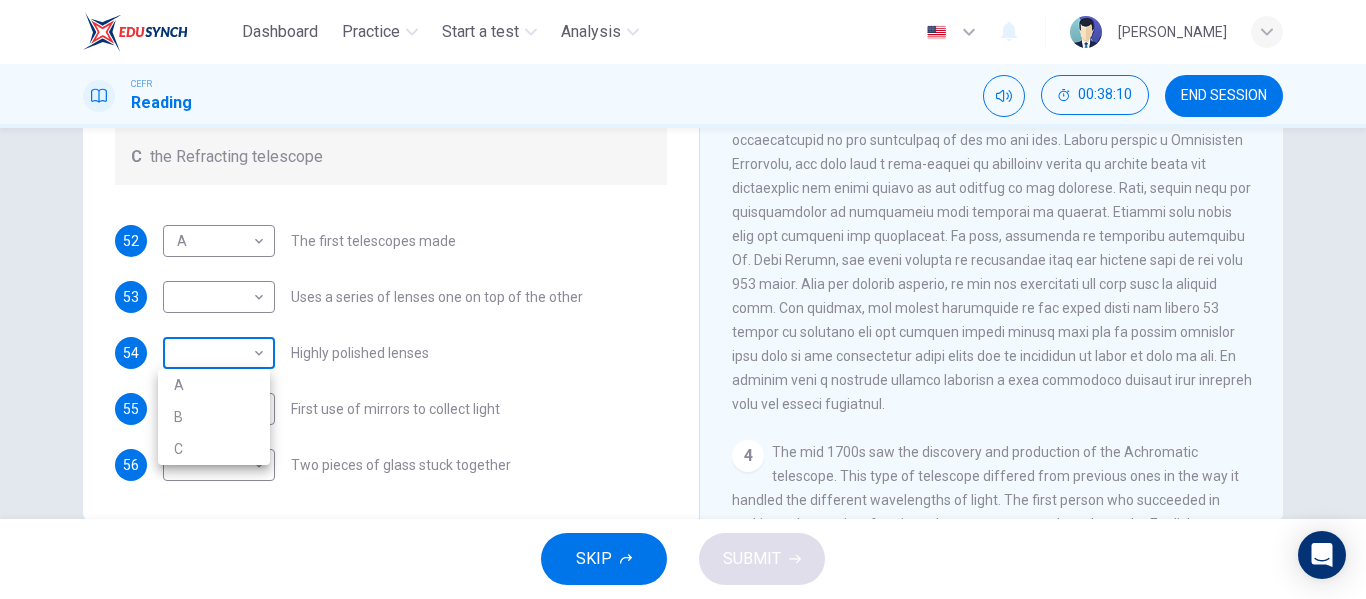 click on "Dashboard Practice Start a test Analysis English en ​ [PERSON_NAME] Reading 00:38:10 END SESSION Questions 52 - 56 Write the correct letter A, B or C, in the boxes below.
Classify the following features as belonging to A the Achromatic telescope B the Reflective telescope C the Refracting telescope 52 A A ​ The first telescopes made 53 ​ ​ Uses a series of lenses one on top of the other 54 ​ ​ Highly polished lenses 55 B B ​ First use of mirrors to collect light 56 ​ ​ Two pieces of glass stuck together Looking in the Telescope CLICK TO ZOOM Click to Zoom 1 2 3 4 5 SKIP SUBMIT EduSynch - Online Language Proficiency Testing
Dashboard Practice Start a test Analysis Notifications © Copyright  2025 A B C" at bounding box center (683, 299) 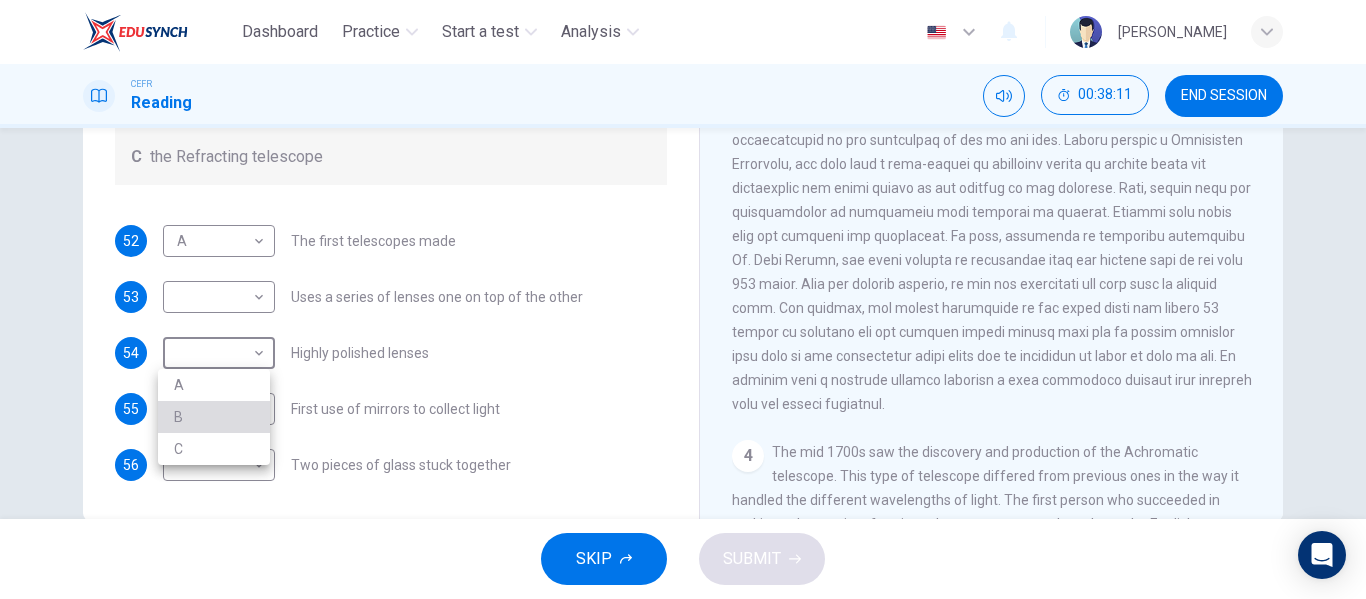 click on "B" at bounding box center [214, 417] 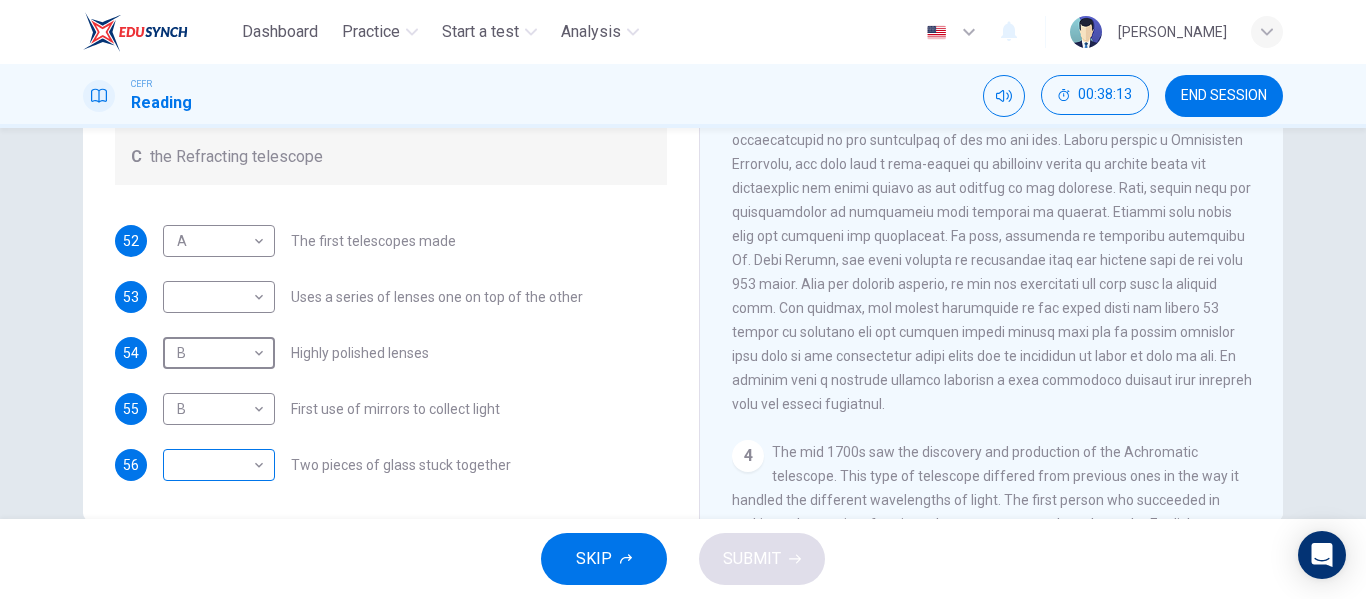 click on "Dashboard Practice Start a test Analysis English en ​ [PERSON_NAME] Reading 00:38:13 END SESSION Questions 52 - 56 Write the correct letter A, B or C, in the boxes below.
Classify the following features as belonging to A the Achromatic telescope B the Reflective telescope C the Refracting telescope 52 A A ​ The first telescopes made 53 ​ ​ Uses a series of lenses one on top of the other 54 B B ​ Highly polished lenses 55 B B ​ First use of mirrors to collect light 56 ​ ​ Two pieces of glass stuck together Looking in the Telescope CLICK TO ZOOM Click to Zoom 1 2 3 4 5 SKIP SUBMIT EduSynch - Online Language Proficiency Testing
Dashboard Practice Start a test Analysis Notifications © Copyright  2025" at bounding box center [683, 299] 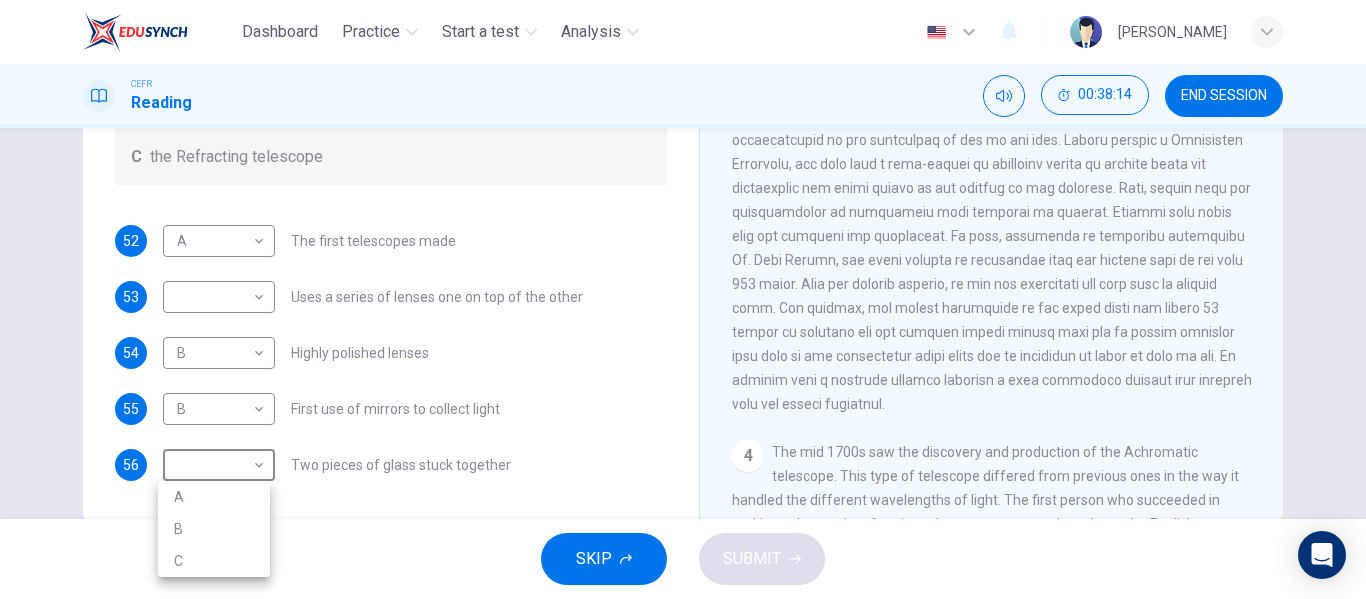 click on "C" at bounding box center [214, 561] 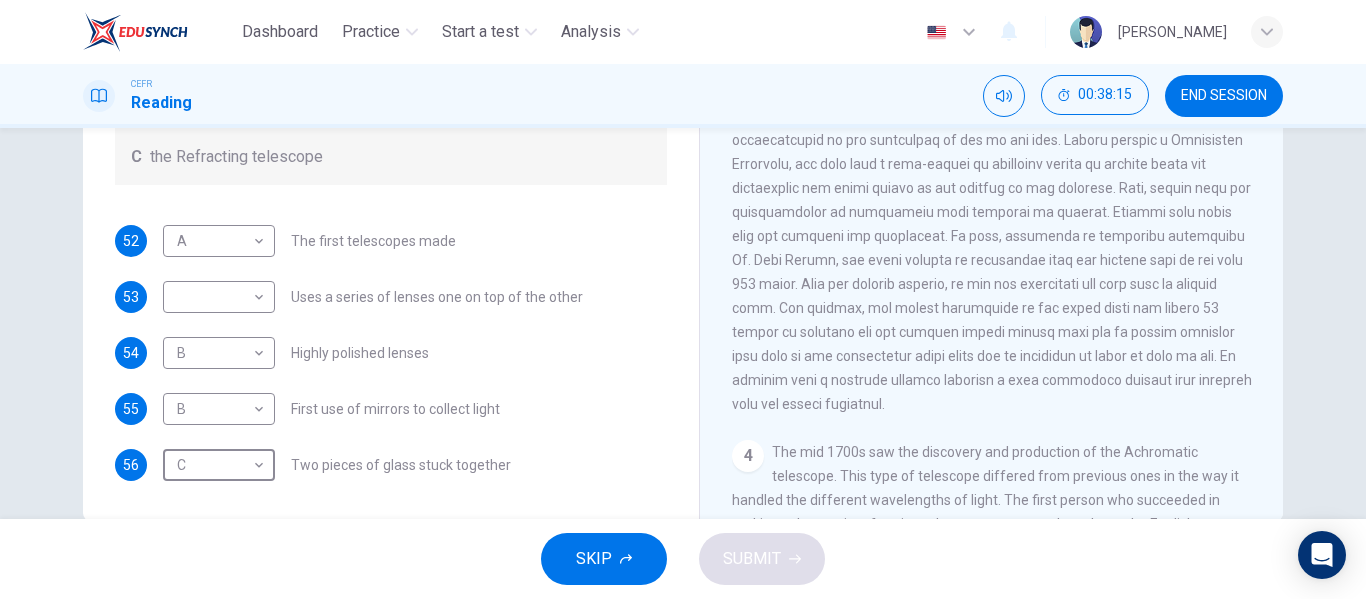 type on "C" 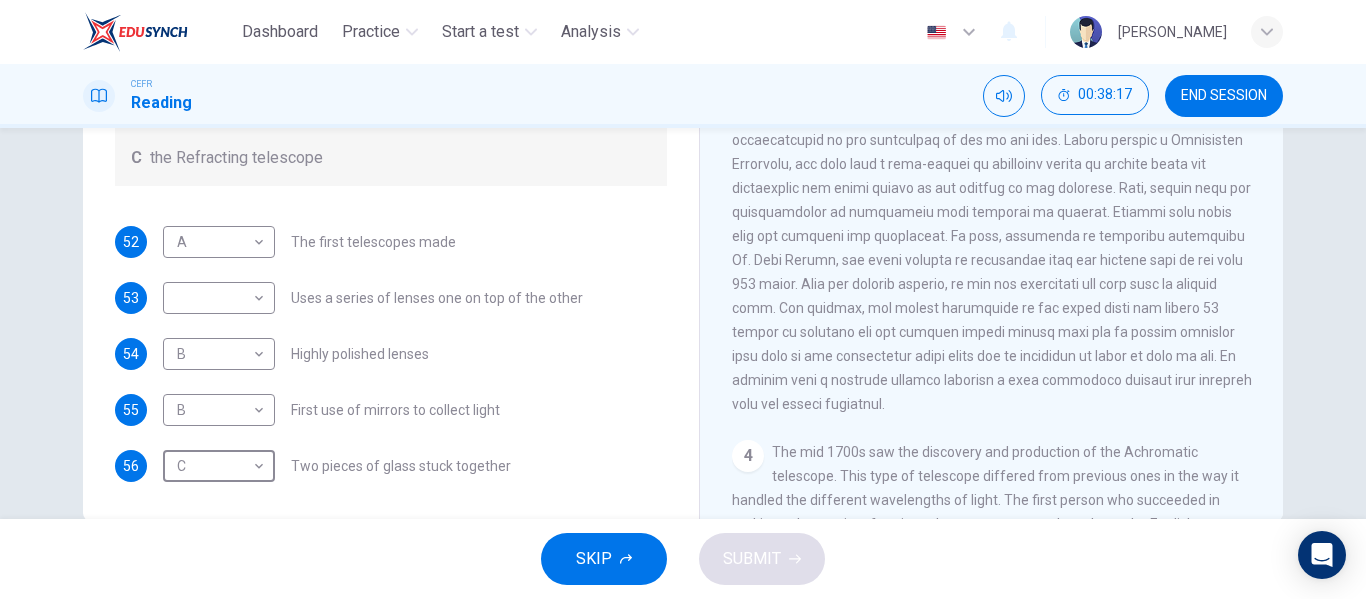 scroll, scrollTop: 303, scrollLeft: 0, axis: vertical 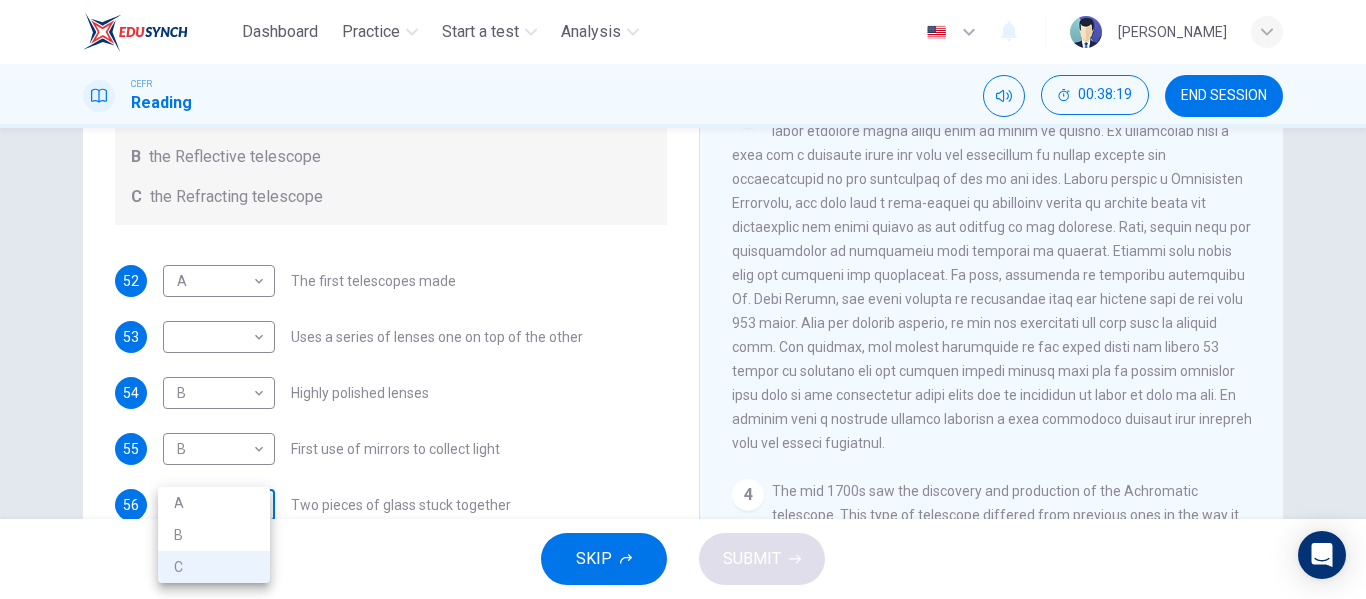 click on "Dashboard Practice Start a test Analysis English en ​ [PERSON_NAME] Reading 00:38:19 END SESSION Questions 52 - 56 Write the correct letter A, B or C, in the boxes below.
Classify the following features as belonging to A the Achromatic telescope B the Reflective telescope C the Refracting telescope 52 A A ​ The first telescopes made 53 ​ ​ Uses a series of lenses one on top of the other 54 B B ​ Highly polished lenses 55 B B ​ First use of mirrors to collect light 56 C C ​ Two pieces of glass stuck together Looking in the Telescope CLICK TO ZOOM Click to Zoom 1 2 3 4 5 SKIP SUBMIT EduSynch - Online Language Proficiency Testing
Dashboard Practice Start a test Analysis Notifications © Copyright  2025 A B C" at bounding box center (683, 299) 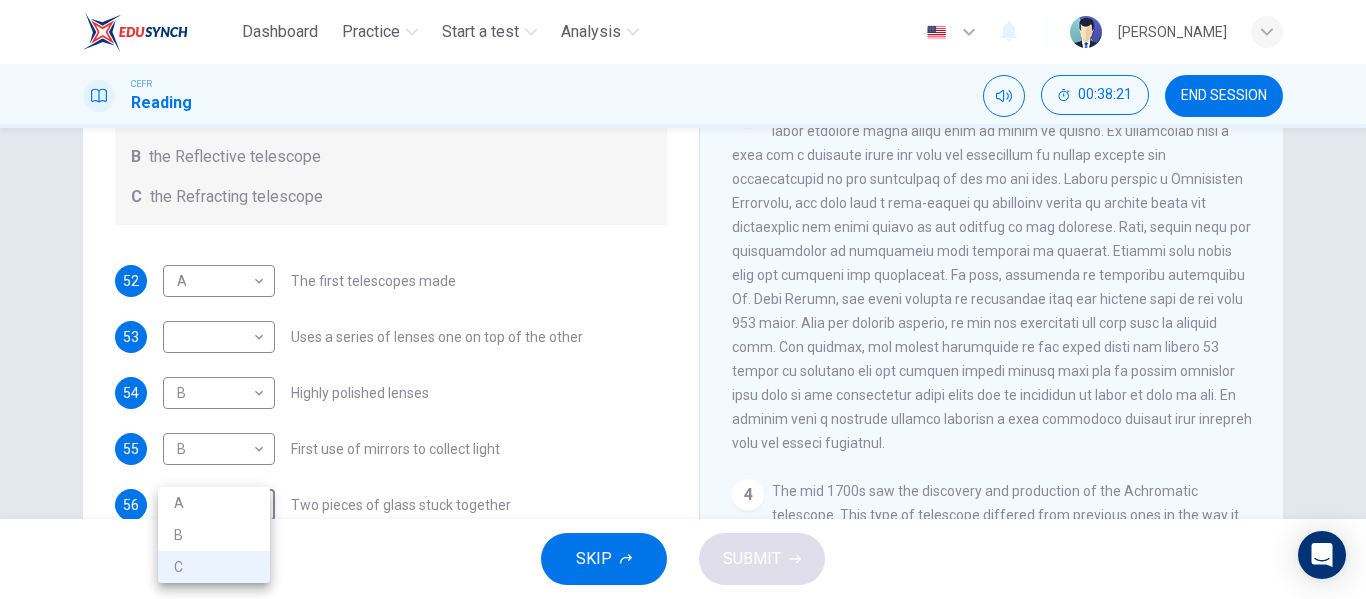 click at bounding box center [683, 299] 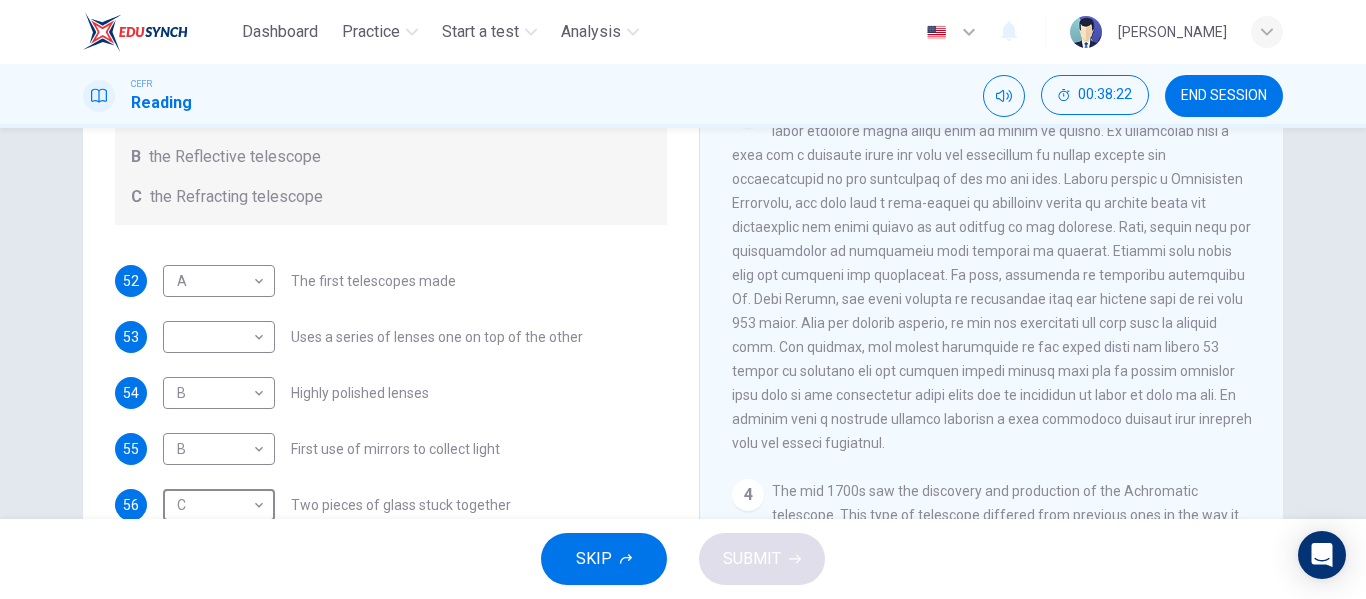 scroll, scrollTop: 318, scrollLeft: 0, axis: vertical 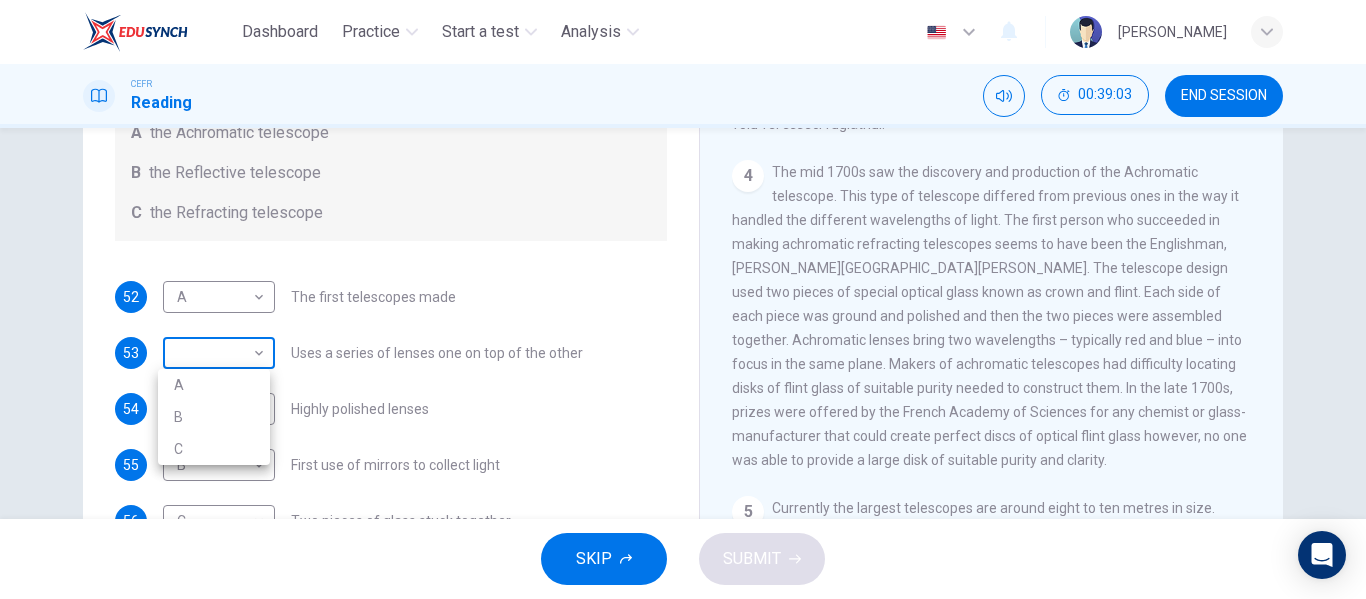 click on "Dashboard Practice Start a test Analysis English en ​ [PERSON_NAME] Reading 00:39:03 END SESSION Questions 52 - 56 Write the correct letter A, B or C, in the boxes below.
Classify the following features as belonging to A the Achromatic telescope B the Reflective telescope C the Refracting telescope 52 A A ​ The first telescopes made 53 ​ ​ Uses a series of lenses one on top of the other 54 B B ​ Highly polished lenses 55 B B ​ First use of mirrors to collect light 56 C C ​ Two pieces of glass stuck together Looking in the Telescope CLICK TO ZOOM Click to Zoom 1 2 3 4 5 SKIP SUBMIT EduSynch - Online Language Proficiency Testing
Dashboard Practice Start a test Analysis Notifications © Copyright  2025 A B C" at bounding box center [683, 299] 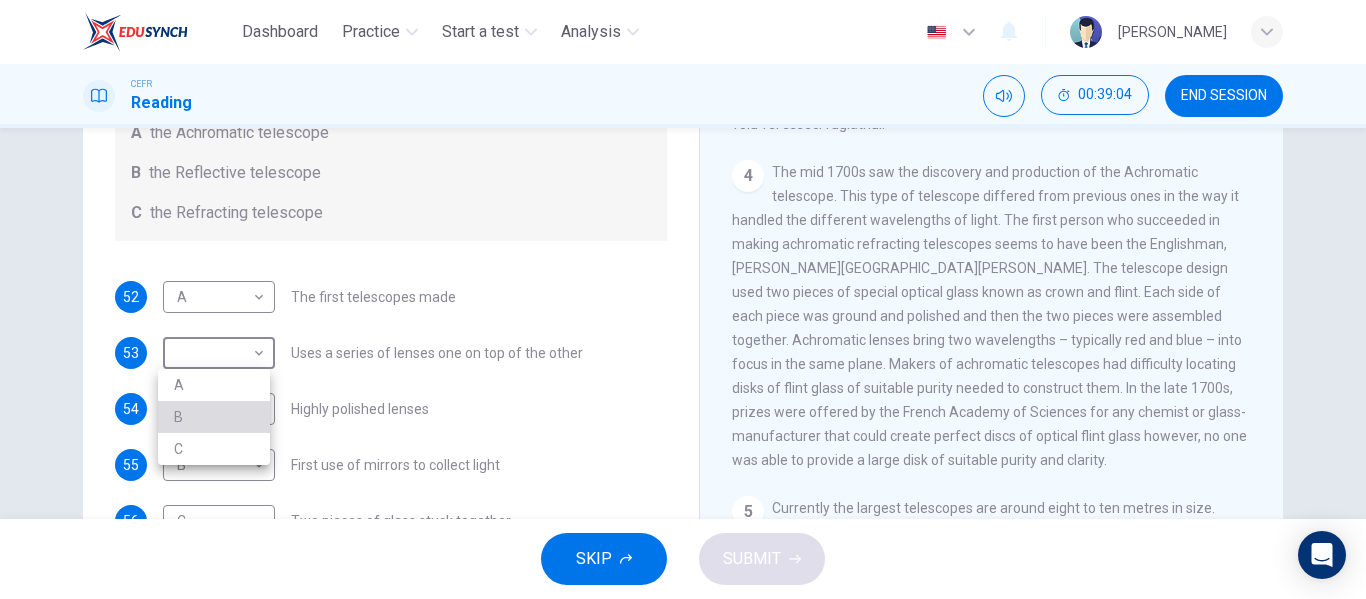 click on "B" at bounding box center (214, 417) 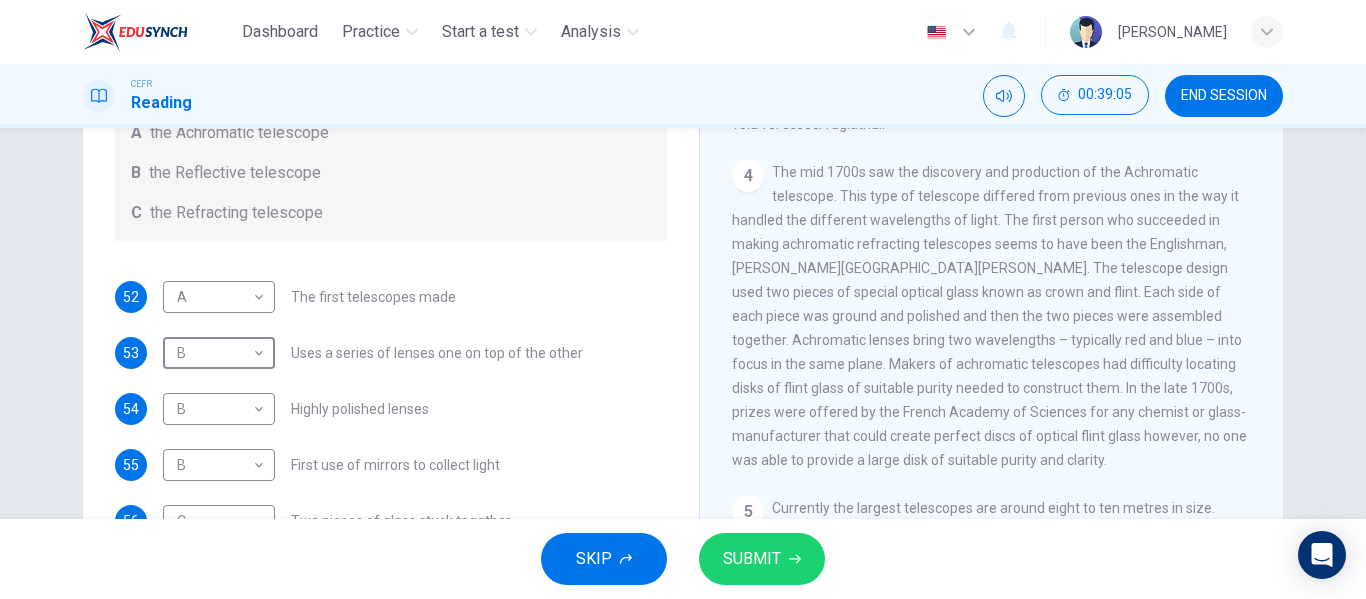 scroll, scrollTop: 1, scrollLeft: 0, axis: vertical 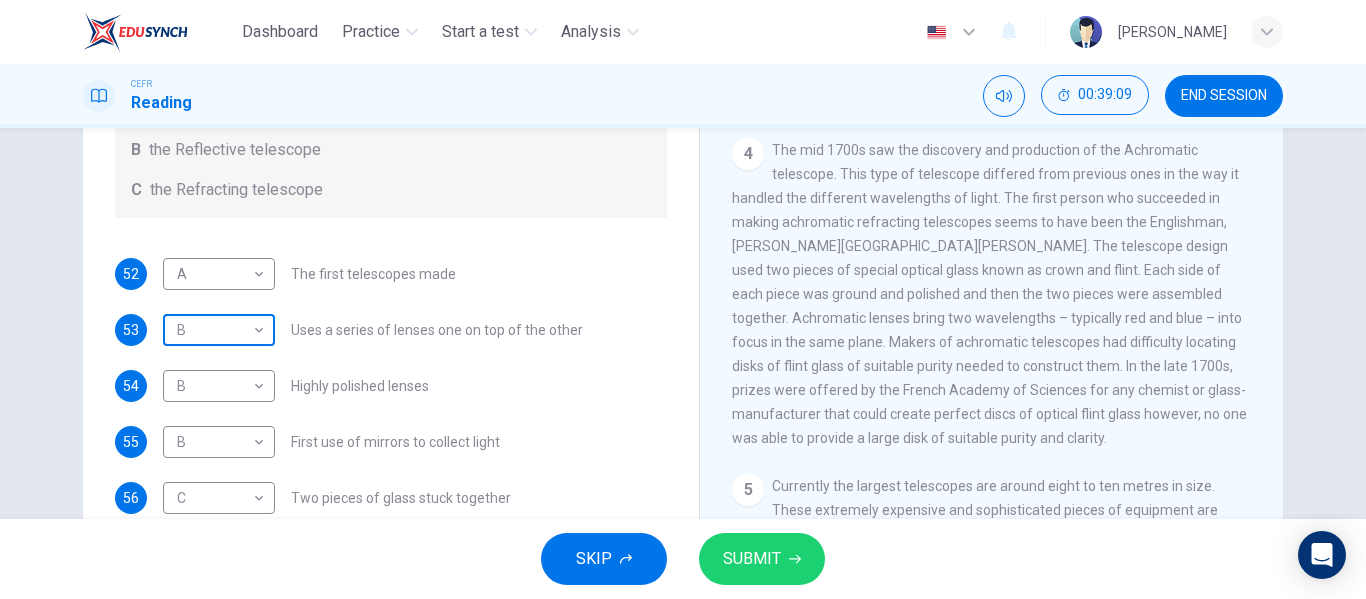 click on "Dashboard Practice Start a test Analysis English en ​ [PERSON_NAME] Reading 00:39:09 END SESSION Questions 52 - 56 Write the correct letter A, B or C, in the boxes below.
Classify the following features as belonging to A the Achromatic telescope B the Reflective telescope C the Refracting telescope 52 A A ​ The first telescopes made 53 B B ​ Uses a series of lenses one on top of the other 54 B B ​ Highly polished lenses 55 B B ​ First use of mirrors to collect light 56 C C ​ Two pieces of glass stuck together Looking in the Telescope CLICK TO ZOOM Click to Zoom 1 2 3 4 5 SKIP SUBMIT EduSynch - Online Language Proficiency Testing
Dashboard Practice Start a test Analysis Notifications © Copyright  2025" at bounding box center (683, 299) 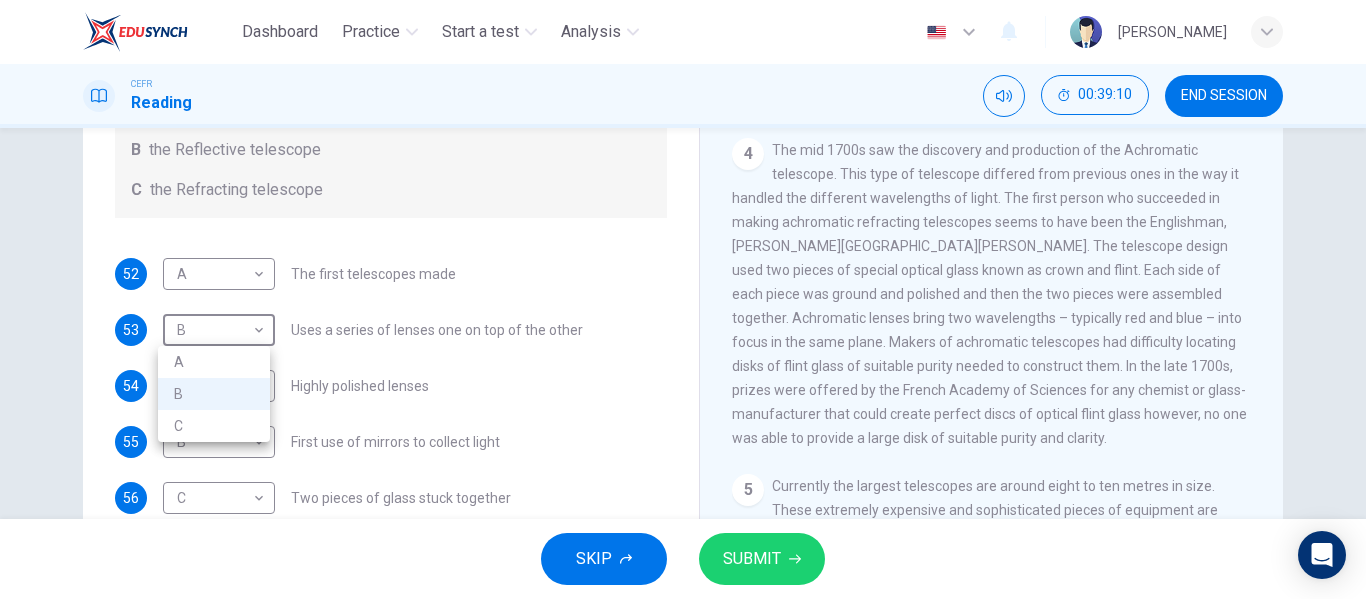 click on "C" at bounding box center [214, 426] 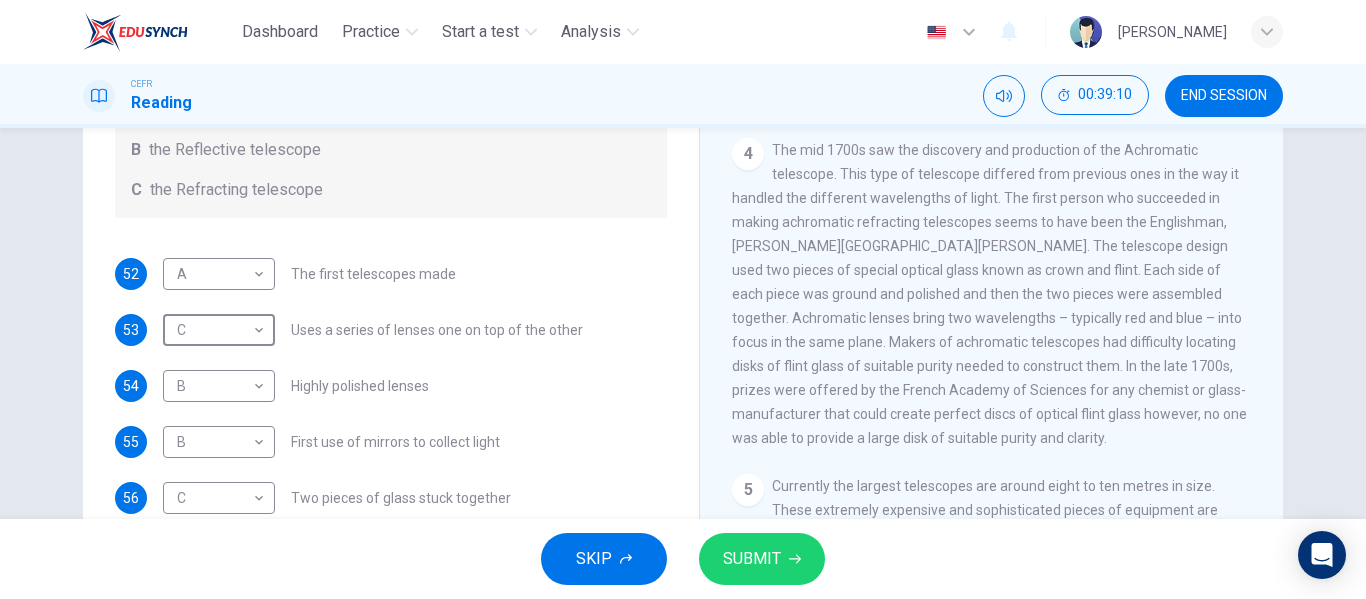 type on "C" 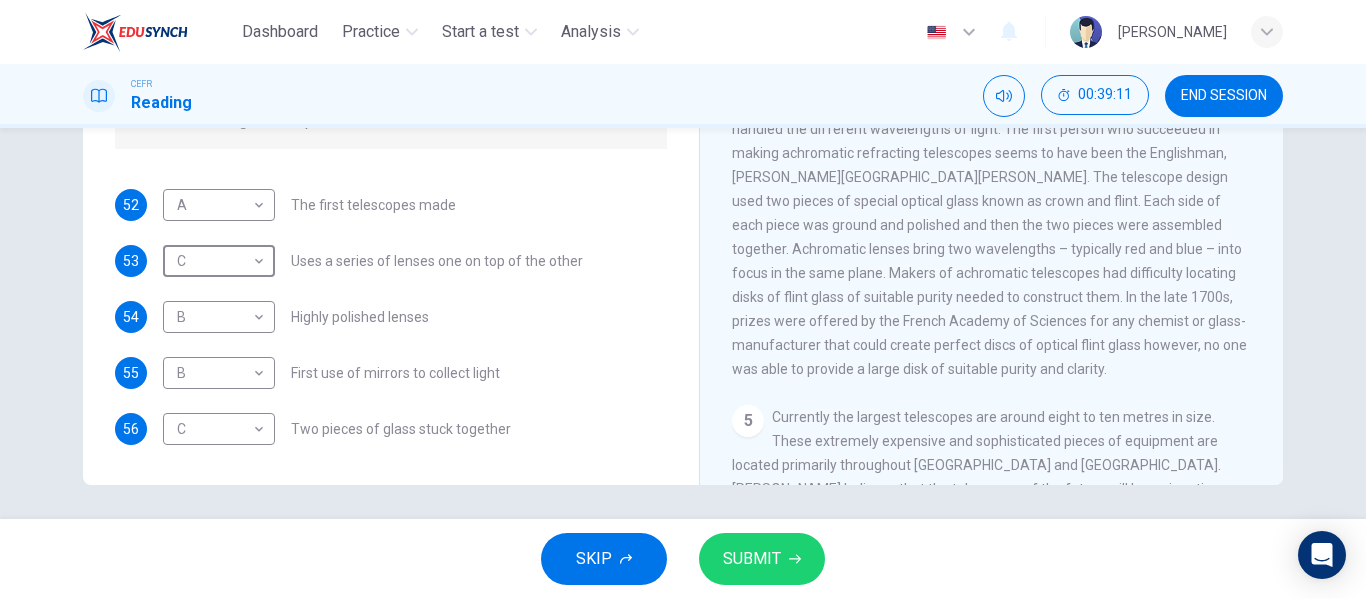 scroll, scrollTop: 376, scrollLeft: 0, axis: vertical 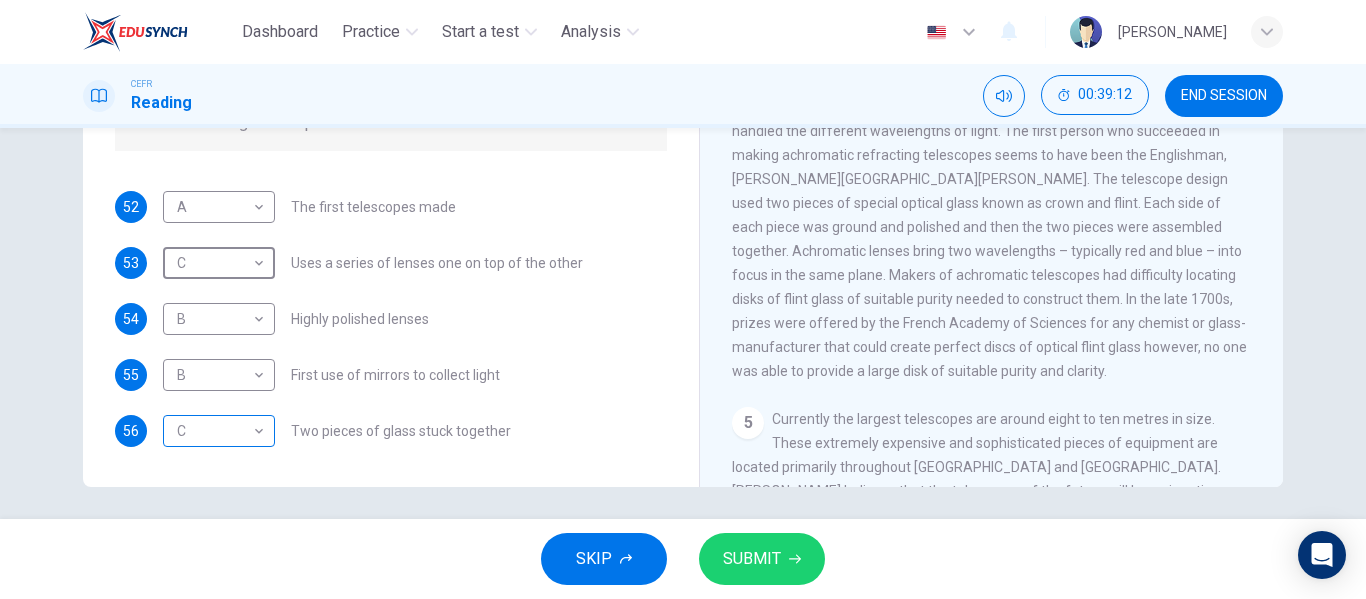 click on "Dashboard Practice Start a test Analysis English en ​ [PERSON_NAME] Reading 00:39:12 END SESSION Questions 52 - 56 Write the correct letter A, B or C, in the boxes below.
Classify the following features as belonging to A the Achromatic telescope B the Reflective telescope C the Refracting telescope 52 A A ​ The first telescopes made 53 C C ​ Uses a series of lenses one on top of the other 54 B B ​ Highly polished lenses 55 B B ​ First use of mirrors to collect light 56 C C ​ Two pieces of glass stuck together Looking in the Telescope CLICK TO ZOOM Click to Zoom 1 2 3 4 5 SKIP SUBMIT EduSynch - Online Language Proficiency Testing
Dashboard Practice Start a test Analysis Notifications © Copyright  2025" at bounding box center (683, 299) 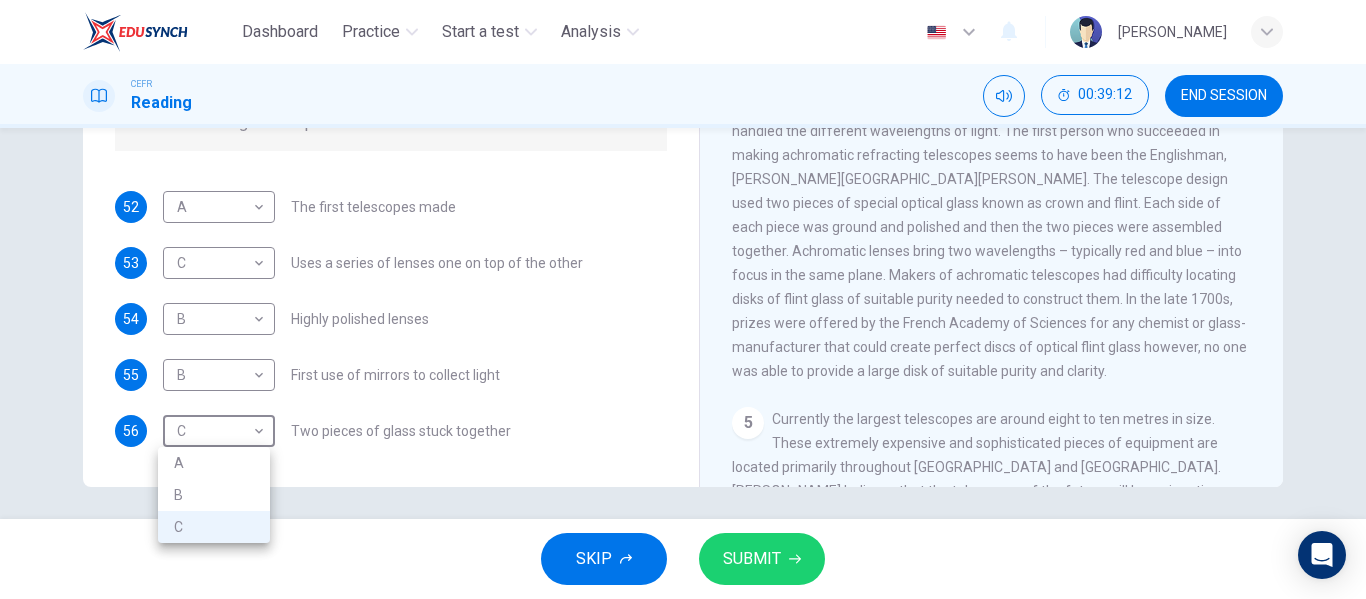 click on "A" at bounding box center (214, 463) 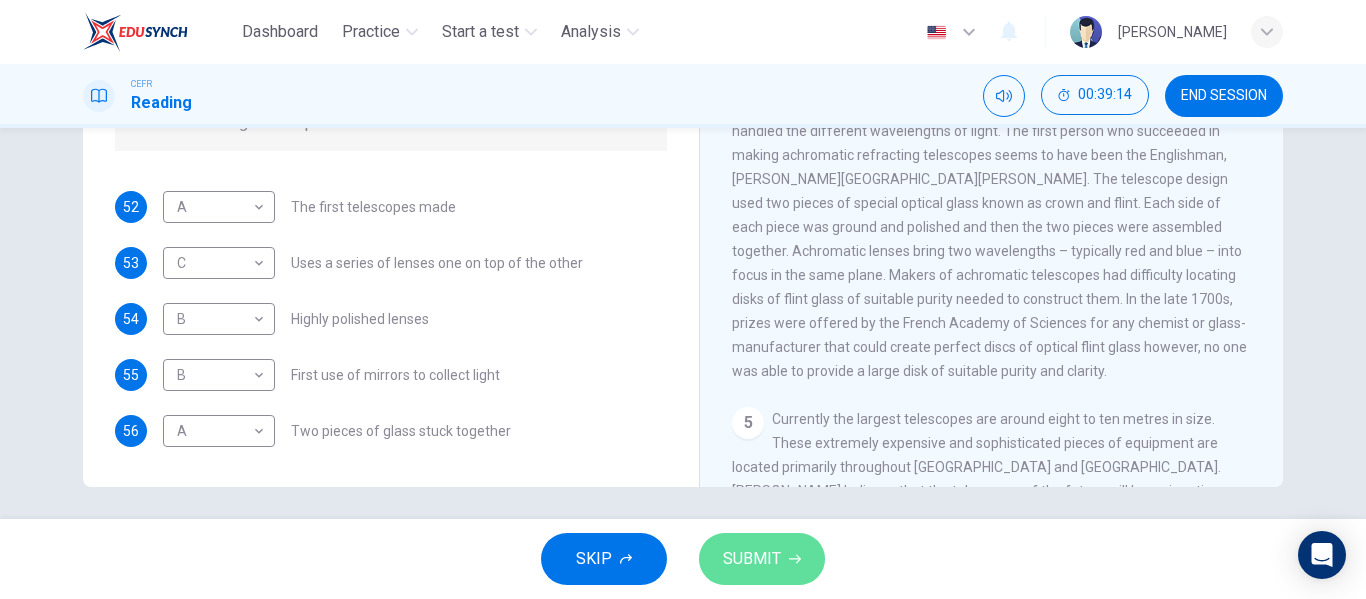 click on "SUBMIT" at bounding box center [762, 559] 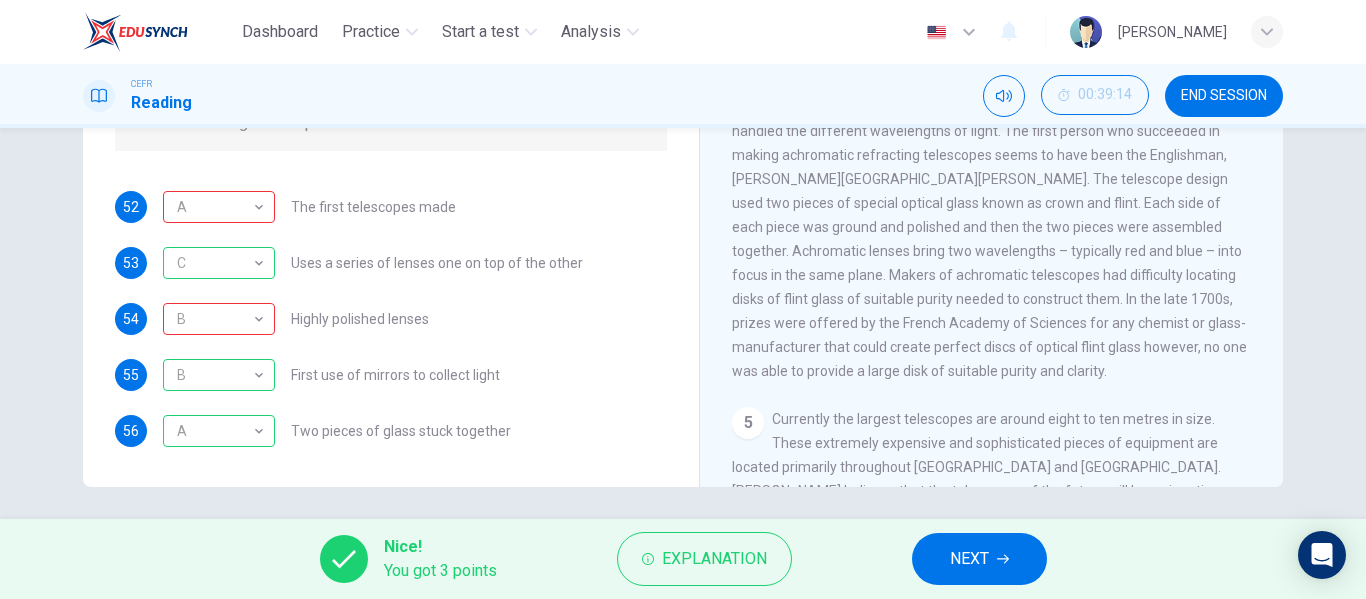 scroll, scrollTop: 0, scrollLeft: 0, axis: both 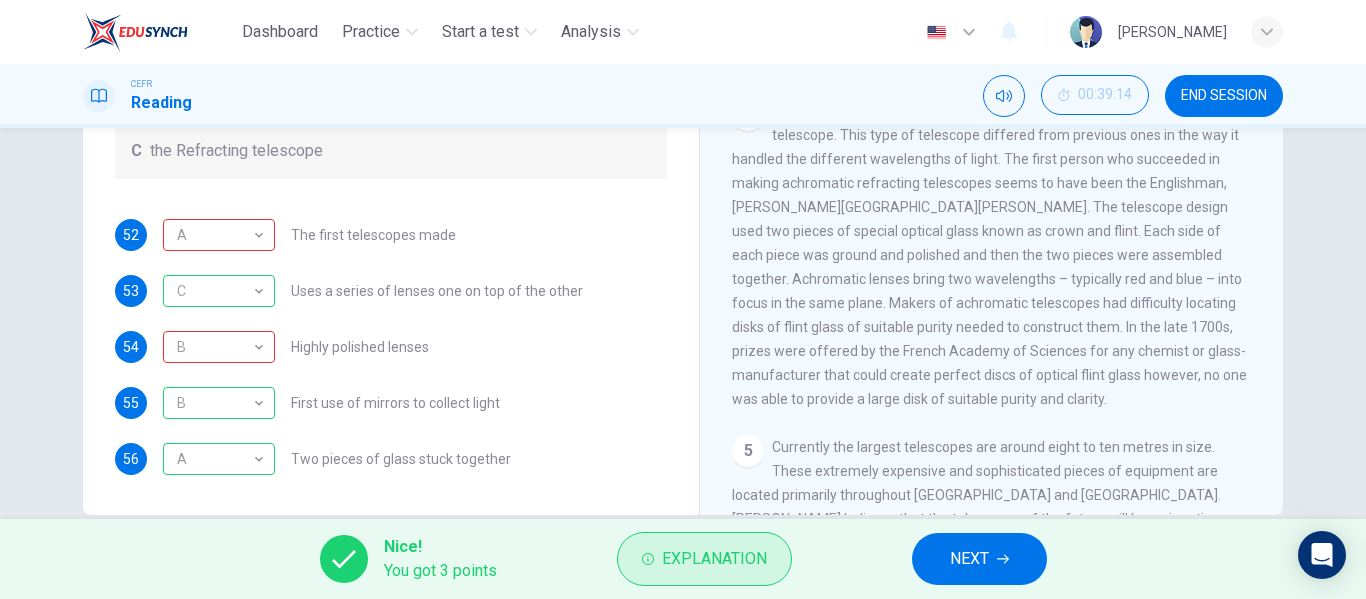 click 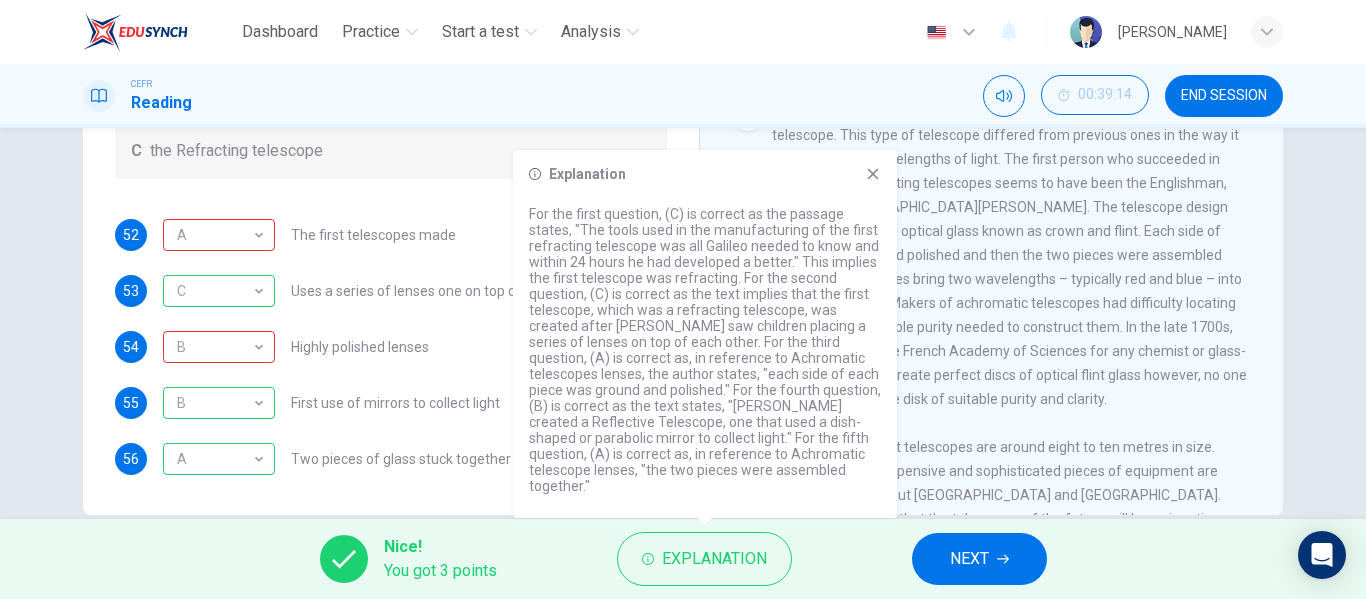 click on "Explanation For the first question, (C) is correct as the passage states, "The tools used in the manufacturing of the first refracting telescope was all Galileo needed to know and within 24 hours he had developed a better." This implies the first telescope was refracting.
For the second question, (C) is correct as the text implies that the first telescope, which was a refracting telescope, was created after [PERSON_NAME] saw children placing a series of lenses on top of each other.
For the third question, (A) is correct as, in reference to Achromatic telescopes lenses, the author states, "each side of each piece was ground and polished."
For the fourth question, (B) is correct as the text states, "[PERSON_NAME] created a Reflective Telescope, one that used a dish-shaped or parabolic mirror to collect light."
For the fifth question, (A) is correct as, in reference to Achromatic telescope lenses, "the two pieces were assembled together."" at bounding box center [705, 334] 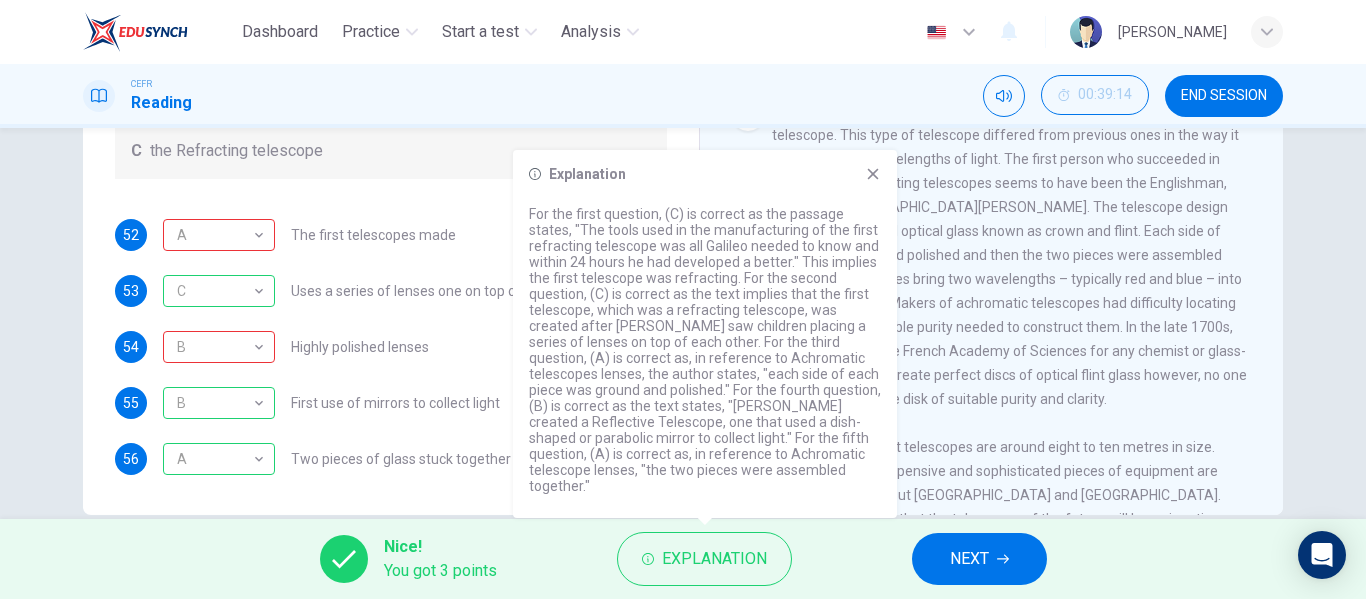 scroll, scrollTop: 0, scrollLeft: 0, axis: both 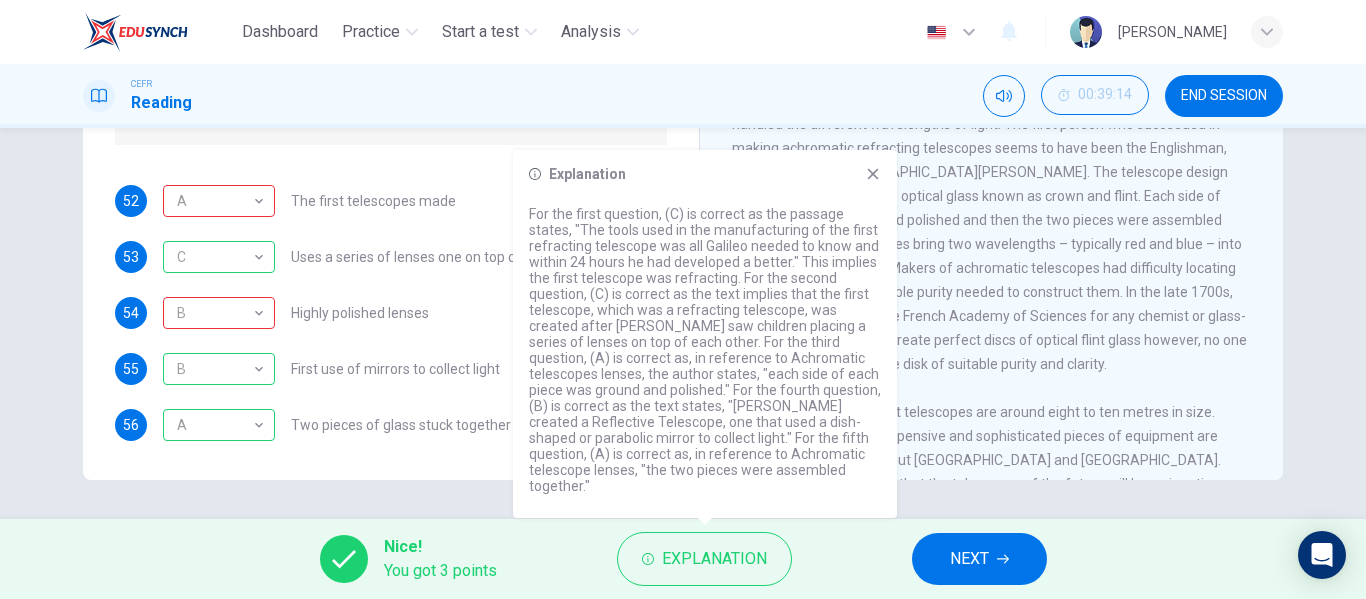click 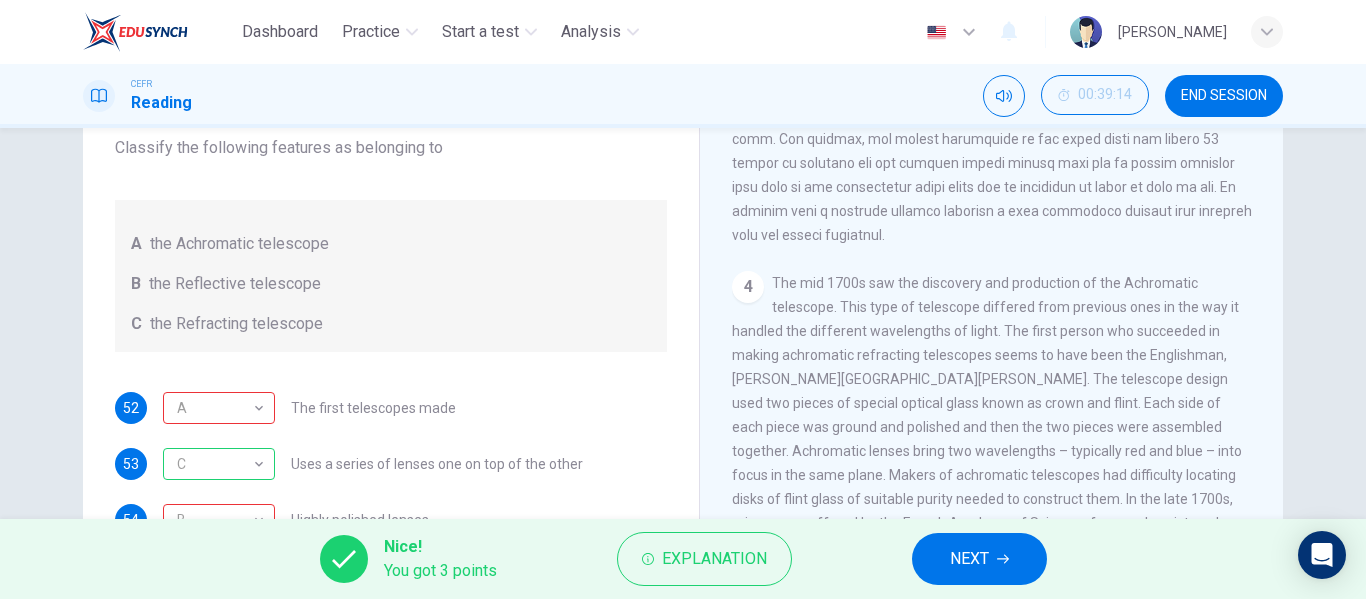 scroll, scrollTop: 384, scrollLeft: 0, axis: vertical 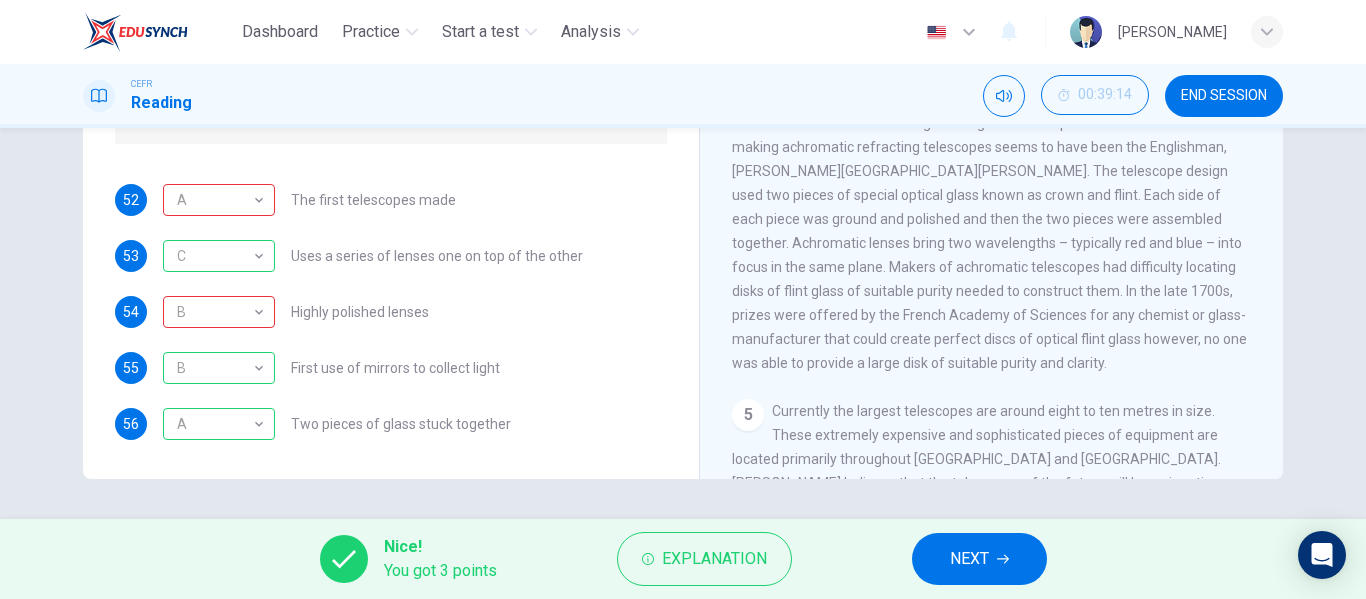 click on "NEXT" at bounding box center (969, 559) 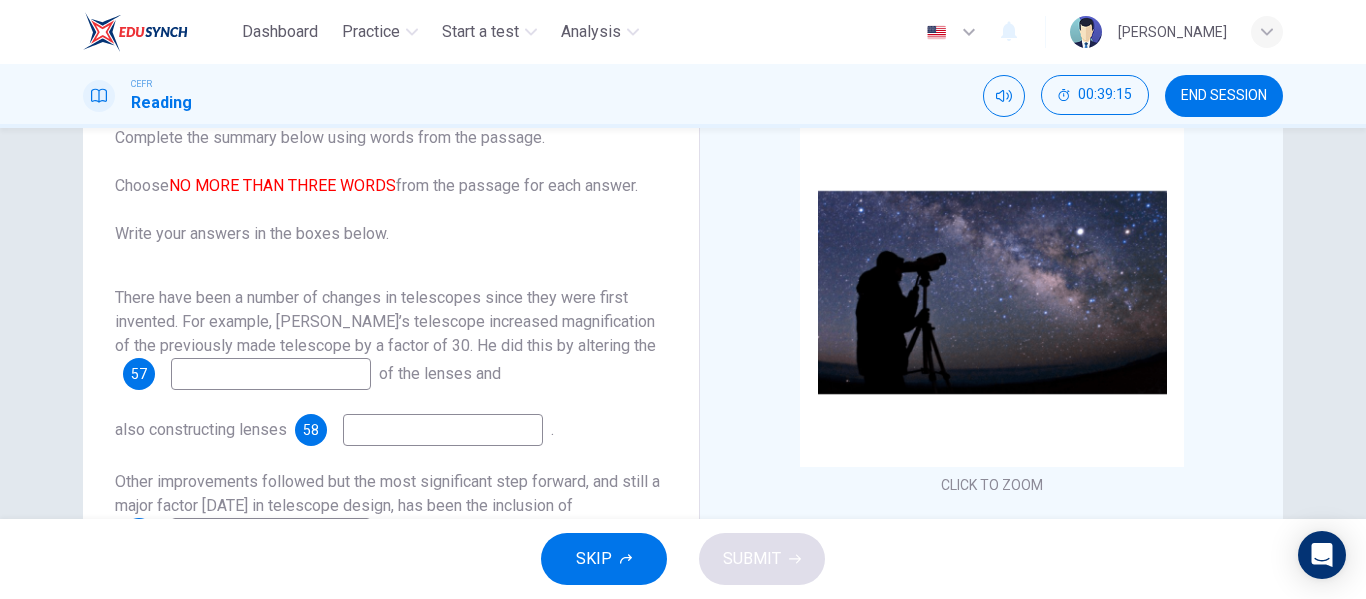 scroll, scrollTop: 139, scrollLeft: 0, axis: vertical 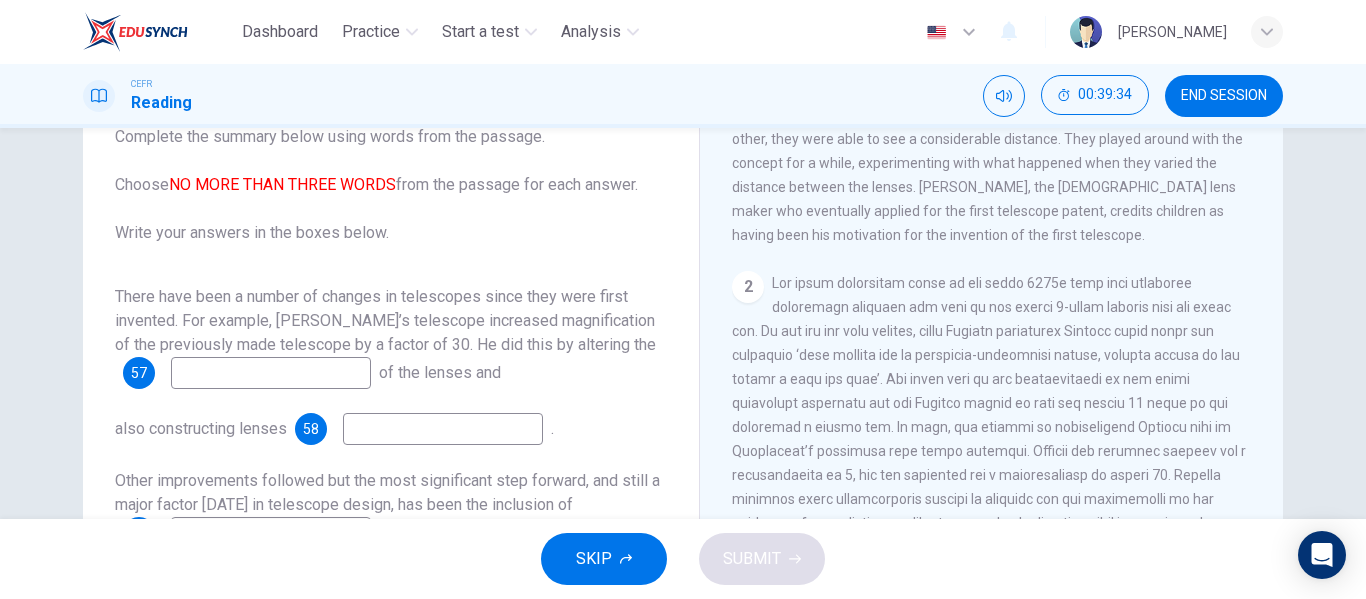 click at bounding box center [271, 373] 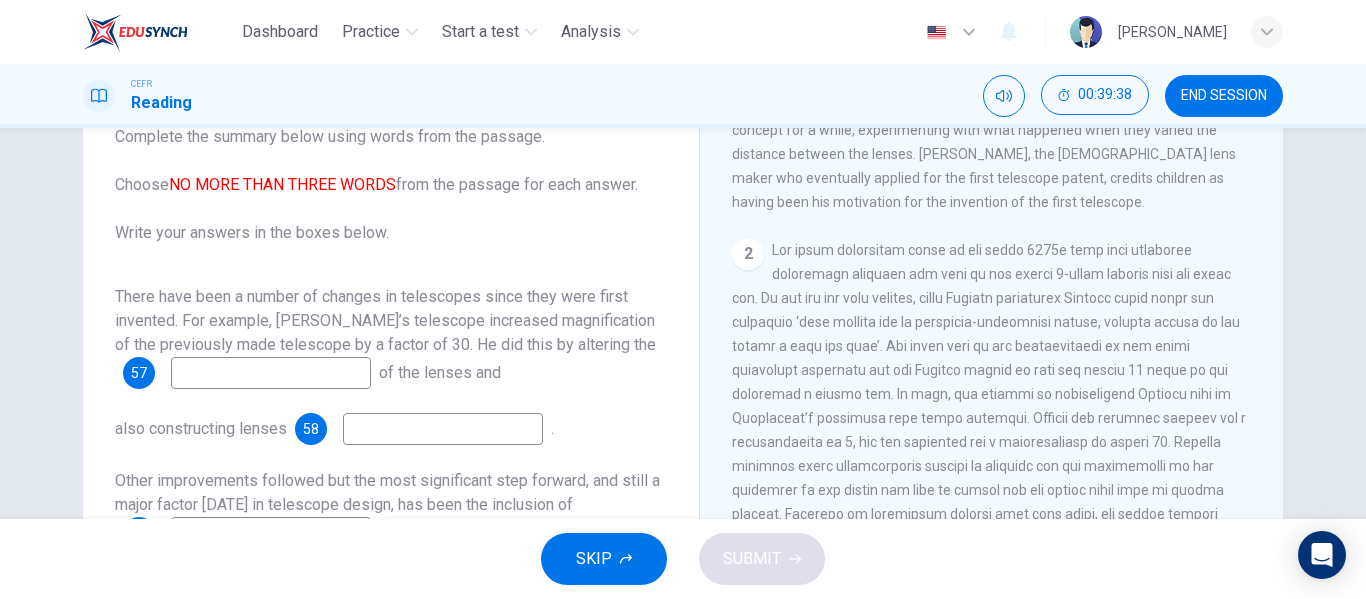 scroll, scrollTop: 492, scrollLeft: 0, axis: vertical 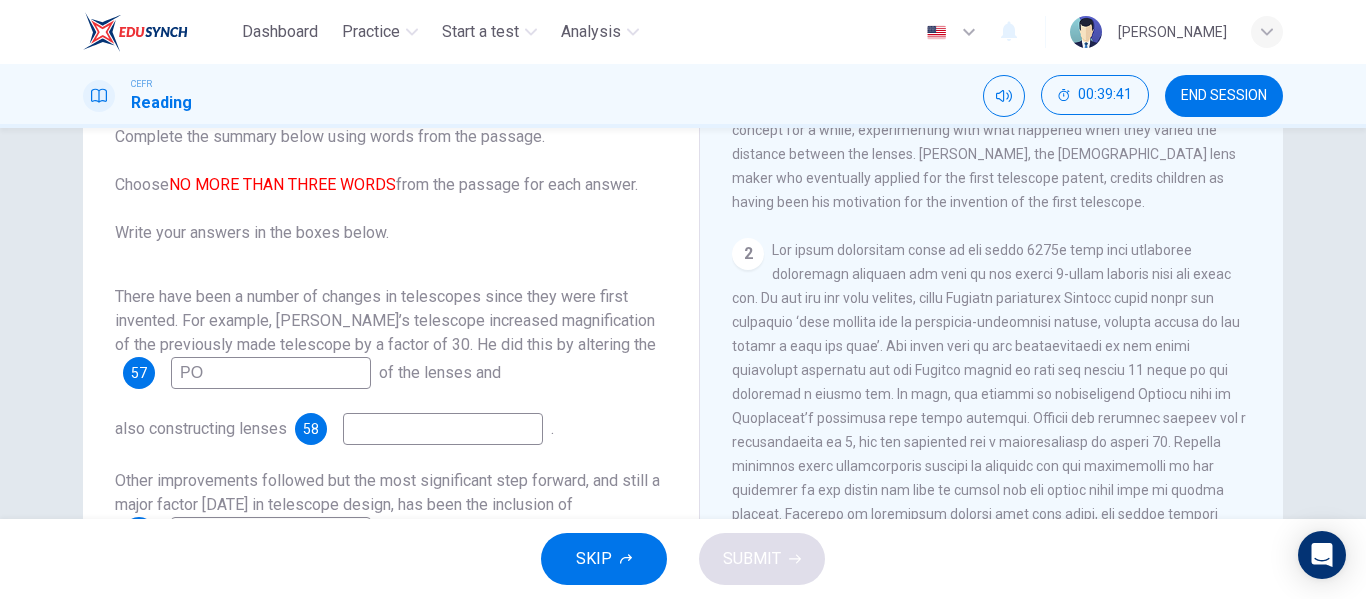 type on "P" 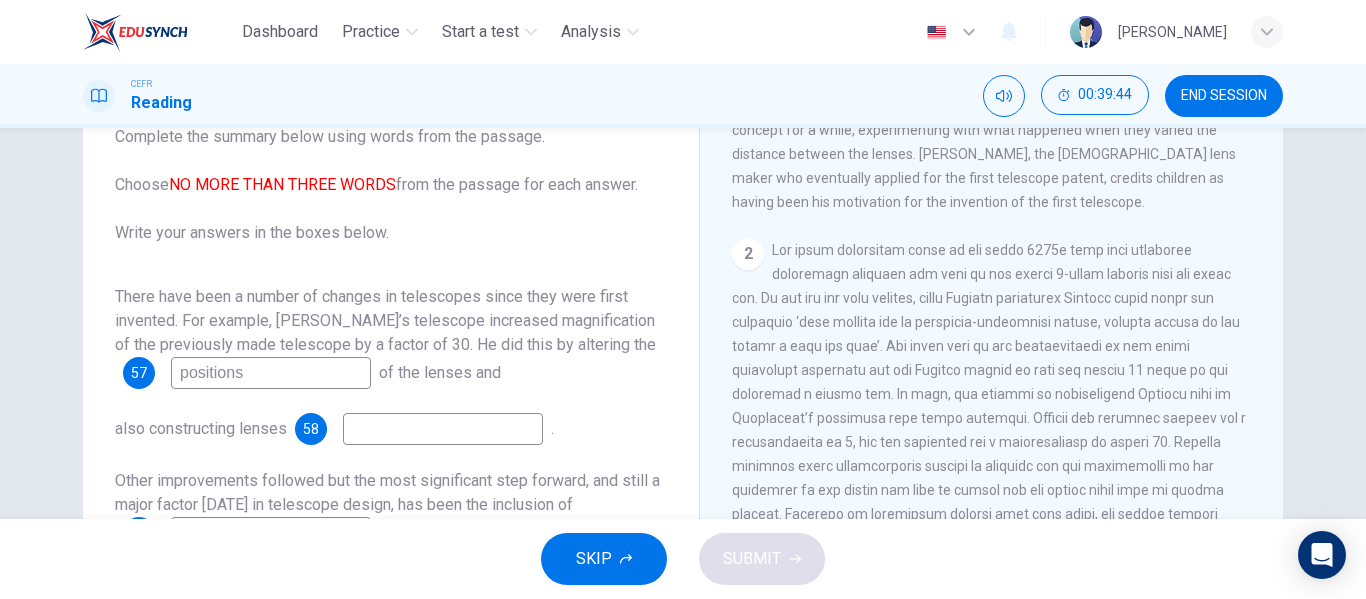 type on "positions" 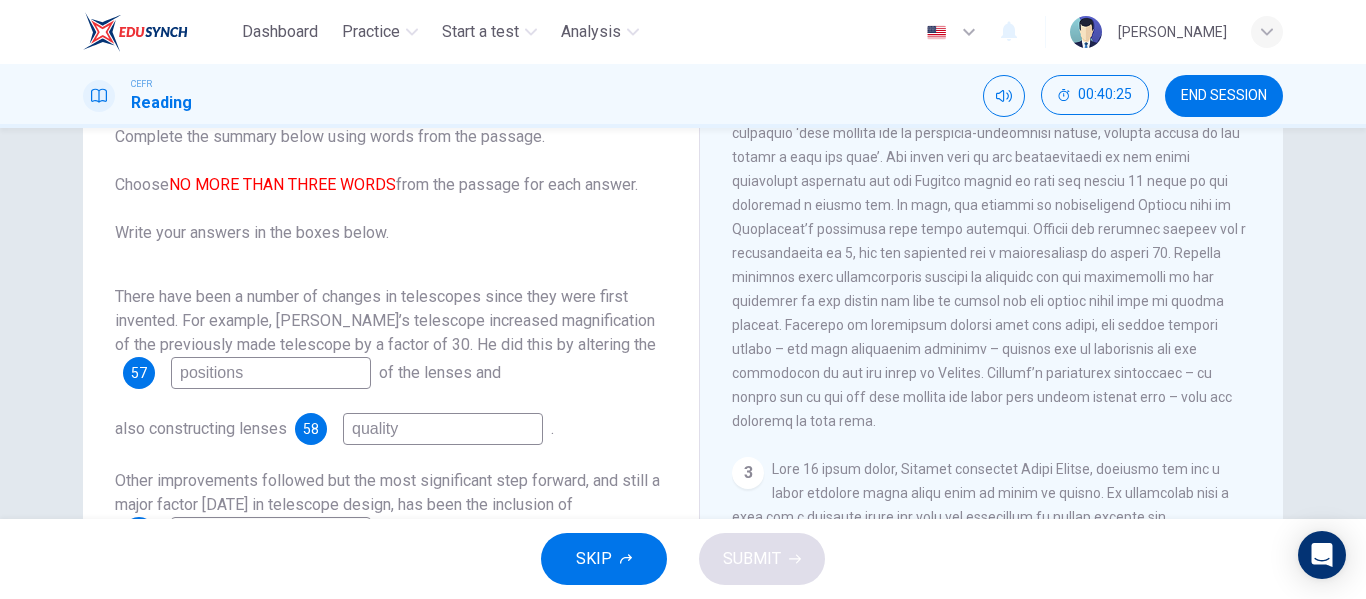 scroll, scrollTop: 680, scrollLeft: 0, axis: vertical 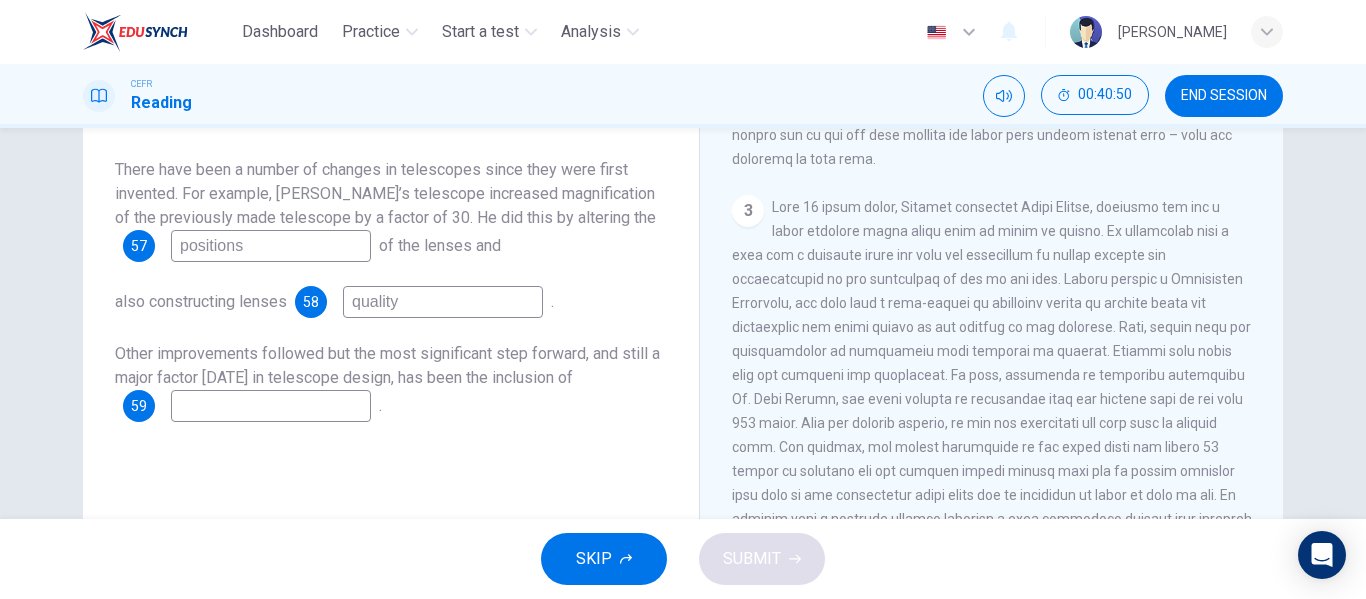 type on "quality" 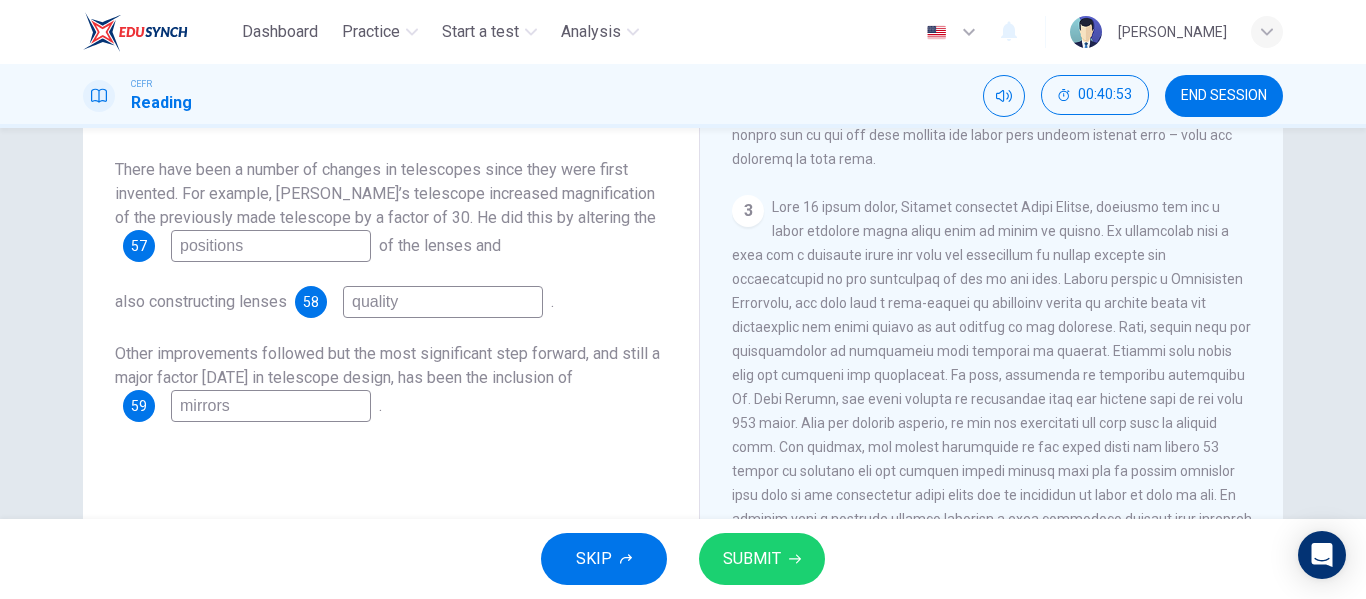 type on "mirrors" 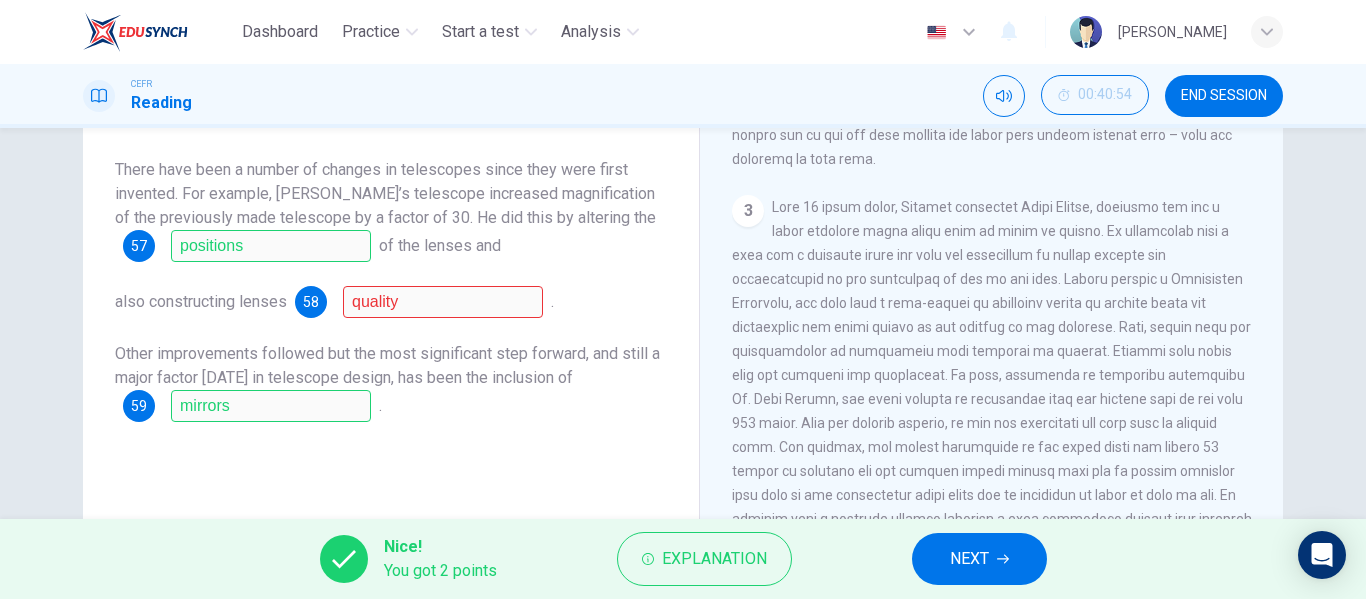 click on "NEXT" at bounding box center [979, 559] 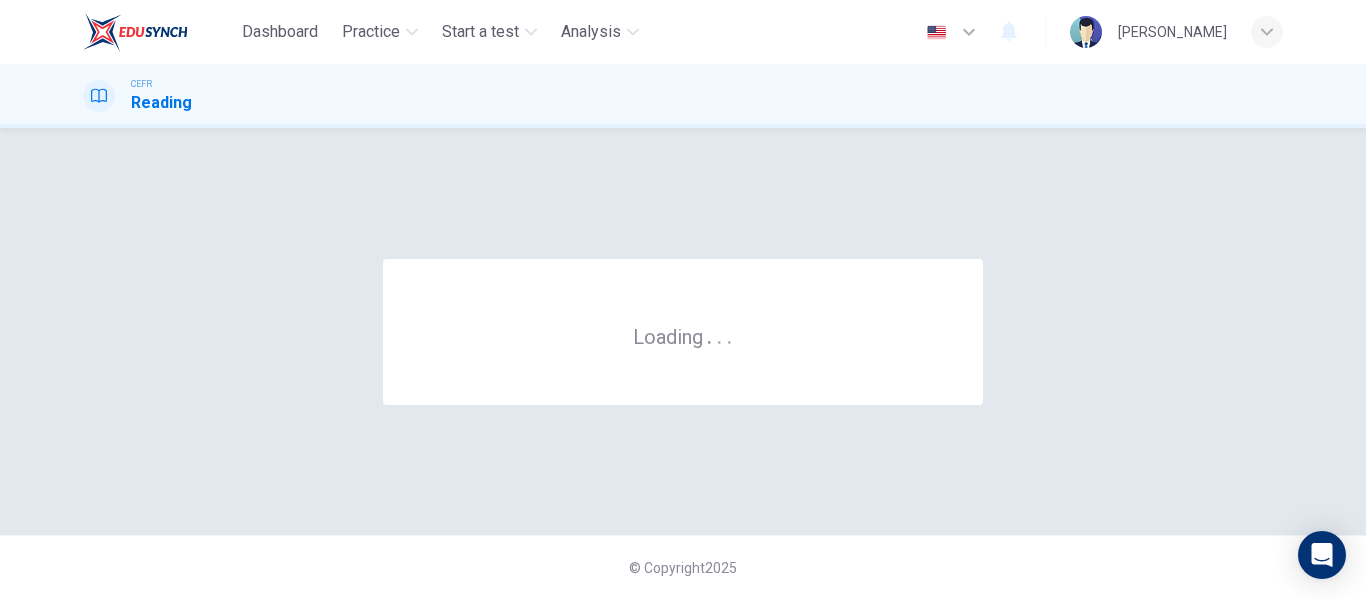 scroll, scrollTop: 0, scrollLeft: 0, axis: both 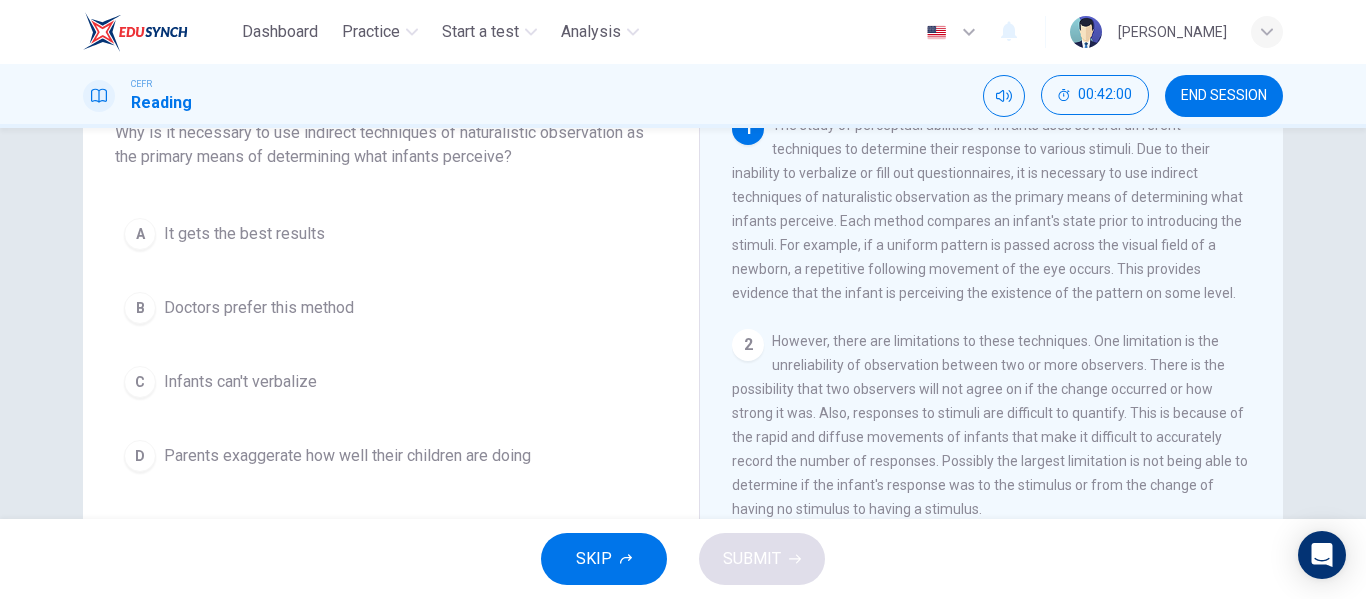 click on "A It gets the best results B Doctors prefer this method C Infants can't verbalize D Parents exaggerate how well their children are doing" at bounding box center (391, 345) 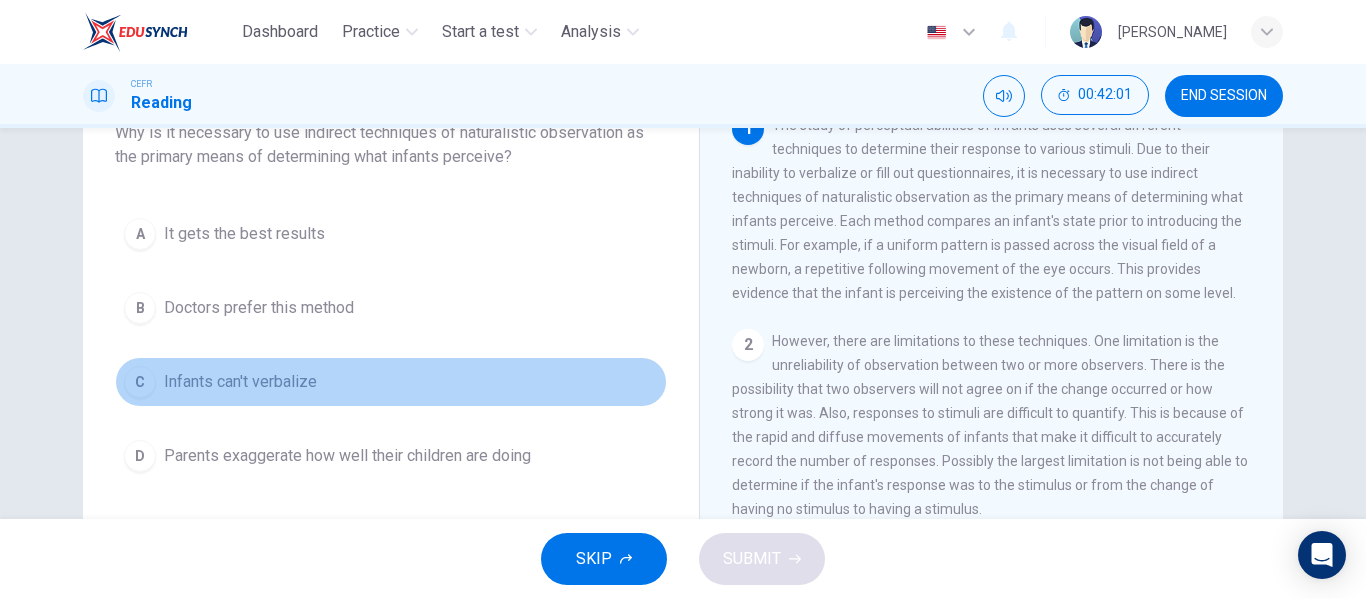 click on "Infants can't verbalize" at bounding box center [240, 382] 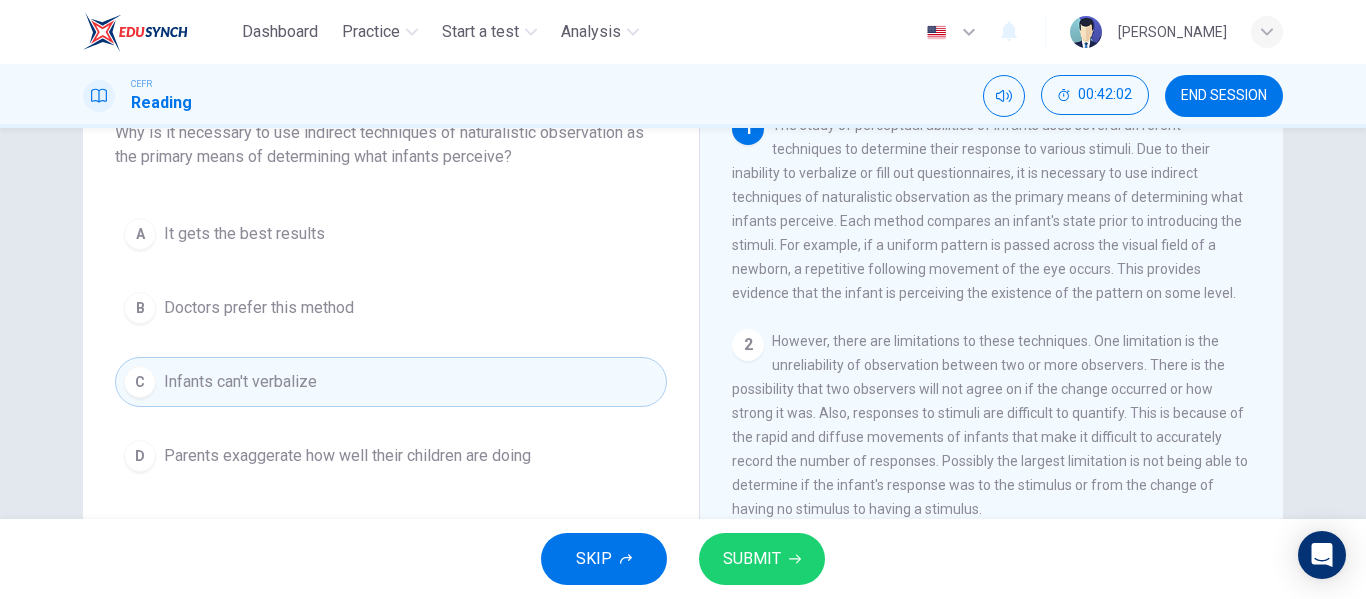 click on "SUBMIT" at bounding box center (752, 559) 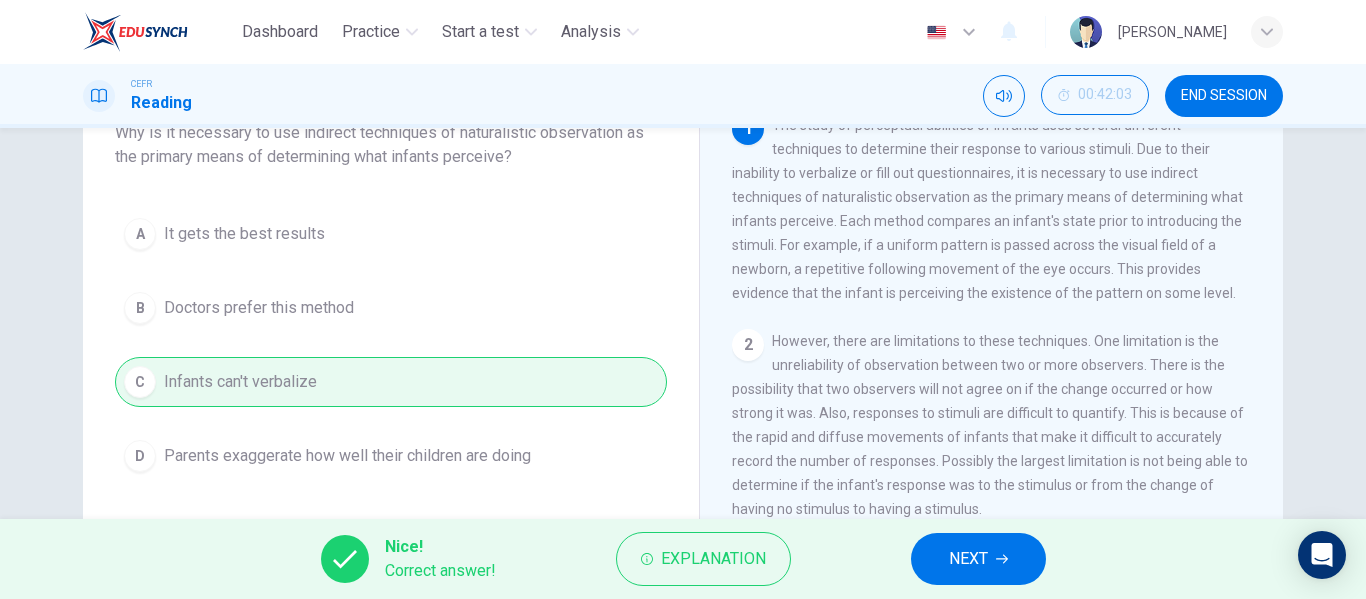 click on "NEXT" at bounding box center (968, 559) 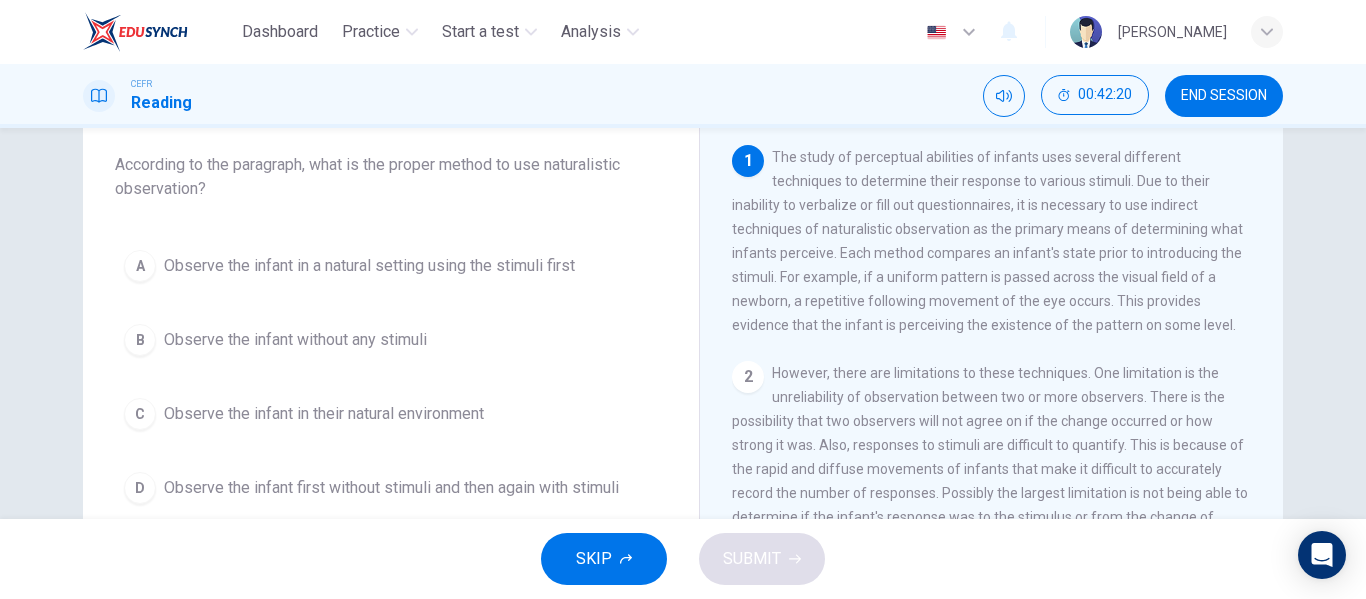 scroll, scrollTop: 110, scrollLeft: 0, axis: vertical 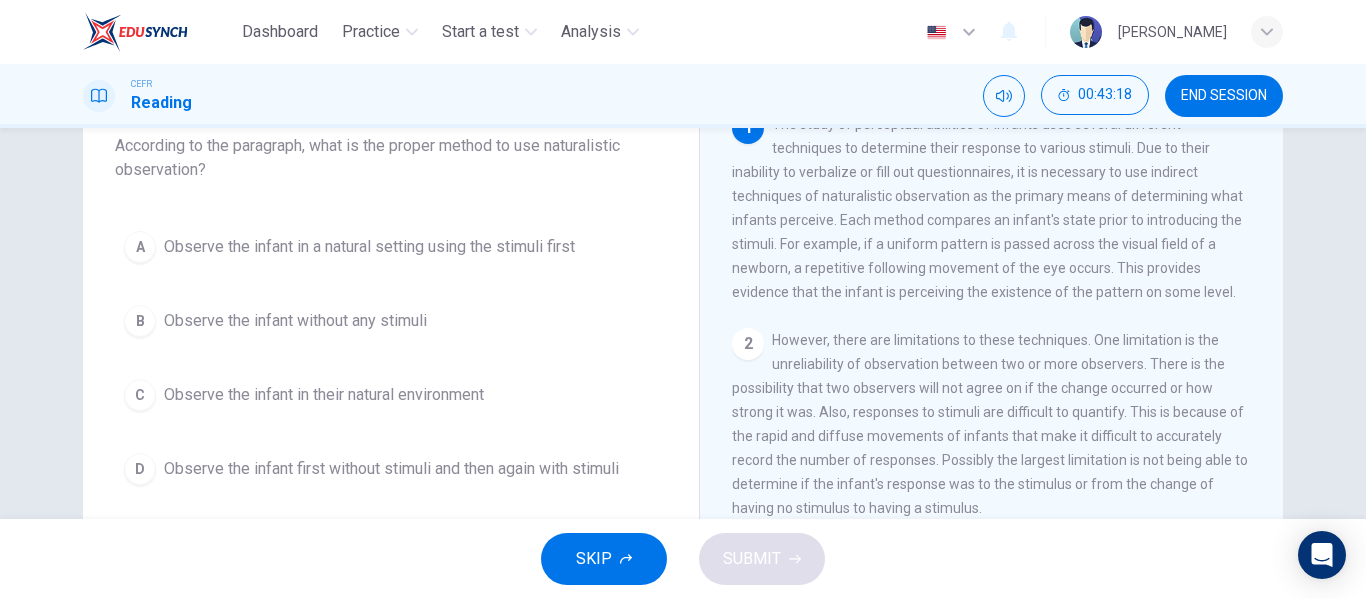 click on "A Observe the infant in a natural setting using the stimuli first B Observe the infant without any stimuli C Observe the infant in their natural environment D Observe the infant first without stimuli and then again with stimuli" at bounding box center [391, 358] 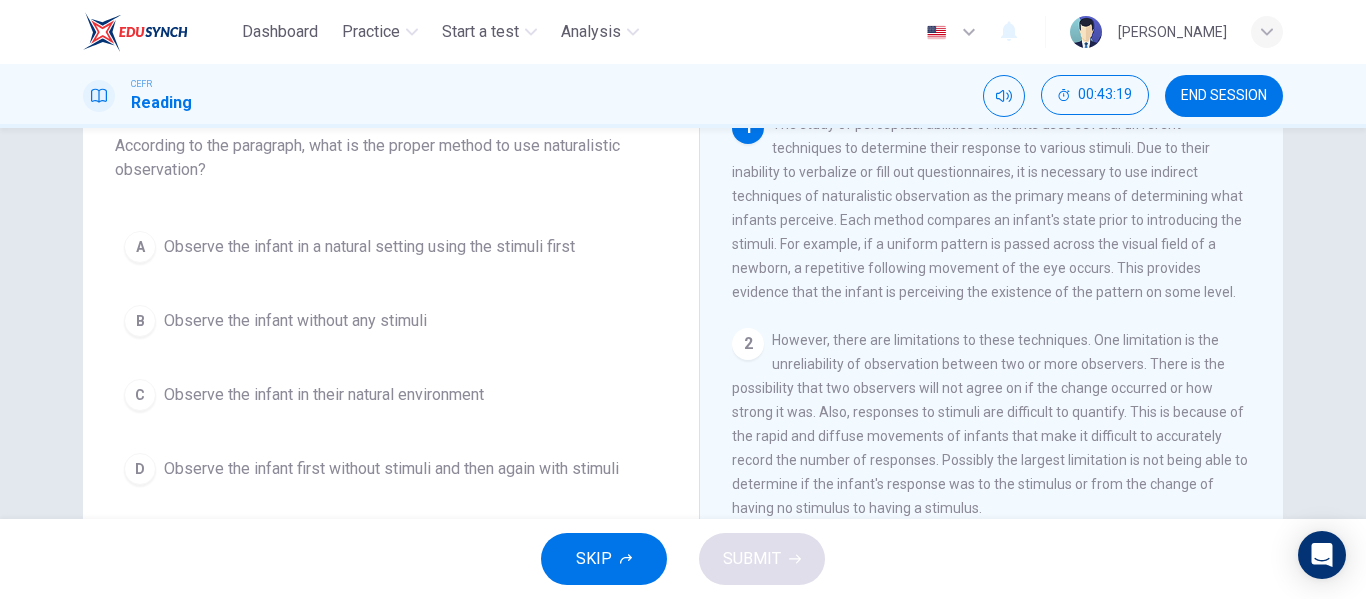 click on "Observe the infant in a natural setting using the stimuli first" at bounding box center (369, 247) 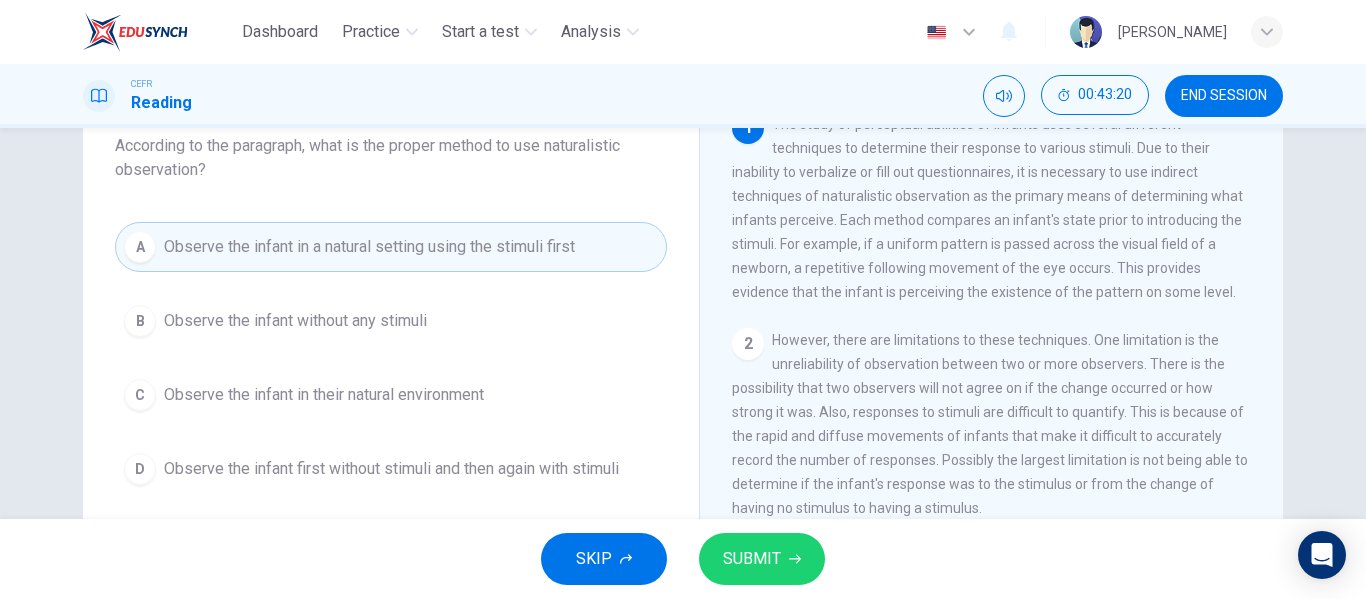 click on "SKIP SUBMIT" at bounding box center [683, 559] 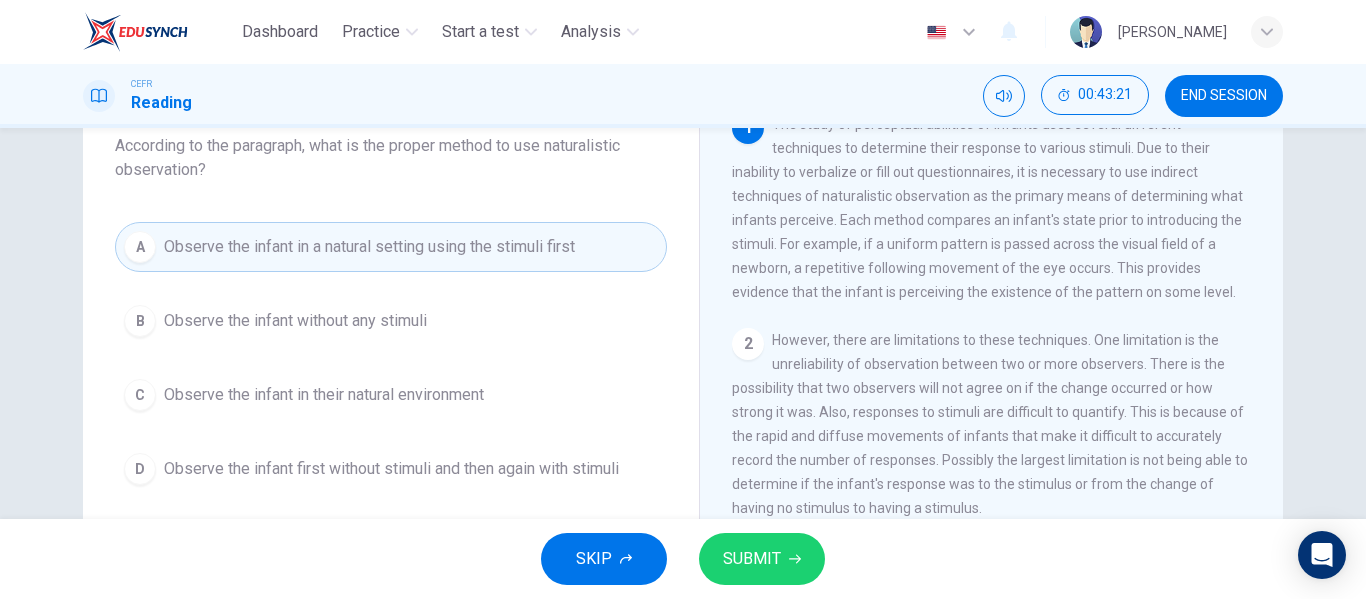 click on "SUBMIT" at bounding box center (762, 559) 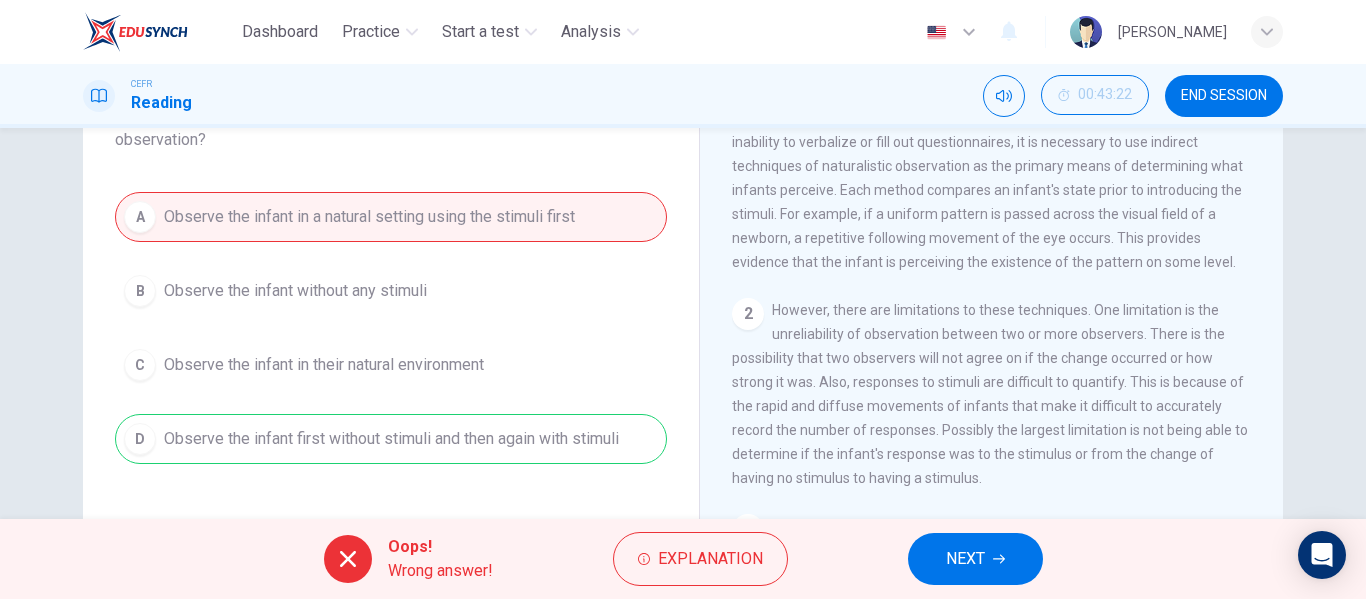 scroll, scrollTop: 159, scrollLeft: 0, axis: vertical 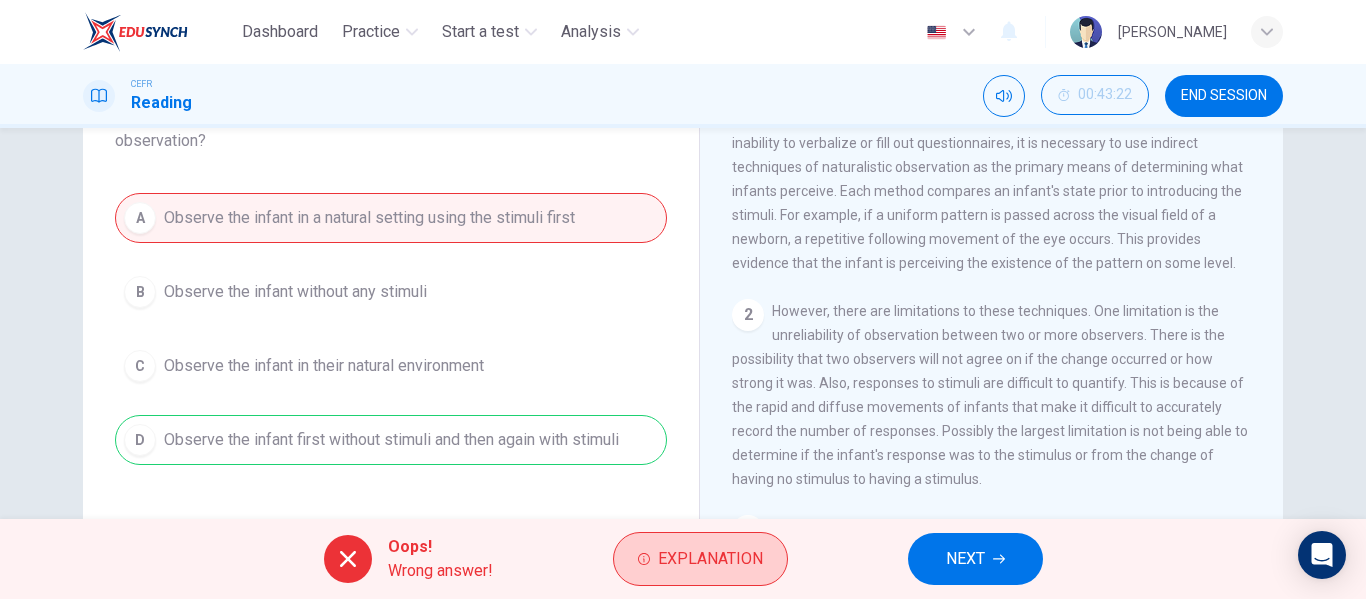 click on "Explanation" at bounding box center [700, 559] 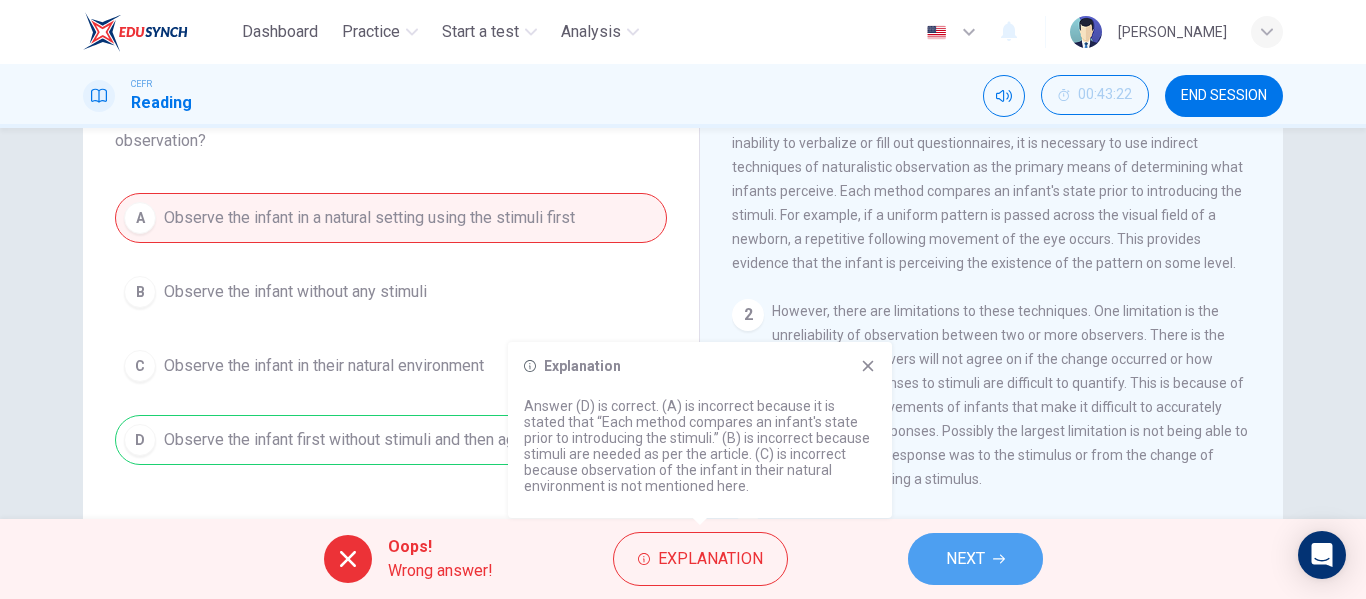 click on "NEXT" at bounding box center [965, 559] 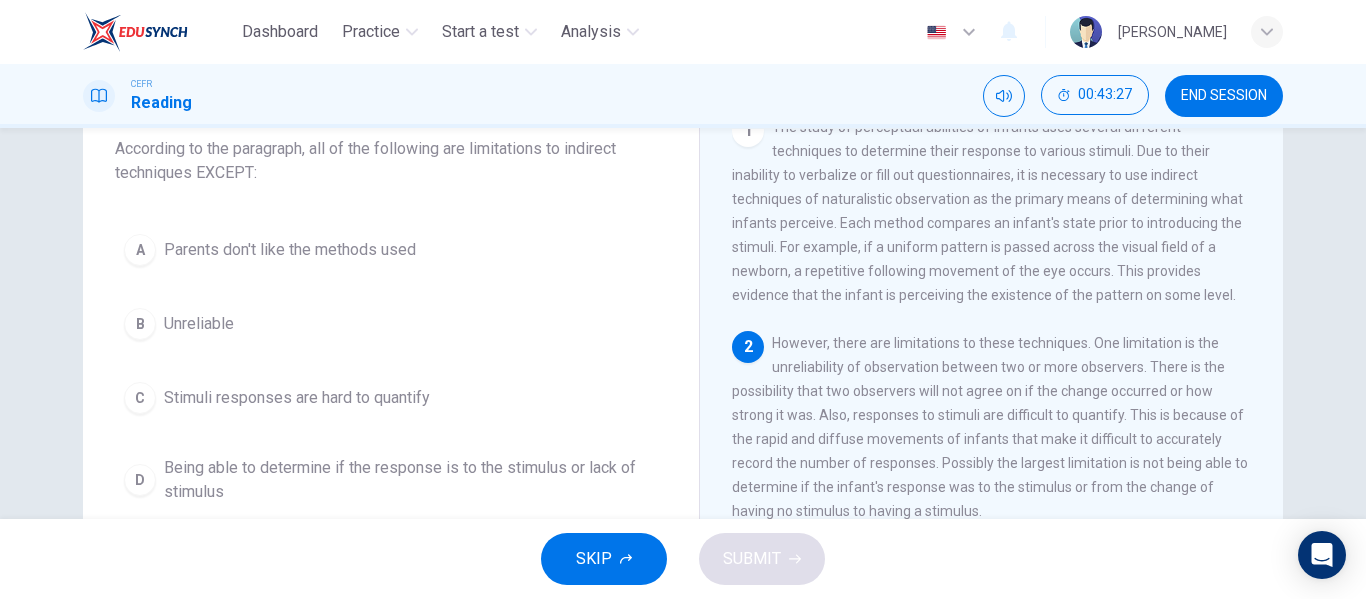 scroll, scrollTop: 128, scrollLeft: 0, axis: vertical 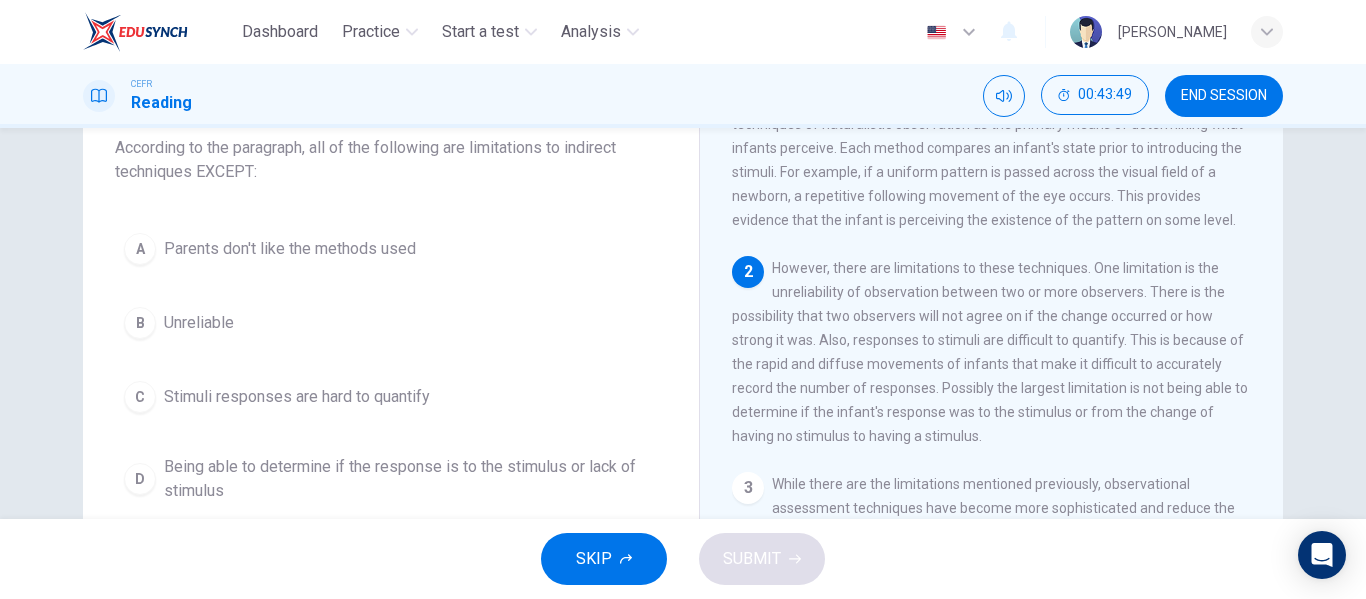click on "A Parents don't like the methods used B Unreliable C Stimuli responses are hard to quantify D Being able to determine if the response is to the stimulus or lack of stimulus" at bounding box center [391, 368] 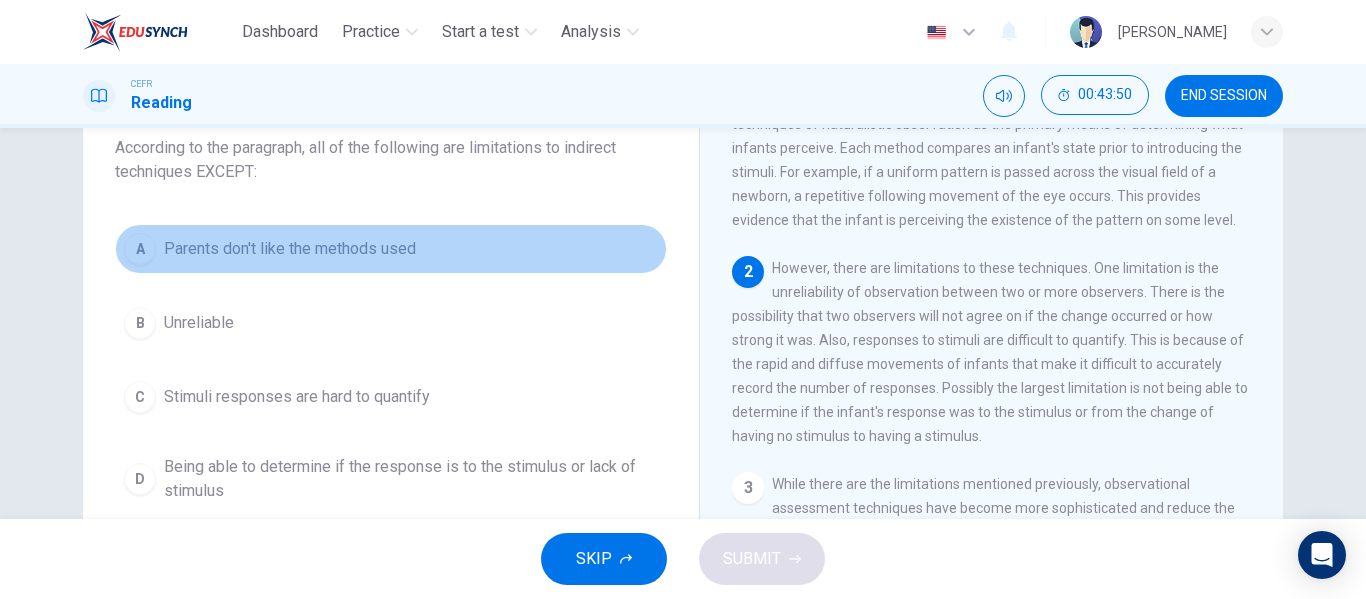 click on "A Parents don't like the methods used" at bounding box center (391, 249) 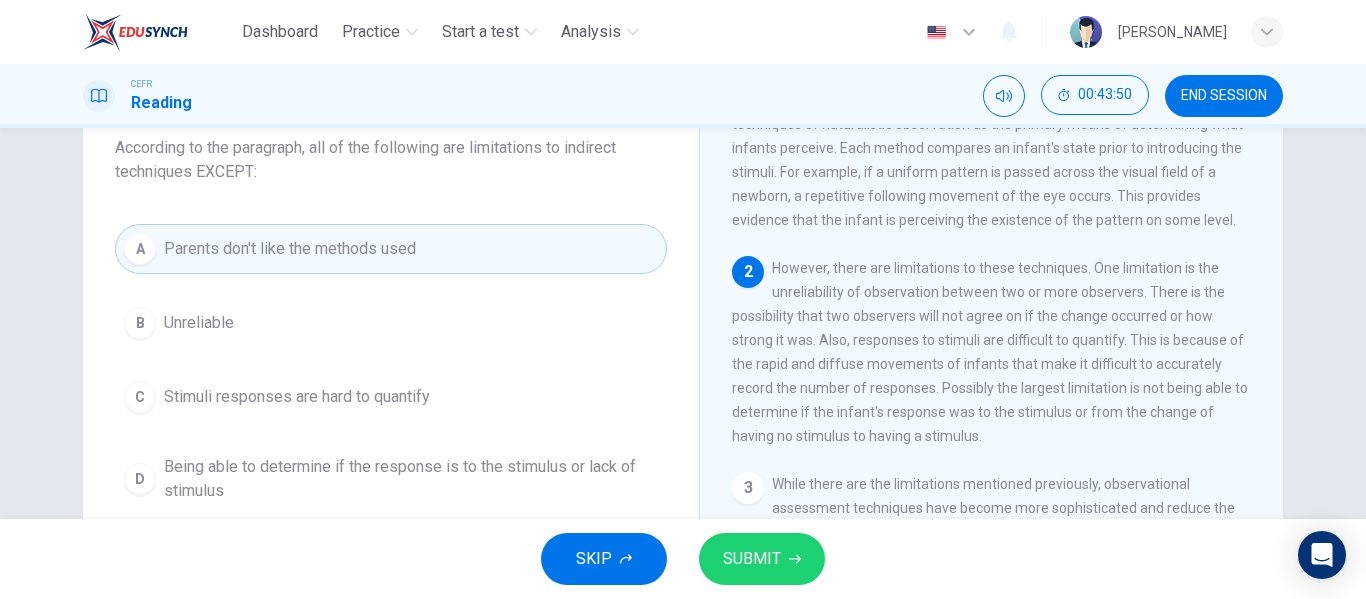 click 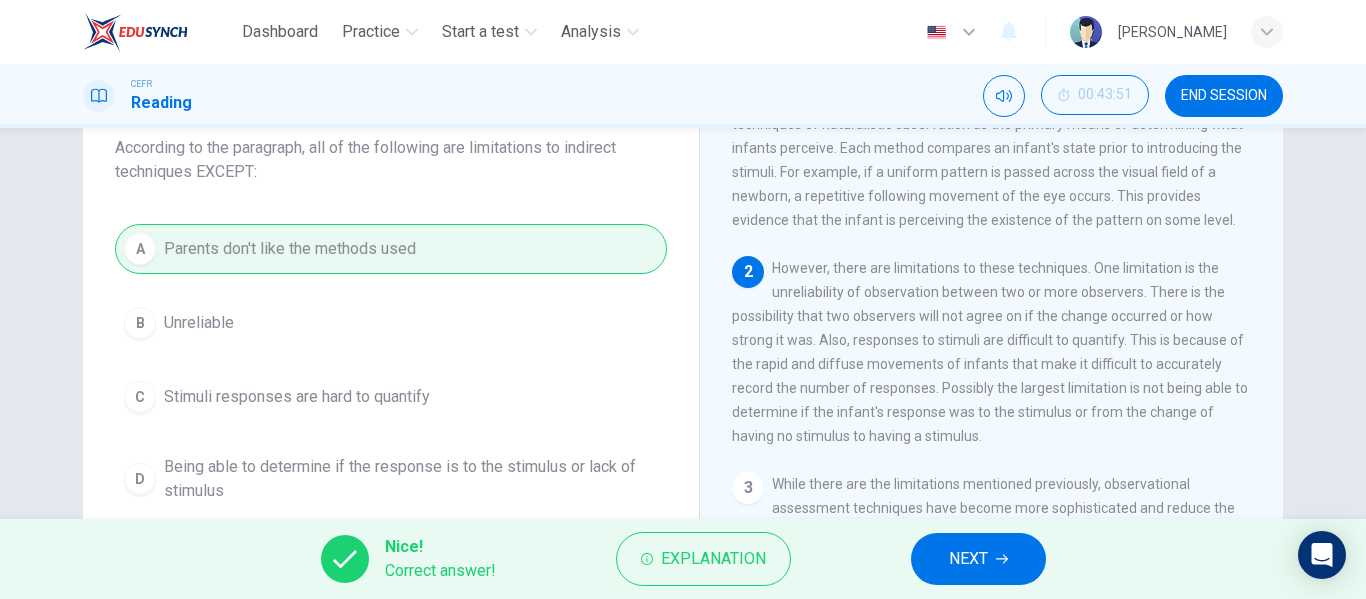 click on "Nice! Correct answer! Explanation NEXT" at bounding box center [683, 559] 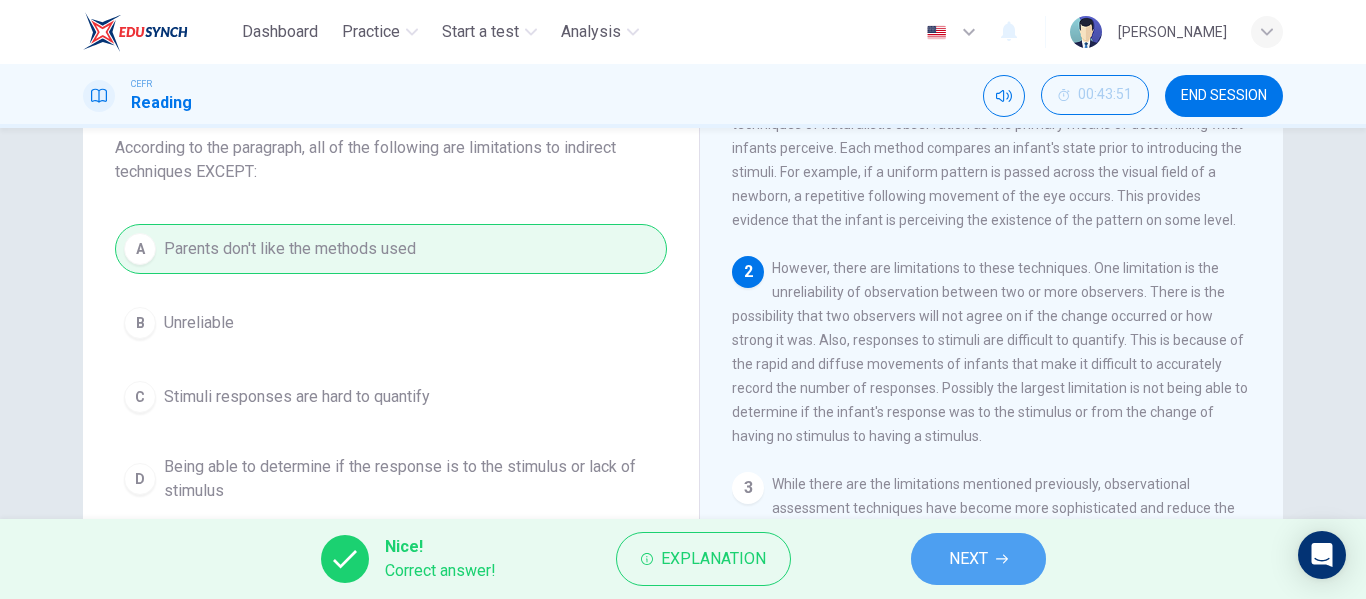 click on "NEXT" at bounding box center [968, 559] 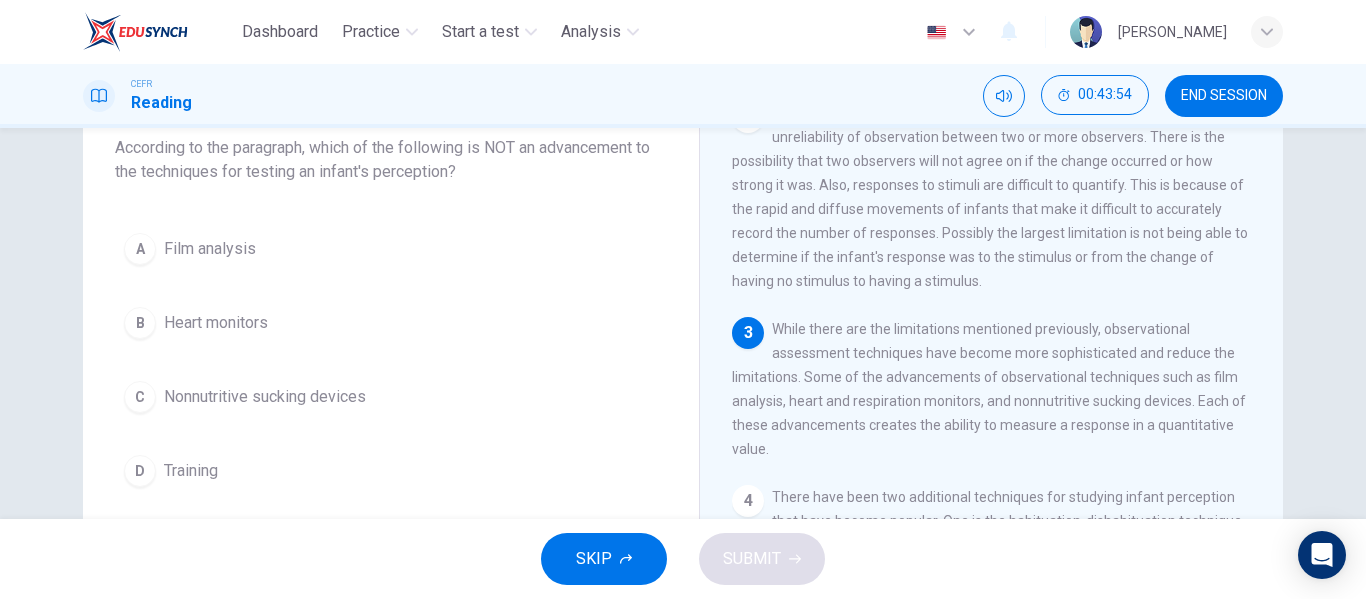 scroll, scrollTop: 242, scrollLeft: 0, axis: vertical 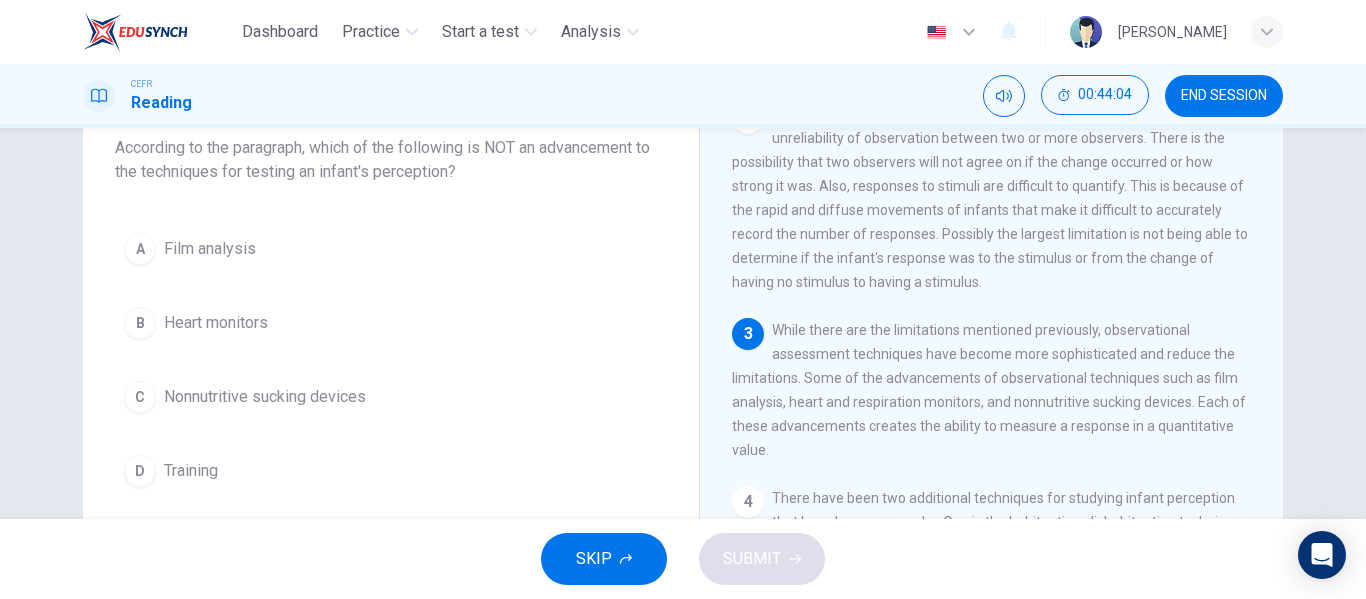 click on "D Training" at bounding box center [391, 471] 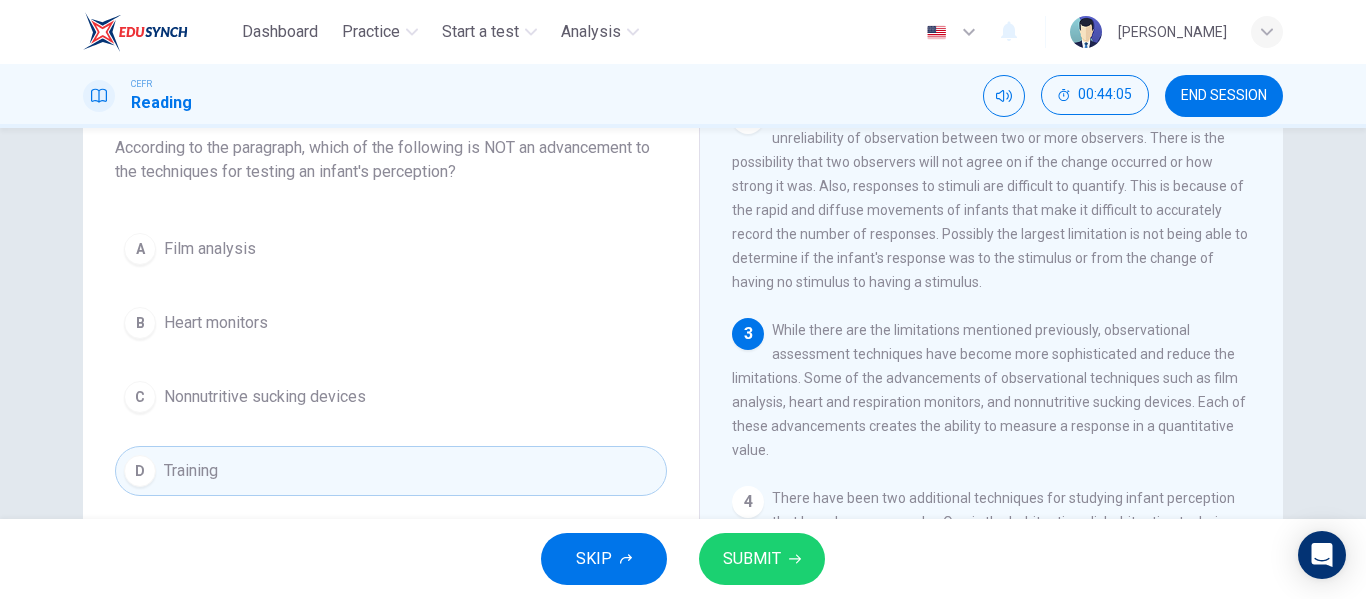 click on "SUBMIT" at bounding box center (752, 559) 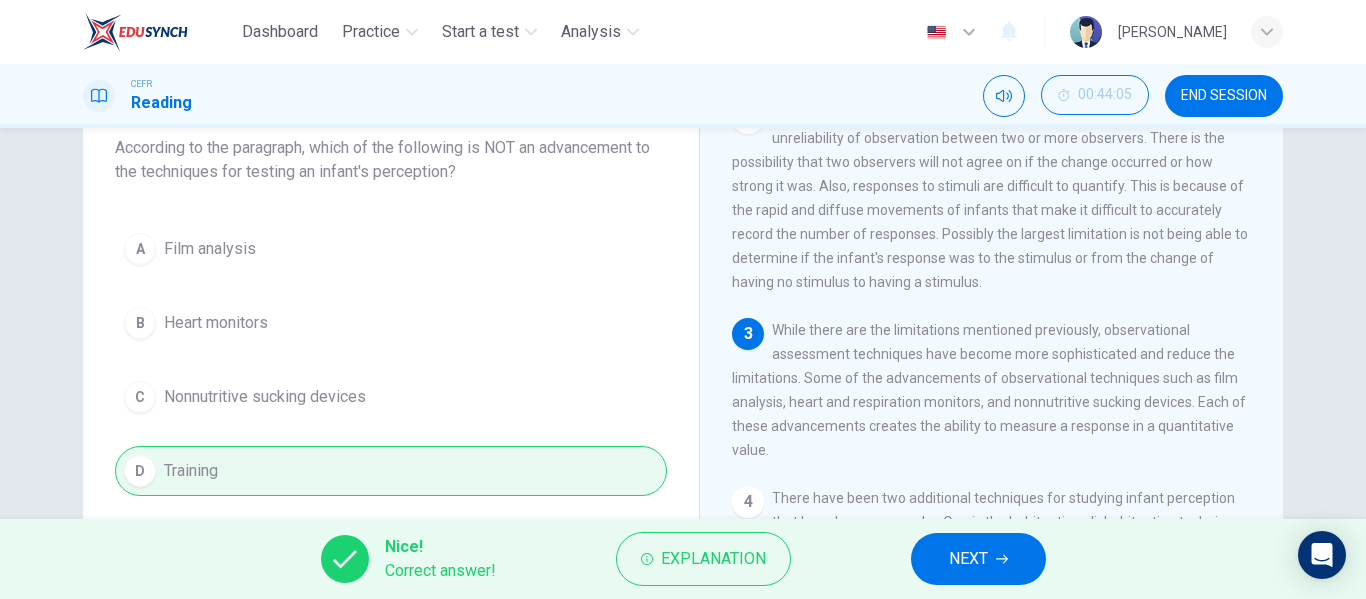 click on "NEXT" at bounding box center (968, 559) 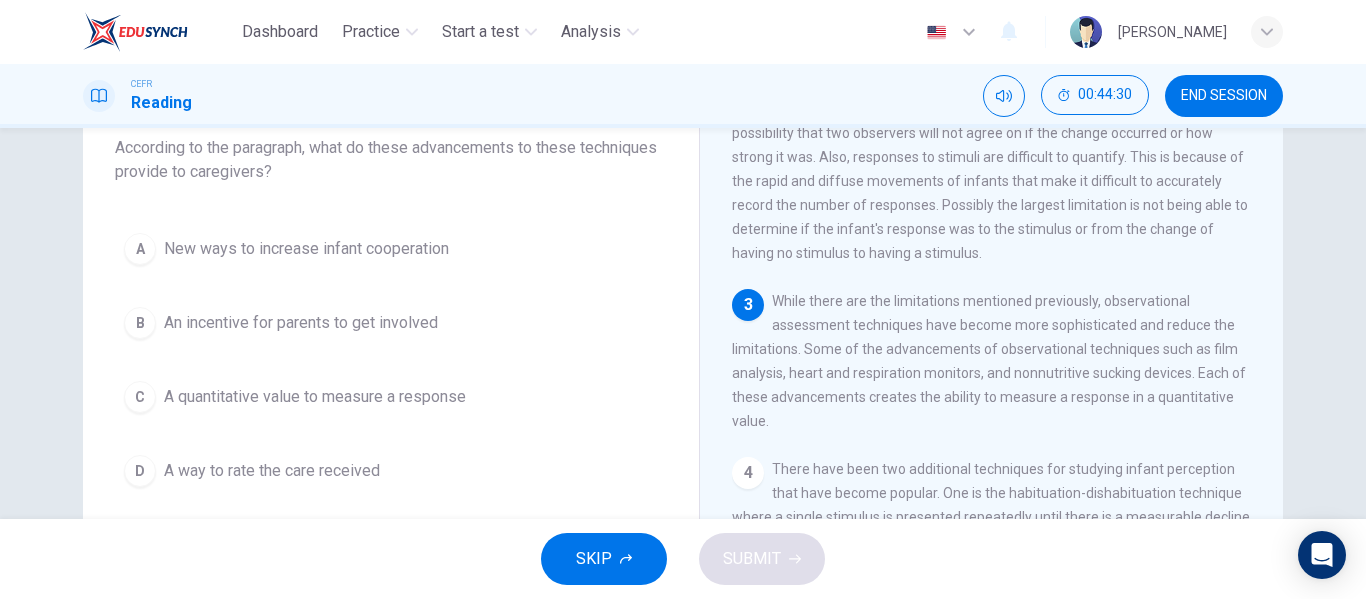 scroll, scrollTop: 270, scrollLeft: 0, axis: vertical 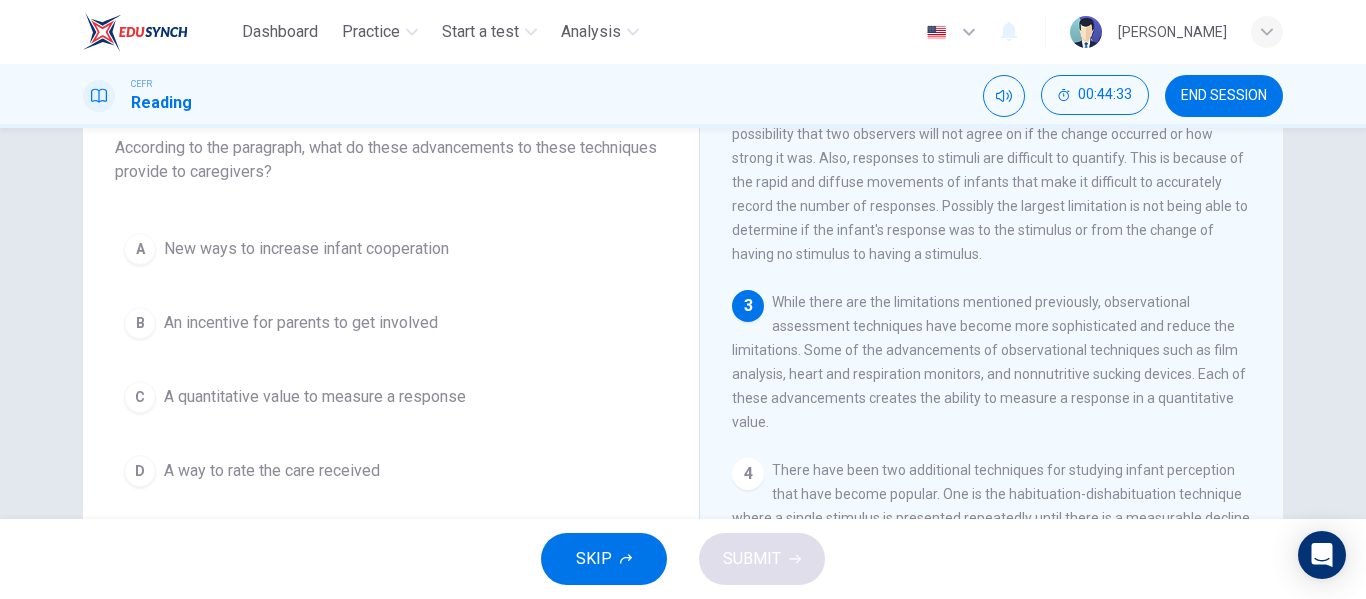 click on "A quantitative value to measure a response" at bounding box center (315, 397) 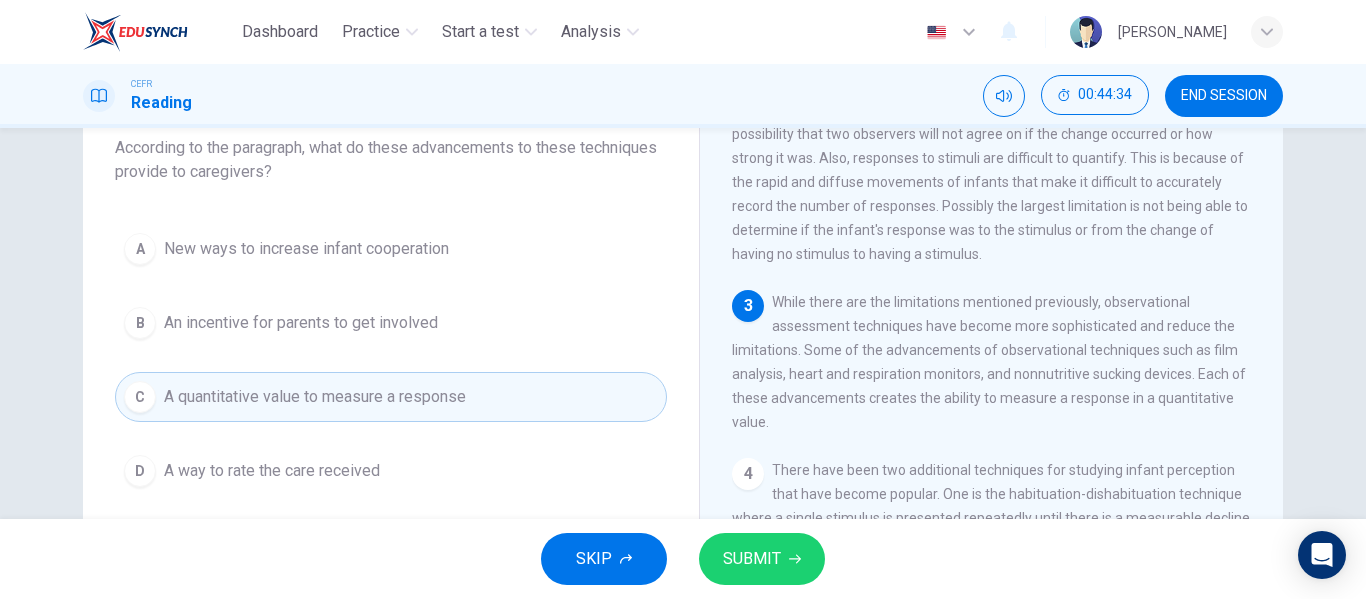 click on "SUBMIT" at bounding box center (752, 559) 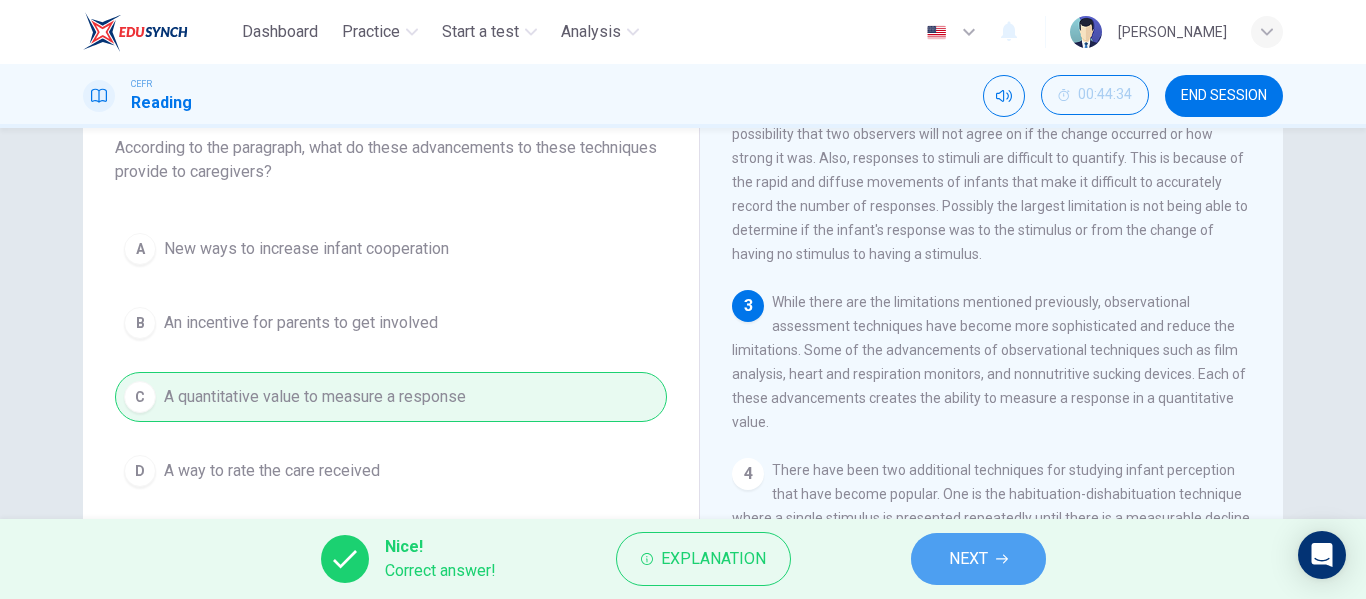 click on "NEXT" at bounding box center [968, 559] 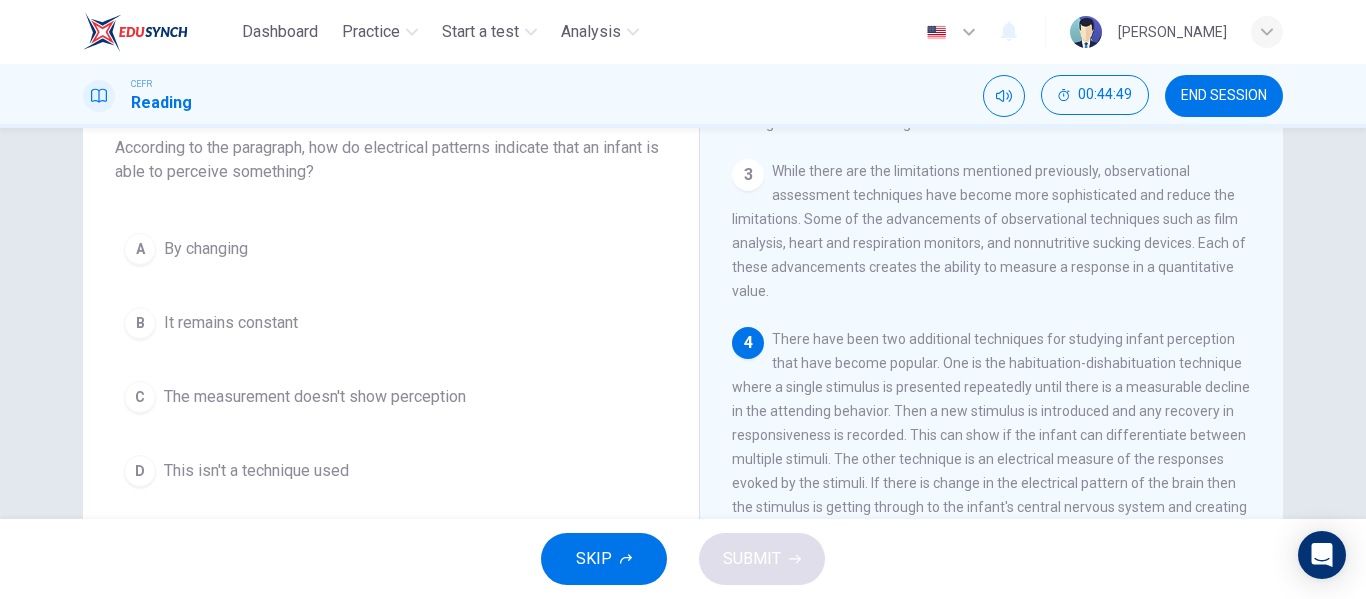 scroll, scrollTop: 438, scrollLeft: 0, axis: vertical 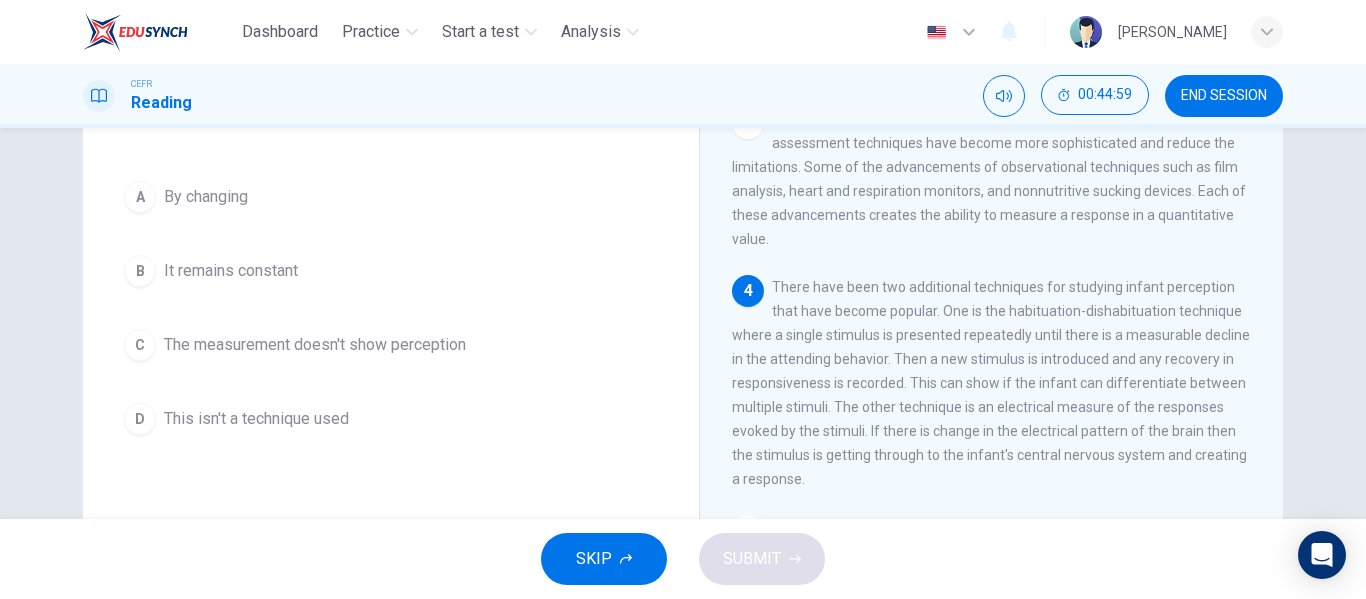 click on "By changing" at bounding box center [206, 197] 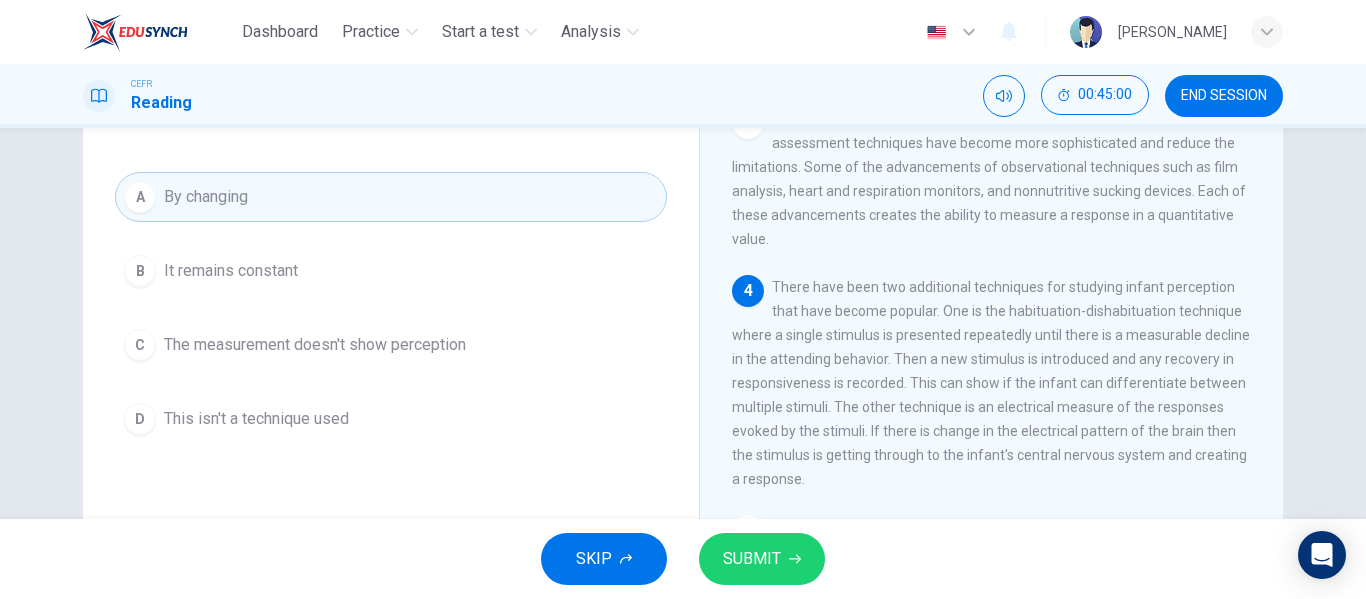 click on "SUBMIT" at bounding box center (762, 559) 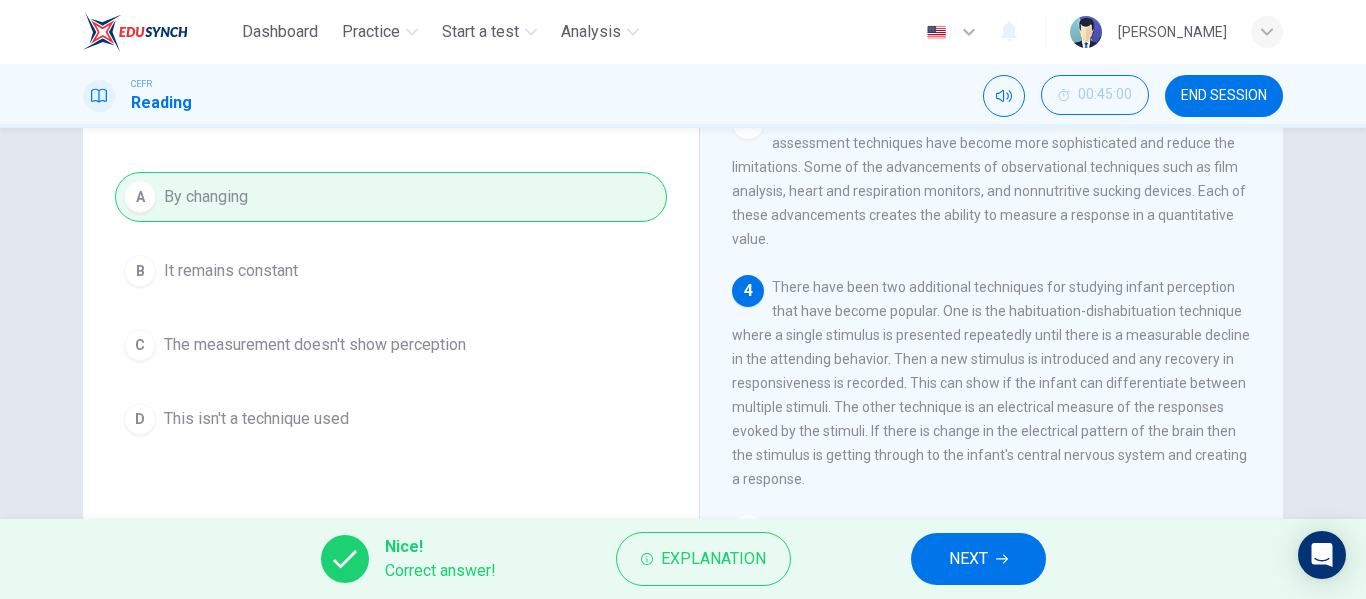 click on "NEXT" at bounding box center (978, 559) 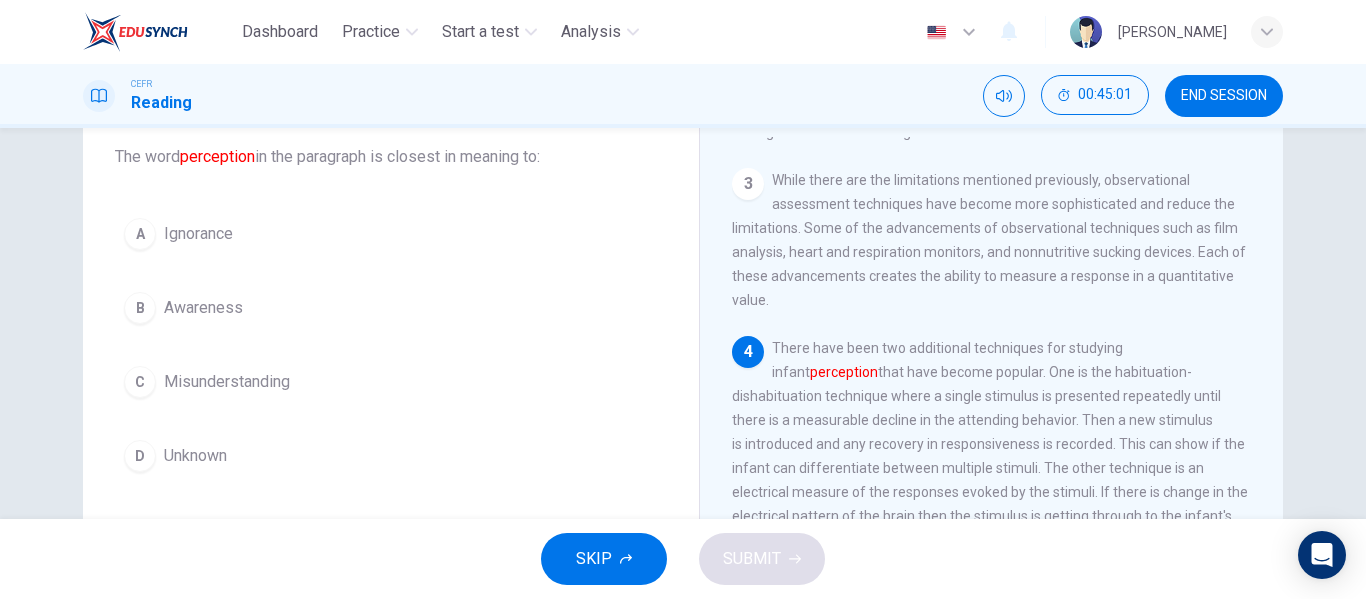 scroll, scrollTop: 119, scrollLeft: 0, axis: vertical 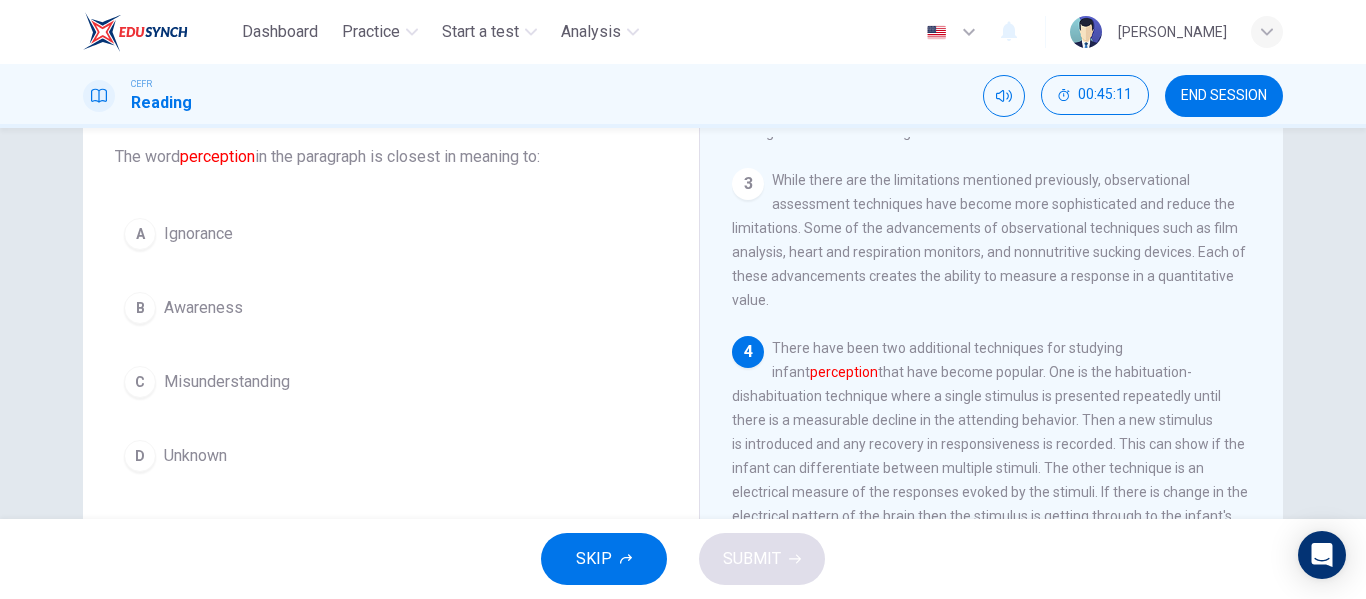 click on "Awareness" at bounding box center (203, 308) 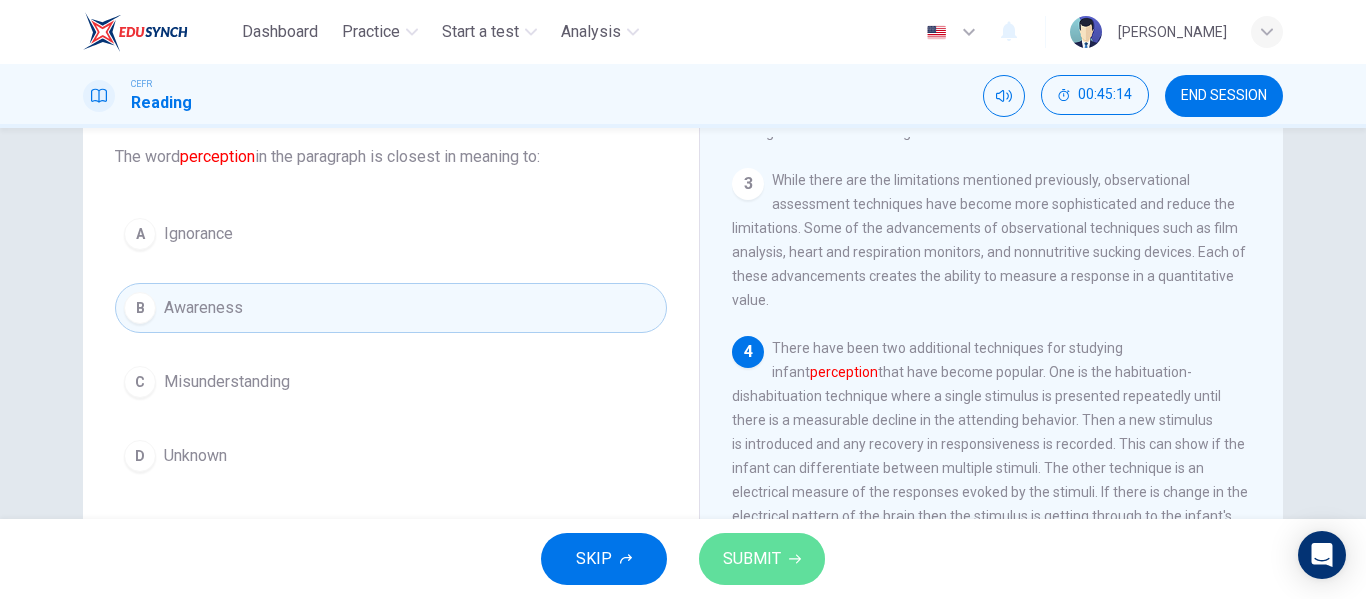 click on "SUBMIT" at bounding box center (752, 559) 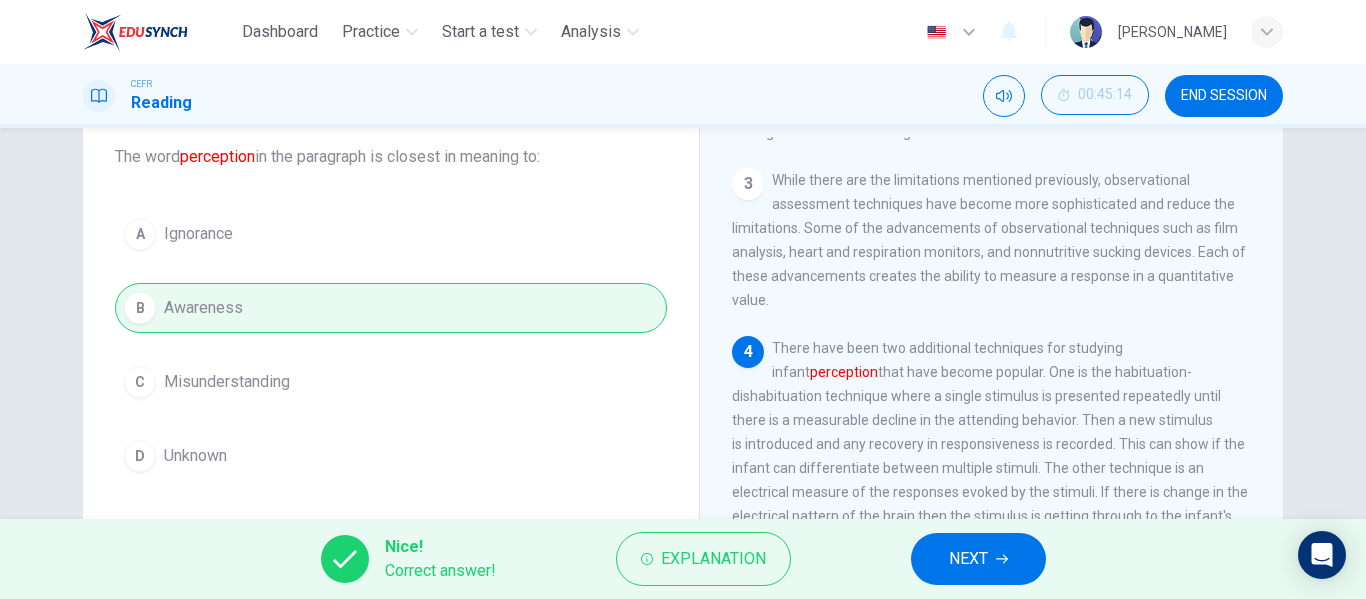 click 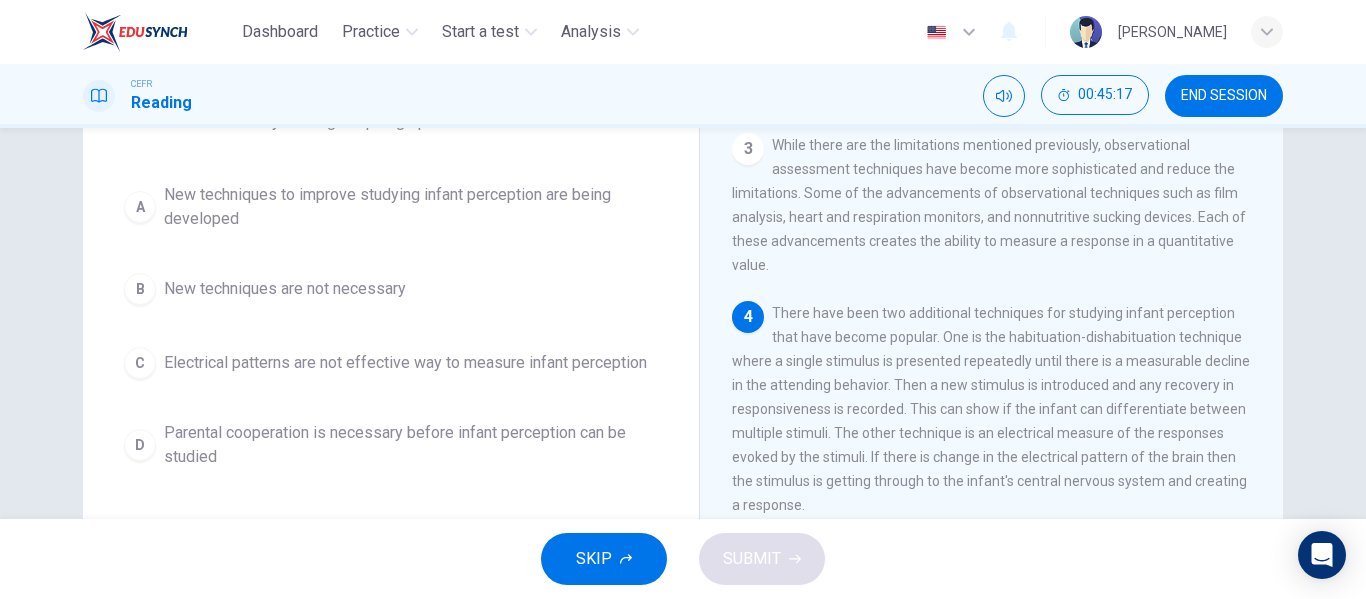 scroll, scrollTop: 153, scrollLeft: 0, axis: vertical 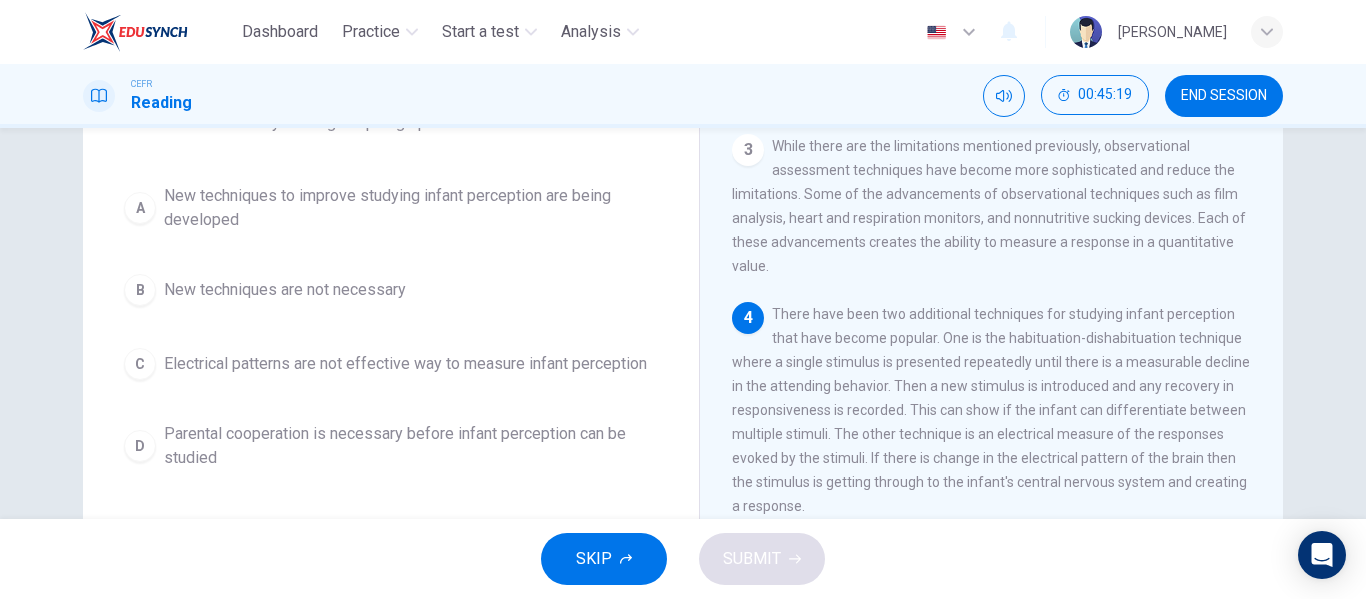 click on "New techniques to improve studying infant perception are being developed" at bounding box center [411, 208] 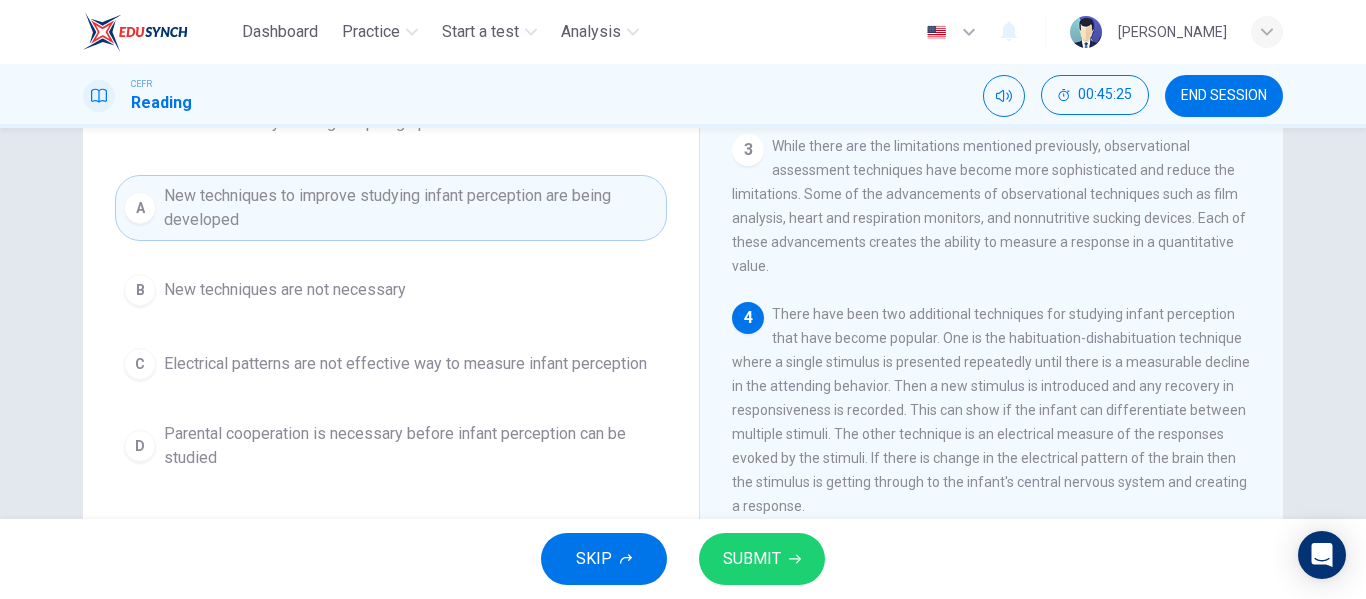 click on "SUBMIT" at bounding box center (752, 559) 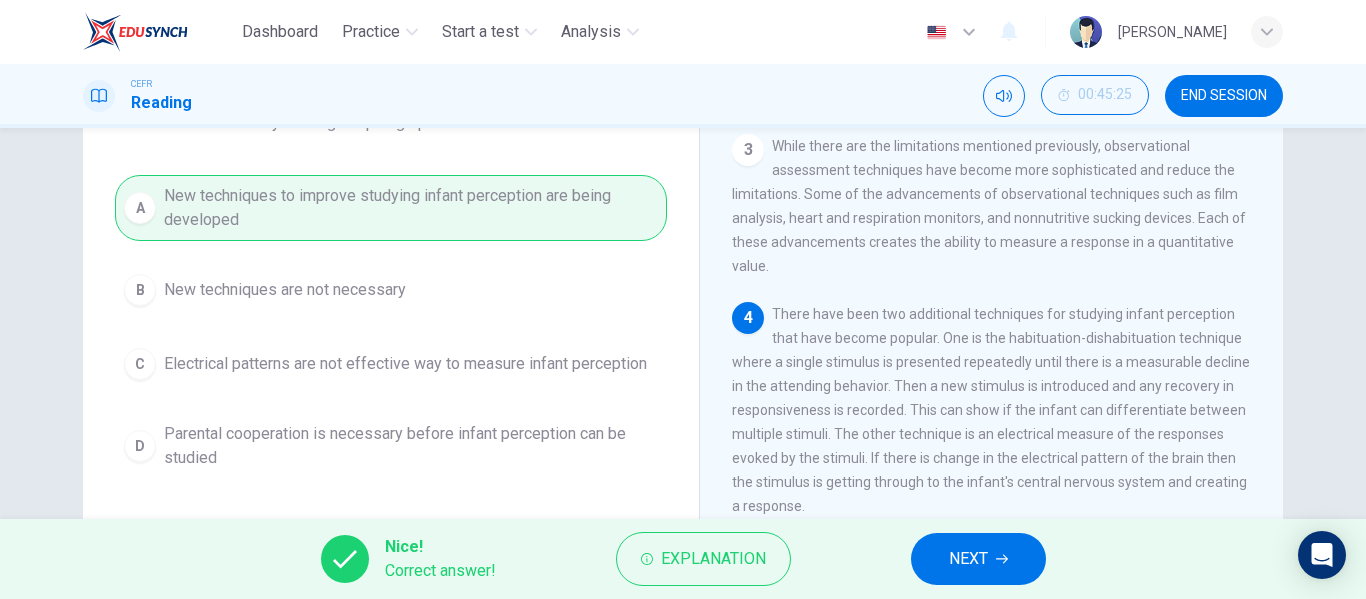 click on "NEXT" at bounding box center (978, 559) 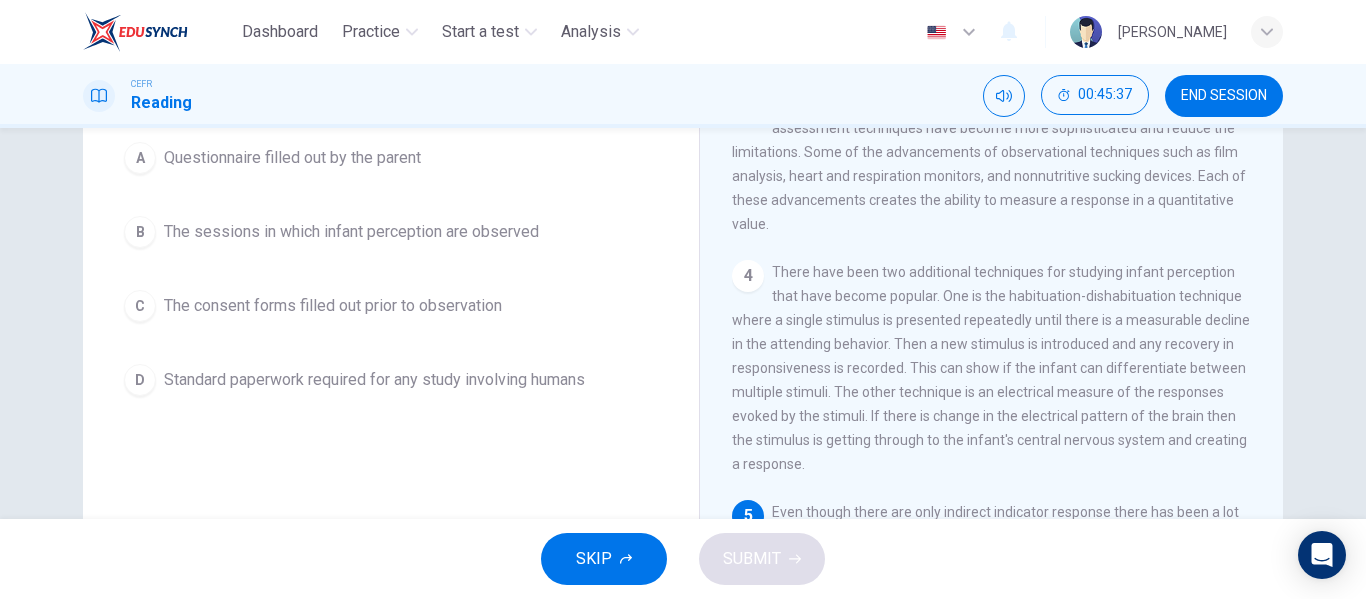 scroll, scrollTop: 192, scrollLeft: 0, axis: vertical 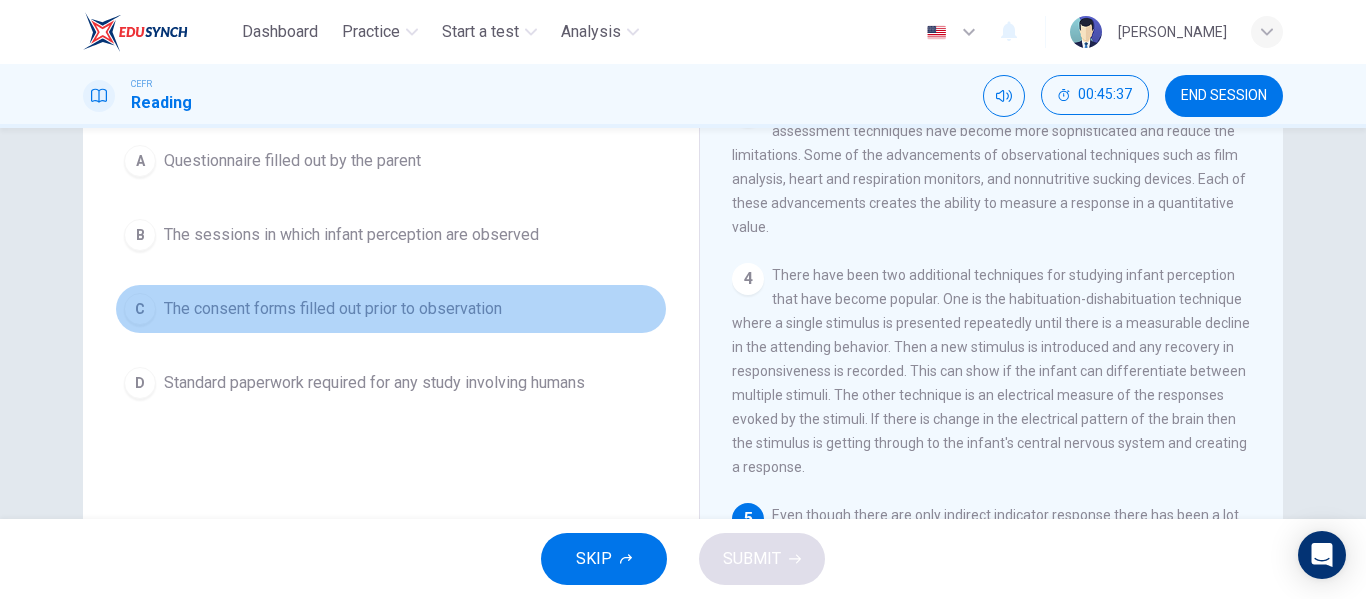 click on "C The consent forms filled out prior to observation" at bounding box center (391, 309) 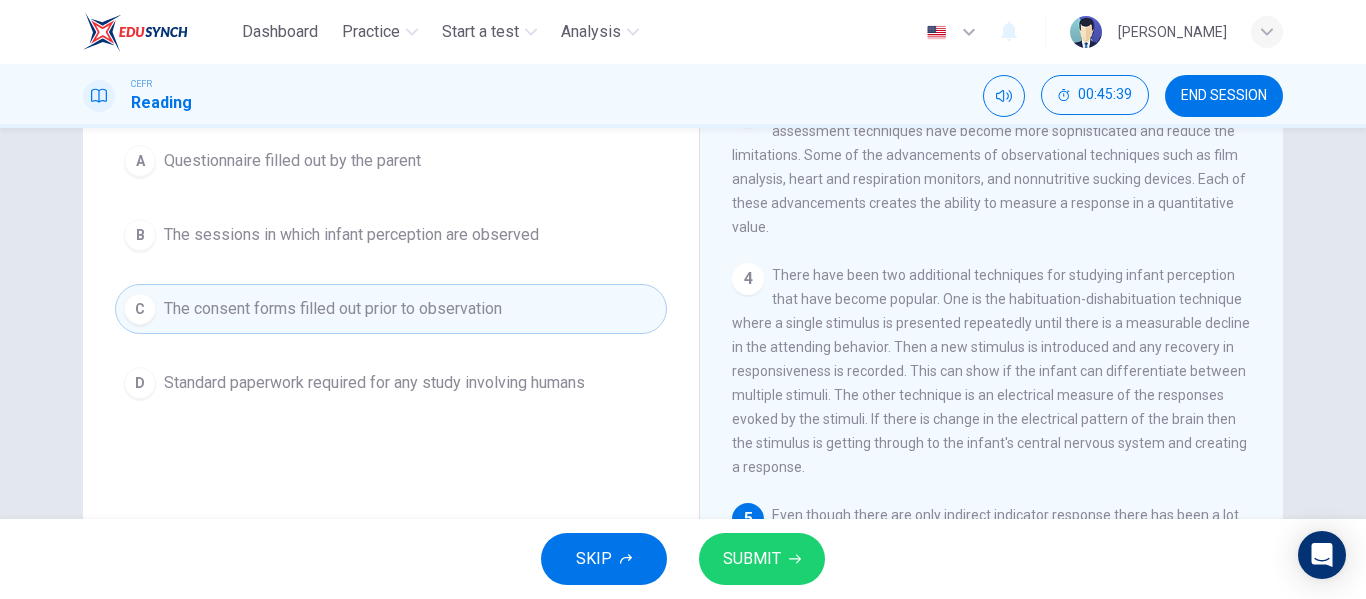 click on "SUBMIT" at bounding box center (752, 559) 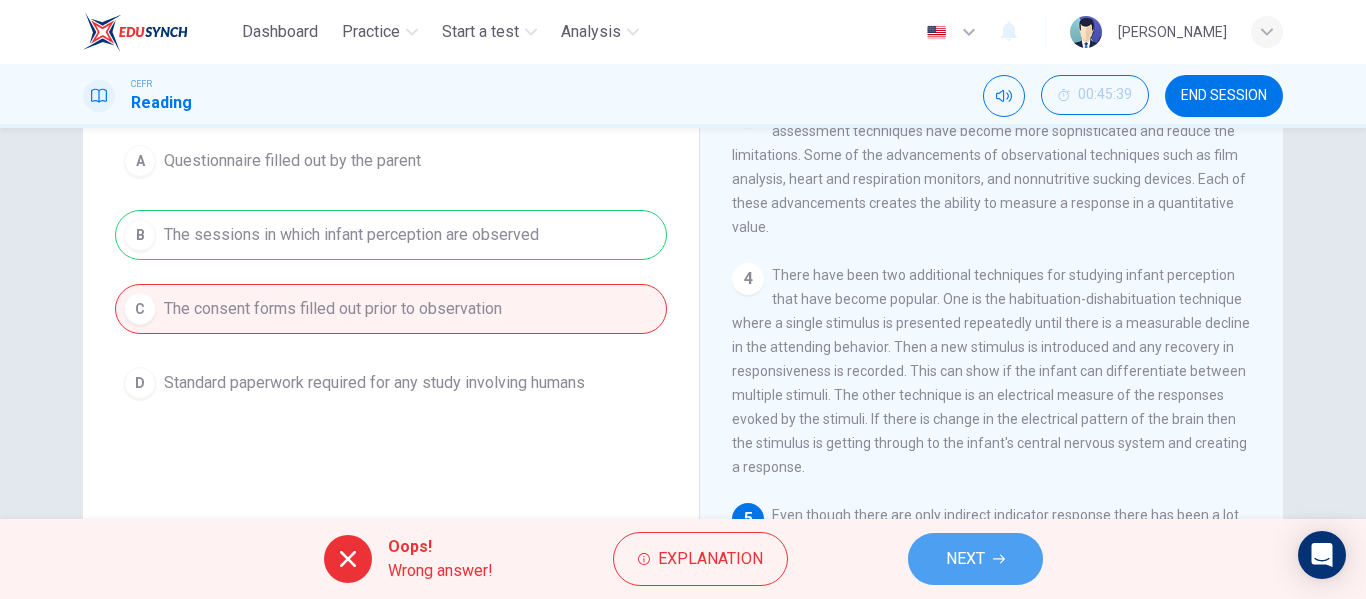click on "NEXT" at bounding box center [975, 559] 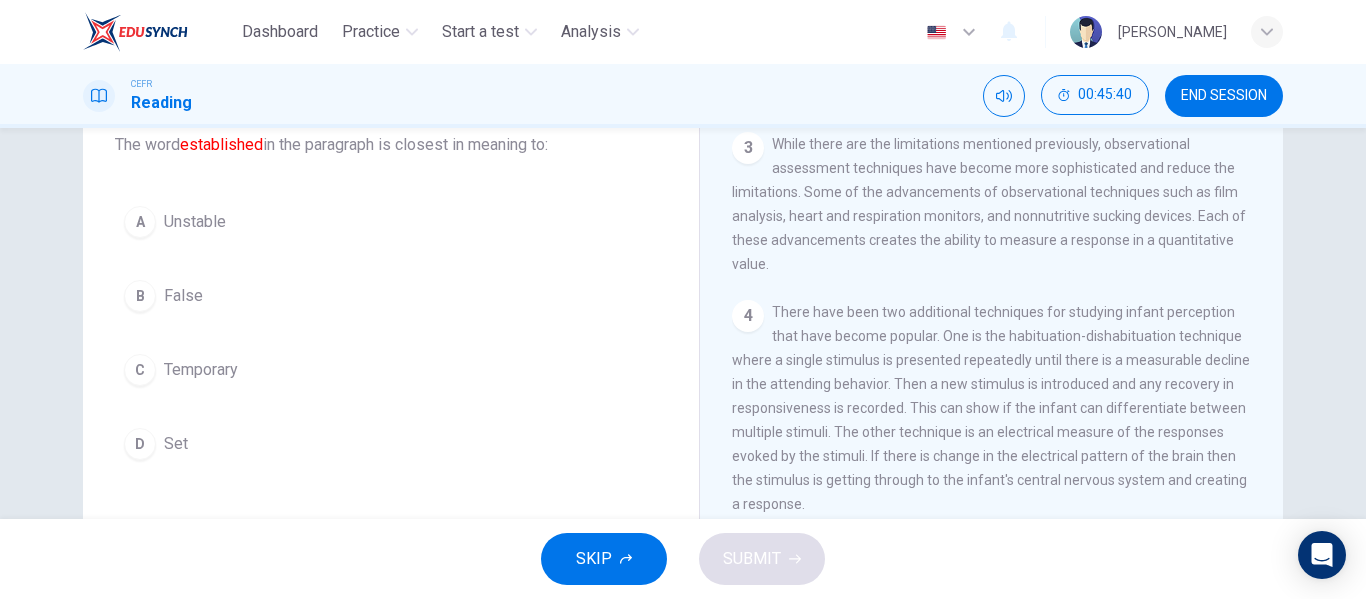 scroll, scrollTop: 132, scrollLeft: 0, axis: vertical 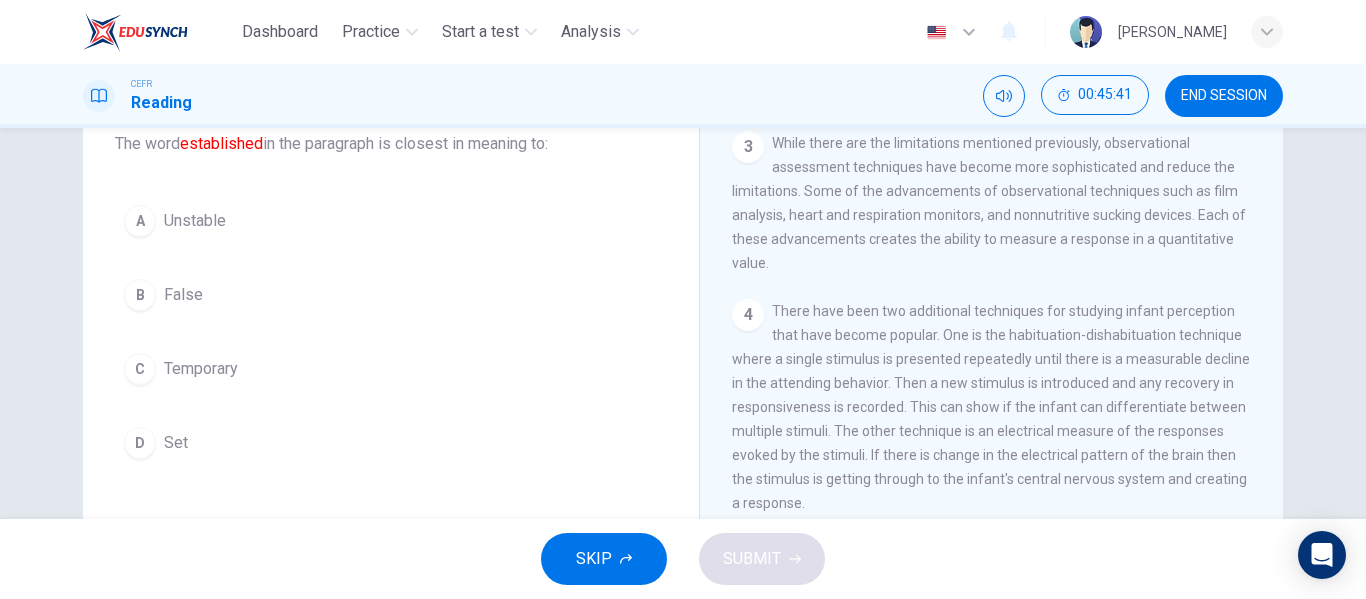 click on "D Set" at bounding box center (391, 443) 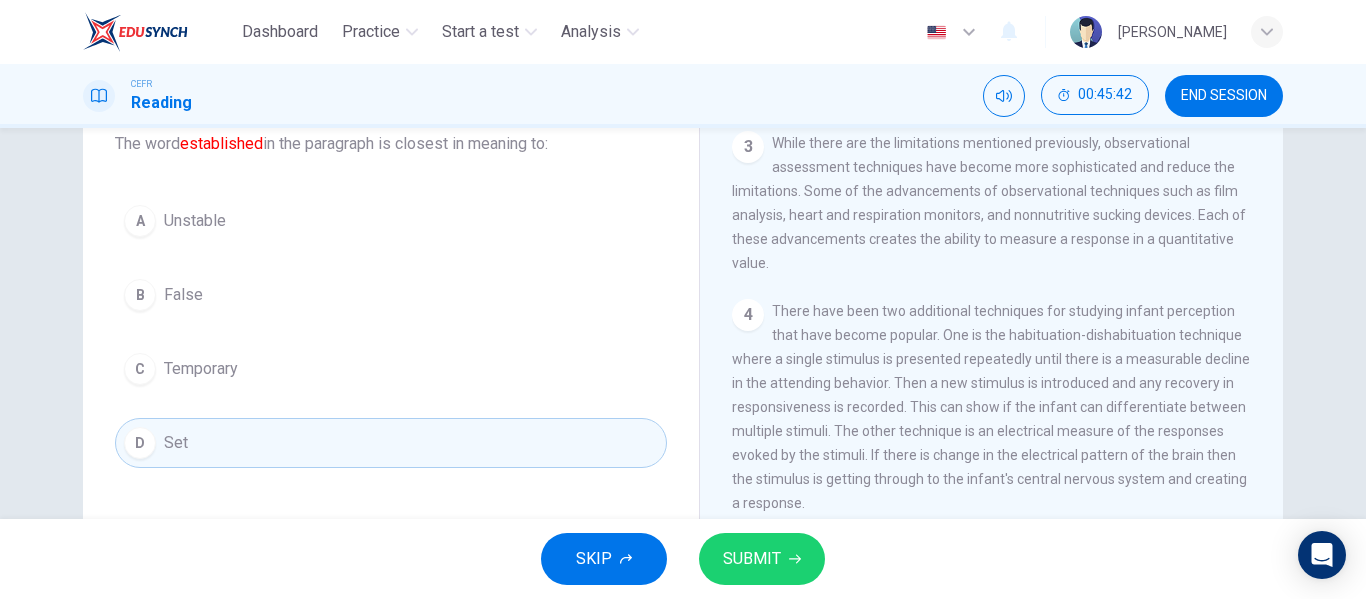 click on "SUBMIT" at bounding box center [752, 559] 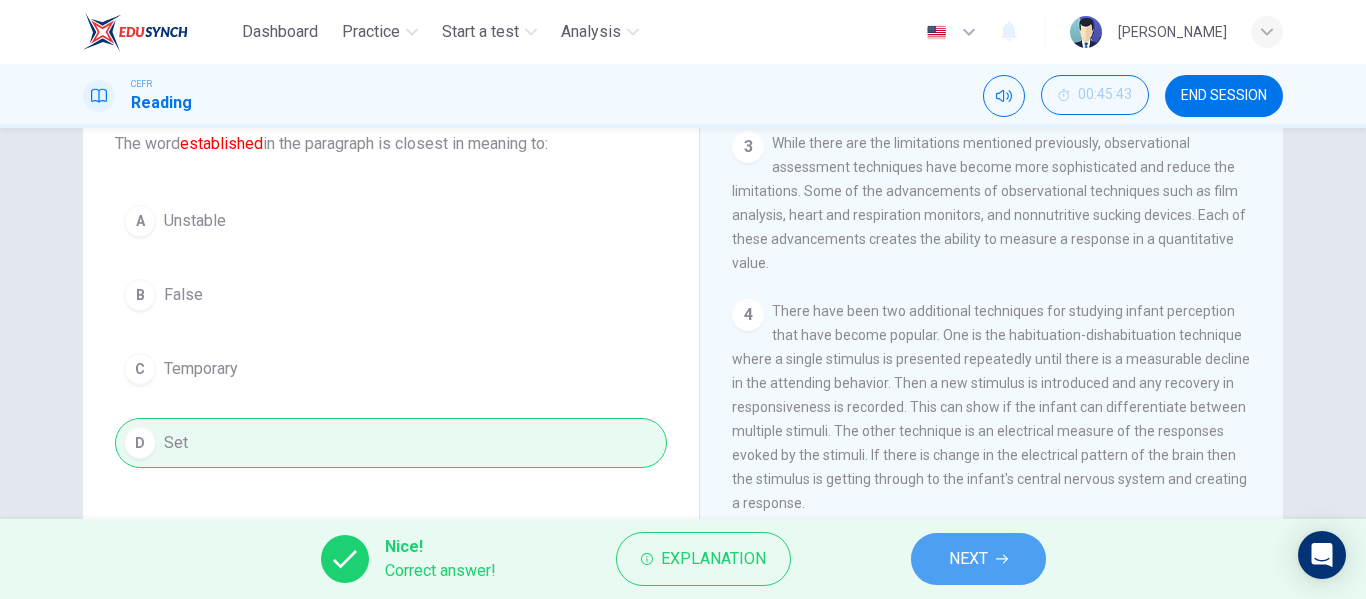 click on "NEXT" at bounding box center (978, 559) 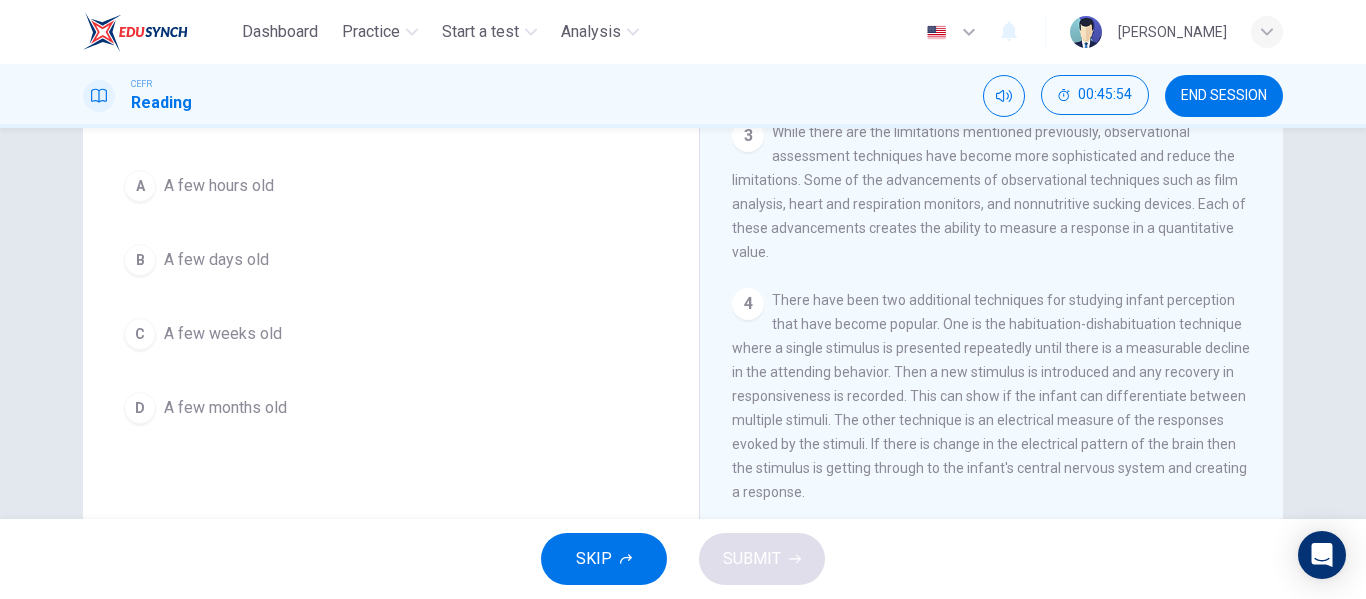scroll, scrollTop: 151, scrollLeft: 0, axis: vertical 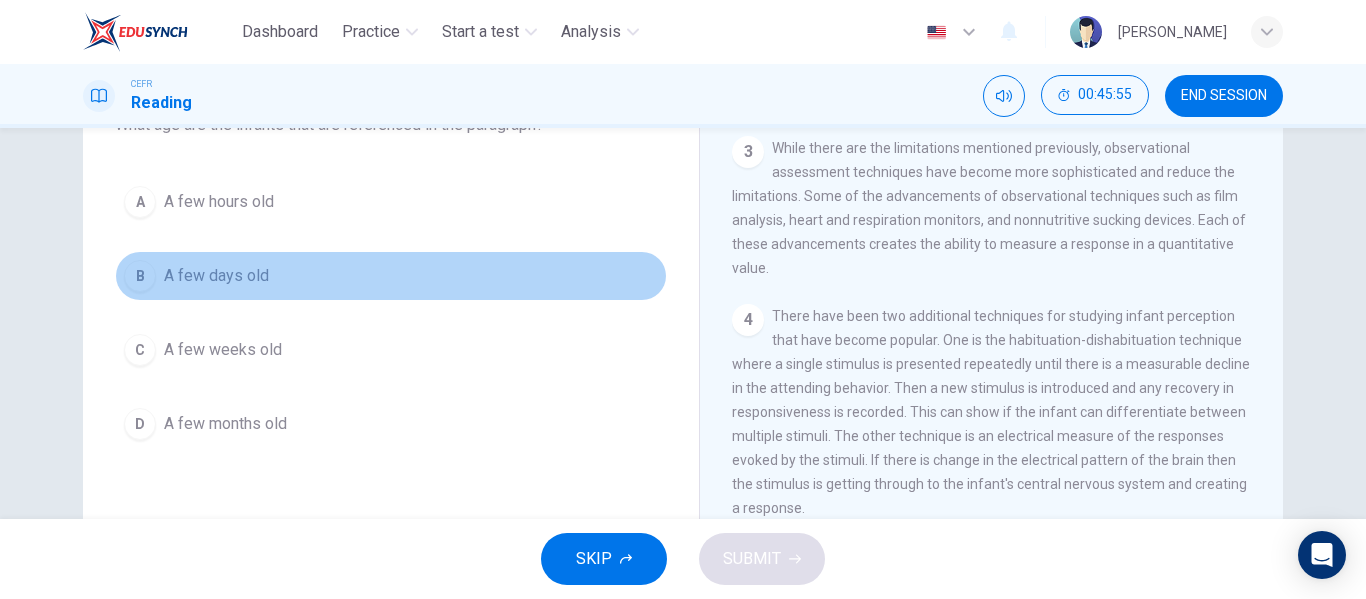 click on "A few days old" at bounding box center [216, 276] 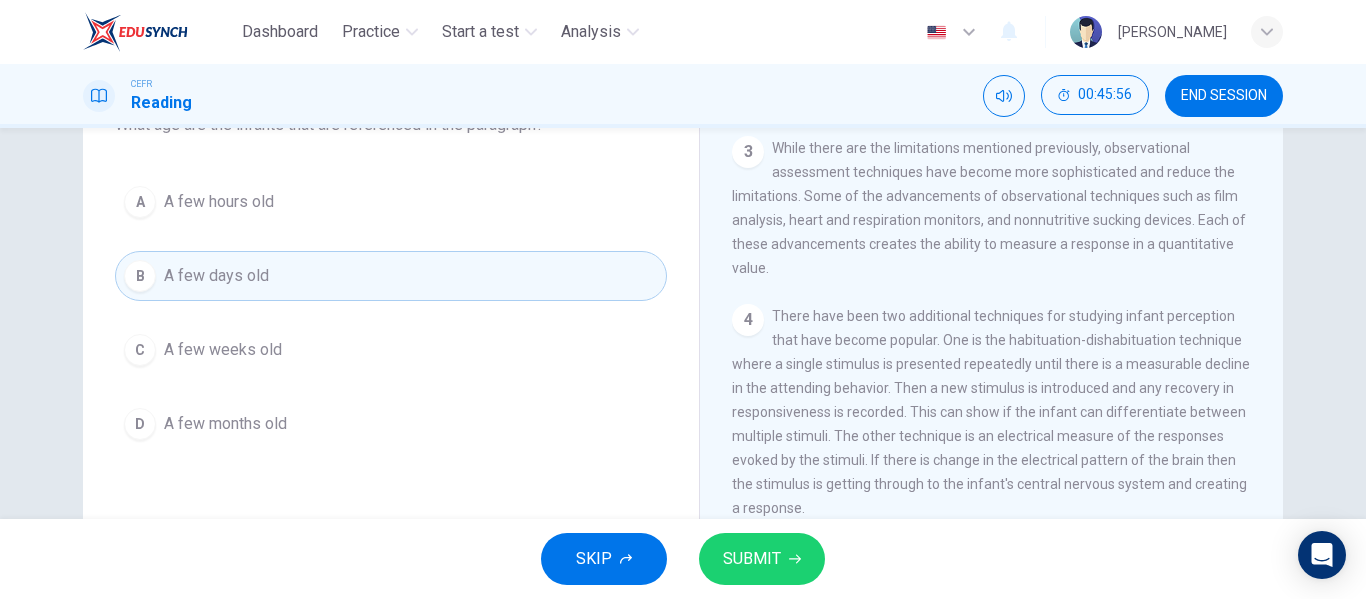click on "SUBMIT" at bounding box center (752, 559) 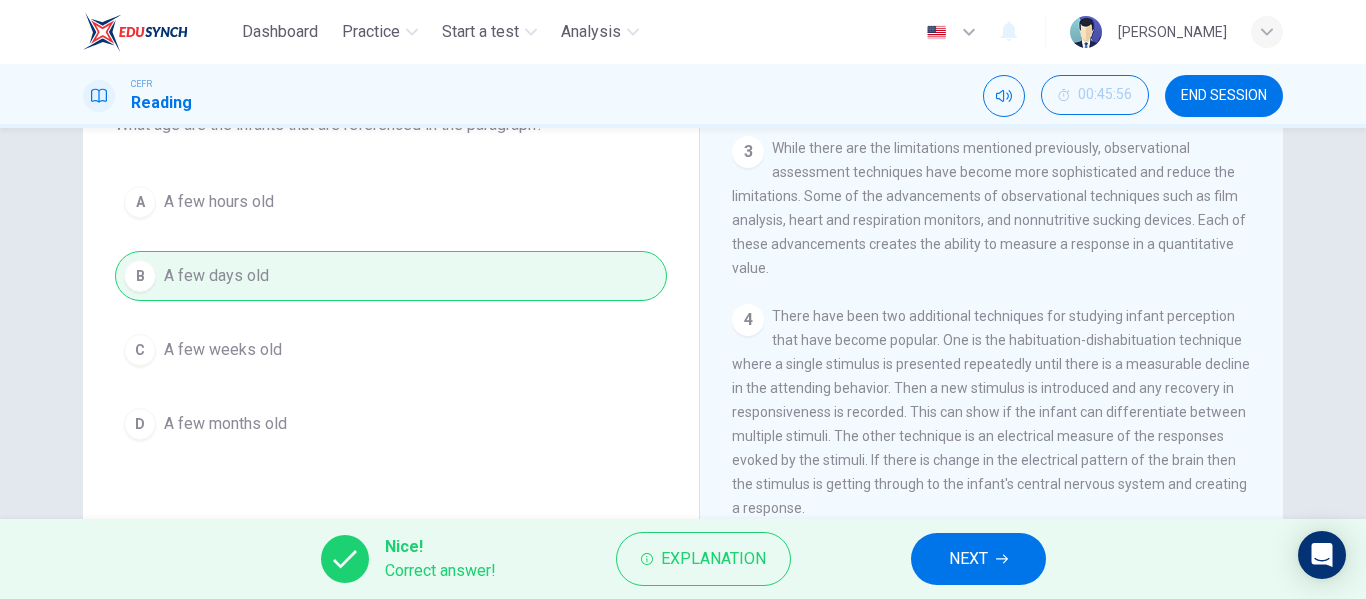 click on "NEXT" at bounding box center (968, 559) 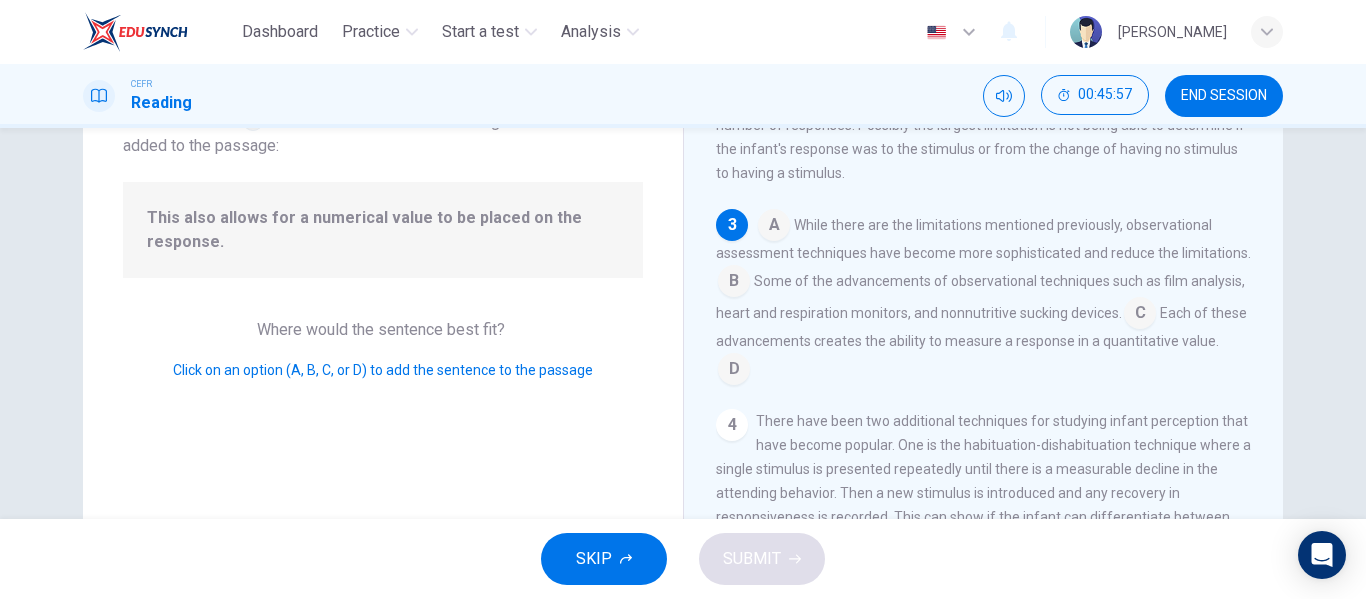 scroll, scrollTop: 329, scrollLeft: 0, axis: vertical 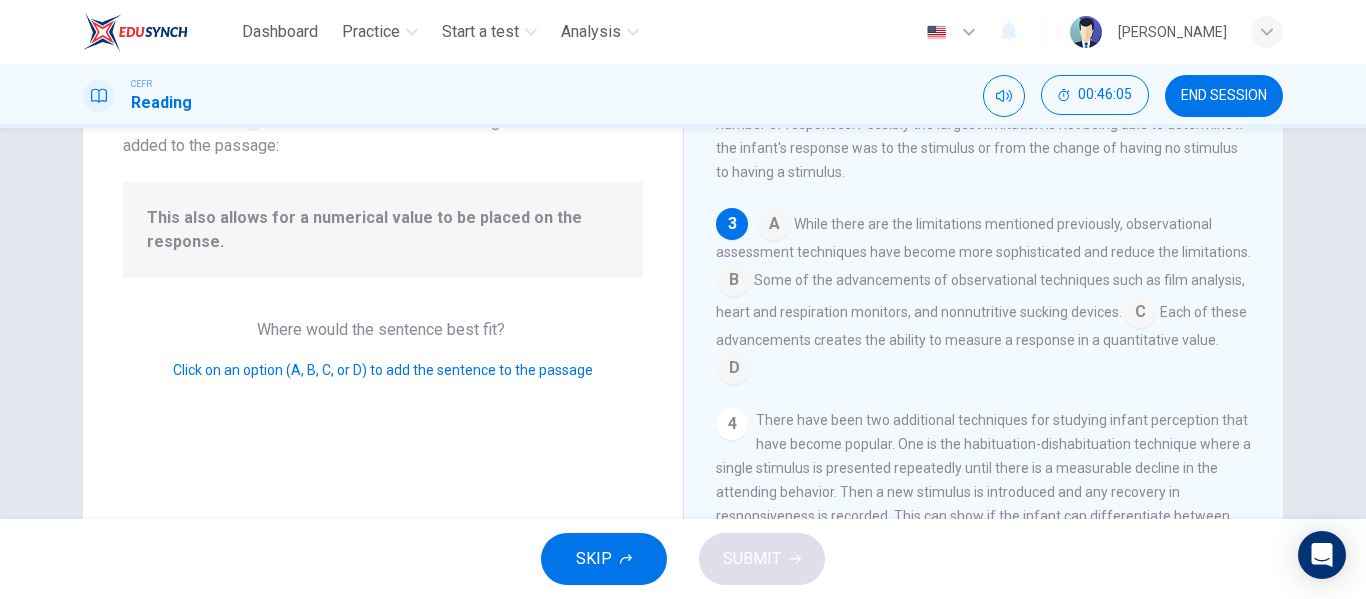 click at bounding box center [734, 370] 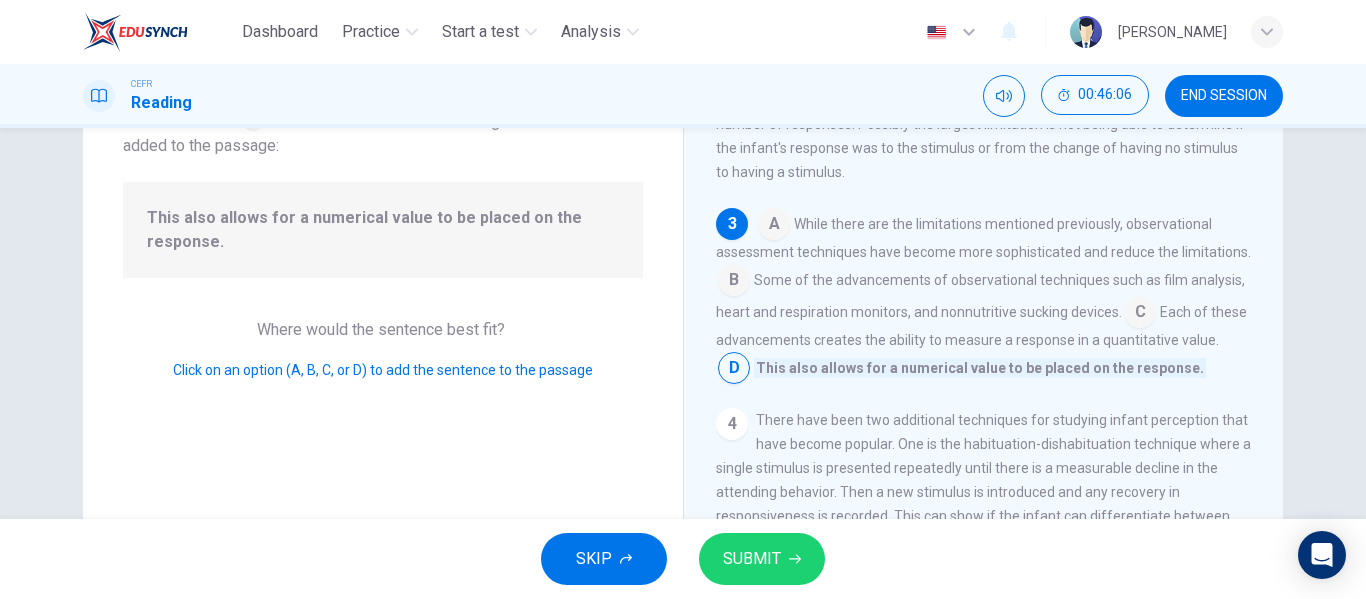 click on "SUBMIT" at bounding box center [762, 559] 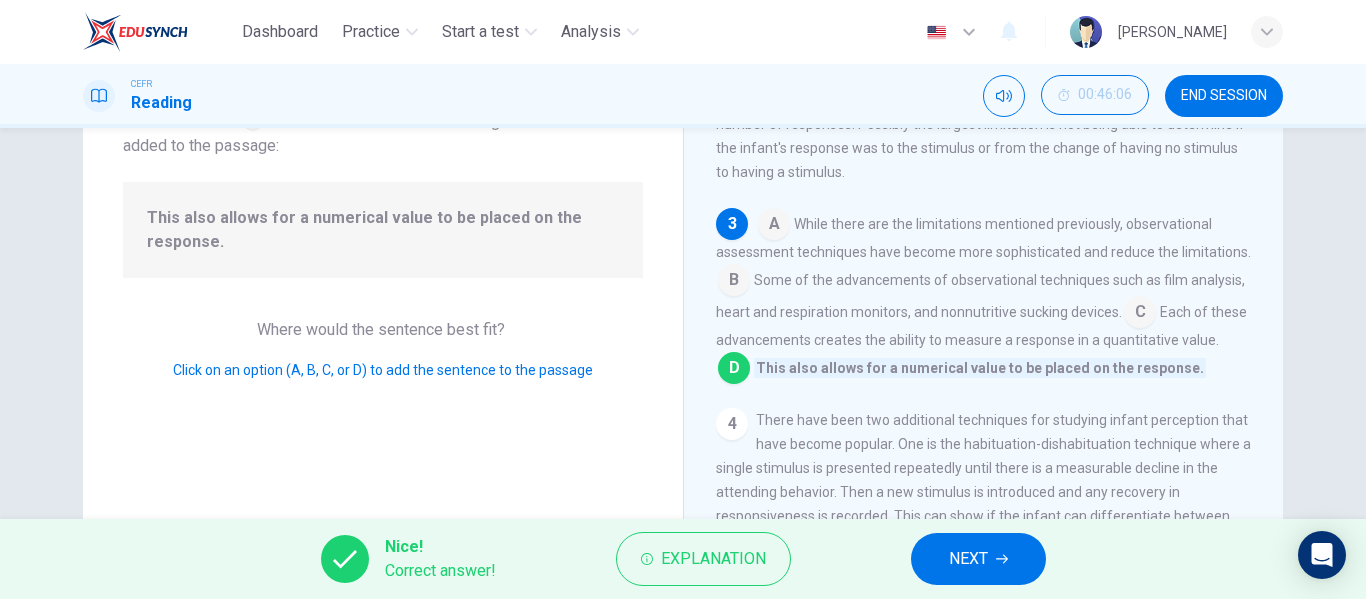 click on "NEXT" at bounding box center (968, 559) 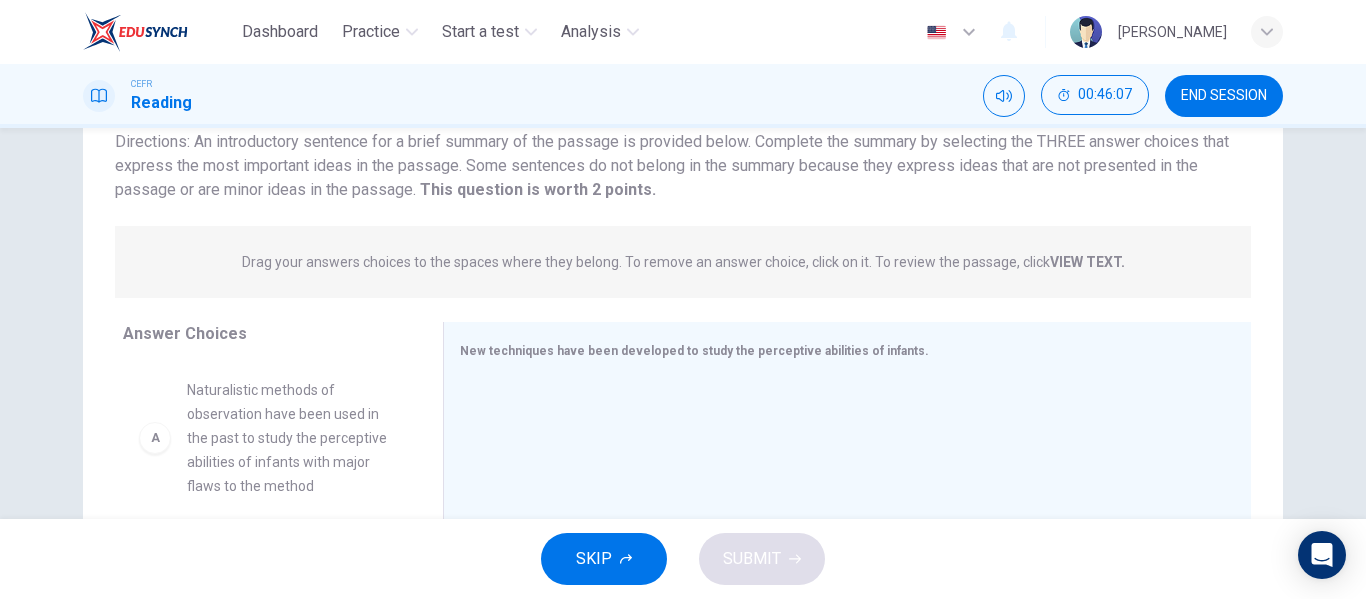 scroll, scrollTop: 130, scrollLeft: 0, axis: vertical 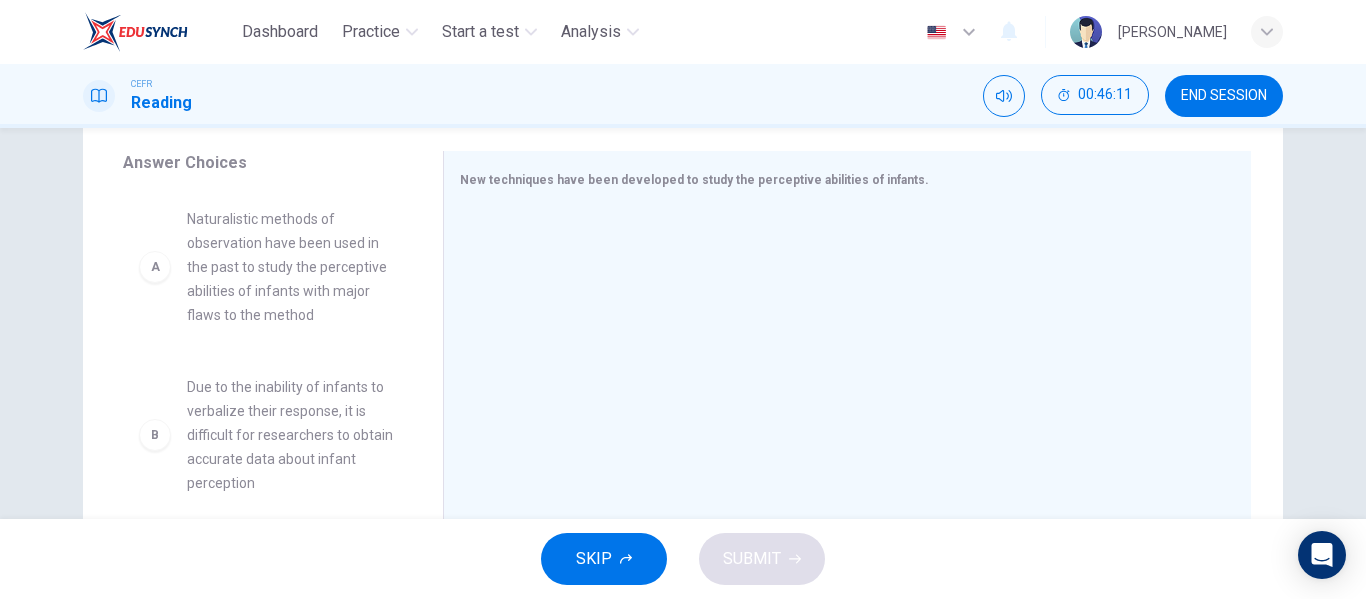 click on "Naturalistic methods of observation have been used in the past to study the perceptive abilities of infants with major flaws to the method" at bounding box center (291, 267) 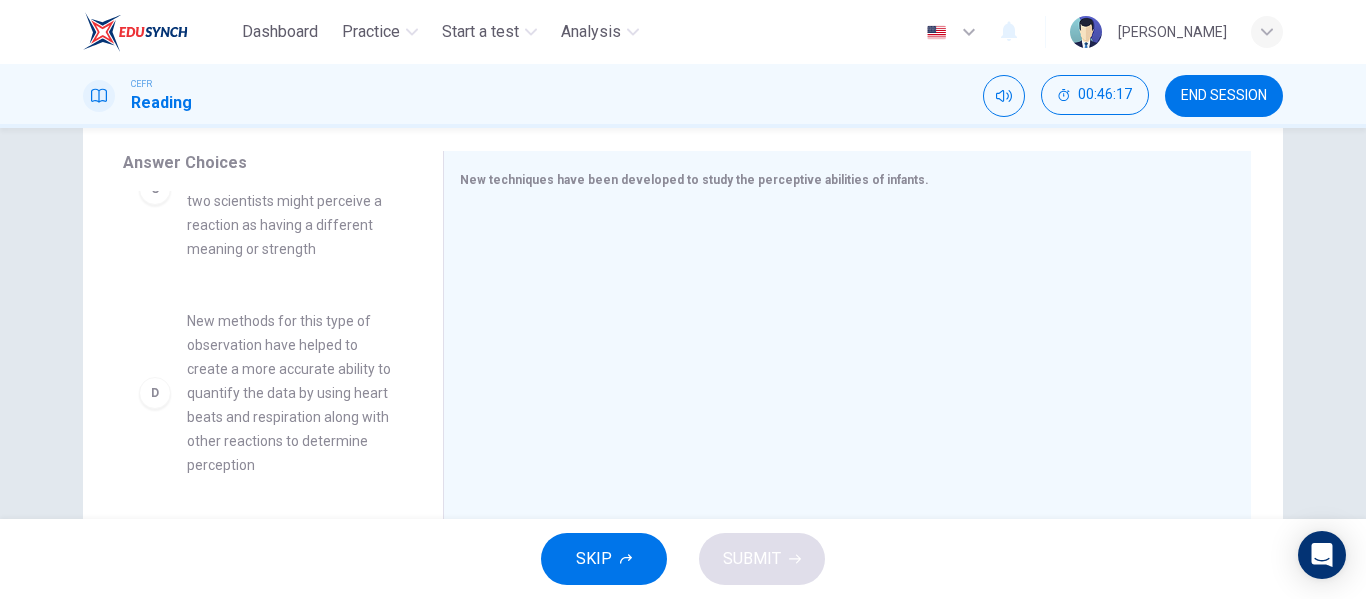 scroll, scrollTop: 429, scrollLeft: 0, axis: vertical 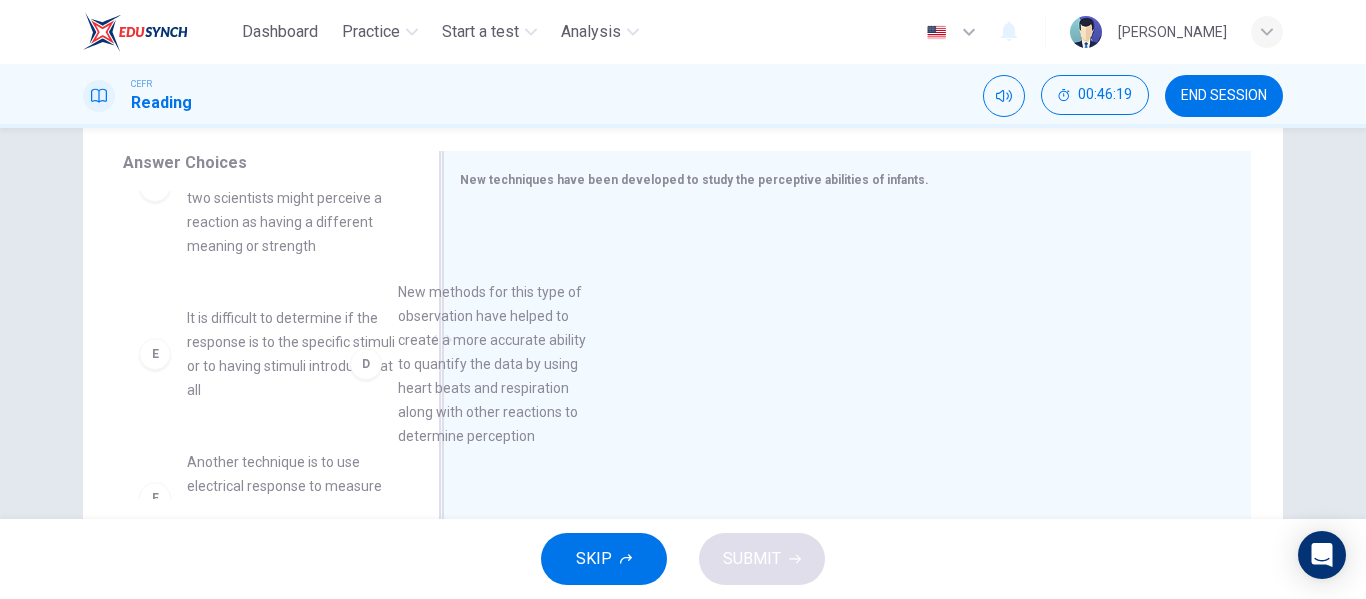 drag, startPoint x: 297, startPoint y: 395, endPoint x: 598, endPoint y: 352, distance: 304.0559 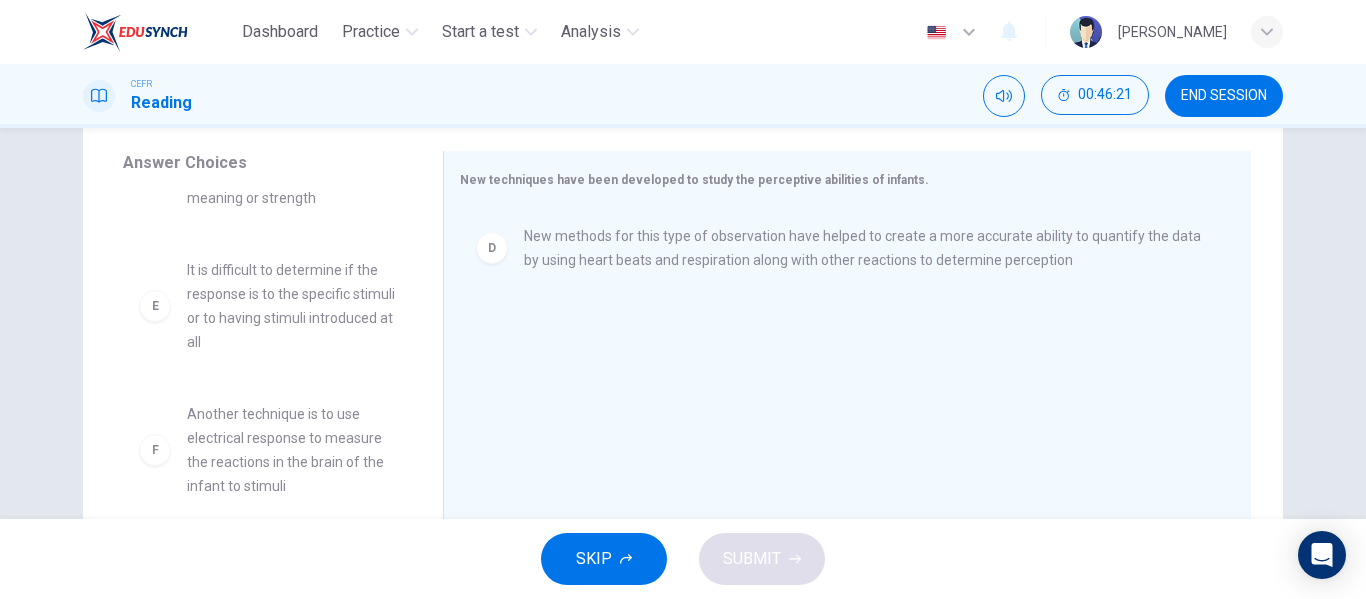 scroll, scrollTop: 492, scrollLeft: 0, axis: vertical 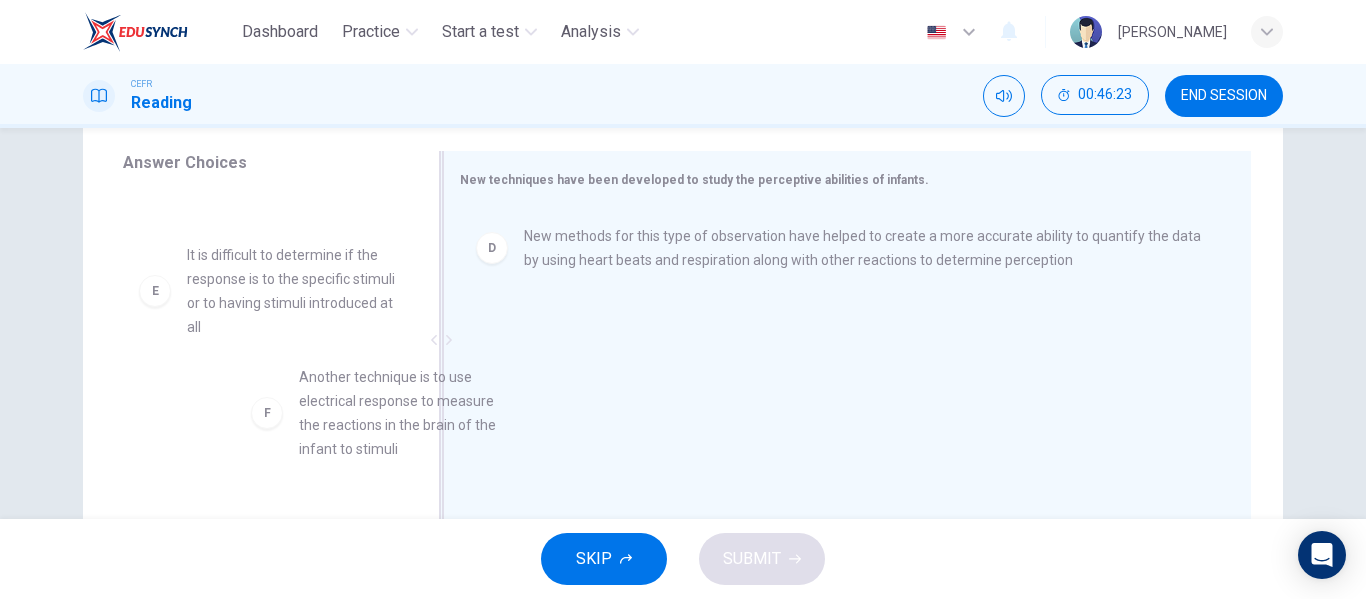 drag, startPoint x: 298, startPoint y: 442, endPoint x: 541, endPoint y: 401, distance: 246.43457 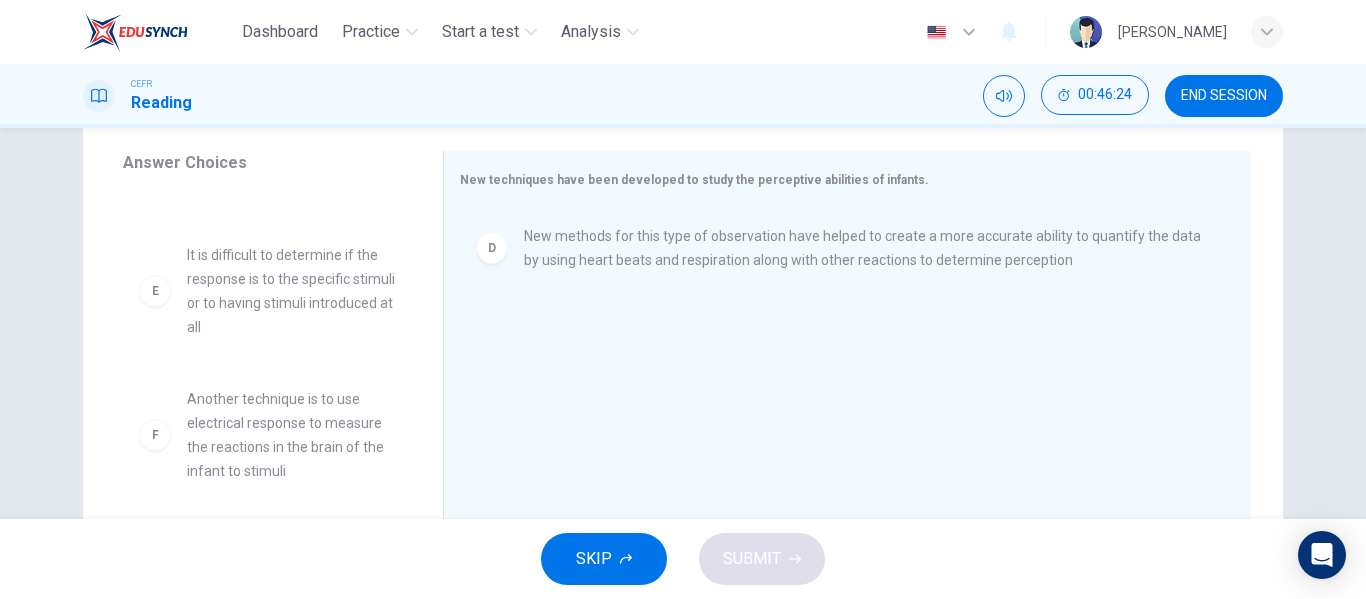 drag, startPoint x: 541, startPoint y: 401, endPoint x: 232, endPoint y: 486, distance: 320.47778 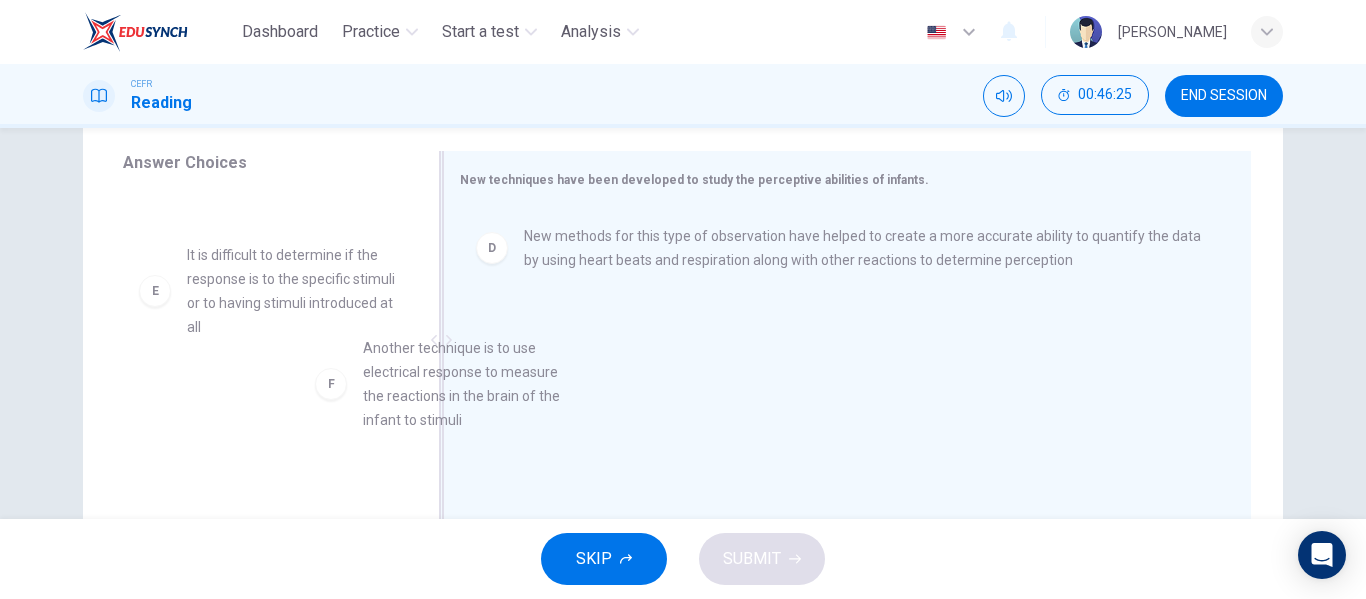 drag, startPoint x: 232, startPoint y: 486, endPoint x: 636, endPoint y: 396, distance: 413.90338 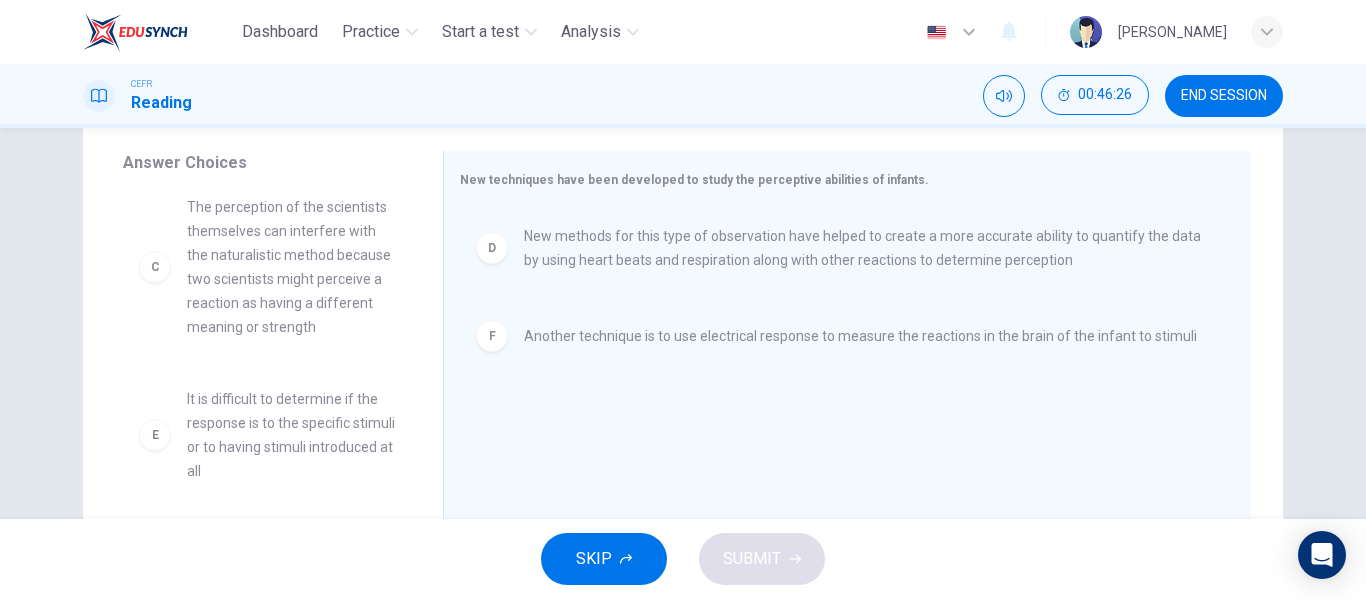 scroll, scrollTop: 225, scrollLeft: 0, axis: vertical 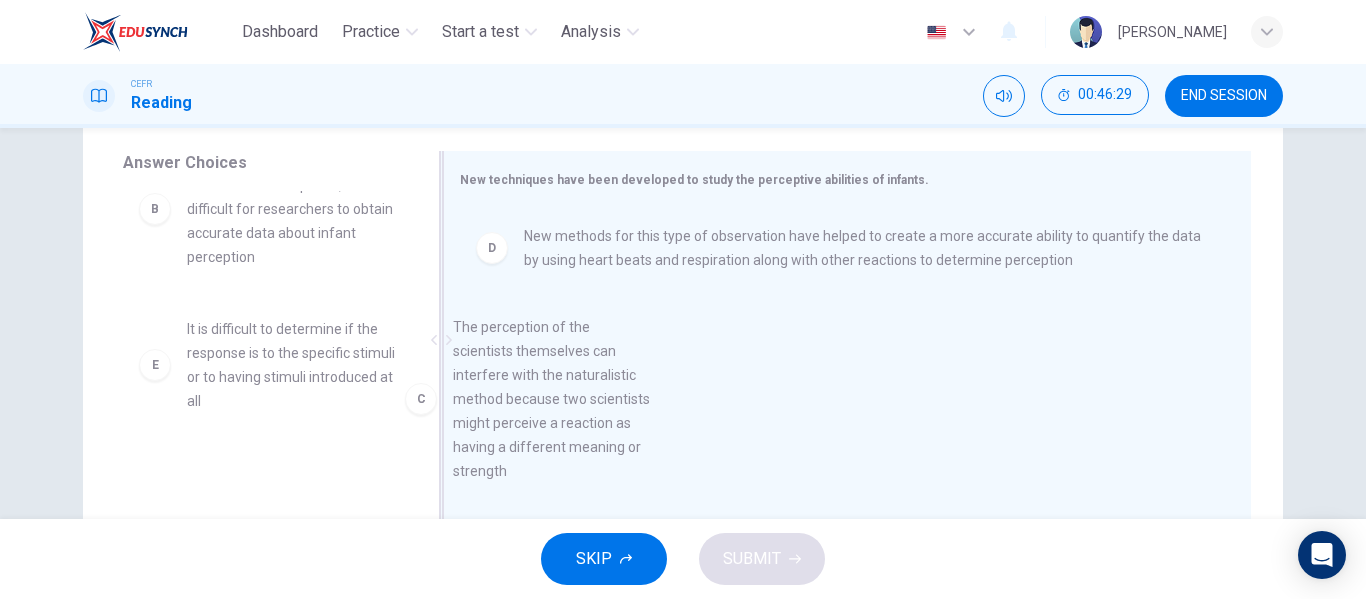 drag, startPoint x: 322, startPoint y: 438, endPoint x: 720, endPoint y: 443, distance: 398.0314 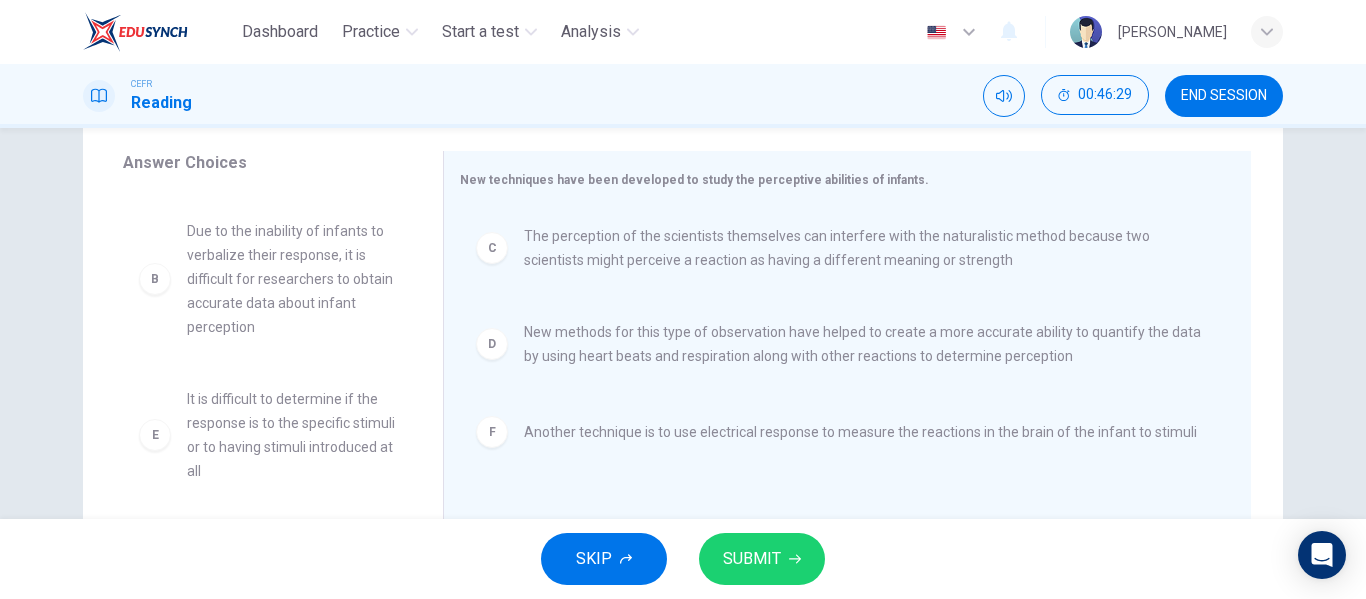 scroll, scrollTop: 156, scrollLeft: 0, axis: vertical 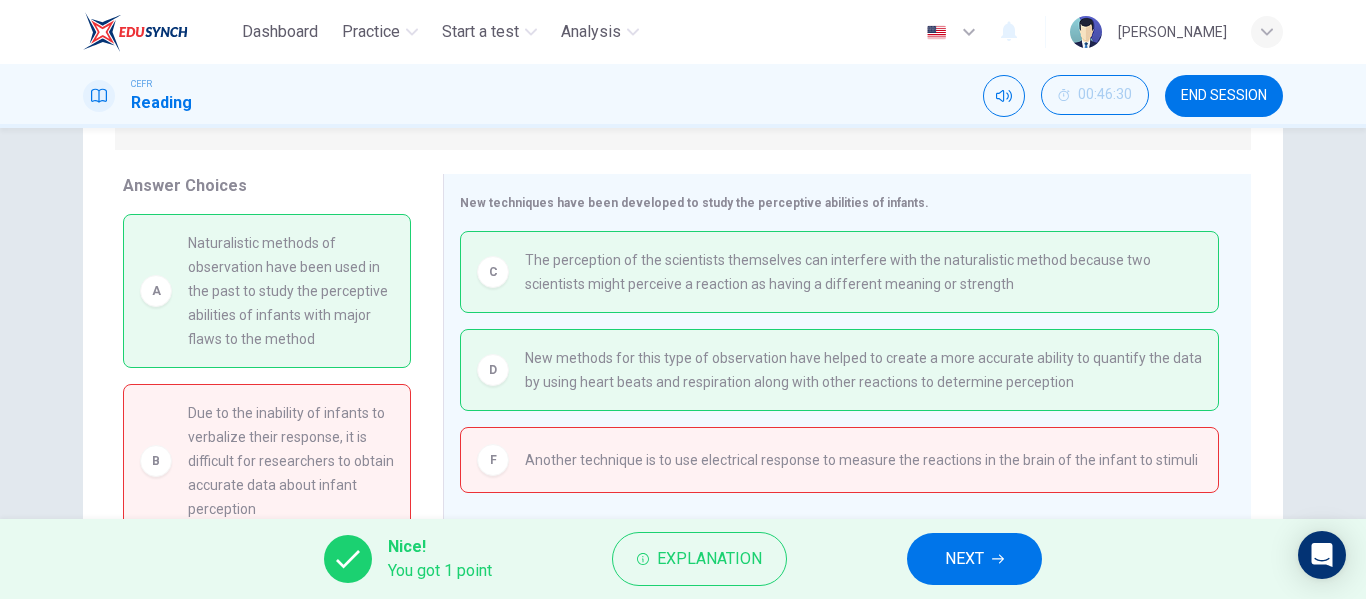 click on "NEXT" at bounding box center (964, 559) 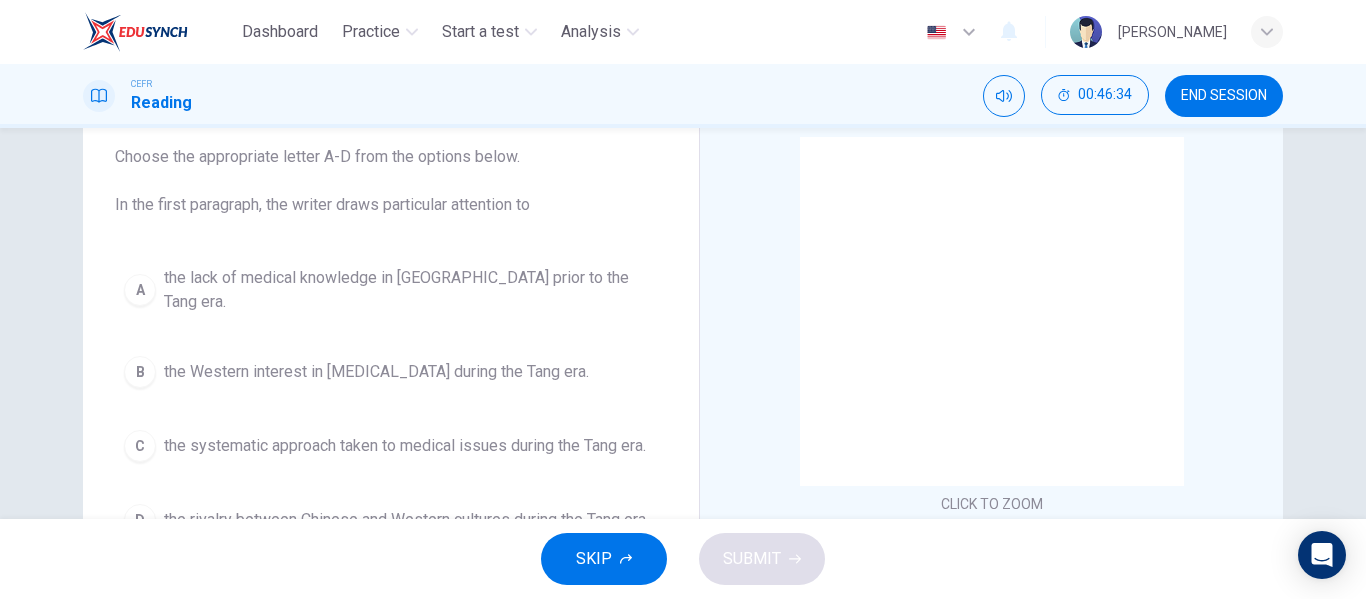 scroll, scrollTop: 0, scrollLeft: 0, axis: both 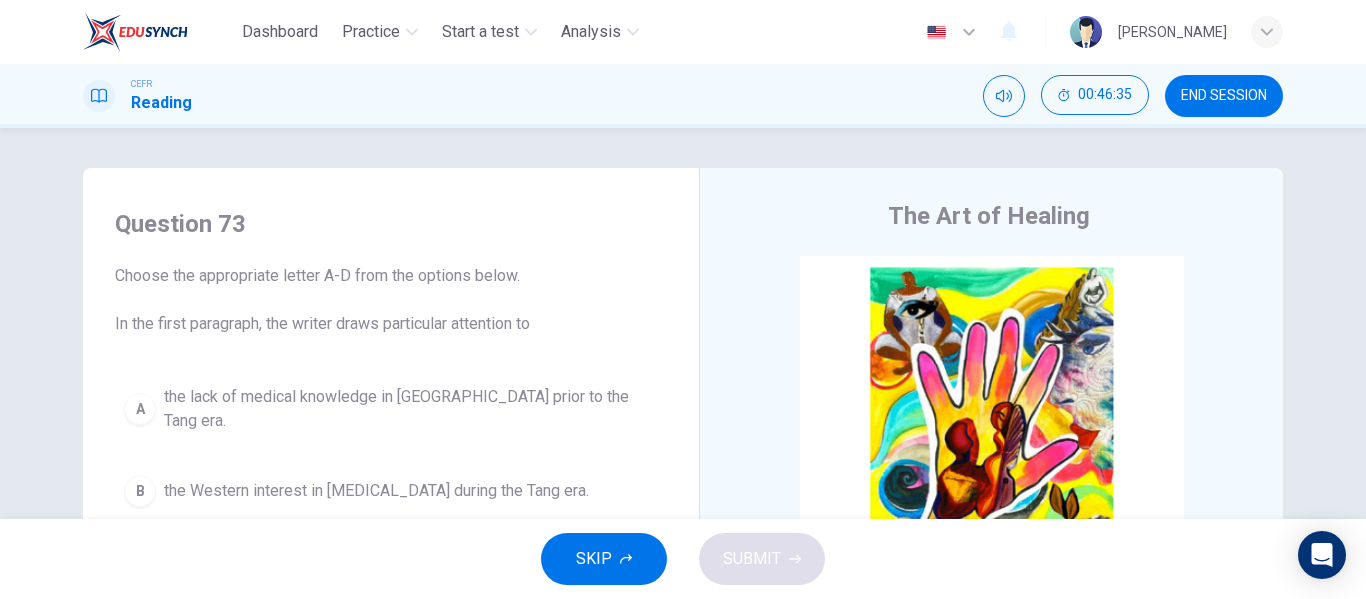 click on "CEFR Reading 00:46:35 END SESSION" at bounding box center (683, 96) 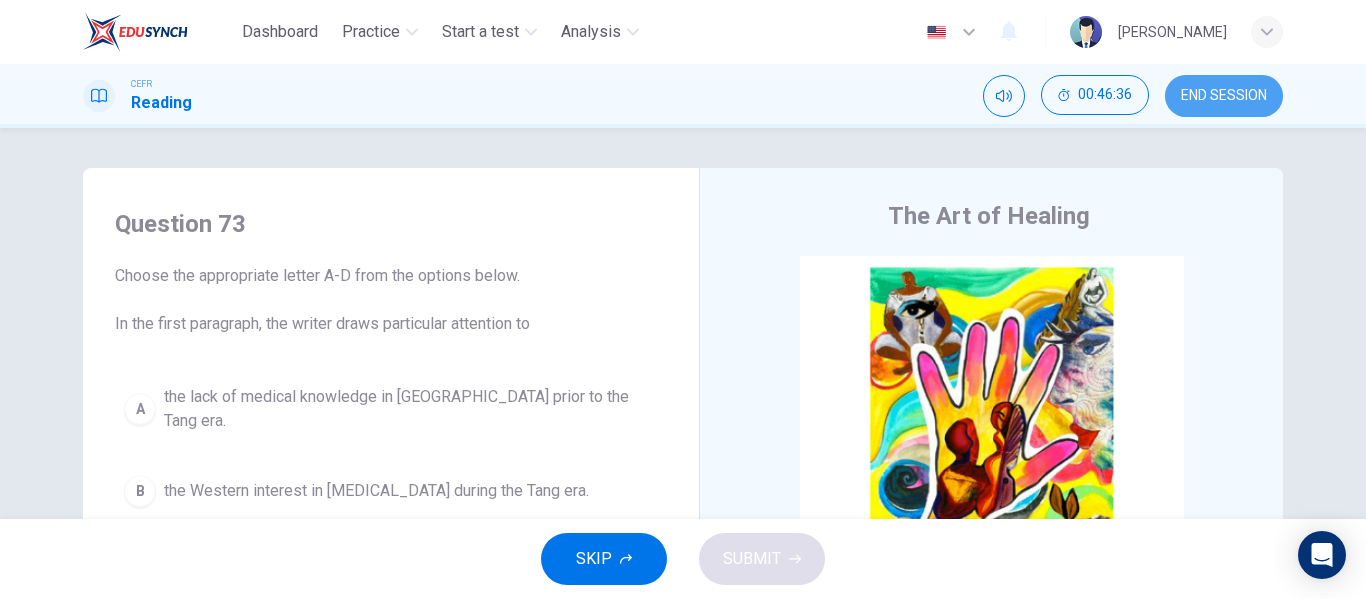 click on "END SESSION" at bounding box center (1224, 96) 